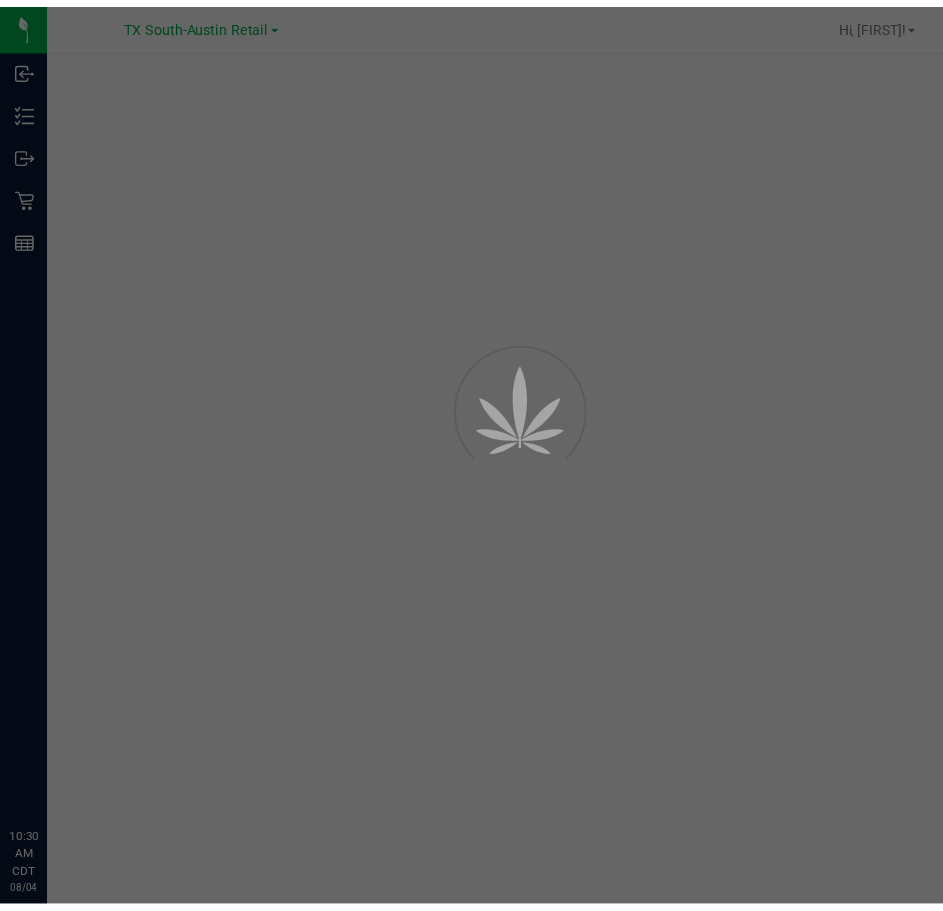 scroll, scrollTop: 0, scrollLeft: 0, axis: both 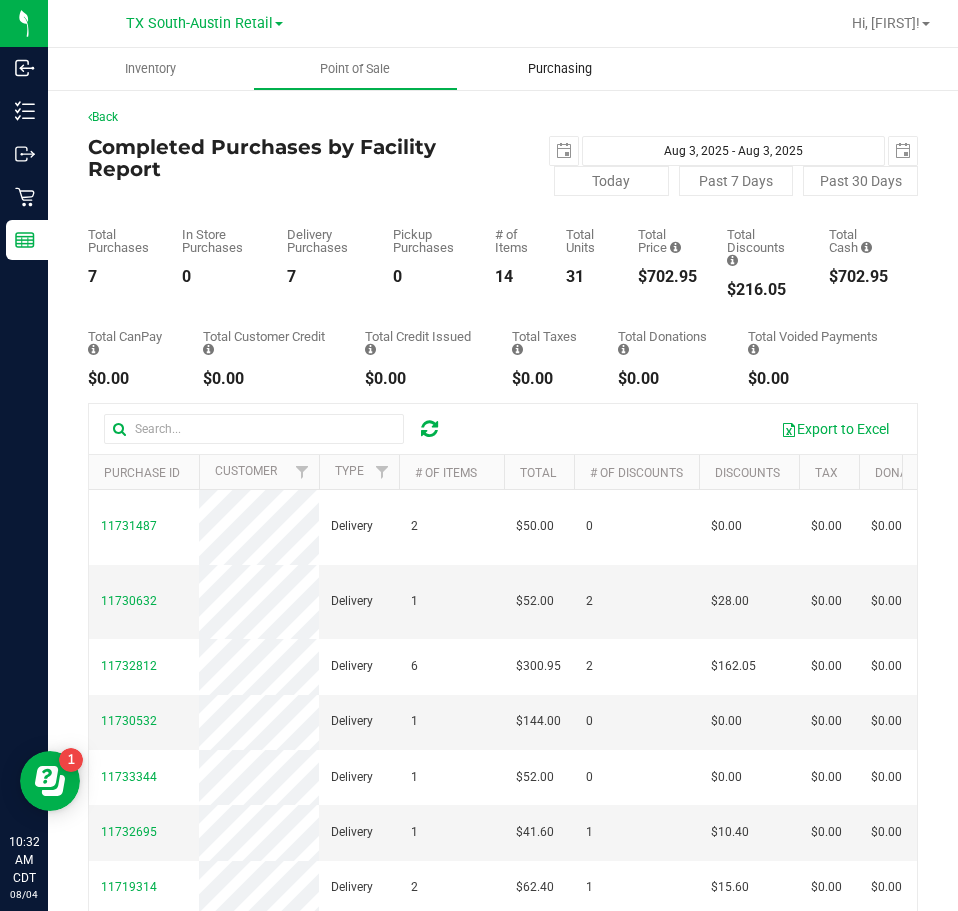 click on "Purchasing" at bounding box center (560, 69) 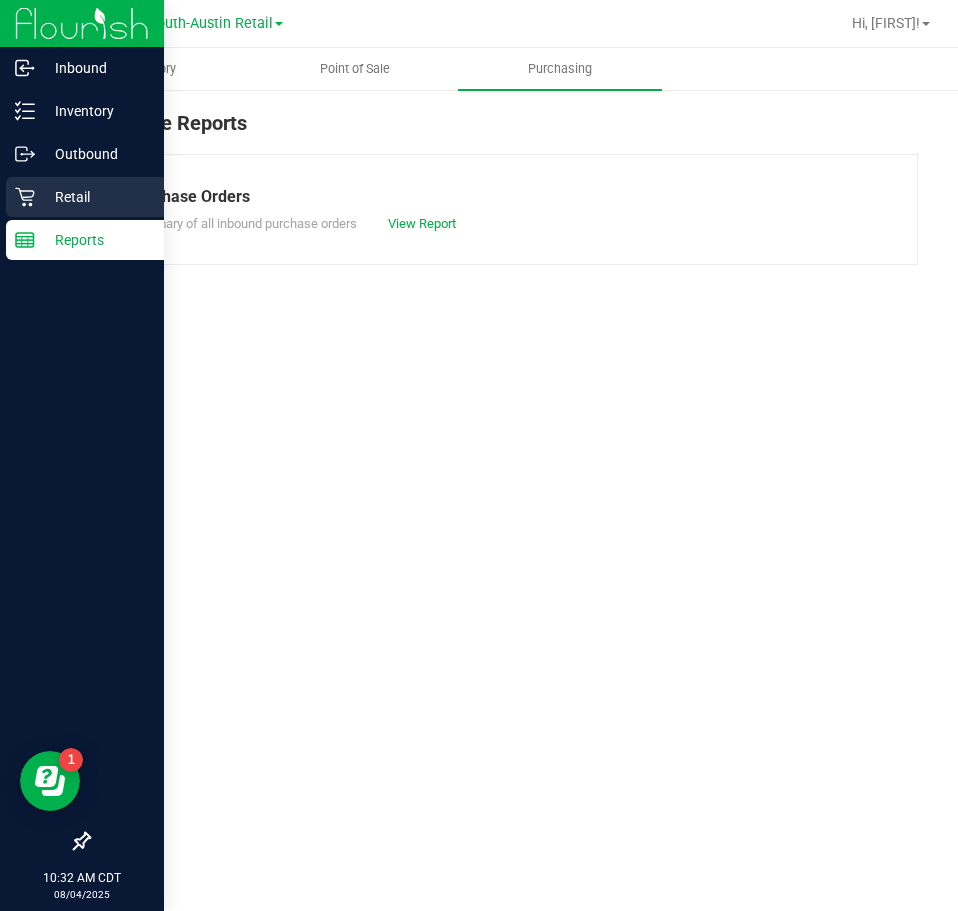 click on "Retail" at bounding box center [95, 197] 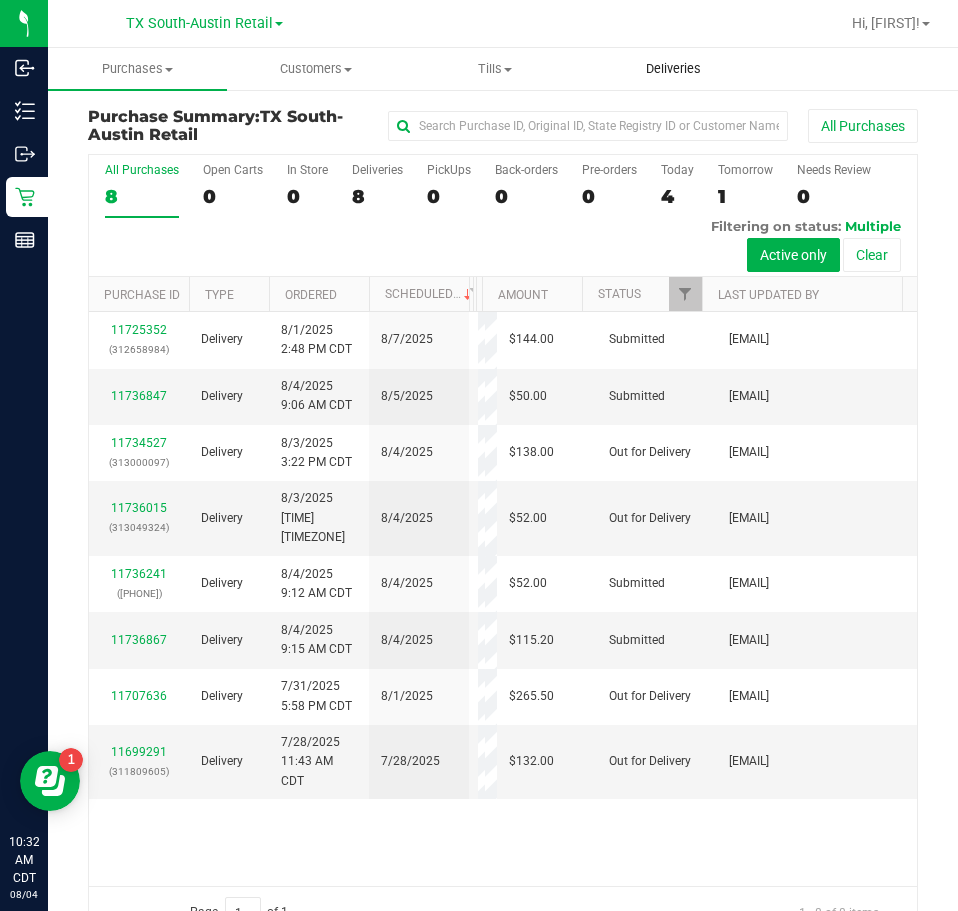 click on "Deliveries" at bounding box center (673, 69) 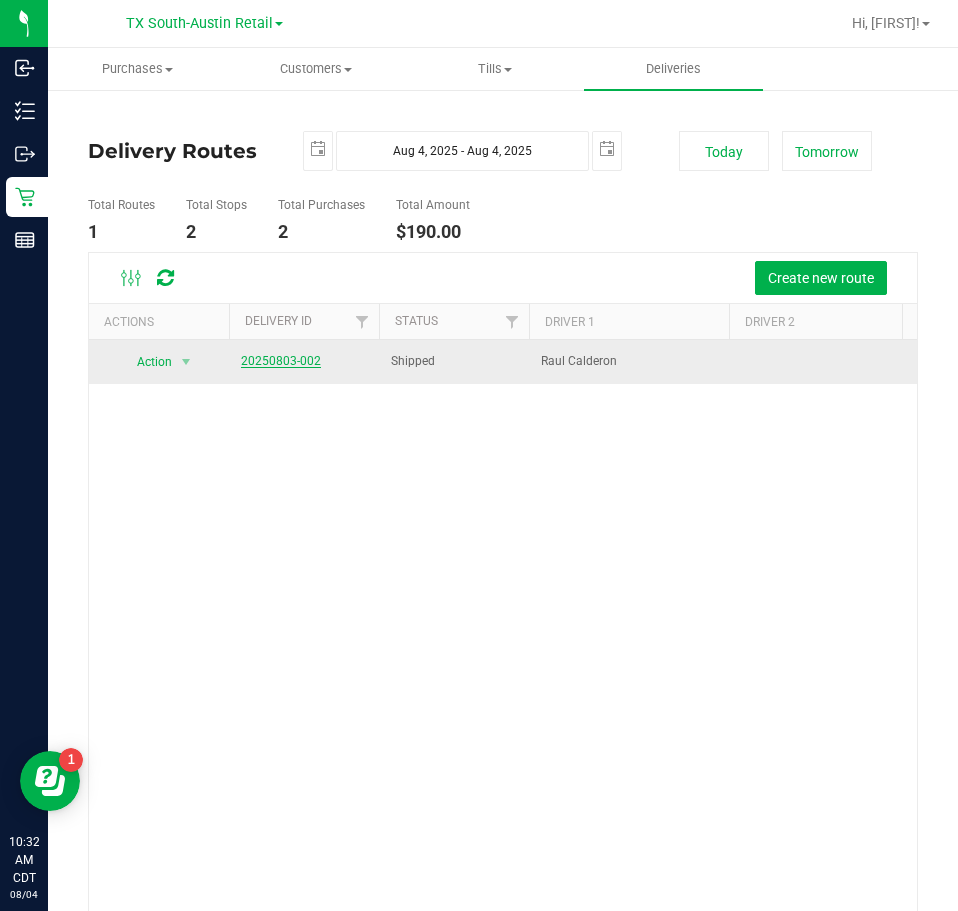 click on "20250803-002" at bounding box center (281, 361) 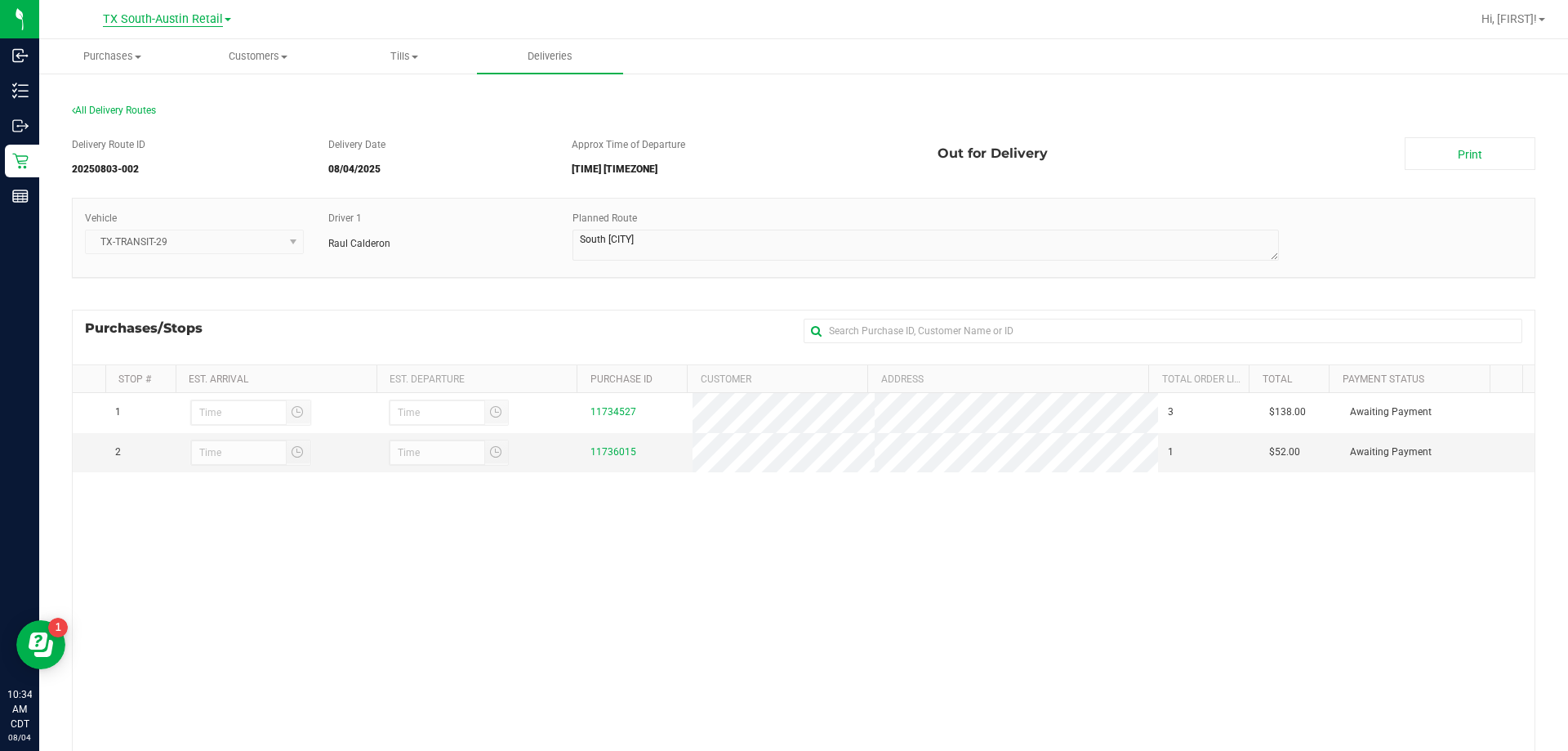 click on "TX South-Austin Retail" at bounding box center [163, 20] 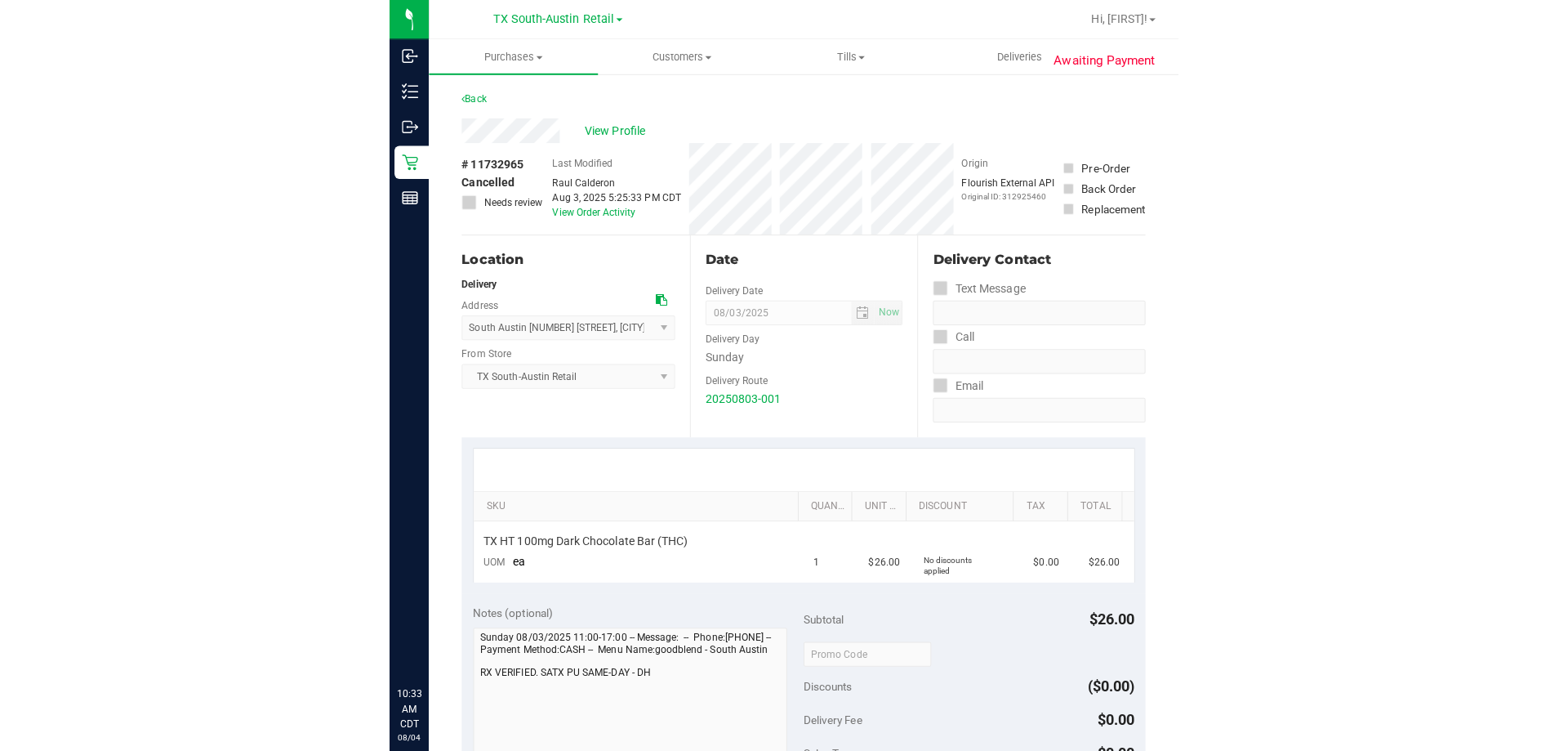 scroll, scrollTop: 0, scrollLeft: 0, axis: both 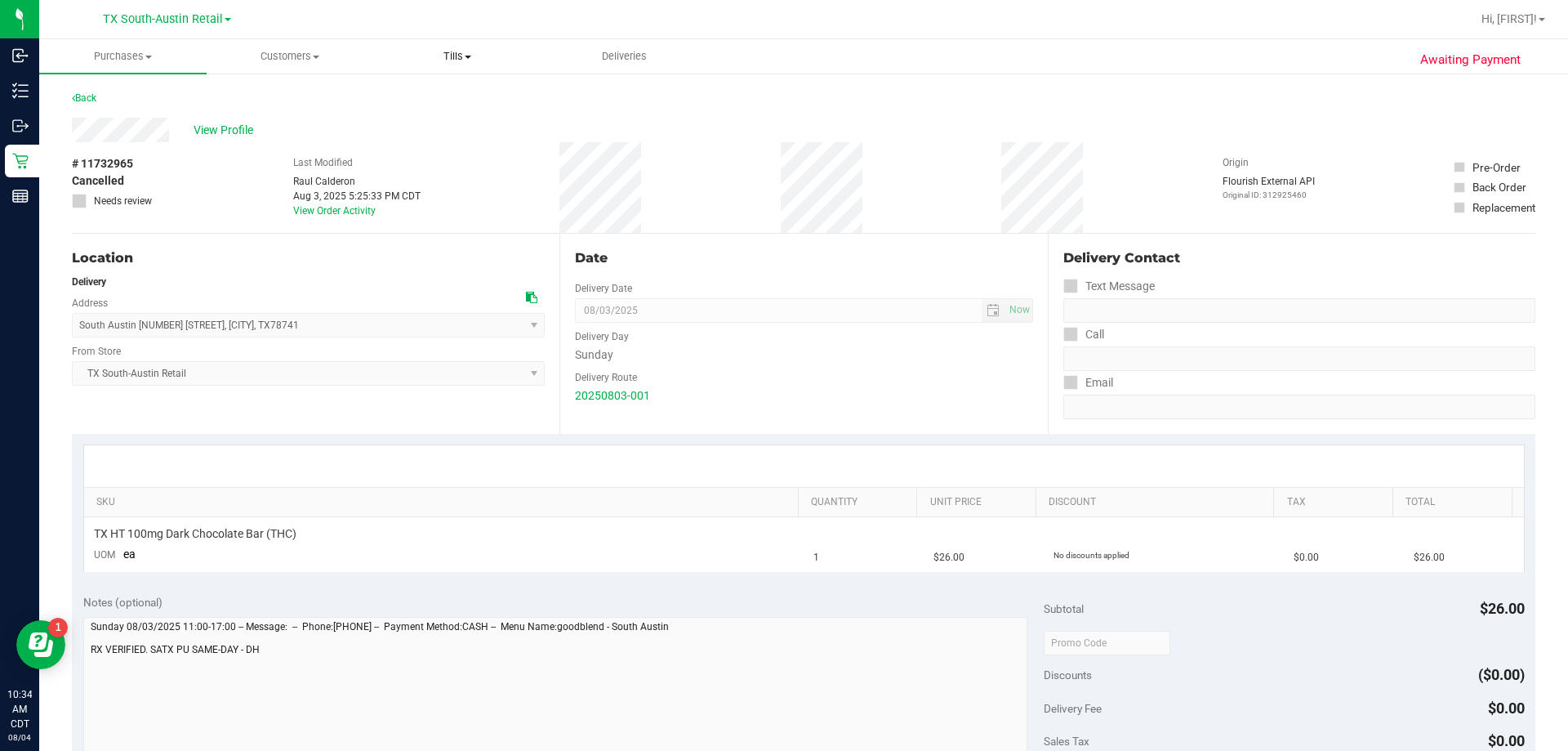 click at bounding box center (468, 57) 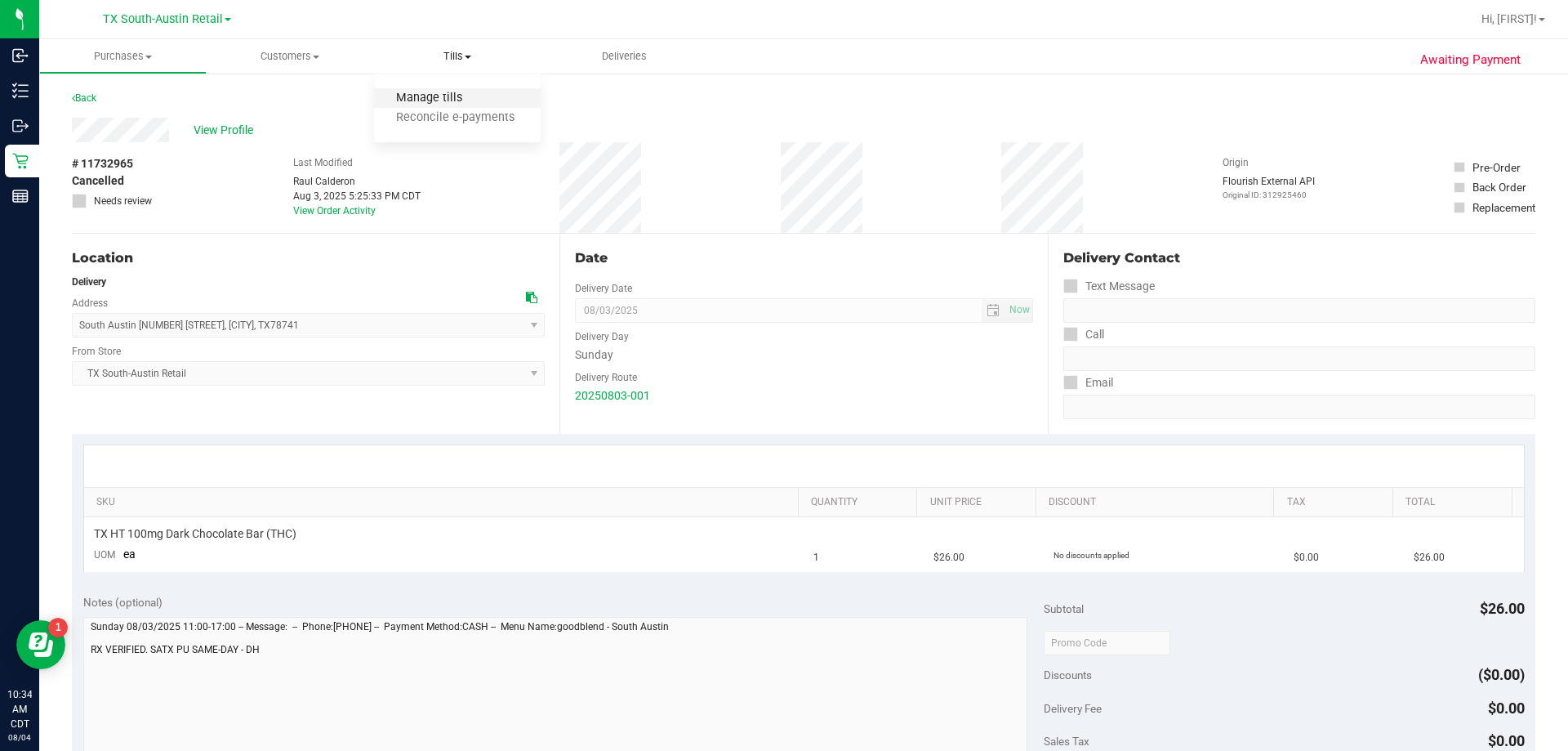 click on "Manage tills" at bounding box center (429, 98) 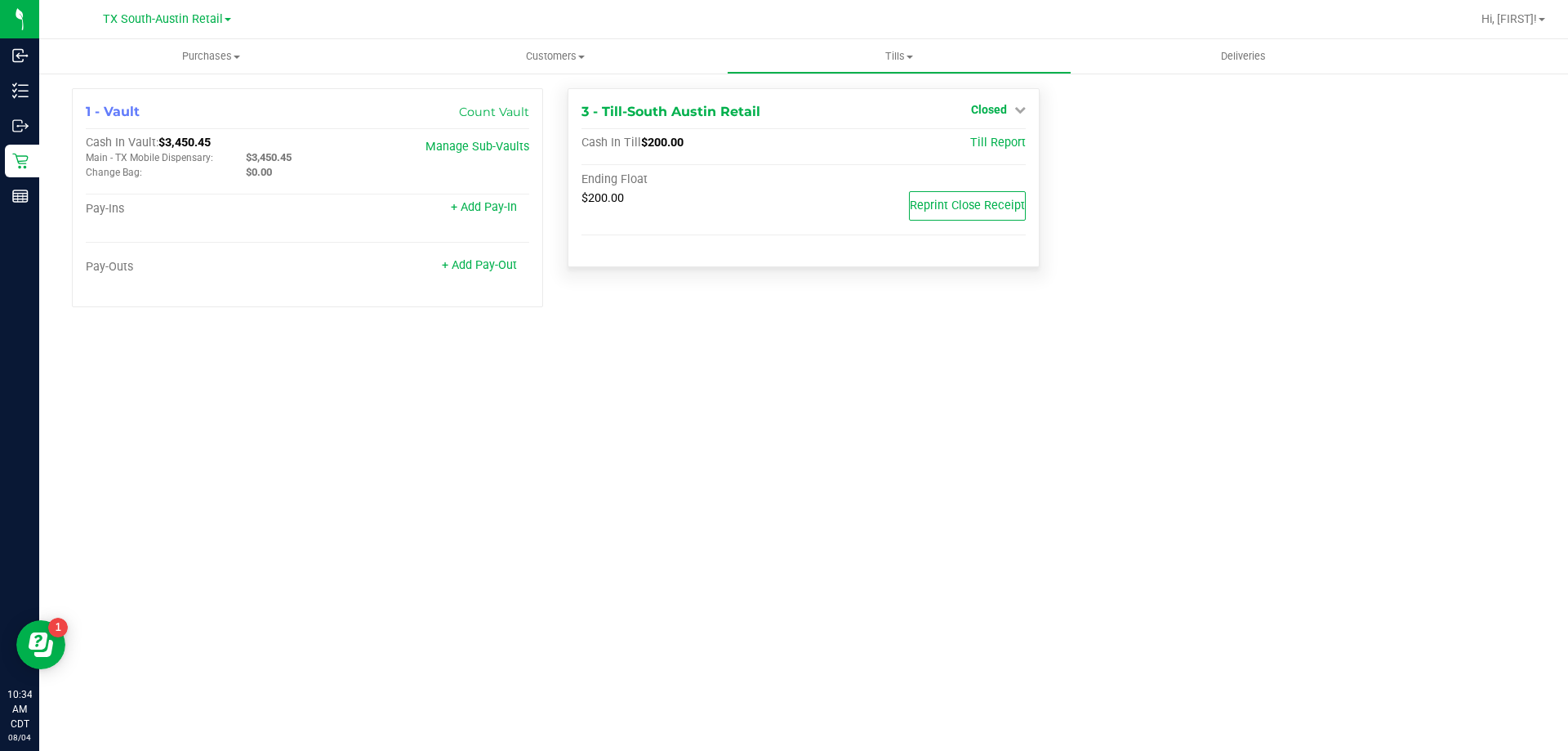 click on "Closed" at bounding box center [989, 110] 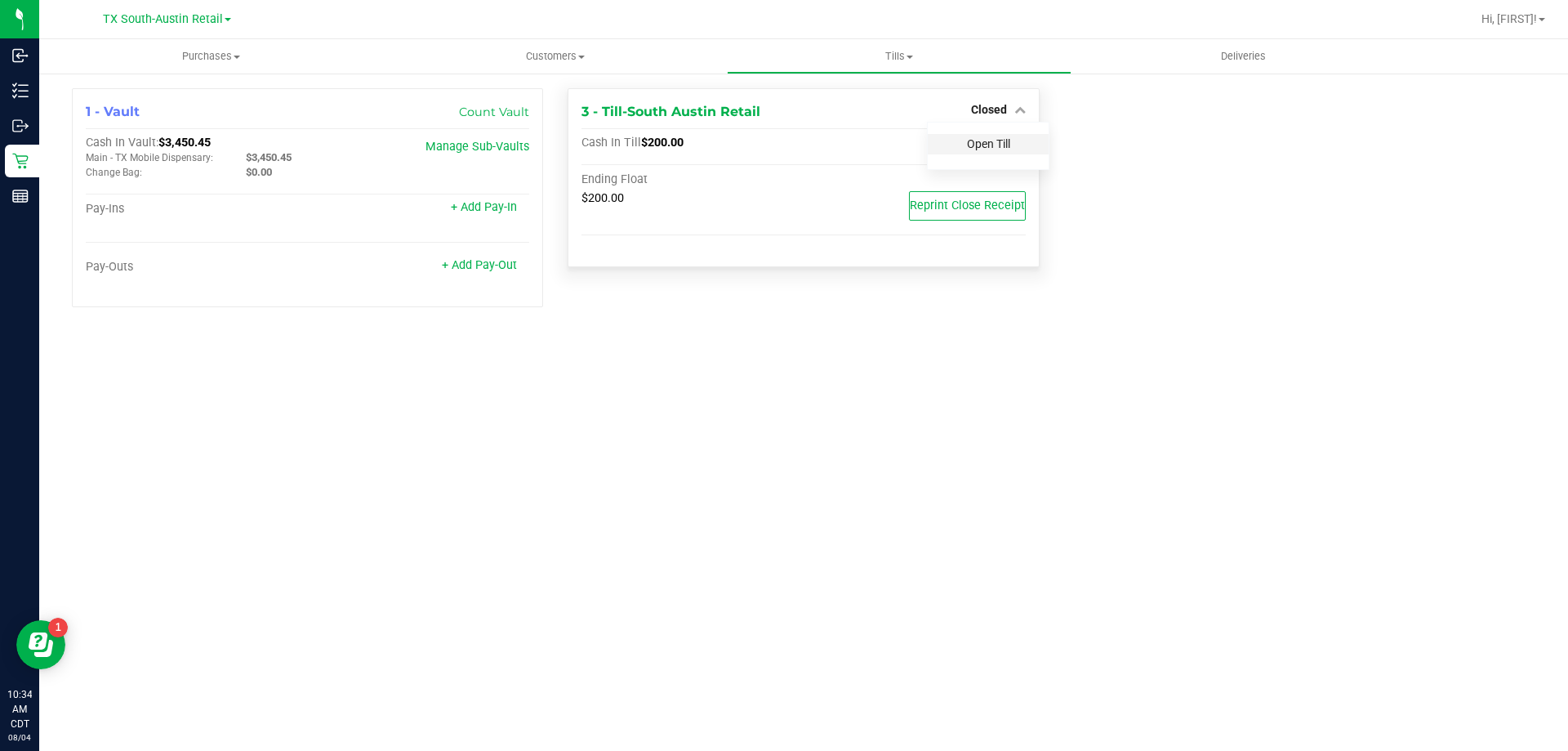 click on "Open Till" at bounding box center [988, 144] 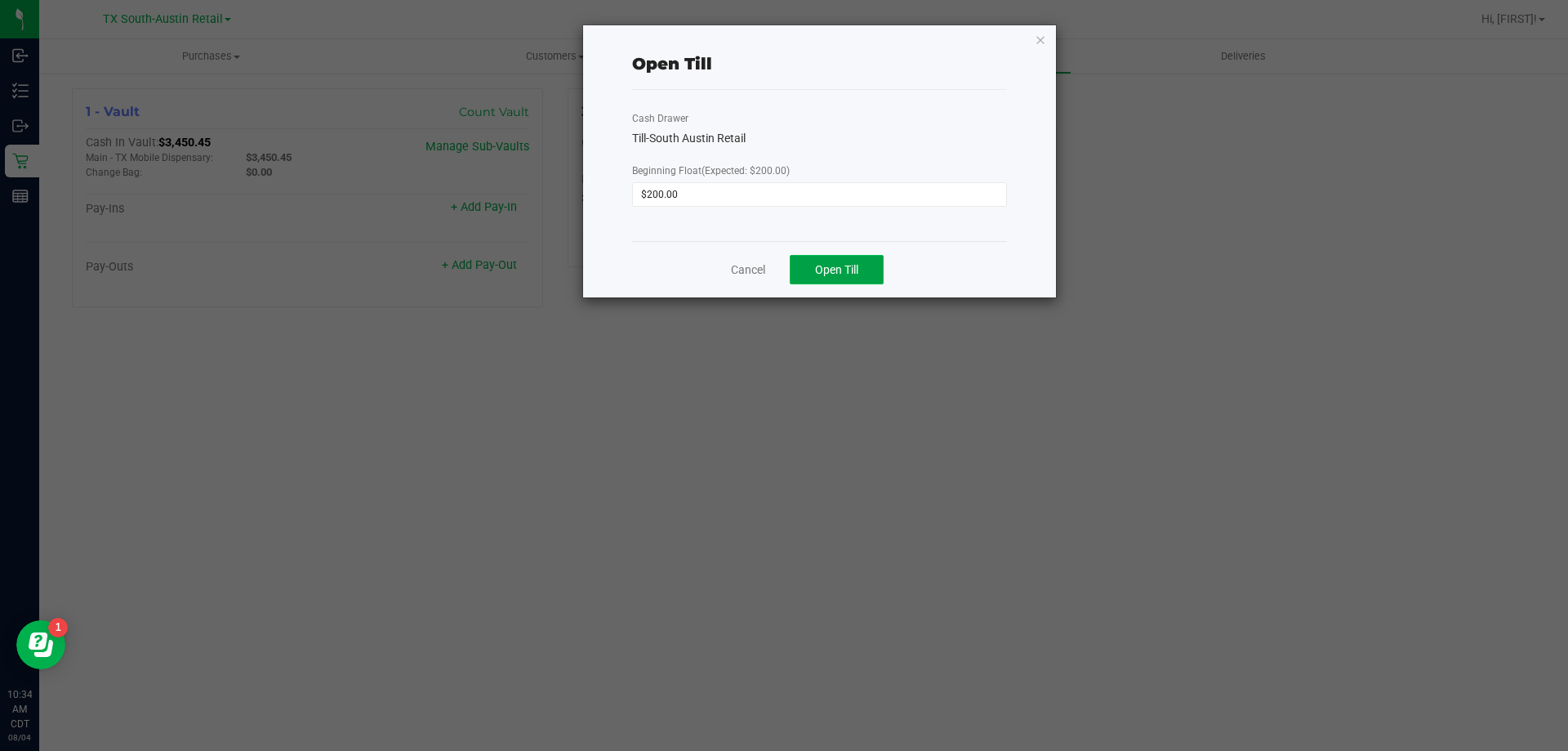 click on "Open Till" 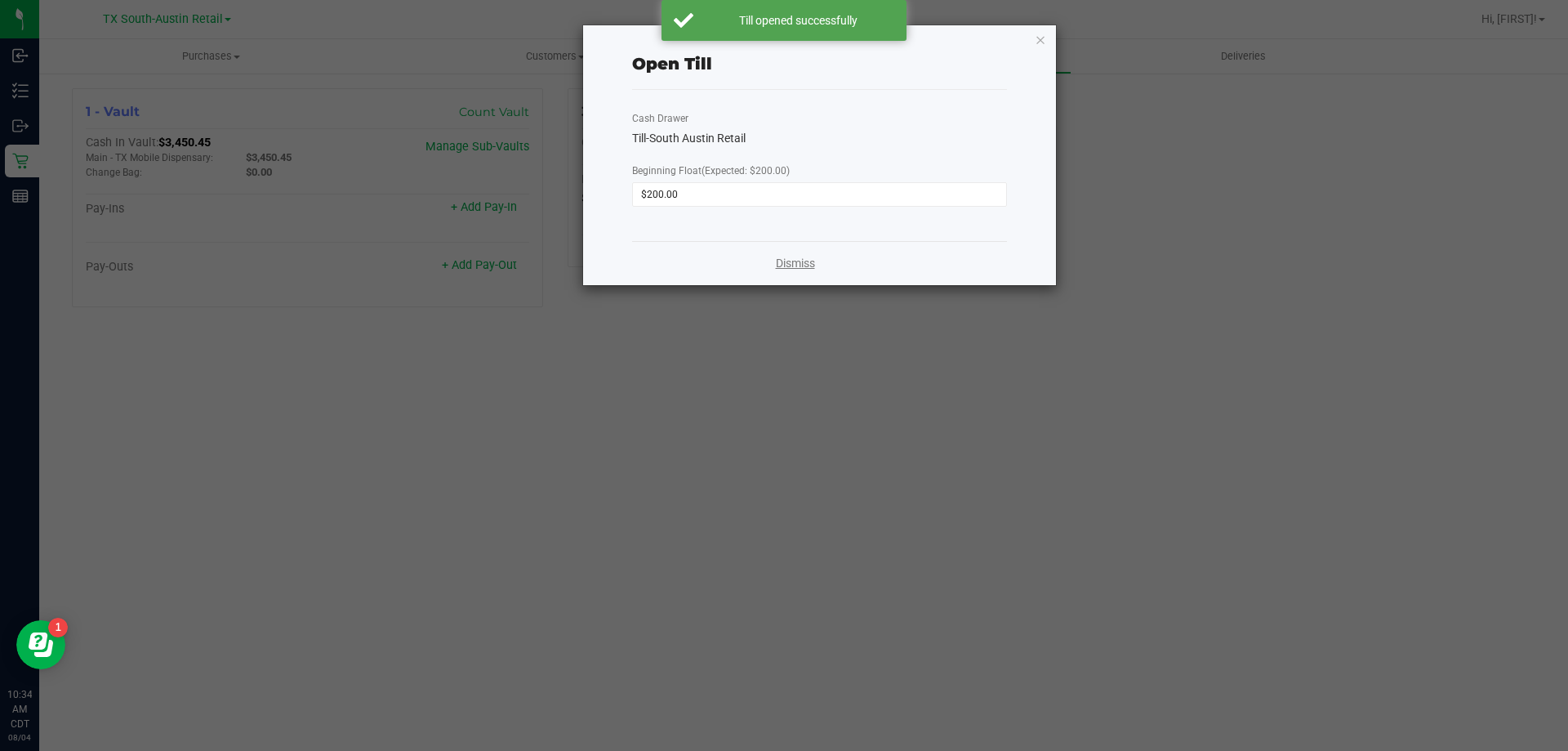 click on "Dismiss" 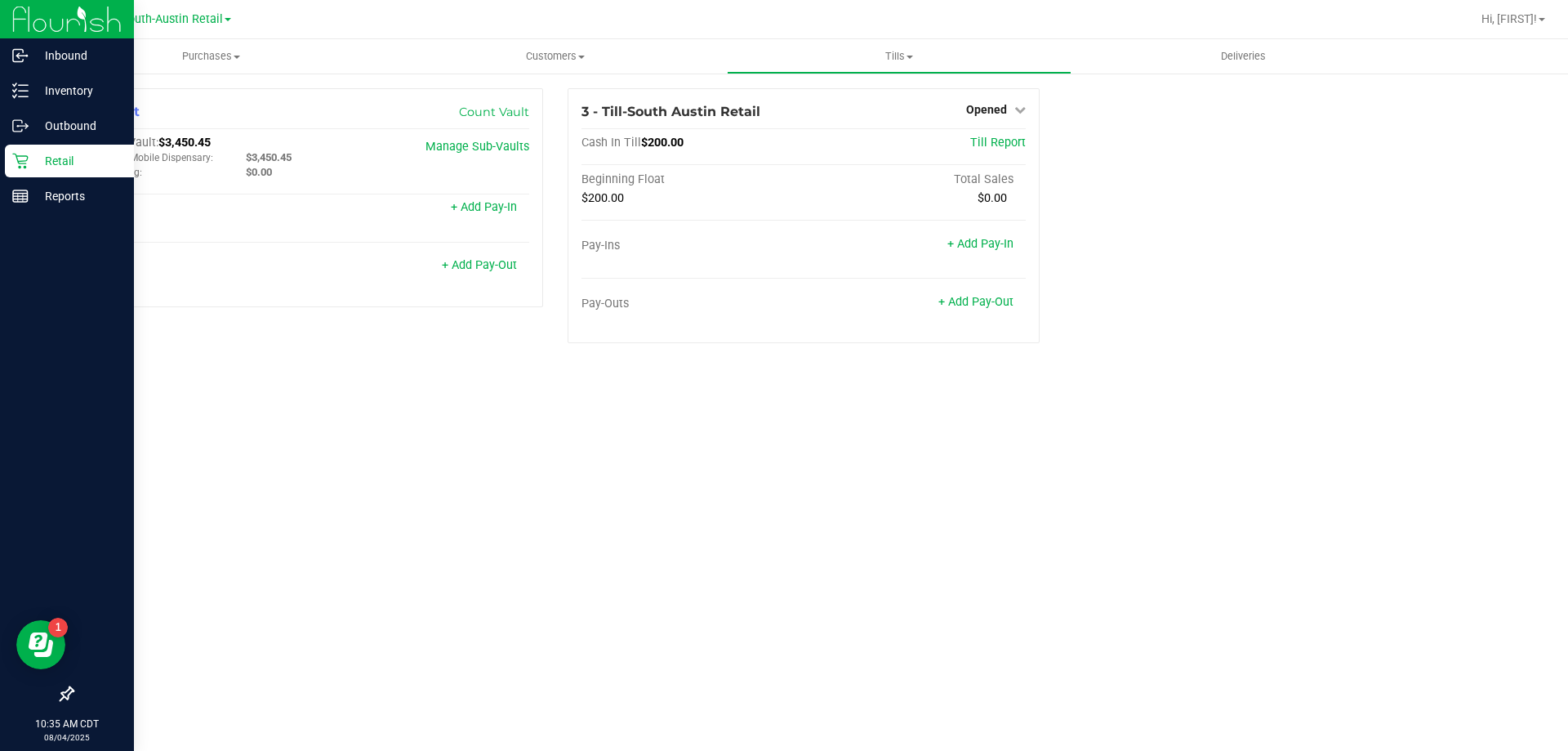 click on "Retail" at bounding box center [78, 161] 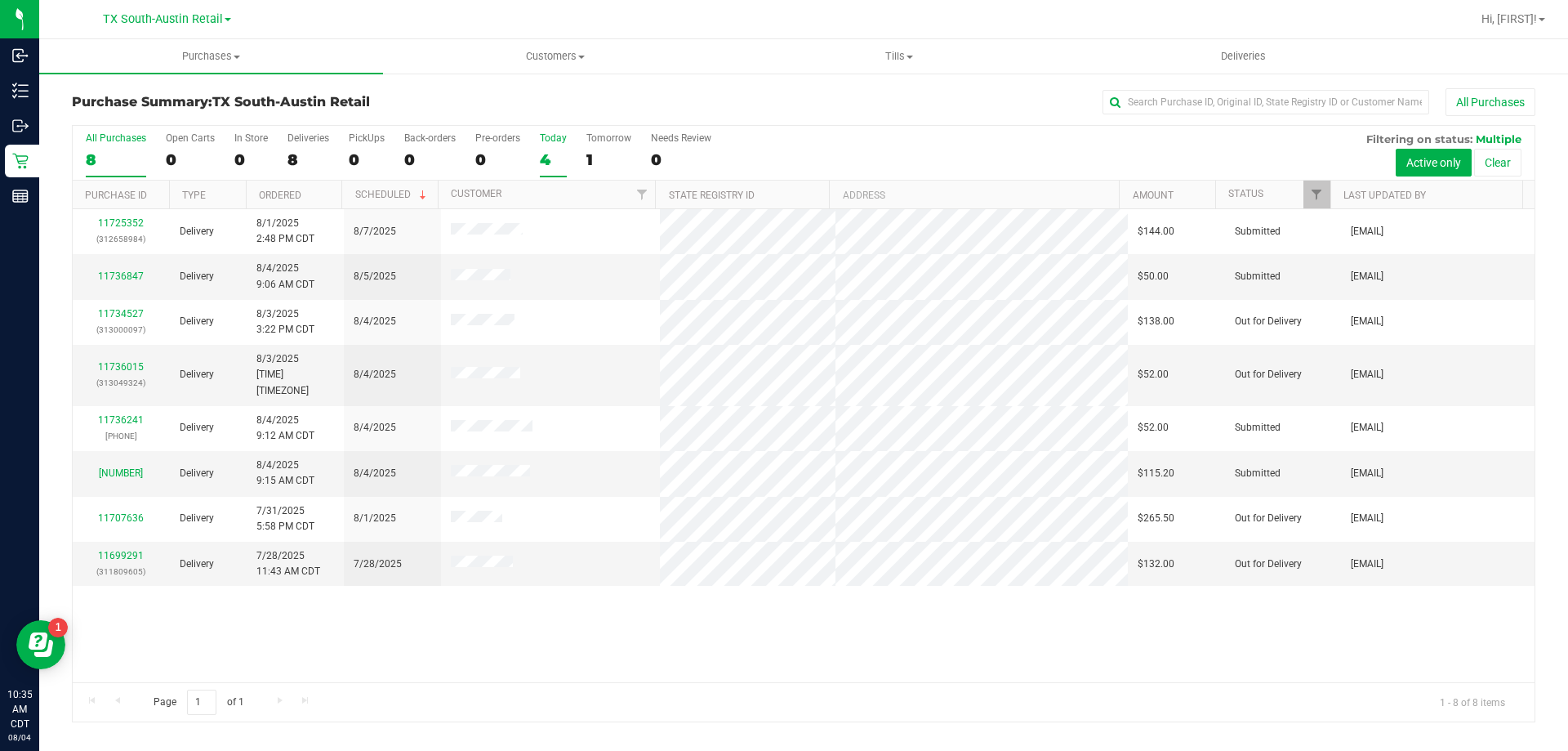 click on "4" at bounding box center [553, 159] 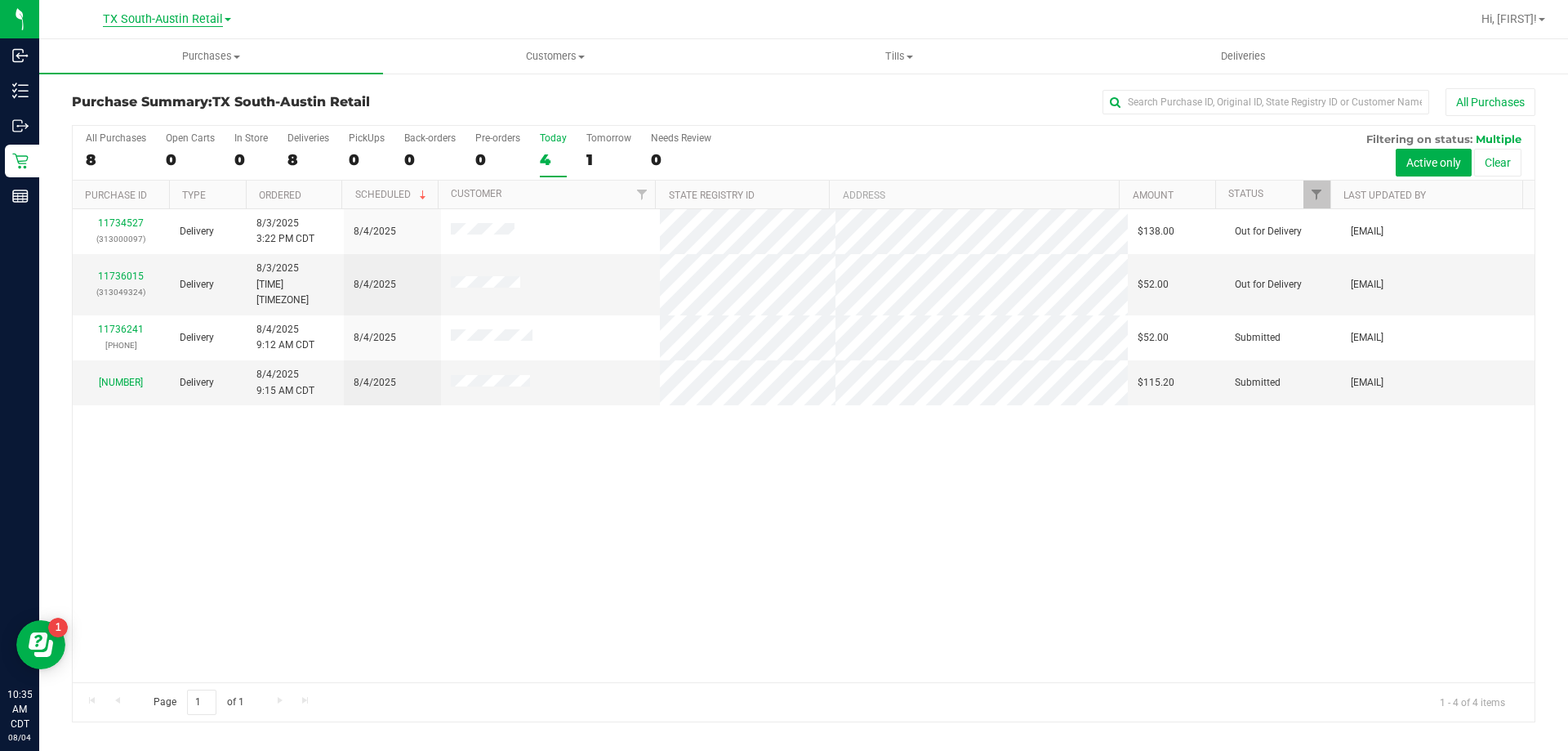 click on "TX South-Austin Retail" at bounding box center (163, 20) 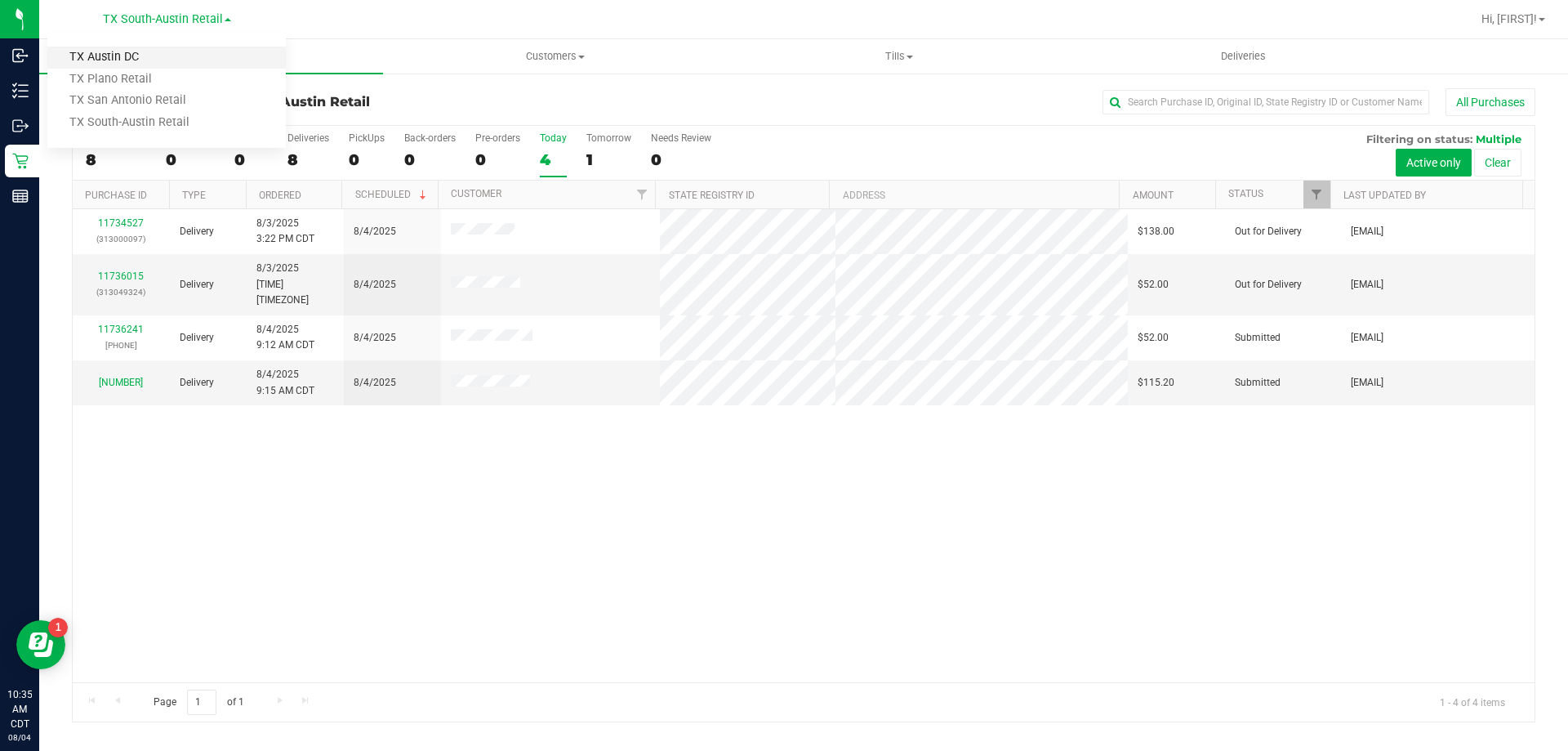 click on "TX Austin DC" at bounding box center [167, 57] 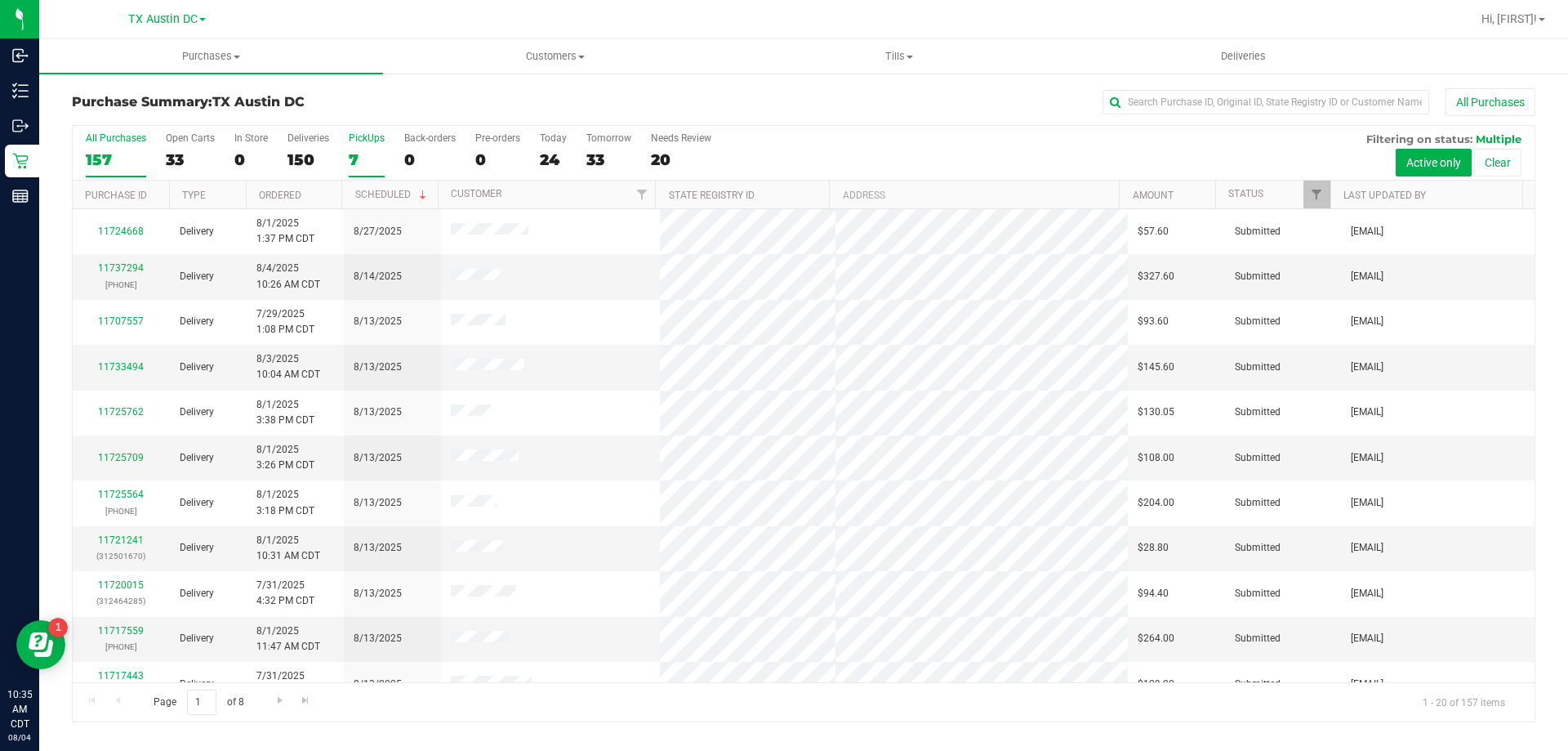 click on "7" at bounding box center [367, 159] 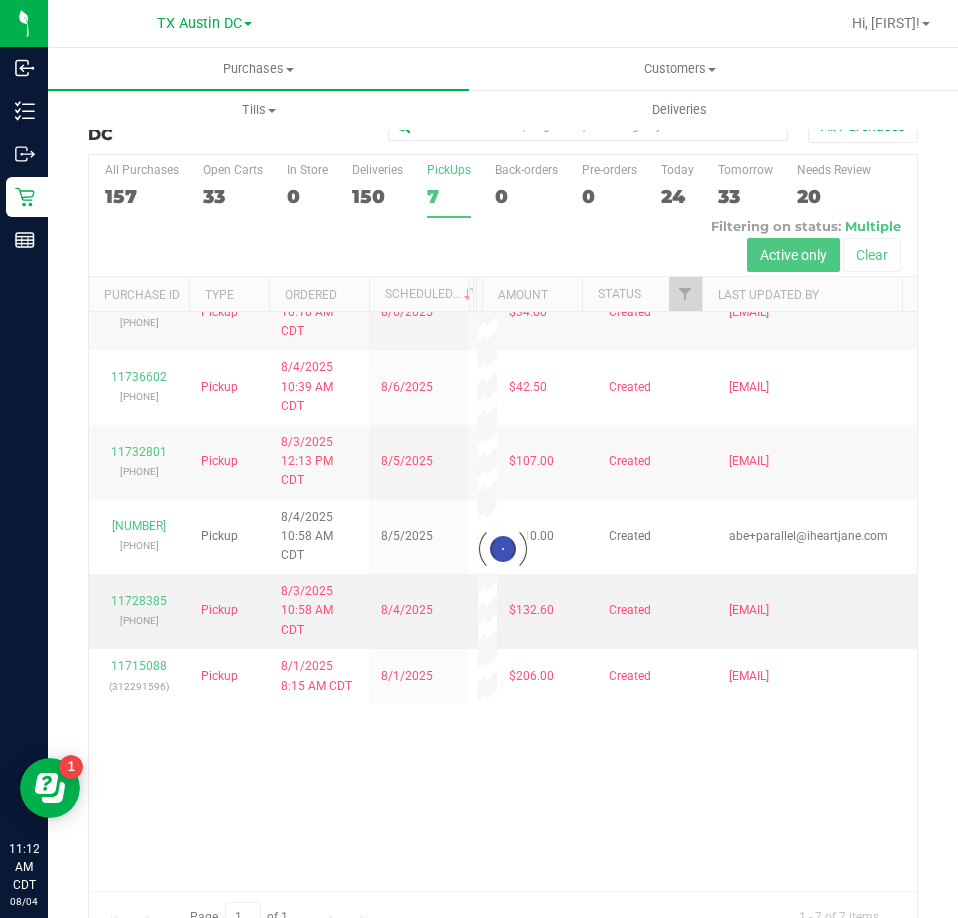 scroll, scrollTop: 0, scrollLeft: 0, axis: both 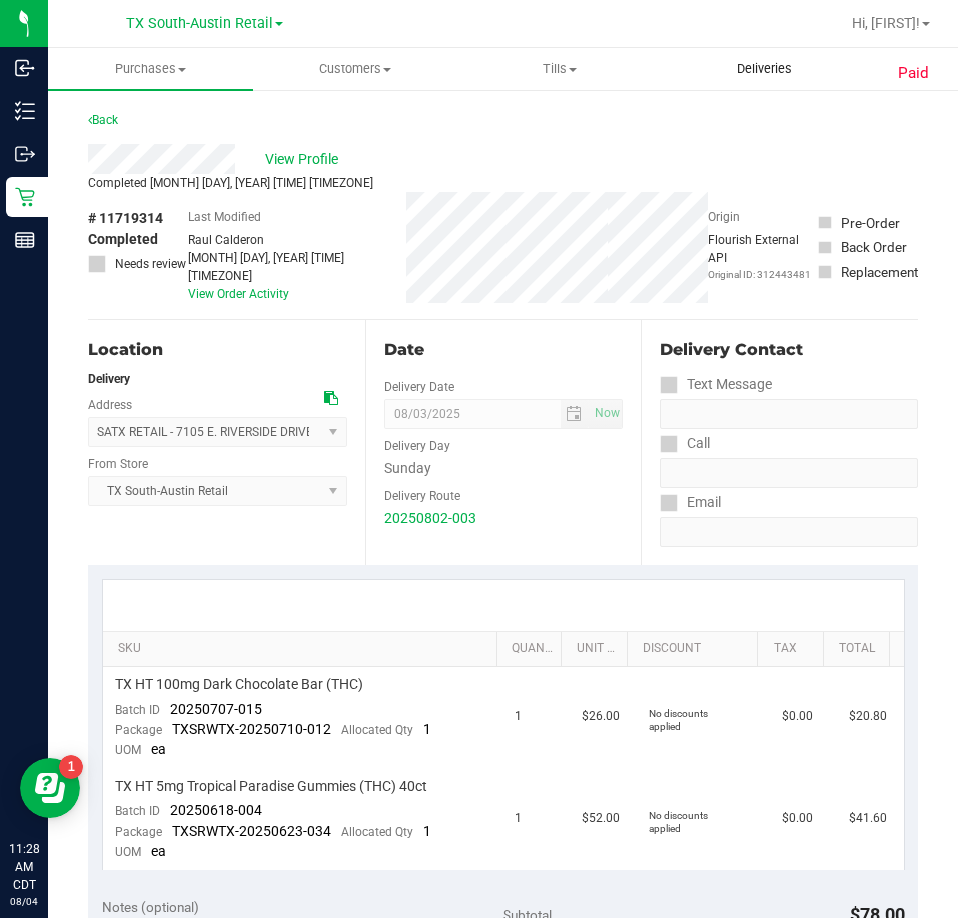 click on "Deliveries" at bounding box center [764, 69] 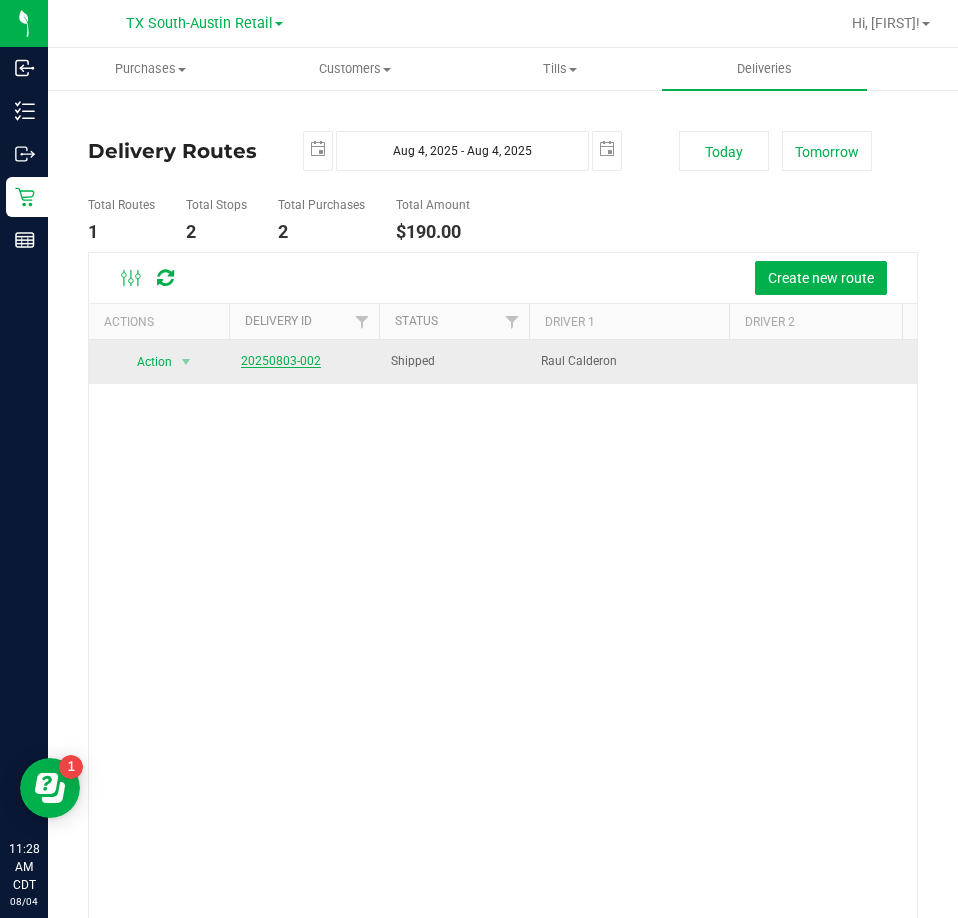 click on "20250803-002" at bounding box center (281, 361) 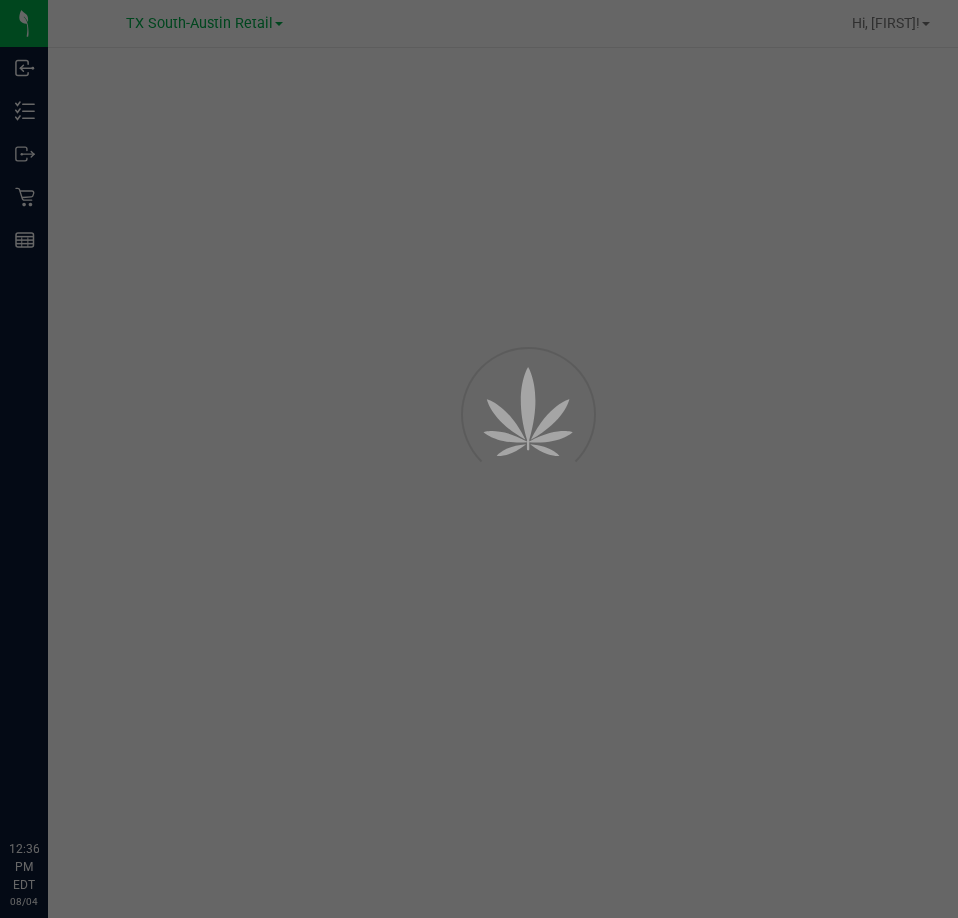scroll, scrollTop: 0, scrollLeft: 0, axis: both 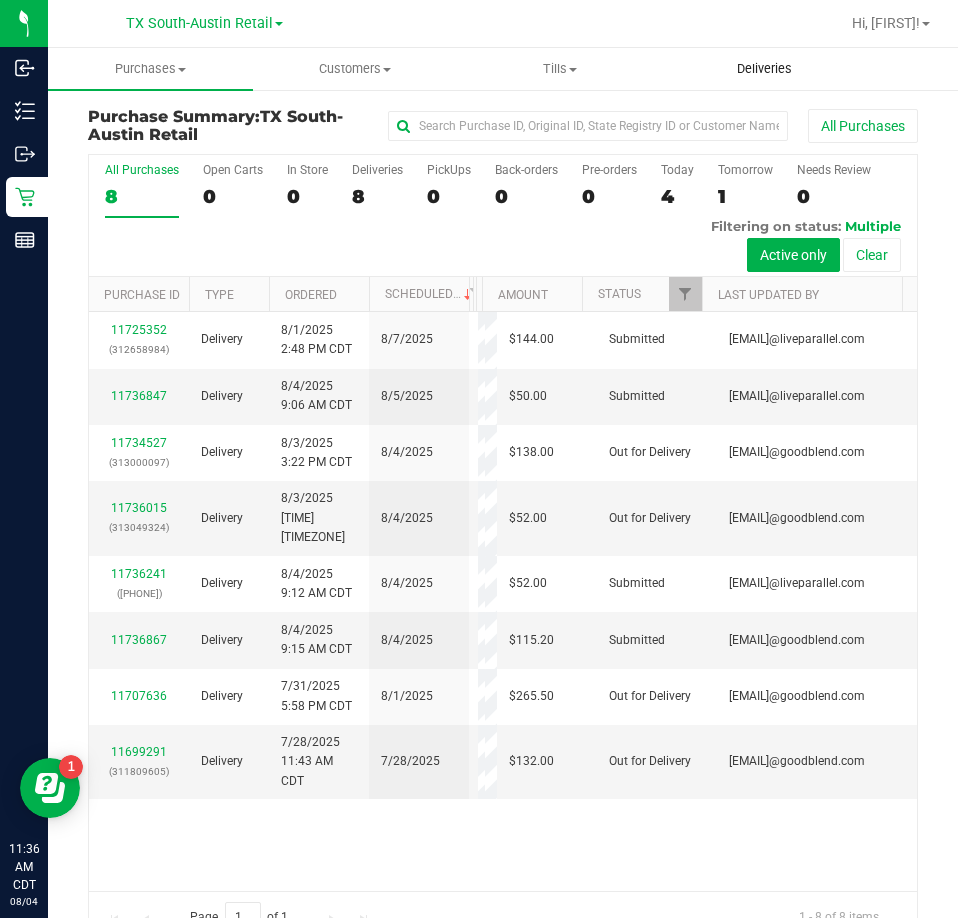 click on "Deliveries" at bounding box center (764, 69) 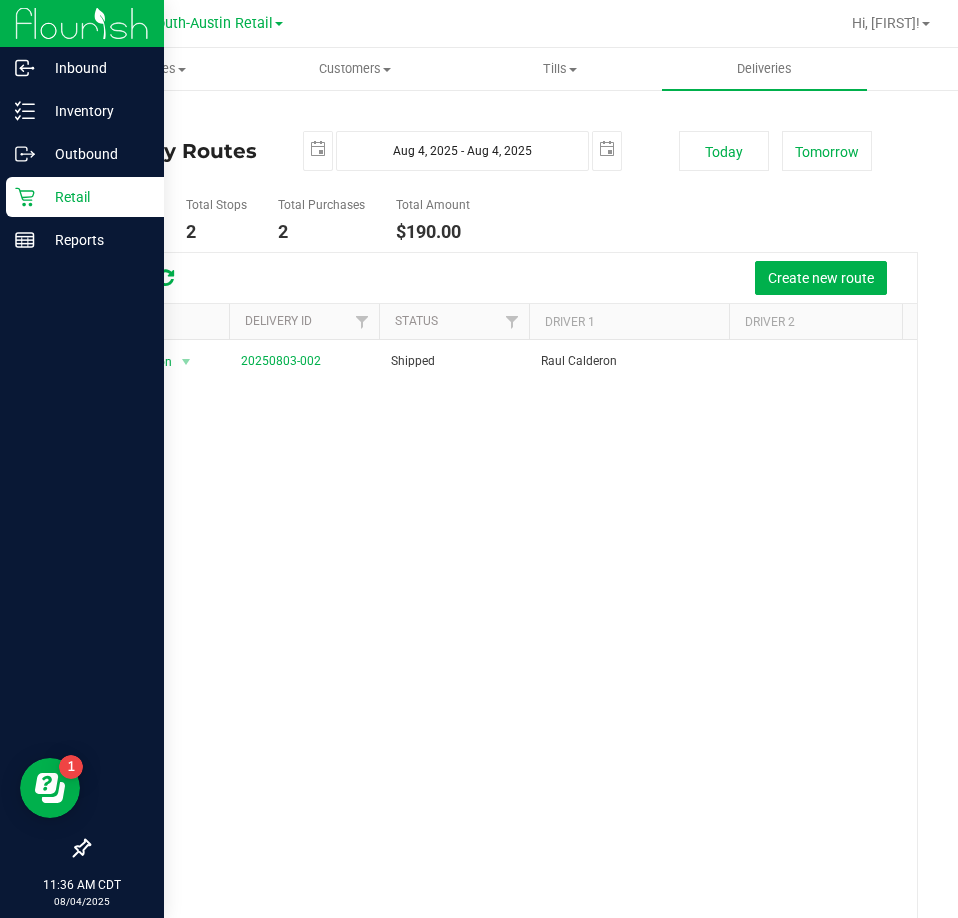 click on "Retail" at bounding box center (95, 197) 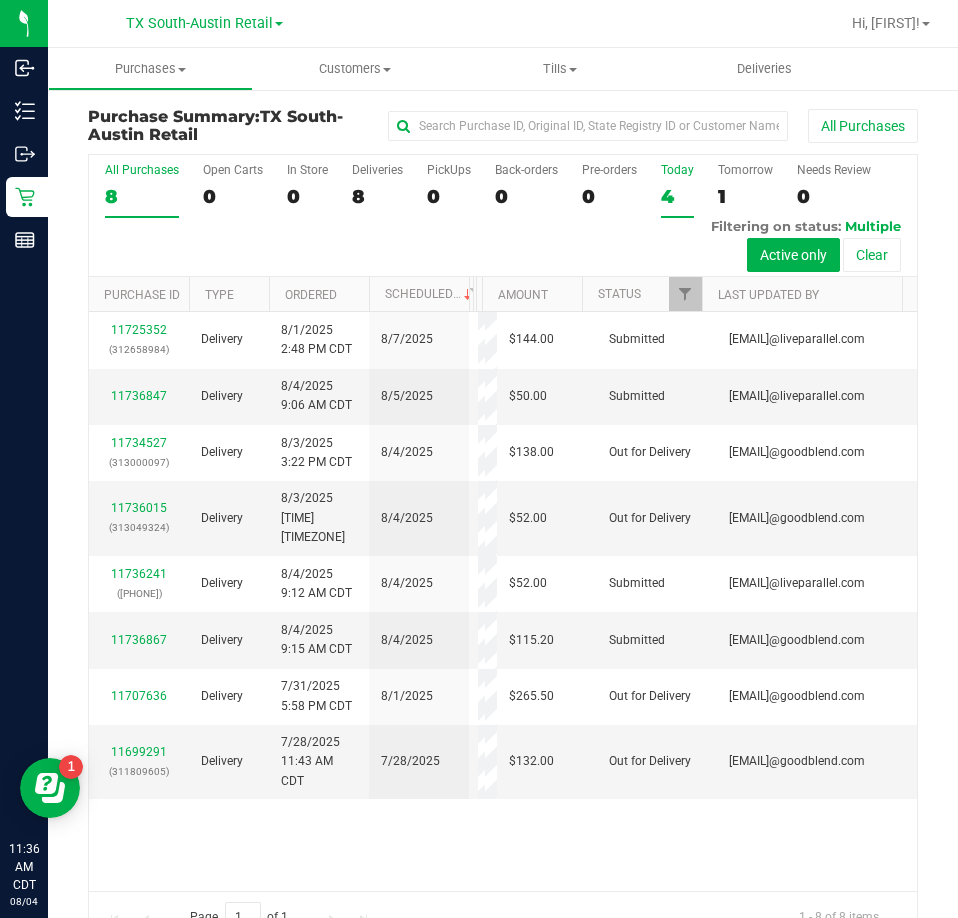 click on "4" at bounding box center (677, 196) 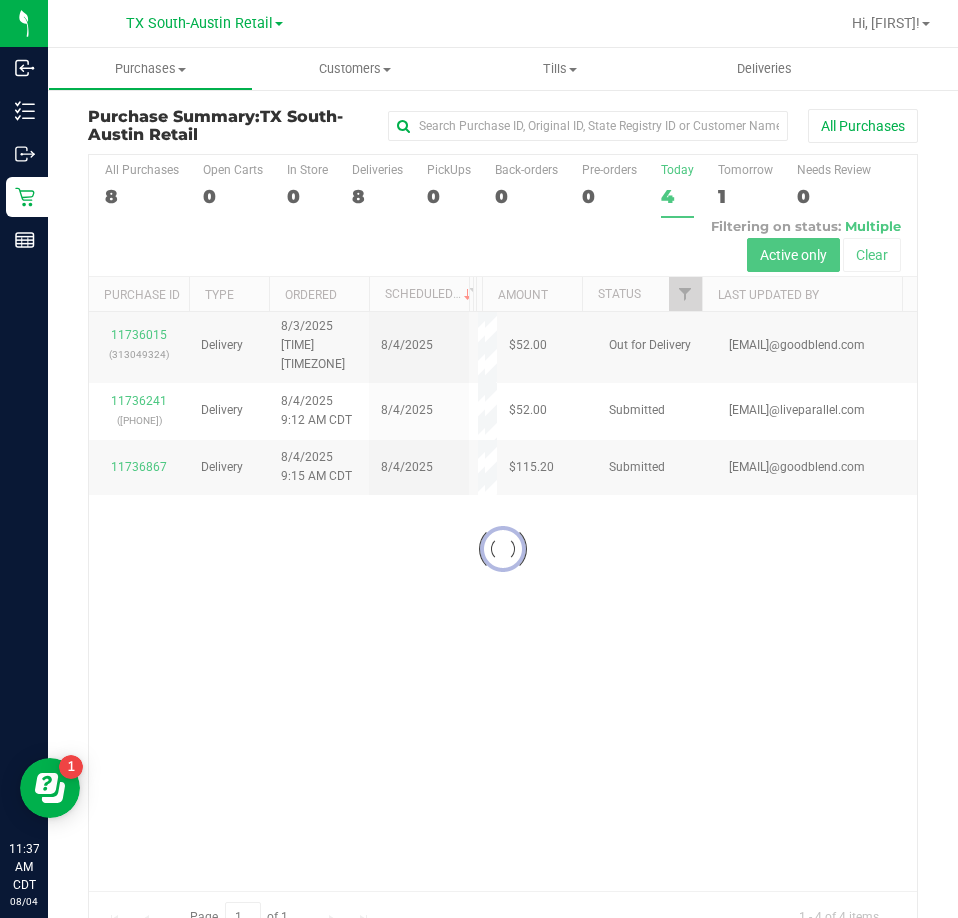 scroll, scrollTop: 0, scrollLeft: 0, axis: both 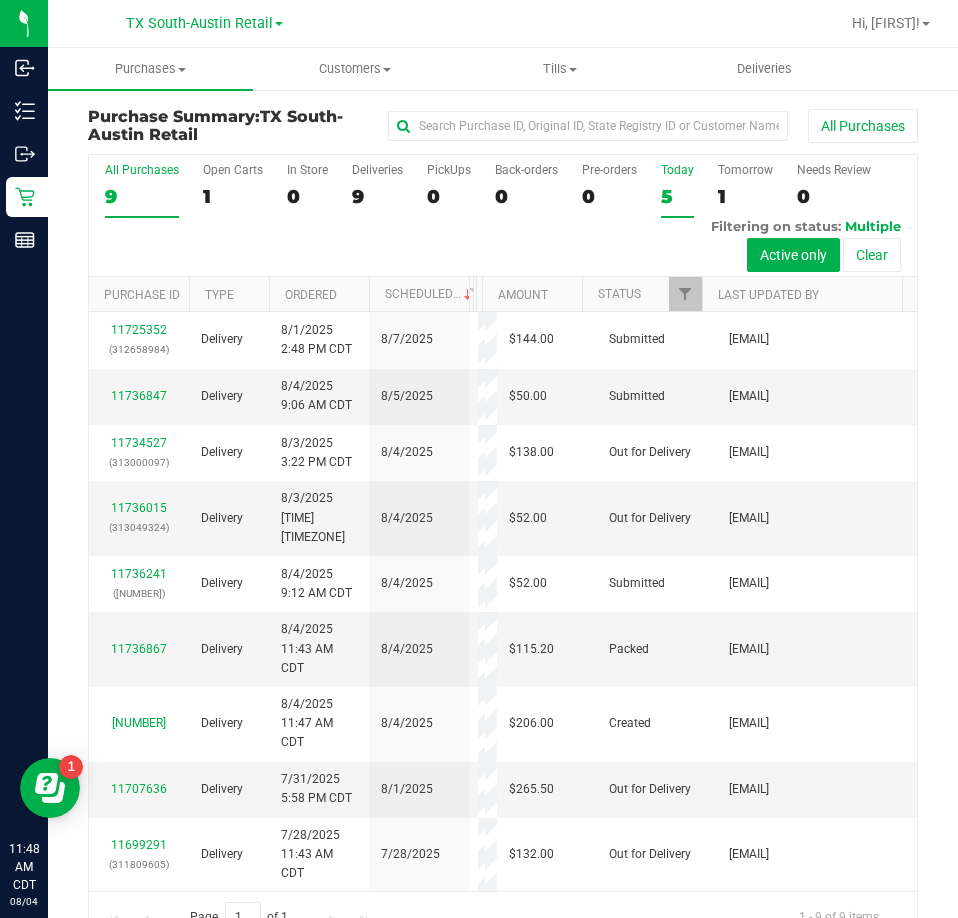 click on "Today
5" at bounding box center [677, 190] 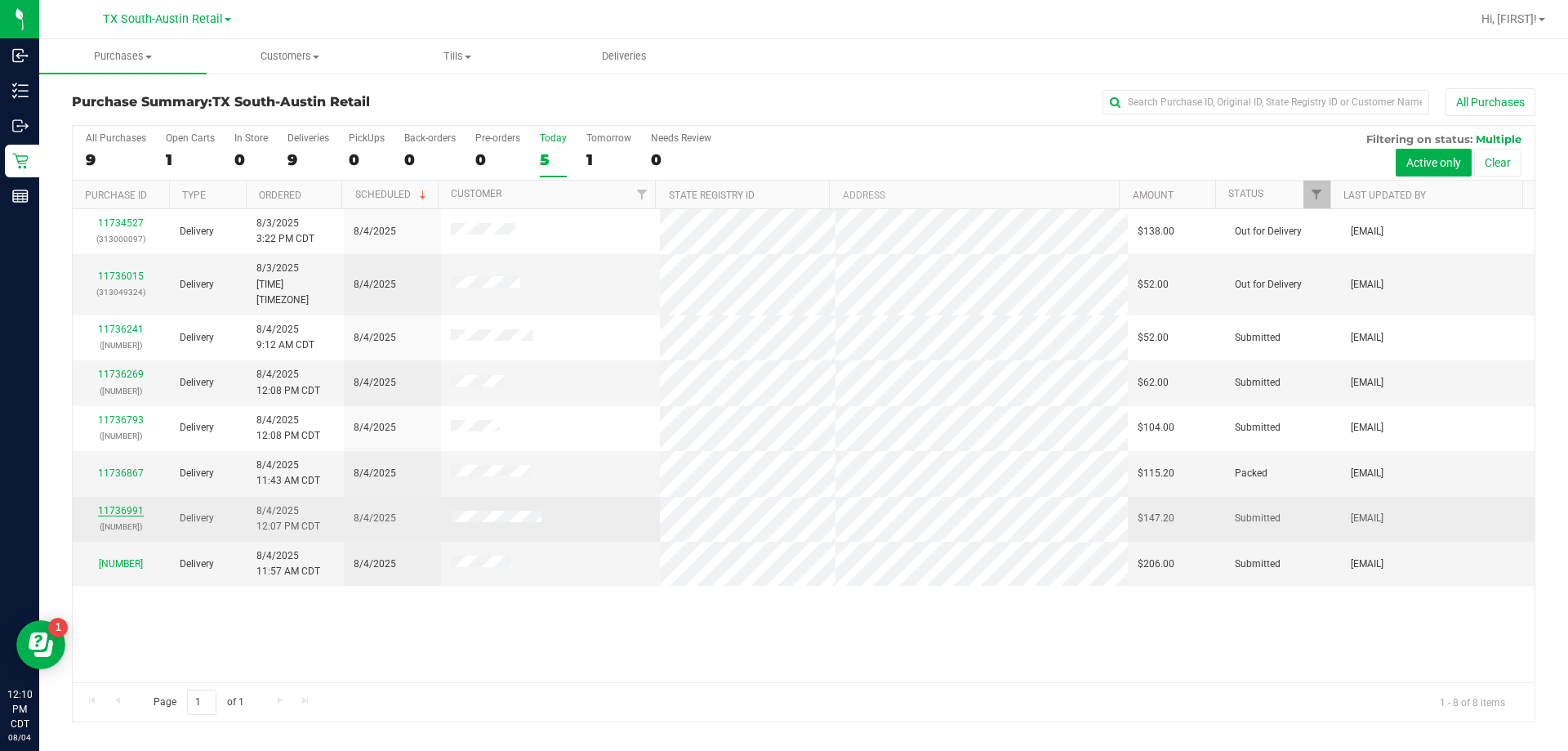 click on "11736991" at bounding box center [121, 511] 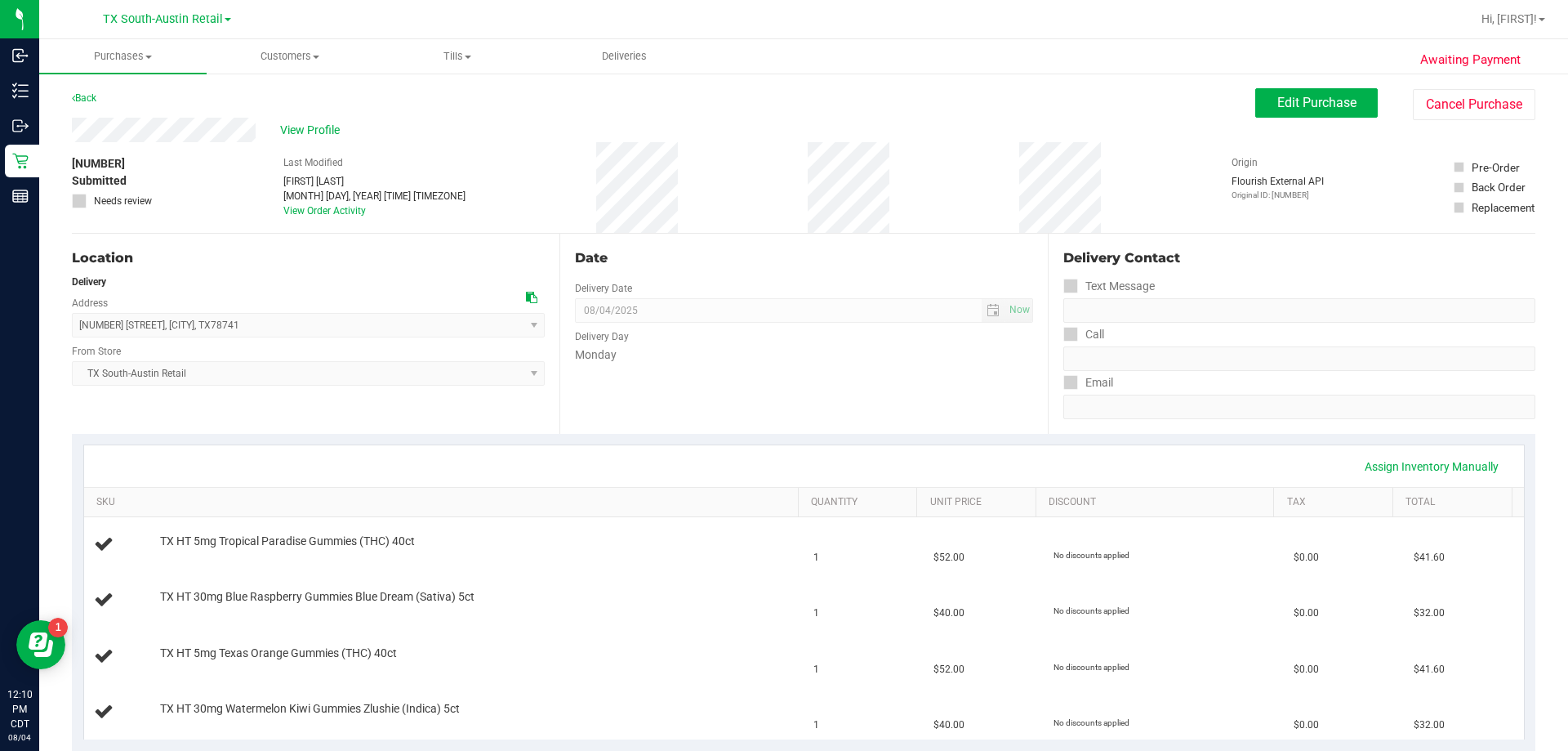 click on "View Profile" at bounding box center [663, 130] 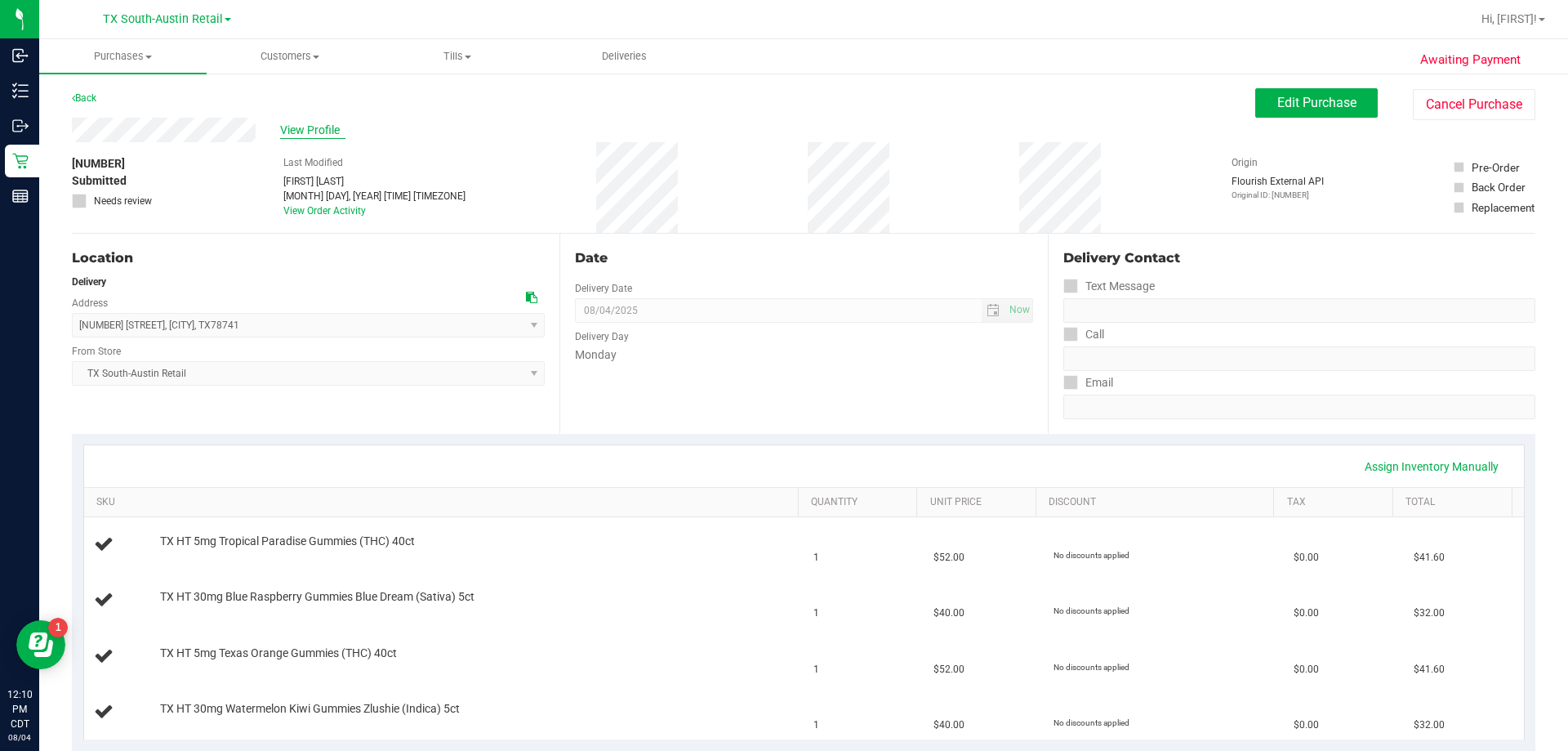 click on "View Profile" at bounding box center (313, 130) 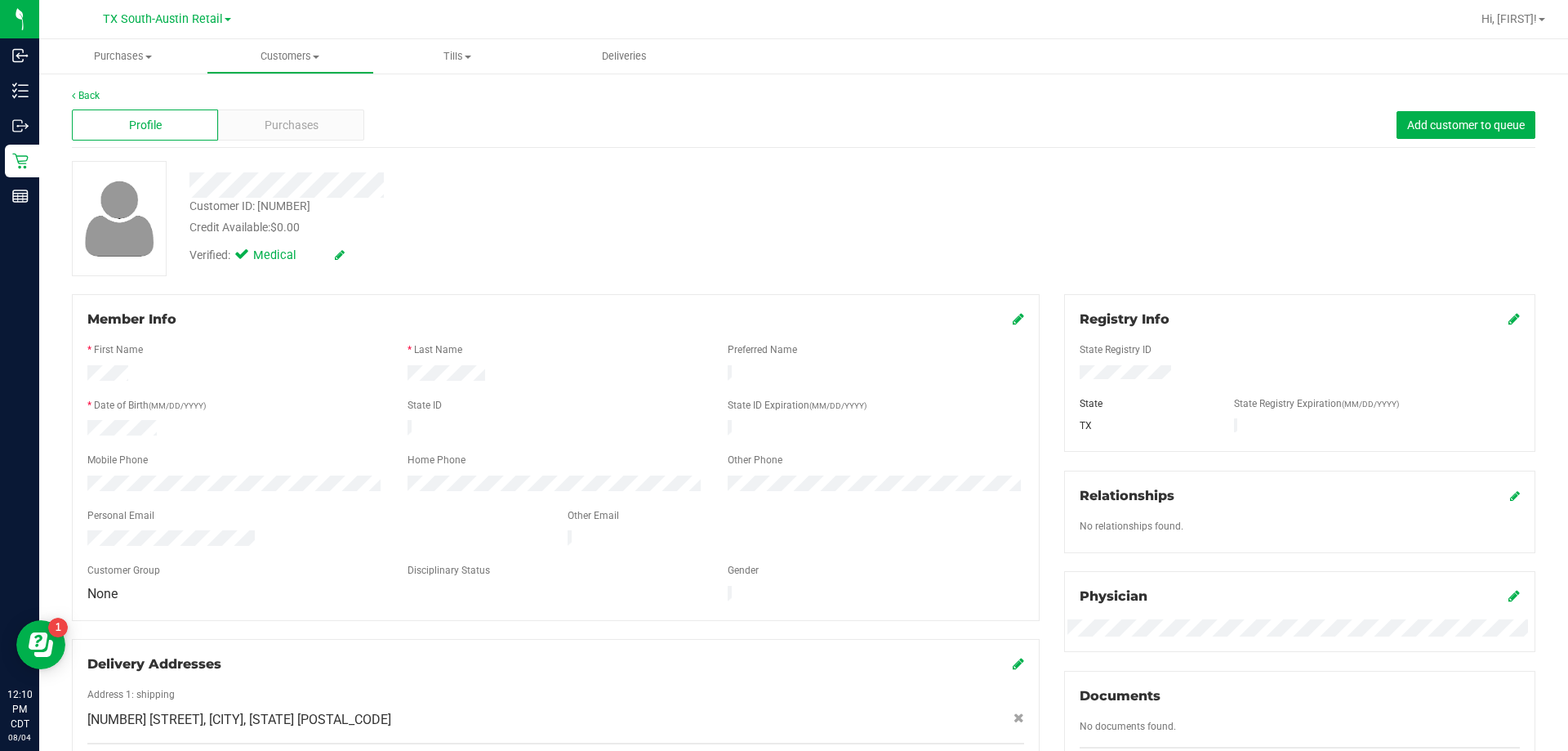click on "Back" at bounding box center [804, 96] 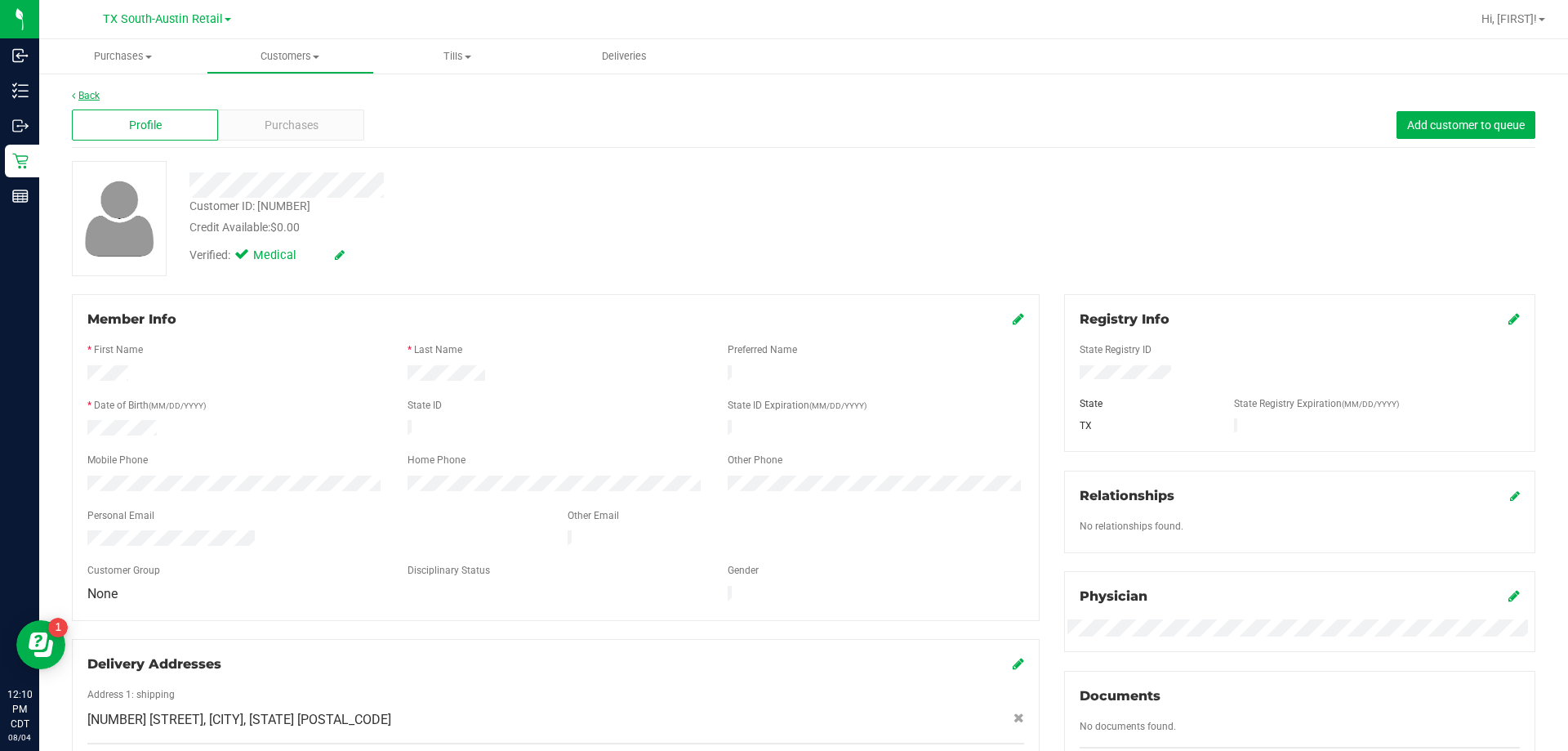 click on "Back" at bounding box center [86, 96] 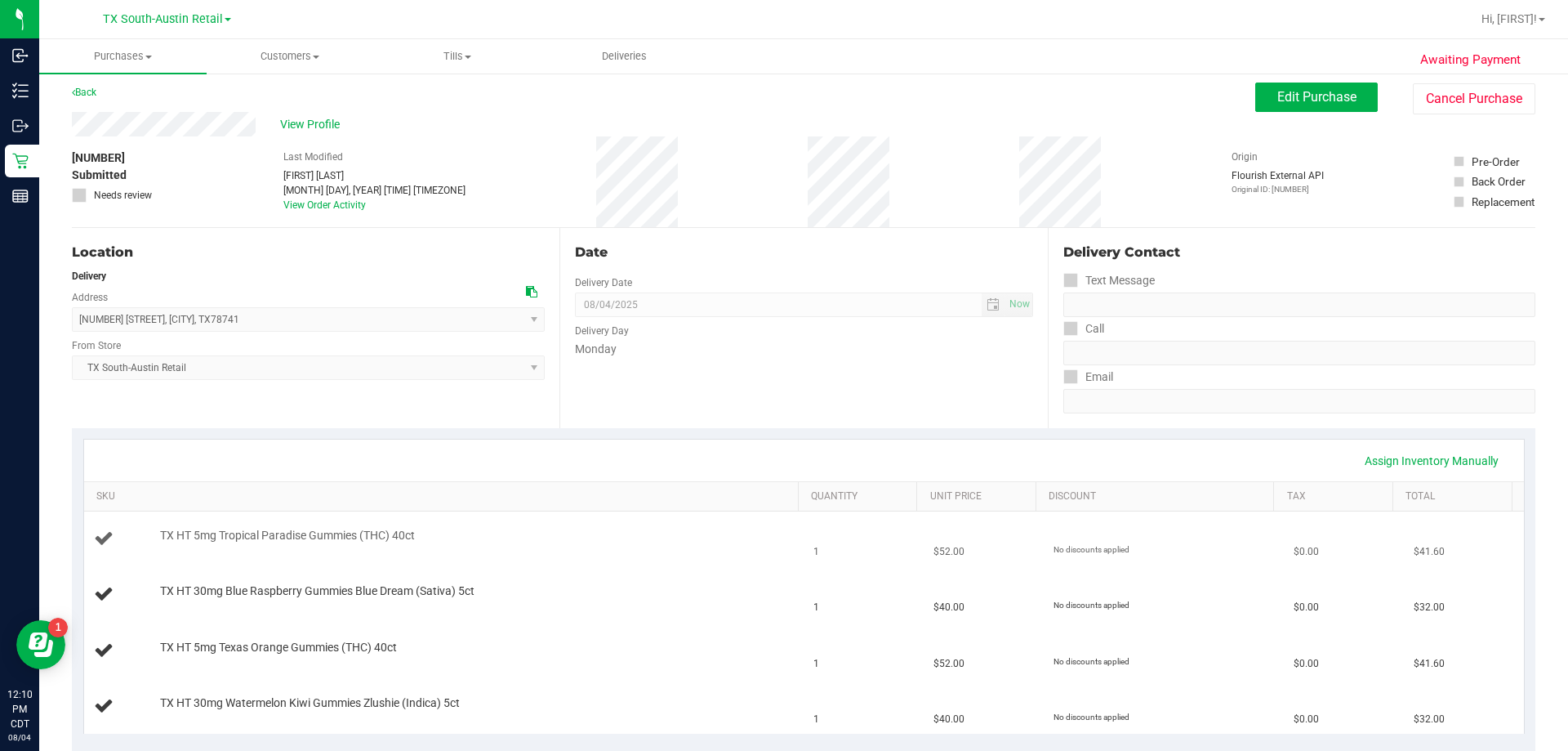 scroll, scrollTop: 0, scrollLeft: 0, axis: both 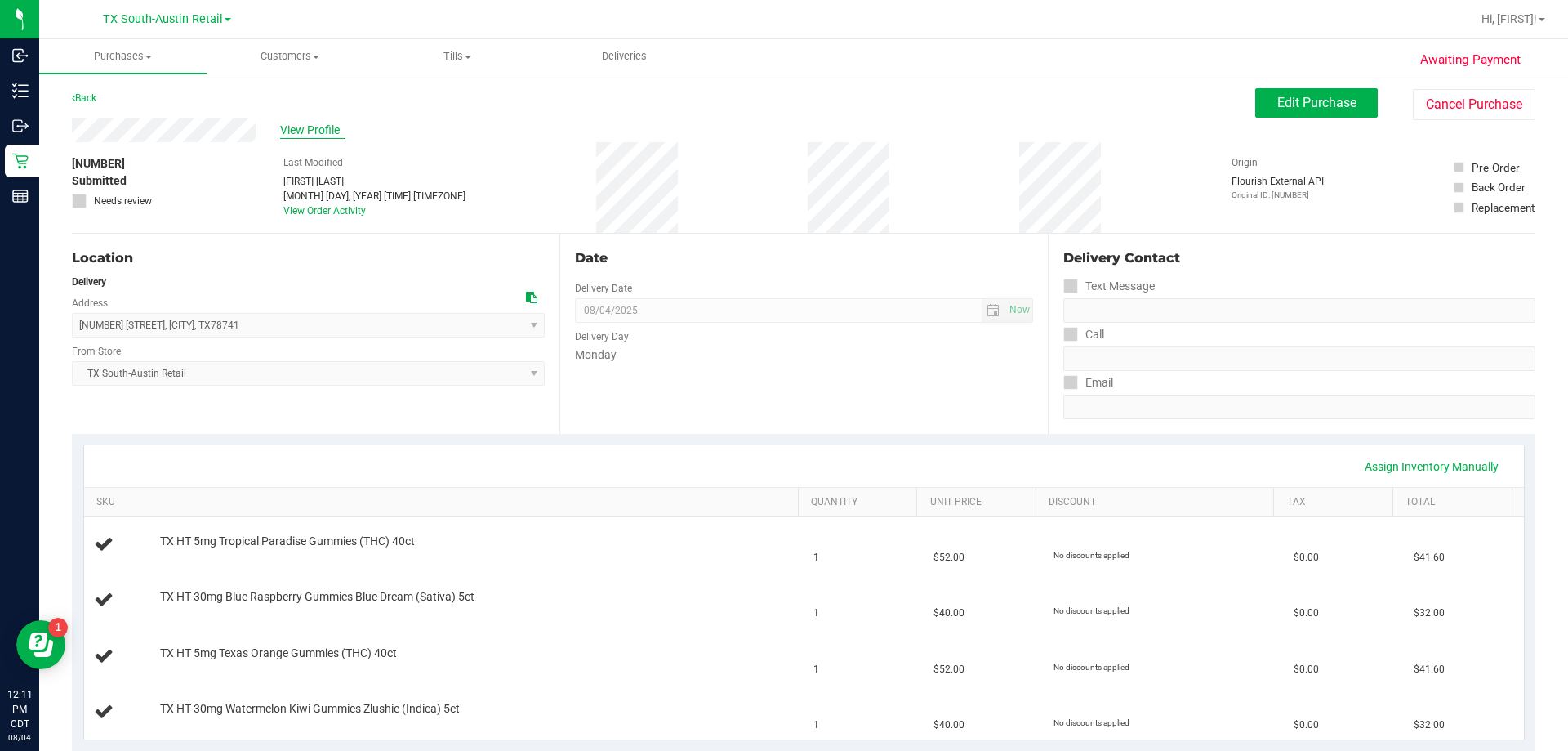 click on "View Profile" at bounding box center [313, 130] 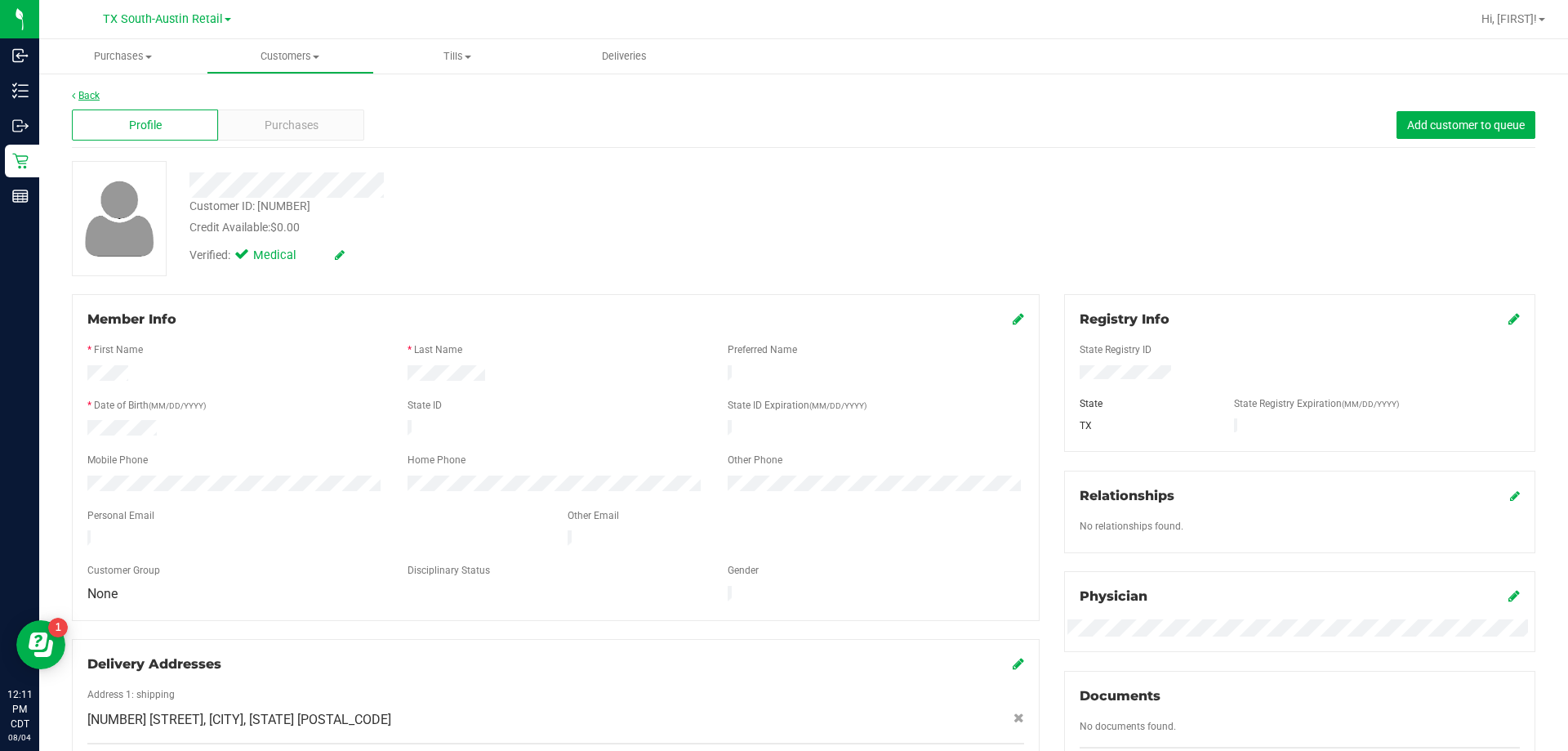 click on "Back" at bounding box center (86, 96) 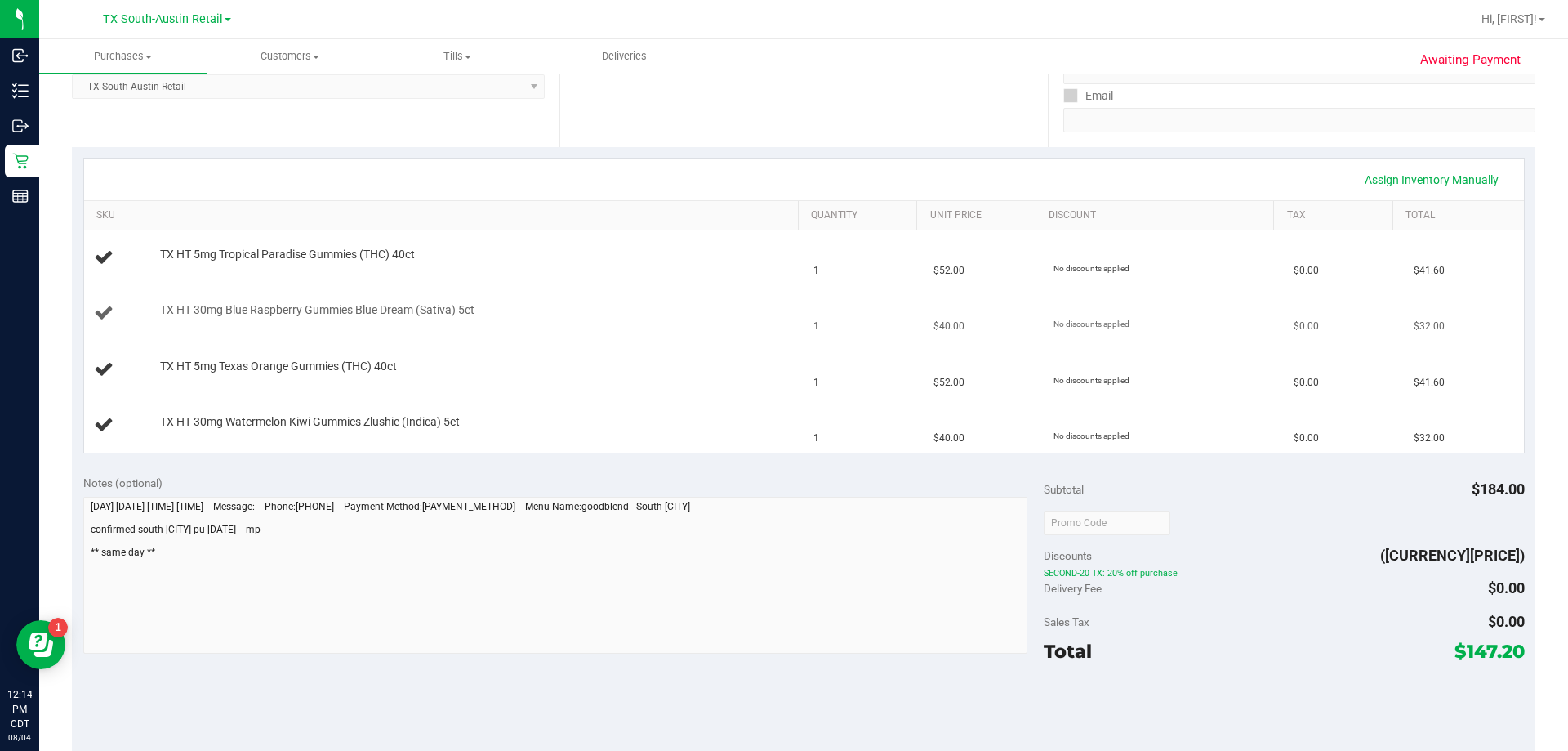 scroll, scrollTop: 0, scrollLeft: 0, axis: both 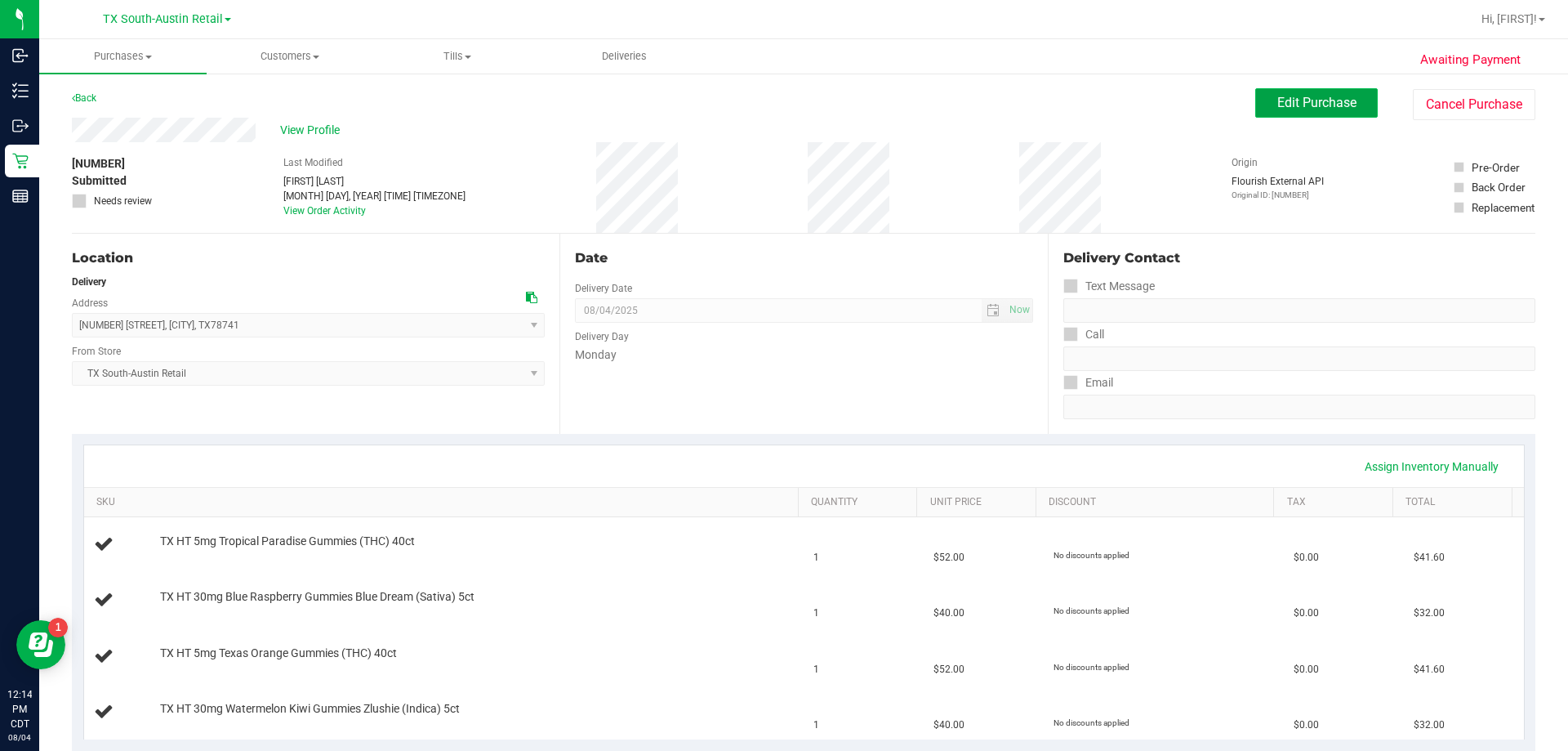 click on "Edit Purchase" at bounding box center [1316, 102] 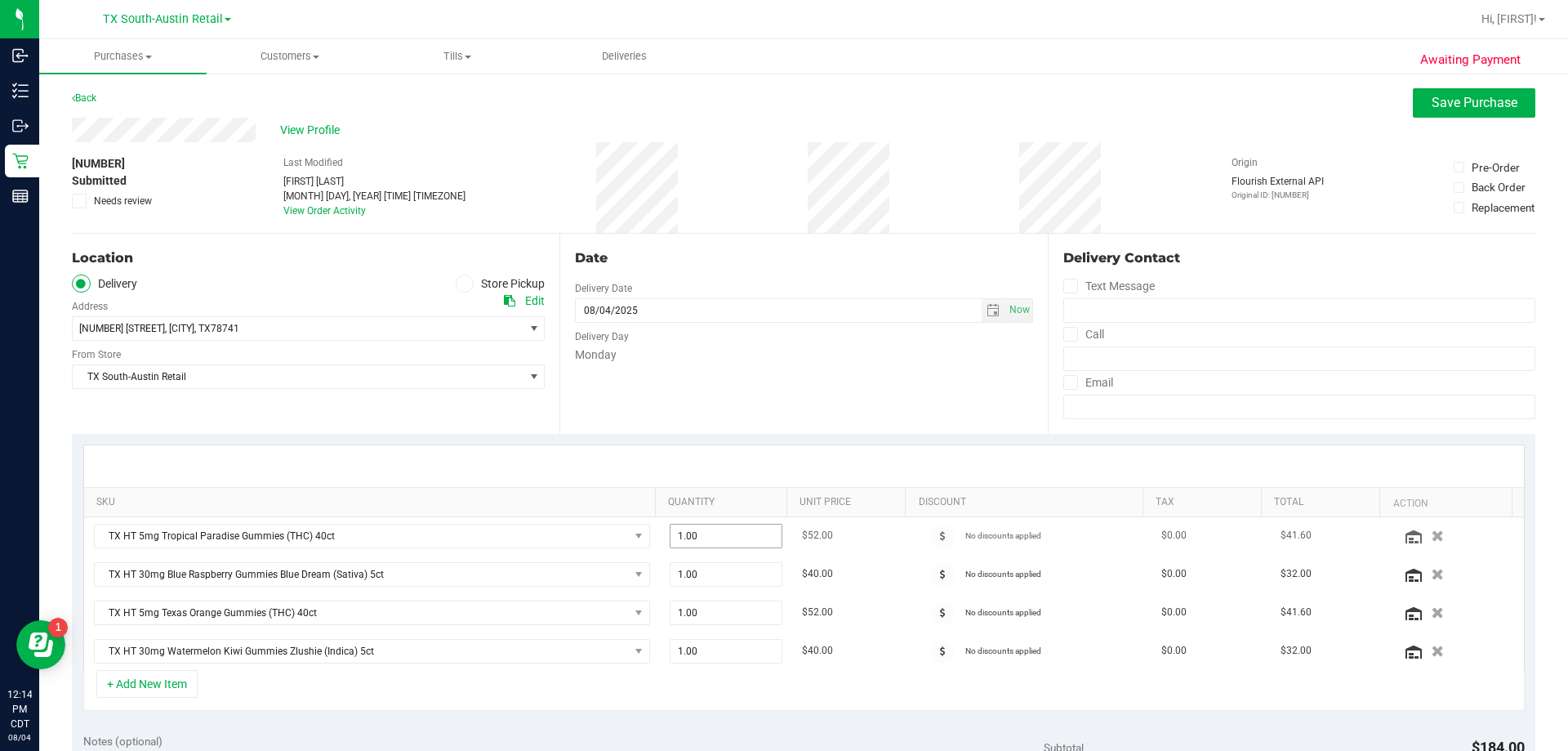 click on "1.00 1" at bounding box center [726, 536] 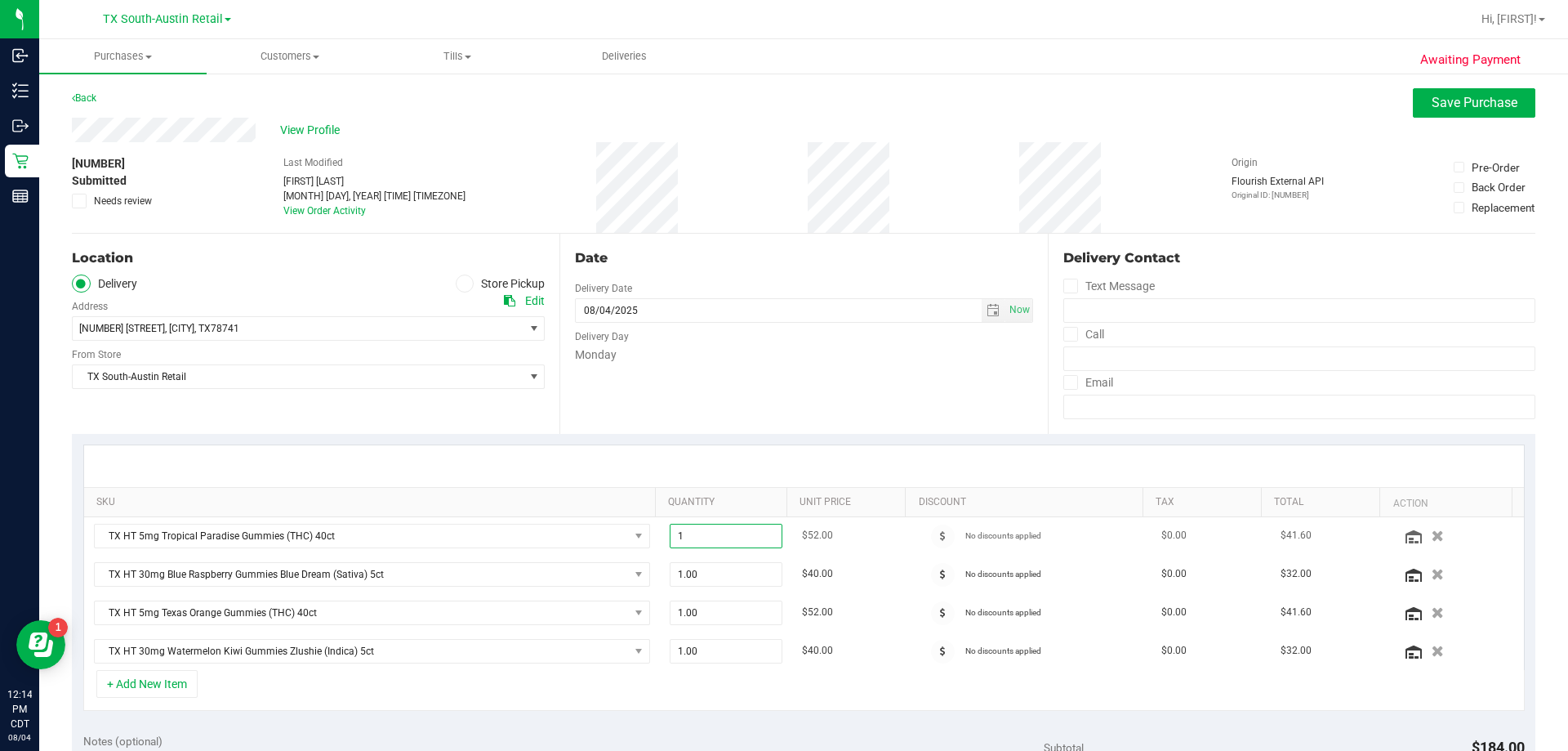 click on "1" at bounding box center [726, 536] 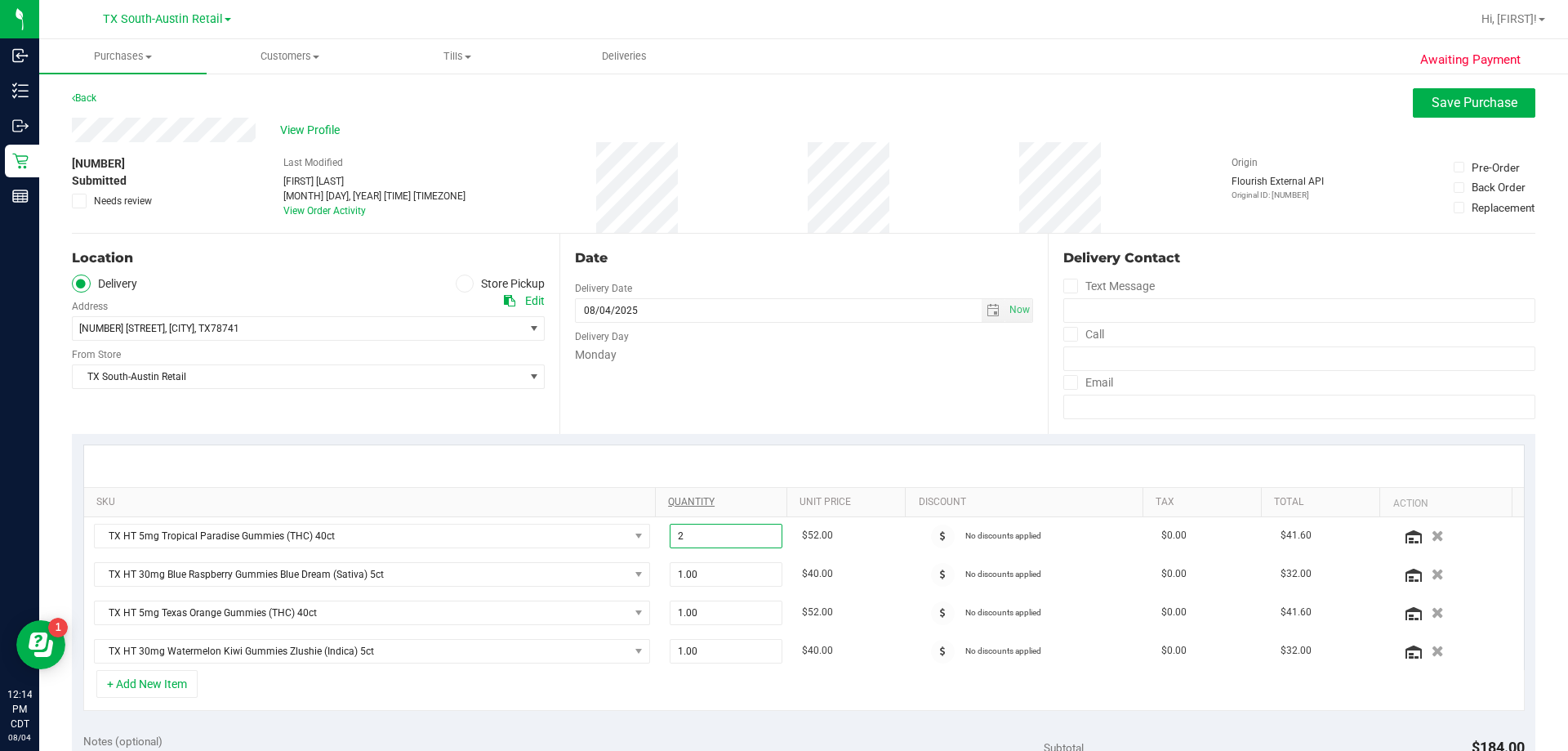 type on "2" 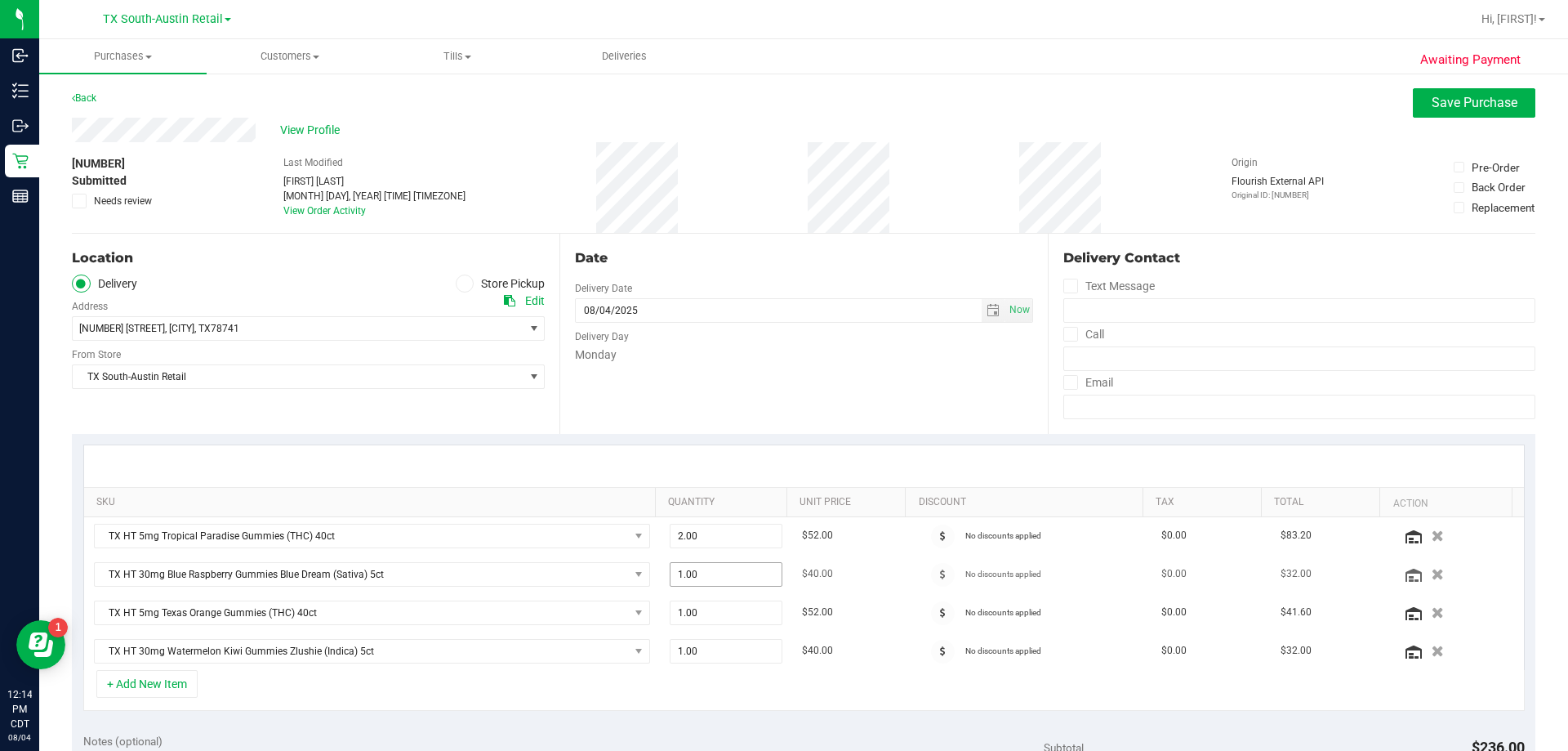 click on "1.00 1" at bounding box center [726, 574] 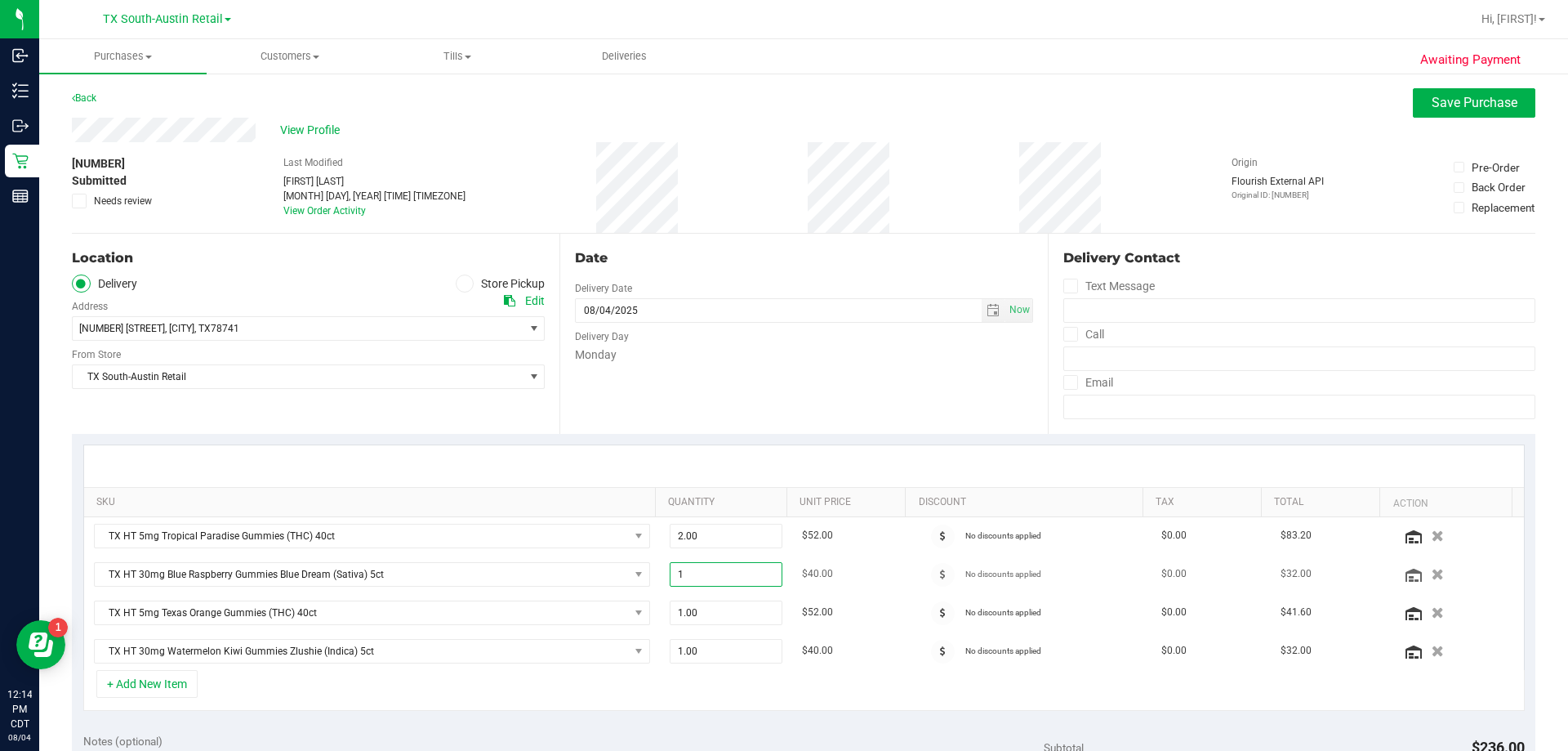 click on "1" at bounding box center (726, 574) 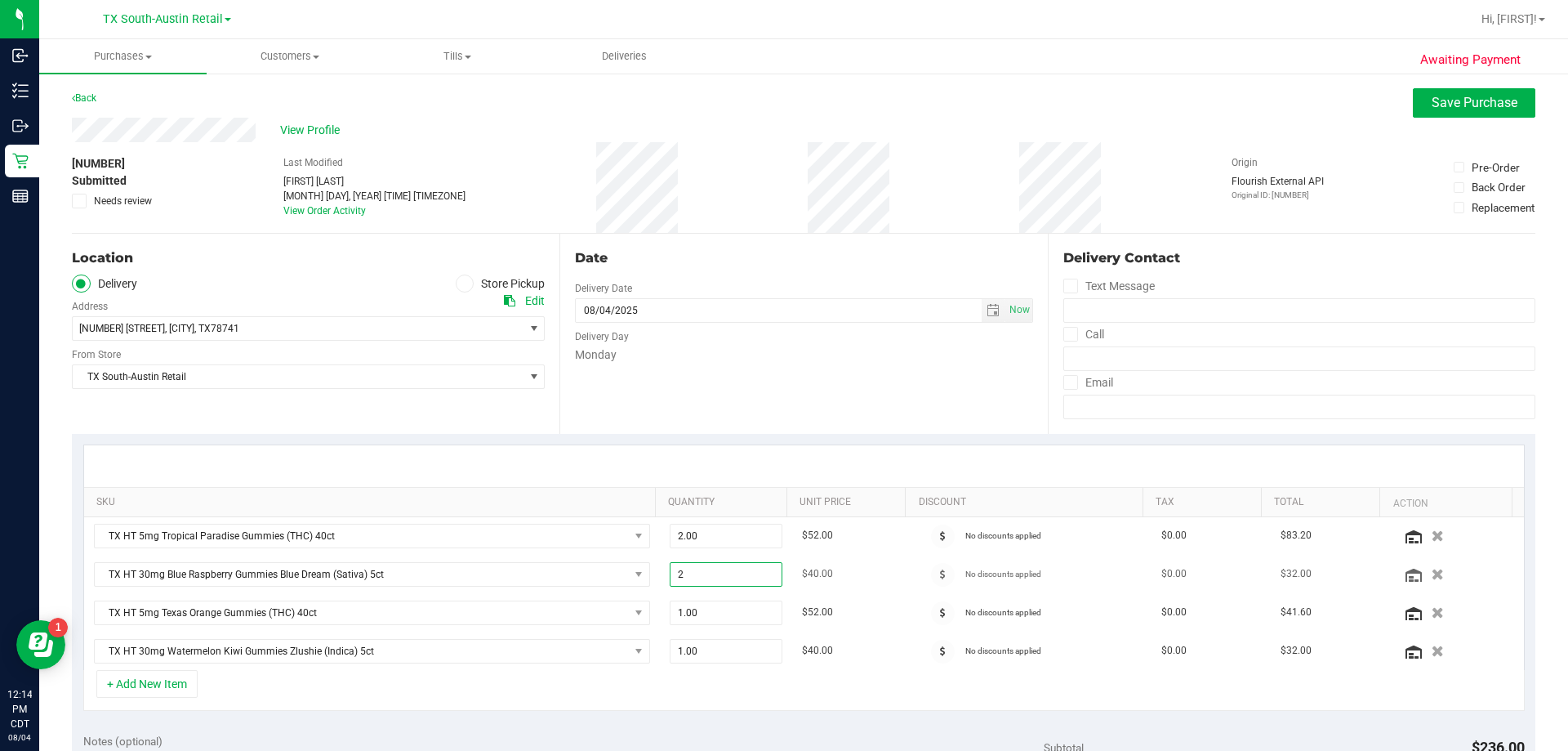type on "2" 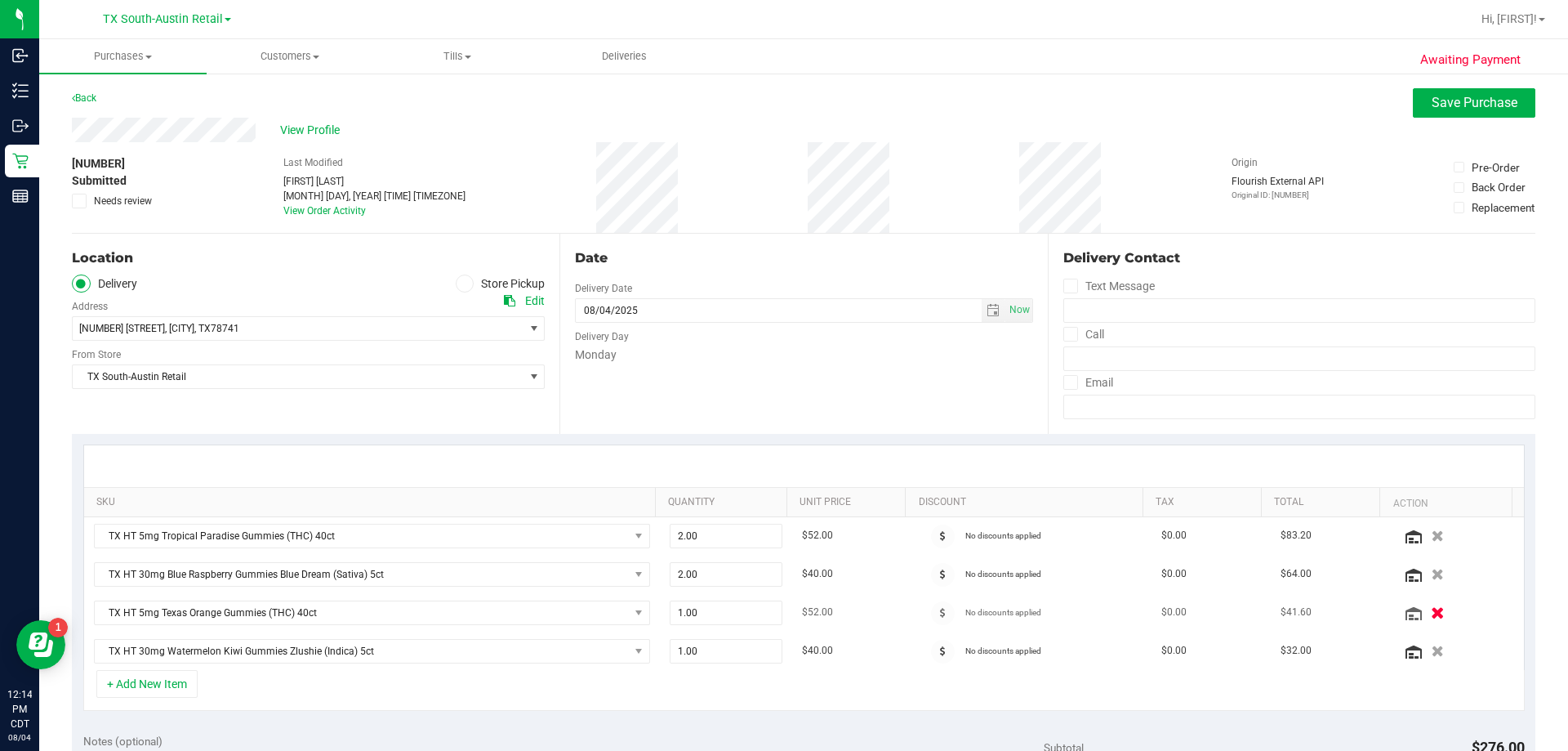 click at bounding box center [1437, 612] 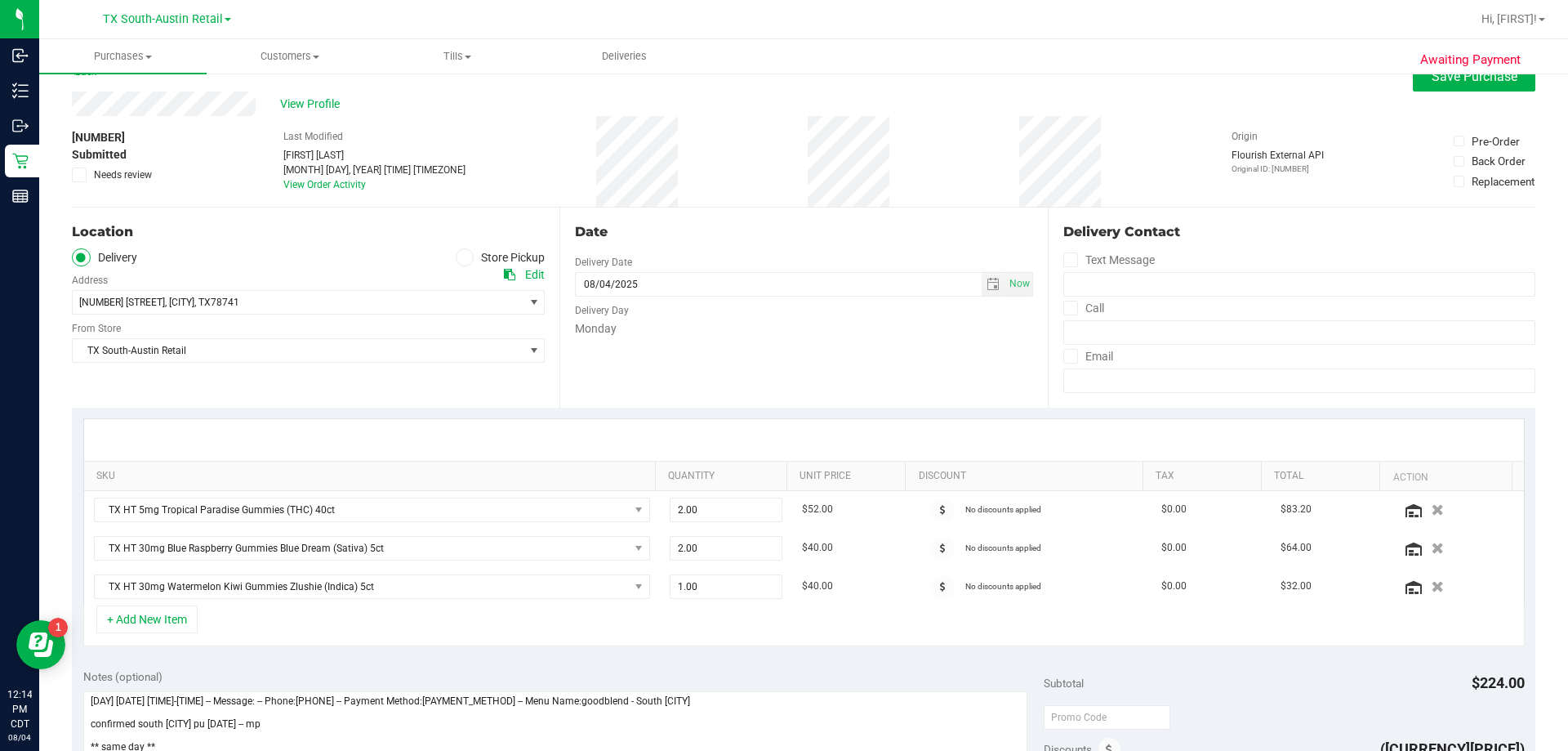 scroll, scrollTop: 0, scrollLeft: 0, axis: both 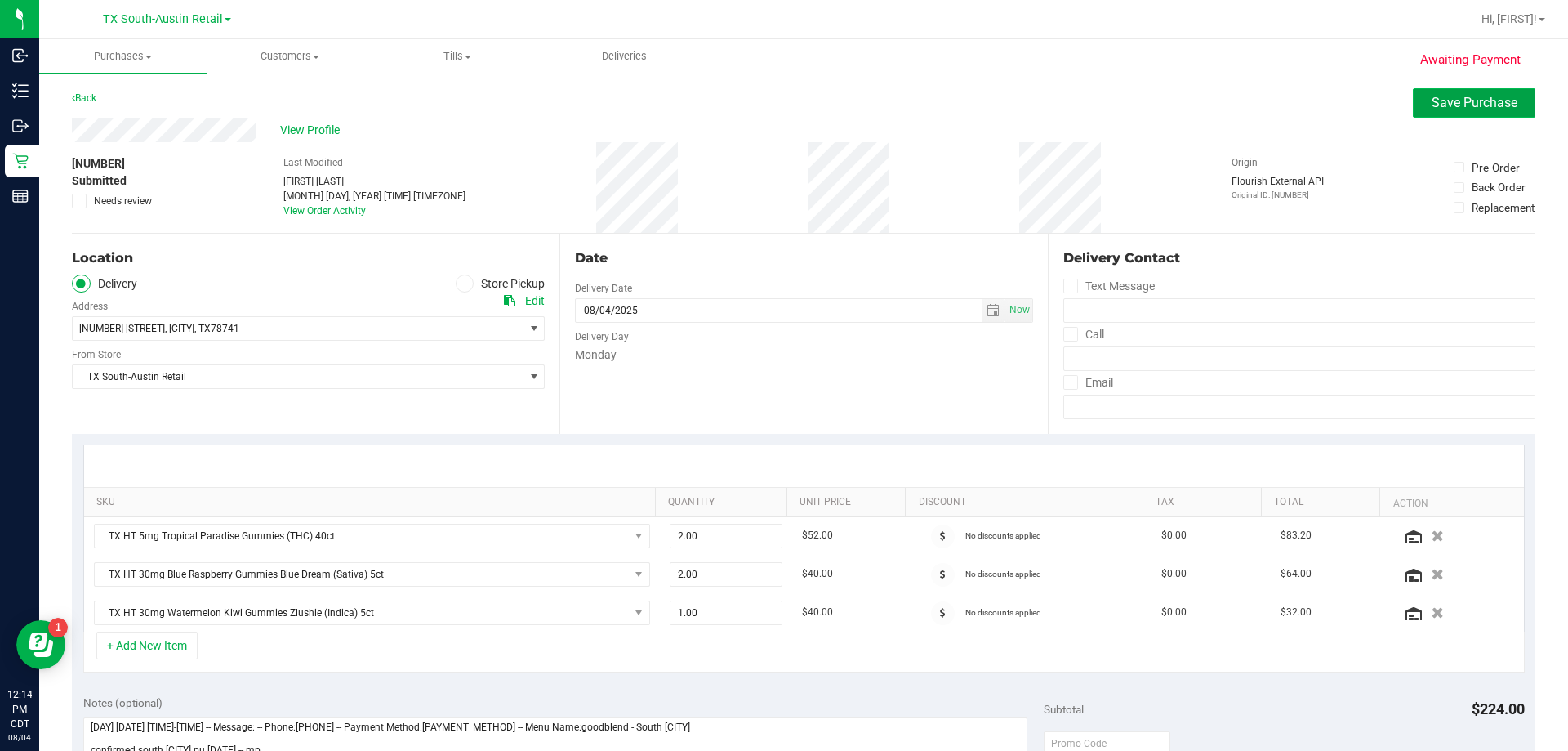 click on "Save Purchase" at bounding box center [1474, 103] 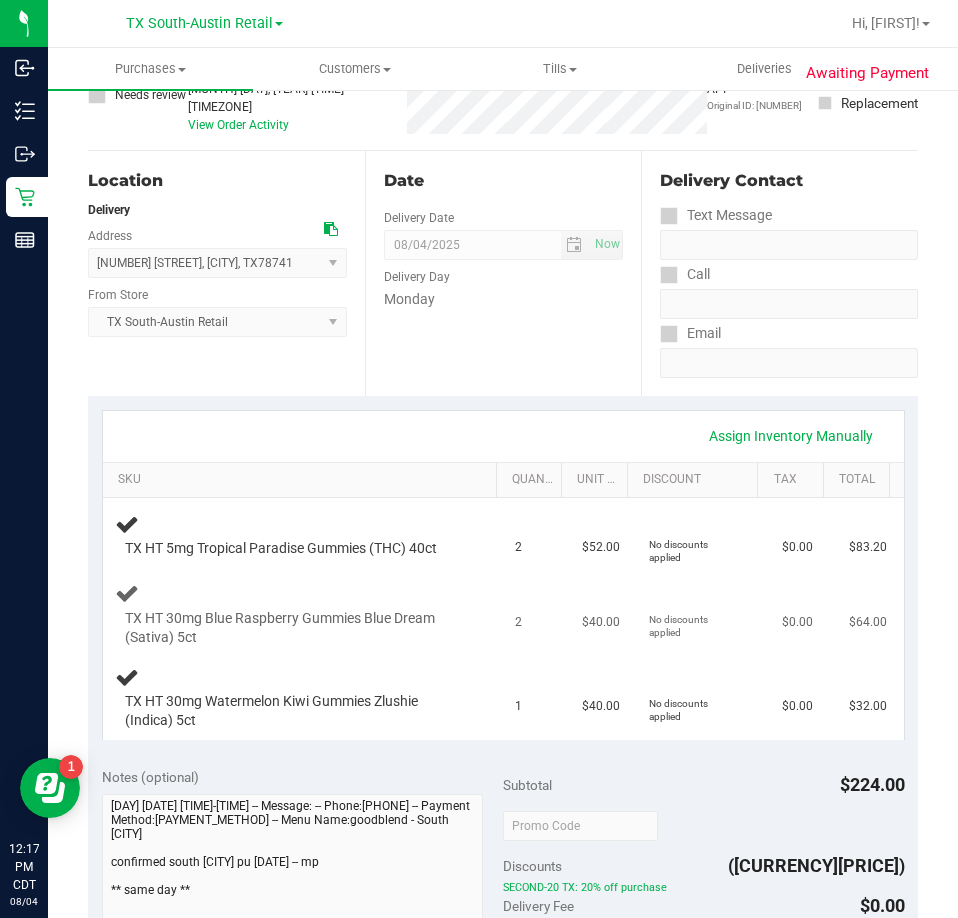 scroll, scrollTop: 0, scrollLeft: 0, axis: both 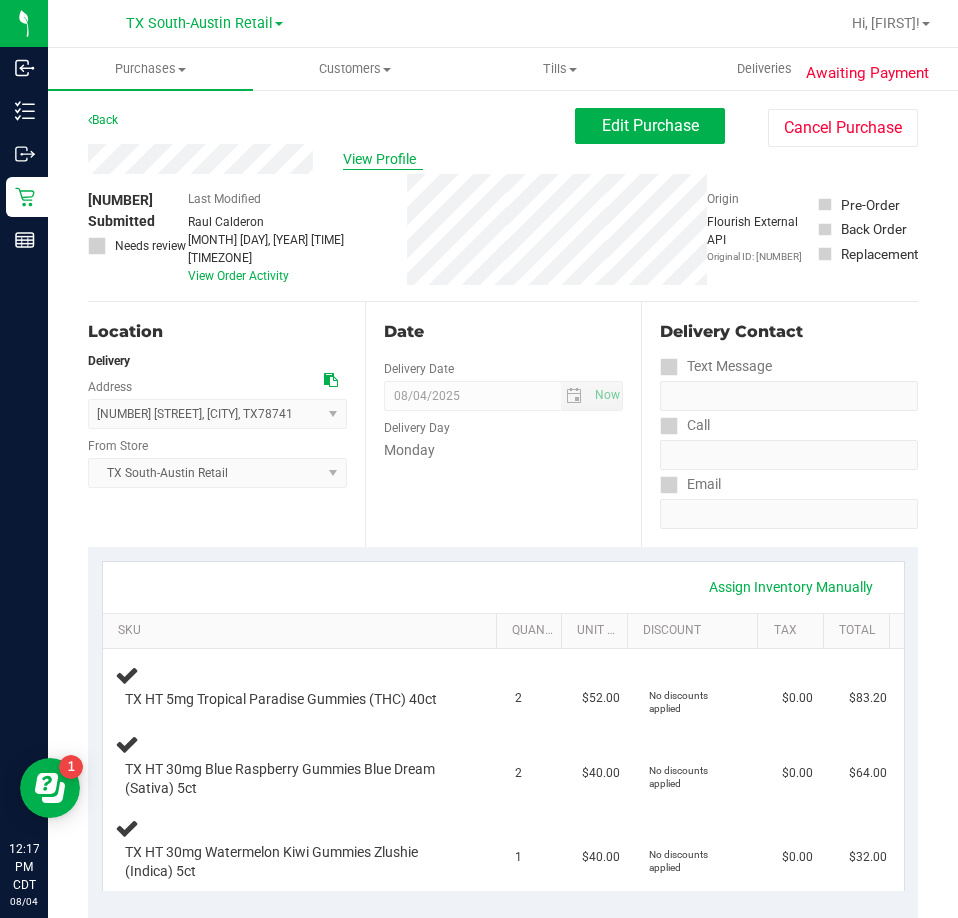 click on "View Profile" at bounding box center (383, 159) 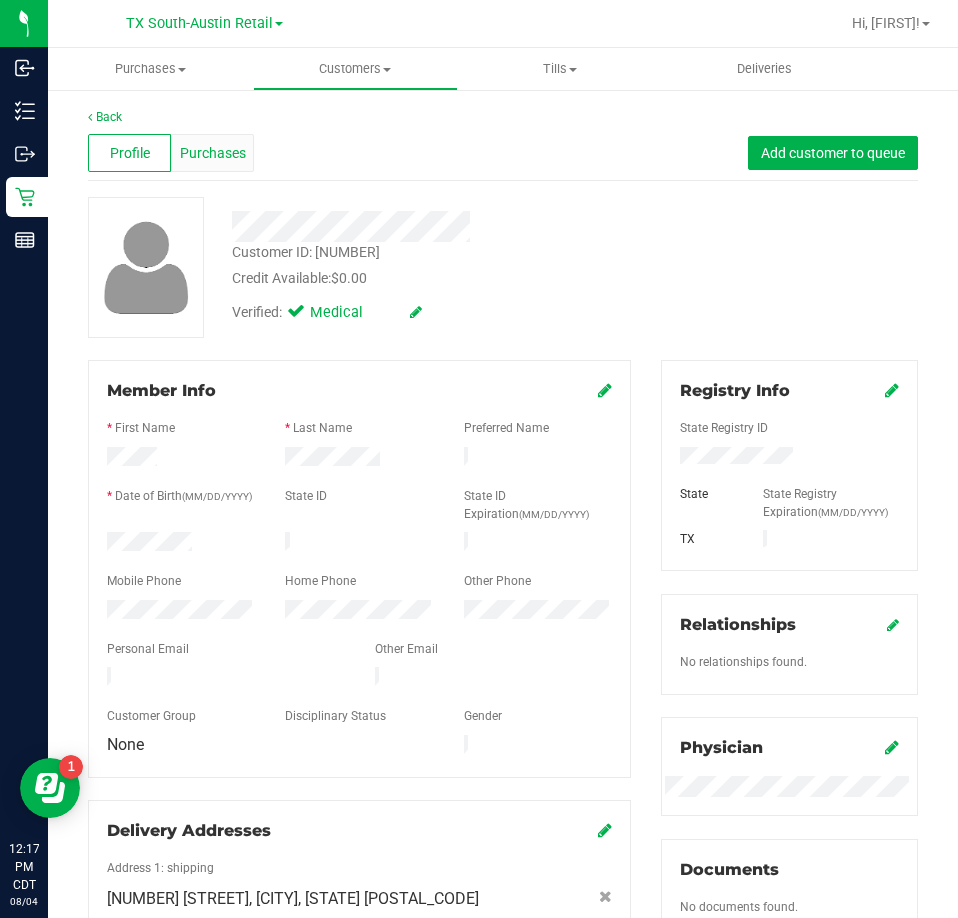 click on "Purchases" at bounding box center [212, 153] 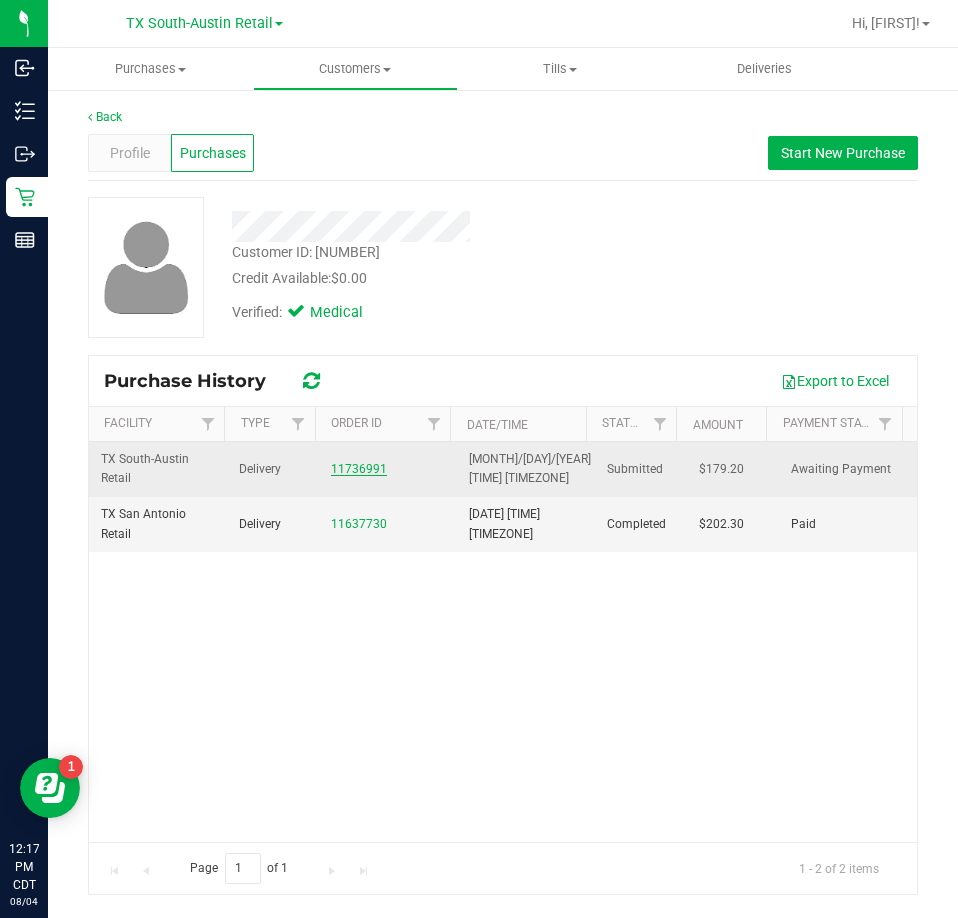 click on "11736991" at bounding box center [359, 469] 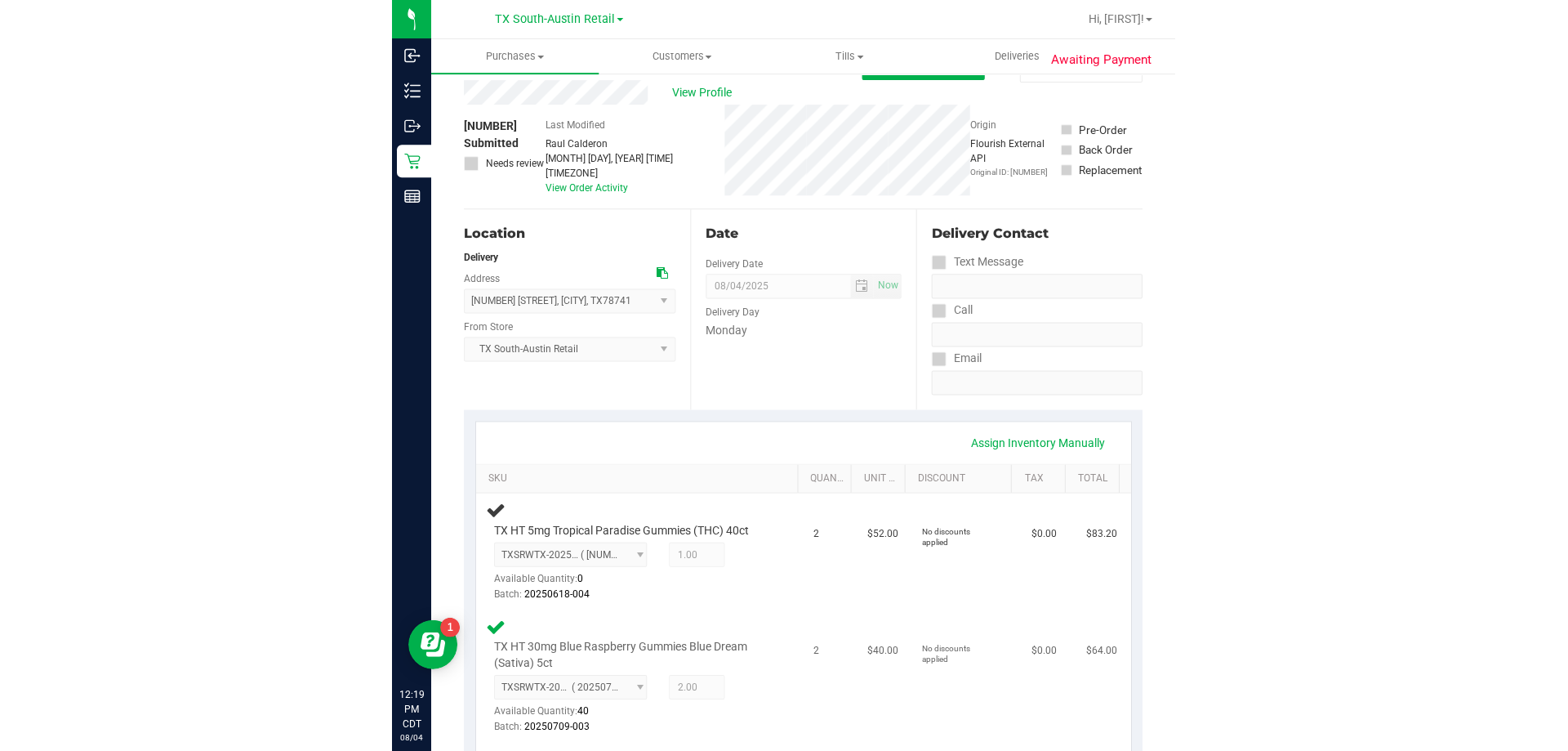 scroll, scrollTop: 0, scrollLeft: 0, axis: both 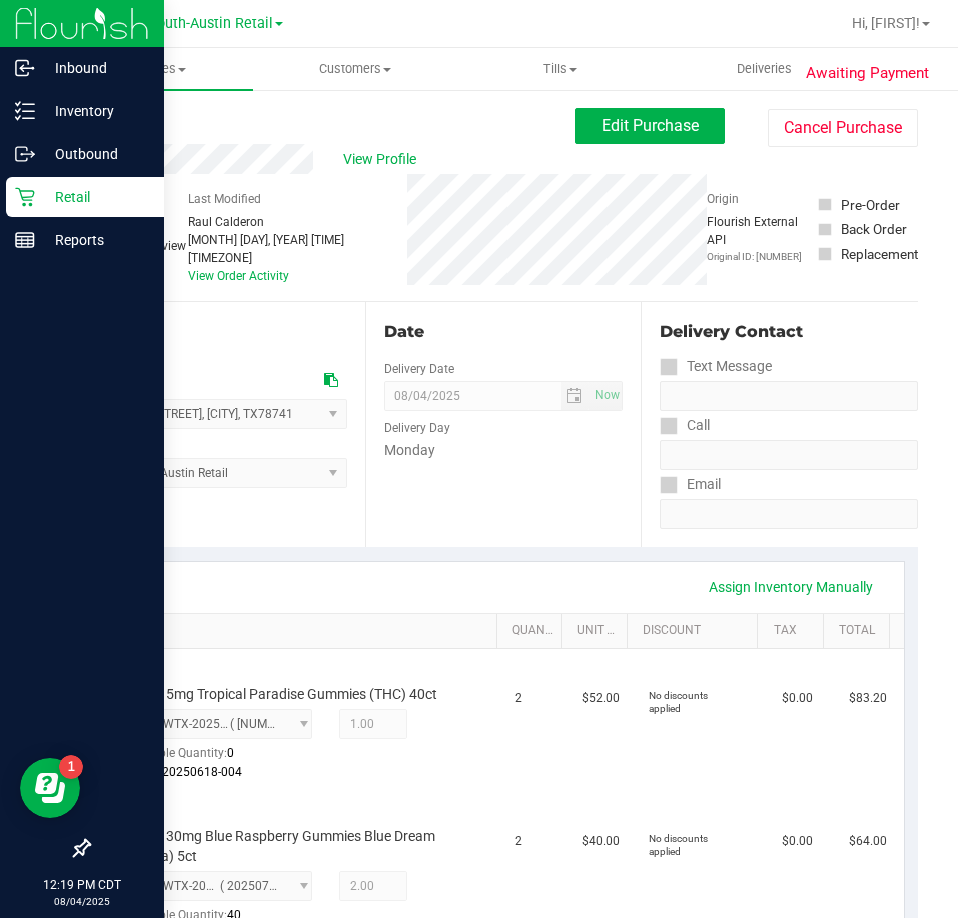 click on "Retail" at bounding box center [95, 197] 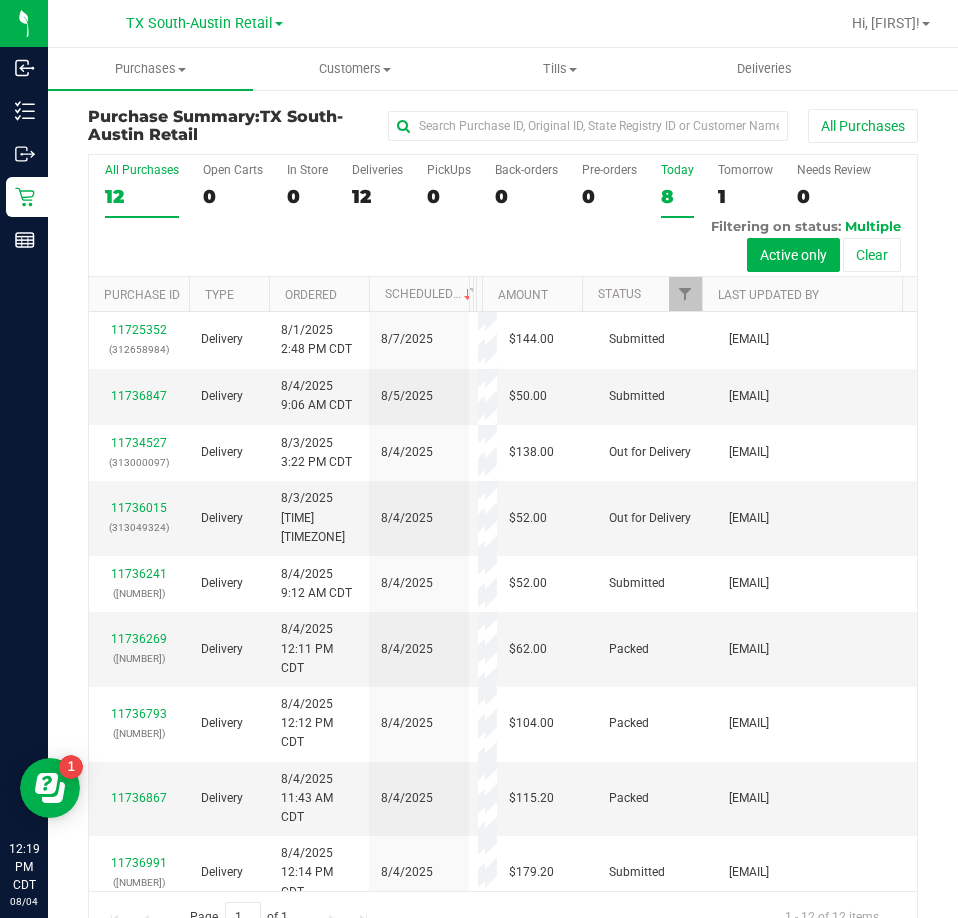 click on "8" at bounding box center [677, 196] 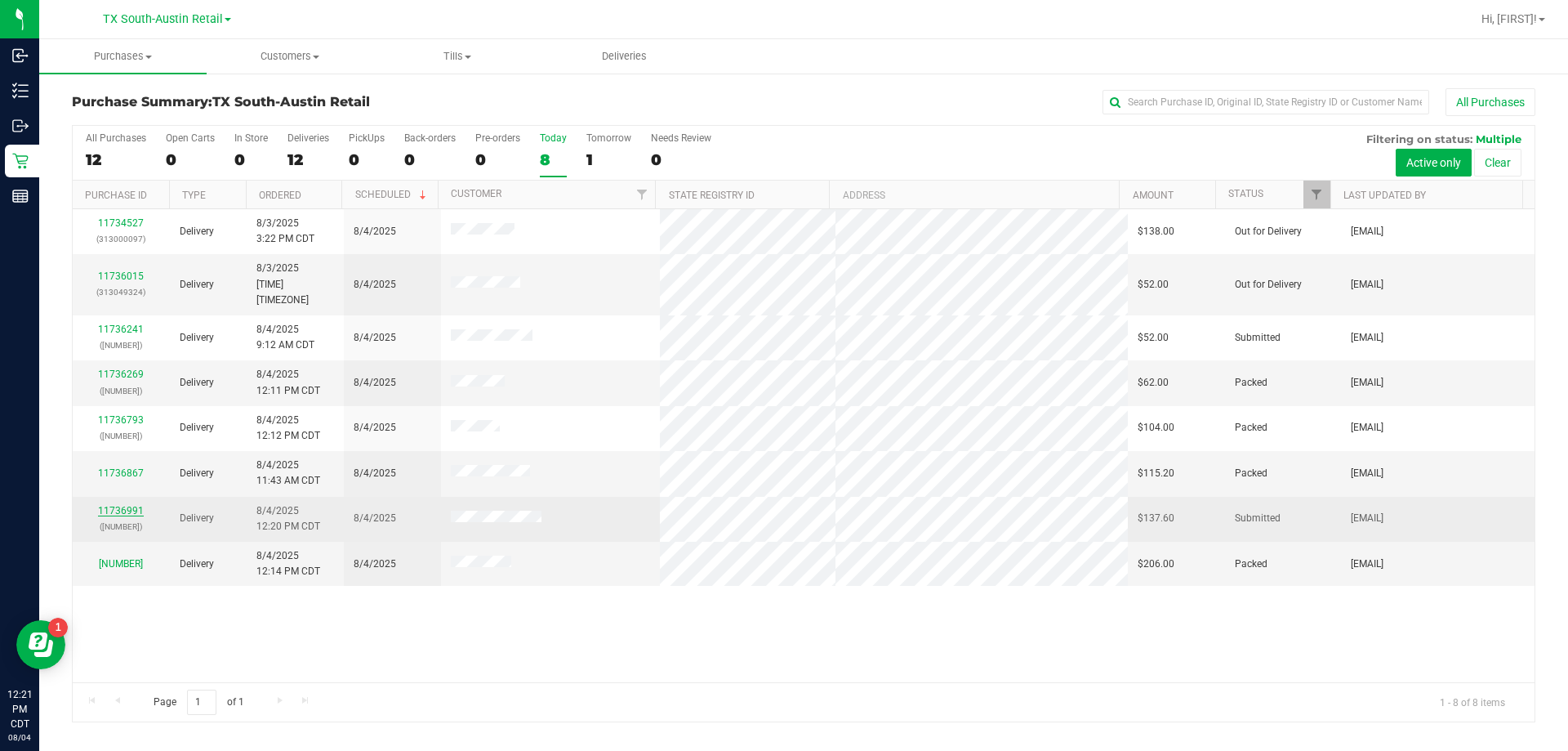click on "11736991" at bounding box center [121, 511] 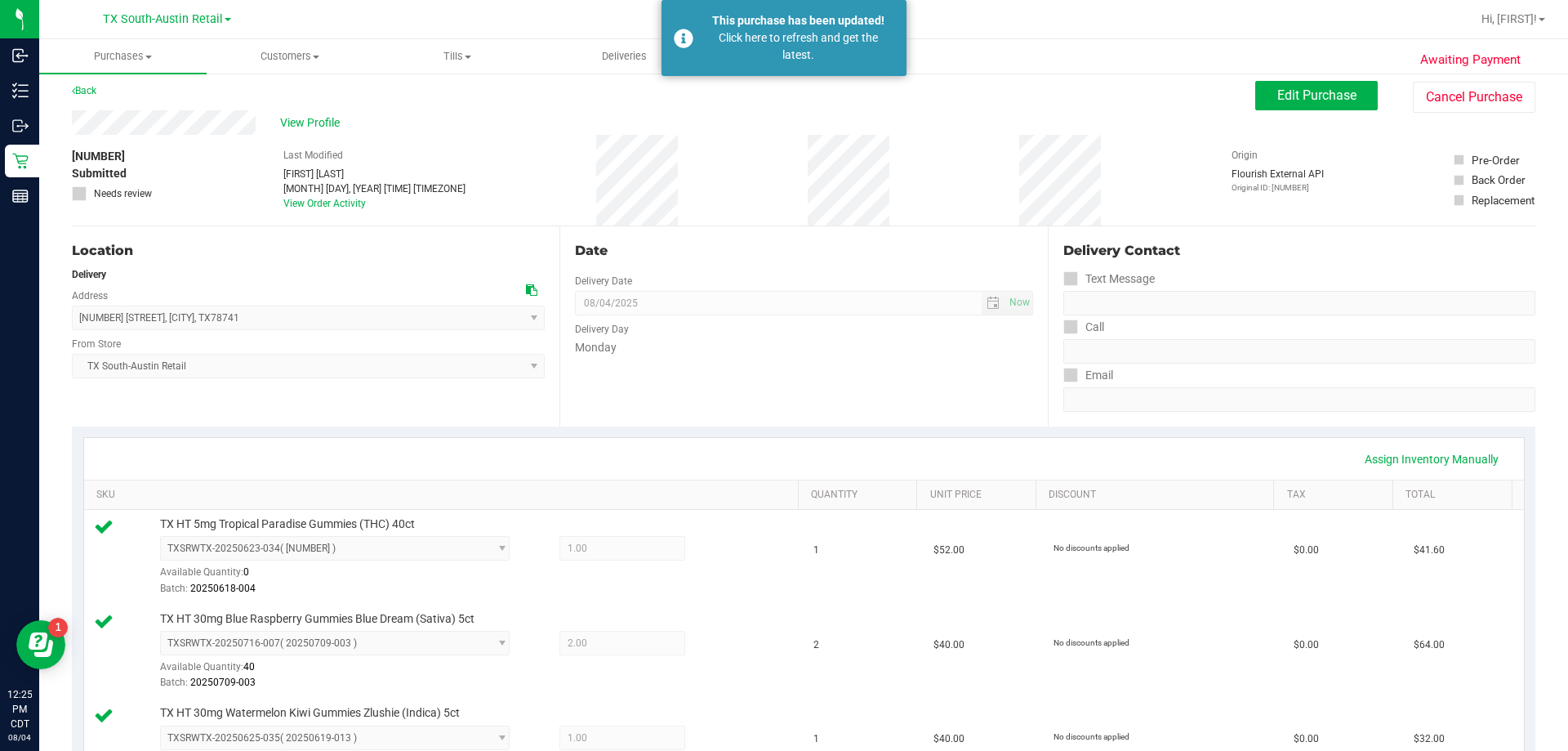 scroll, scrollTop: 0, scrollLeft: 0, axis: both 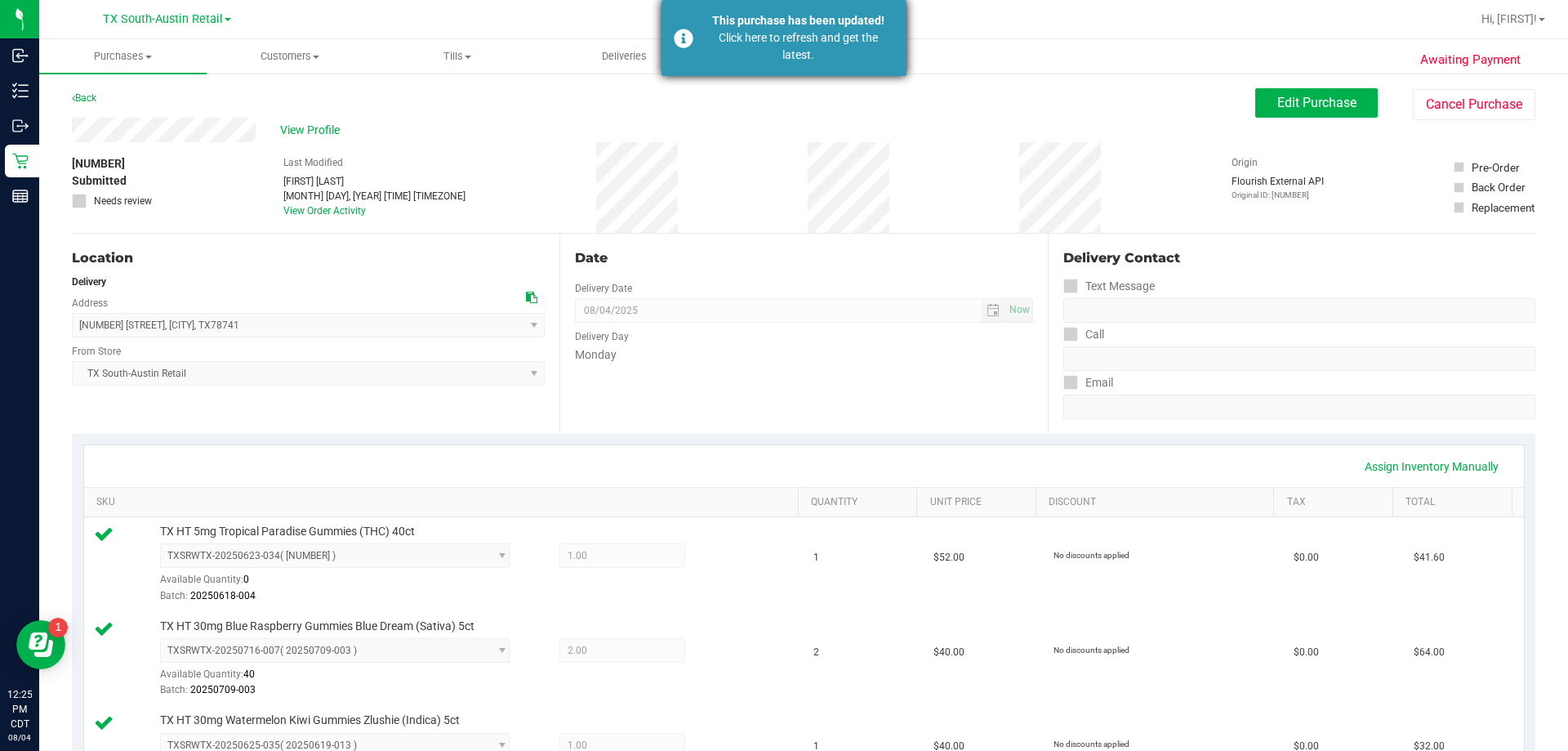 click on "Click here to refresh and get the latest." at bounding box center (798, 47) 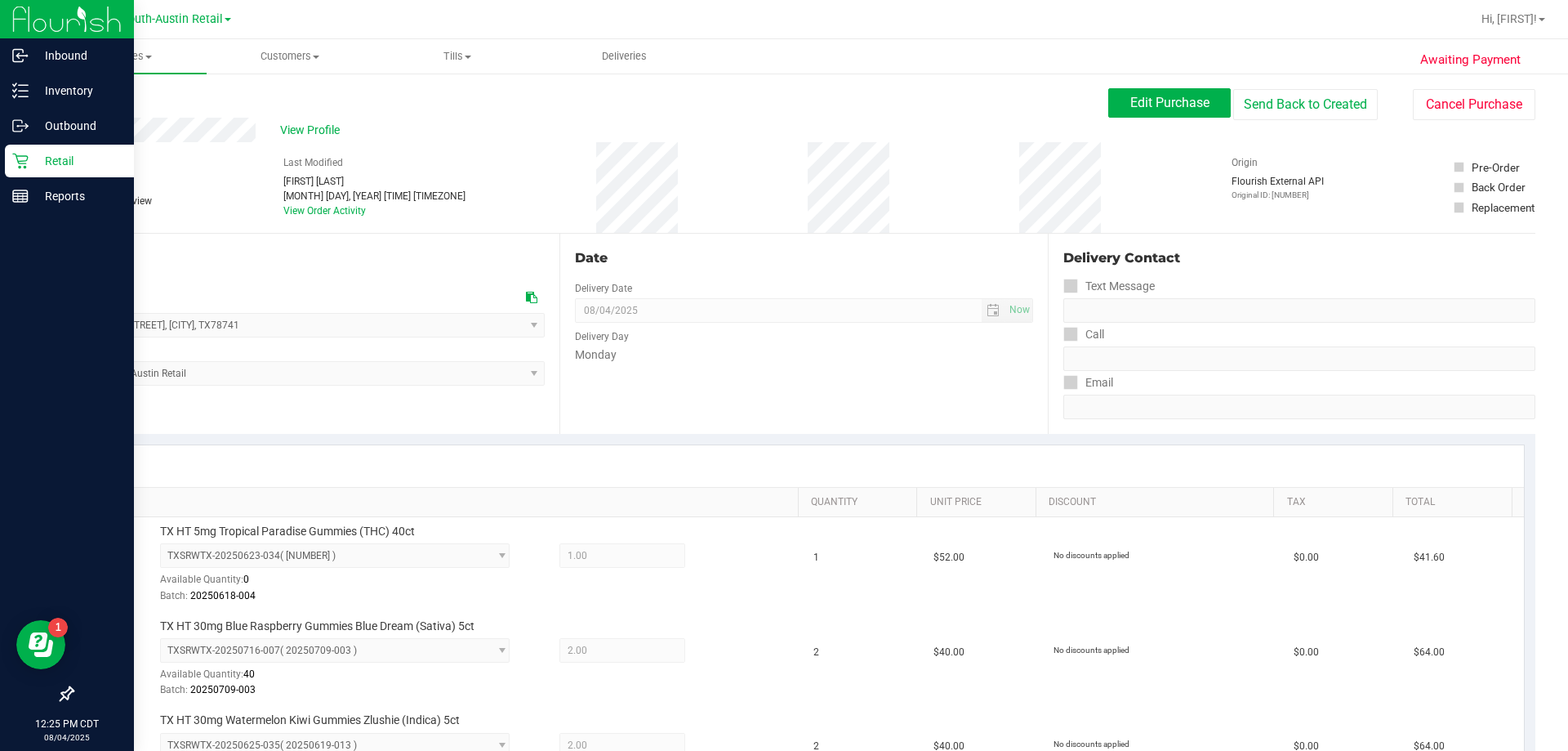 click on "Retail" at bounding box center (78, 161) 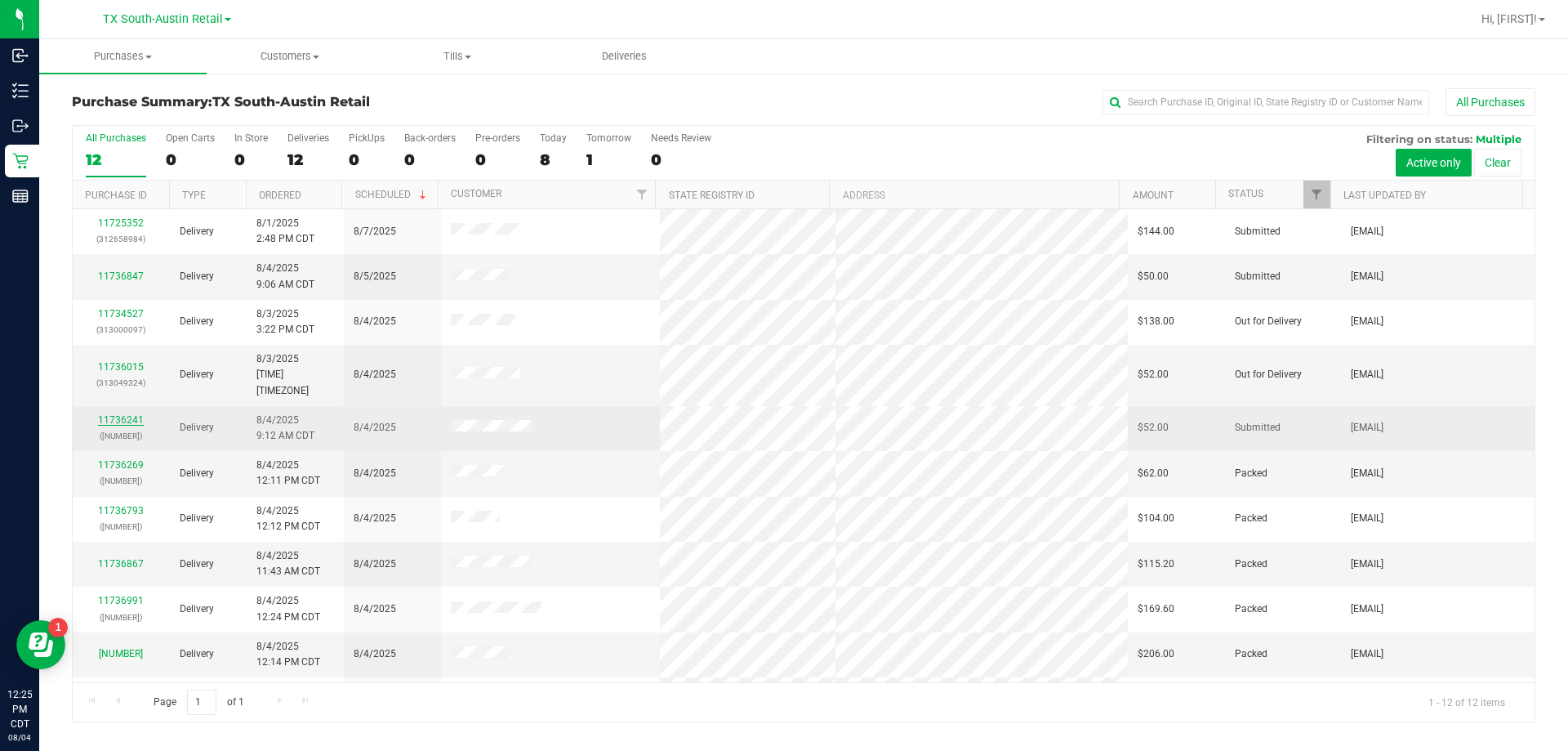 click on "11736241" at bounding box center (121, 420) 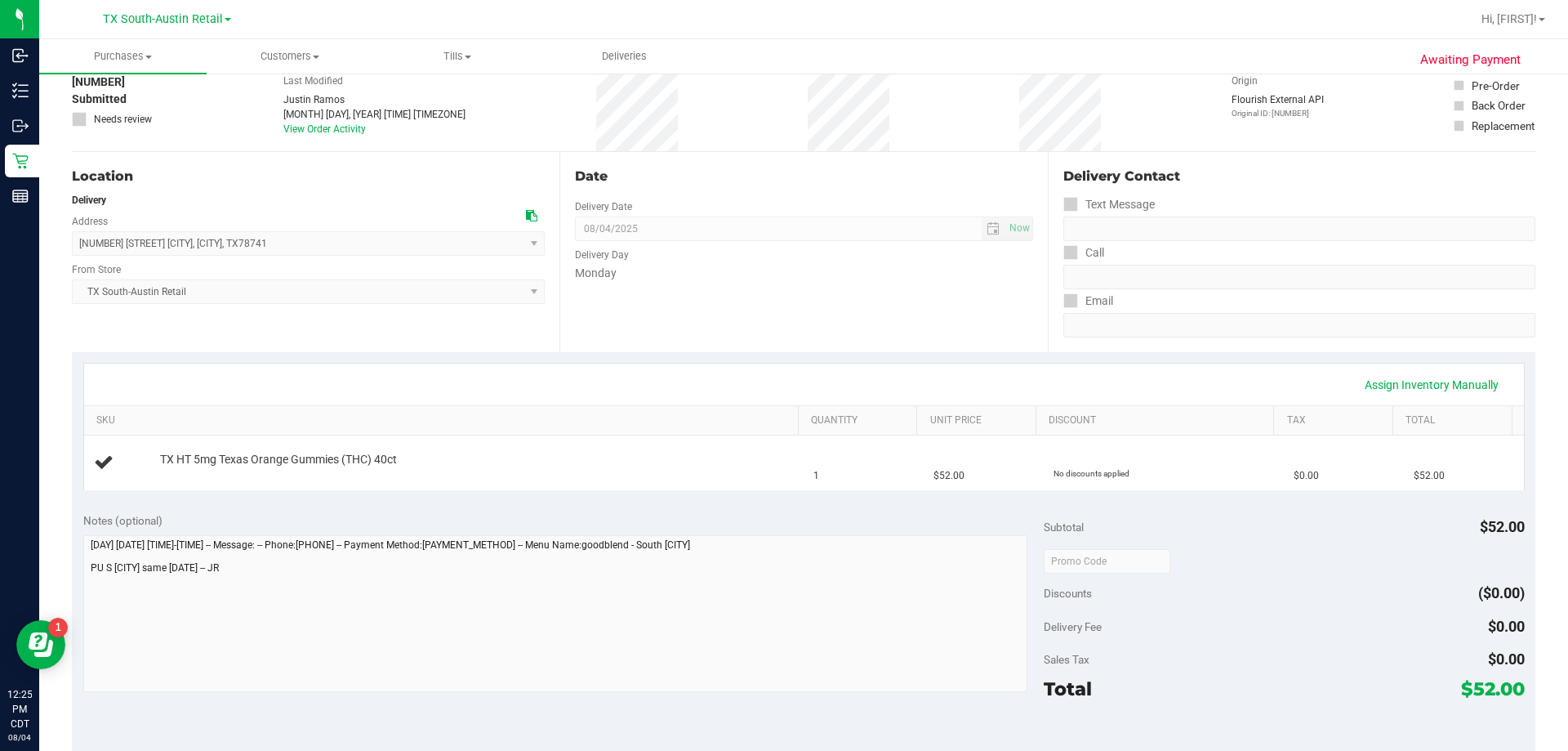 scroll, scrollTop: 0, scrollLeft: 0, axis: both 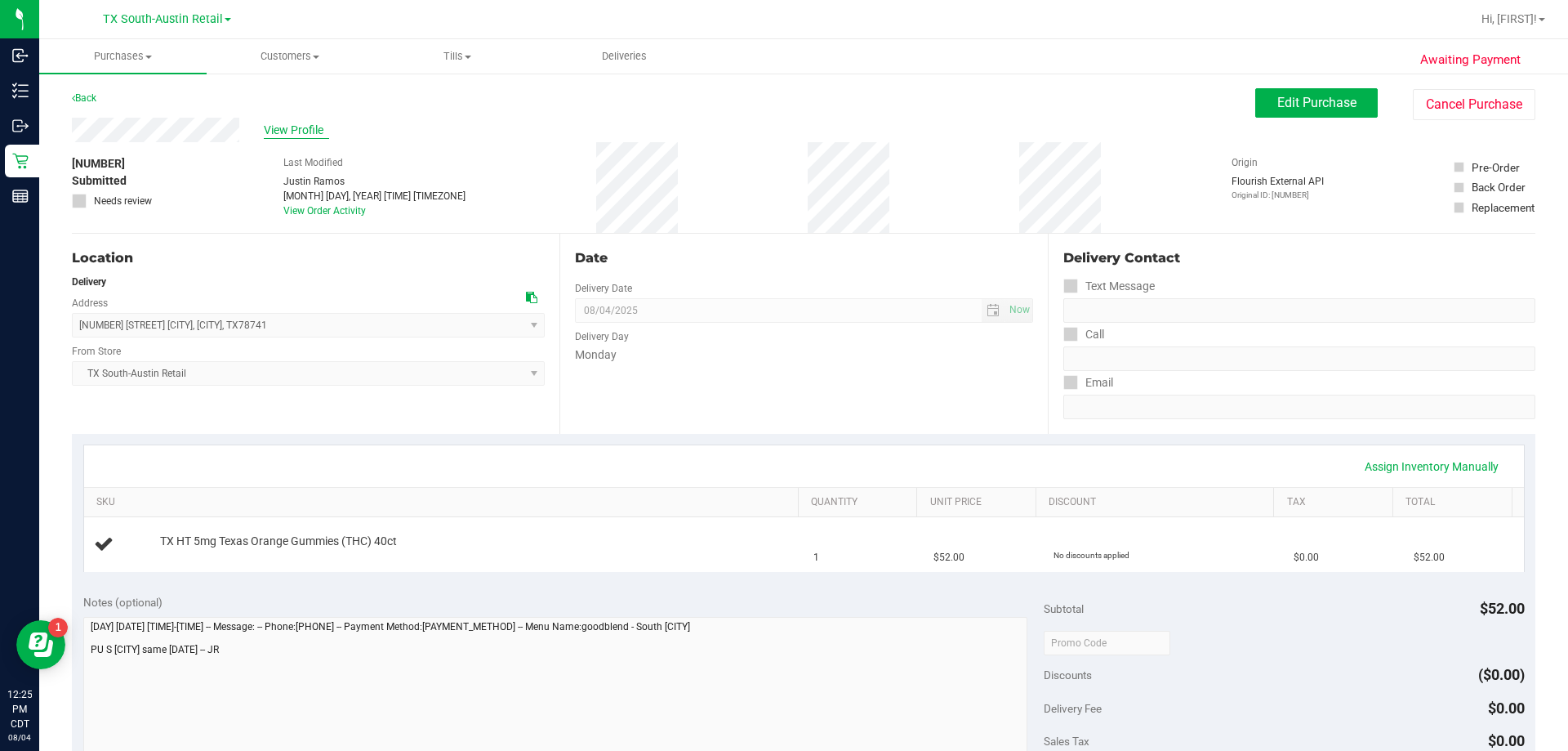 click on "View Profile" at bounding box center [296, 130] 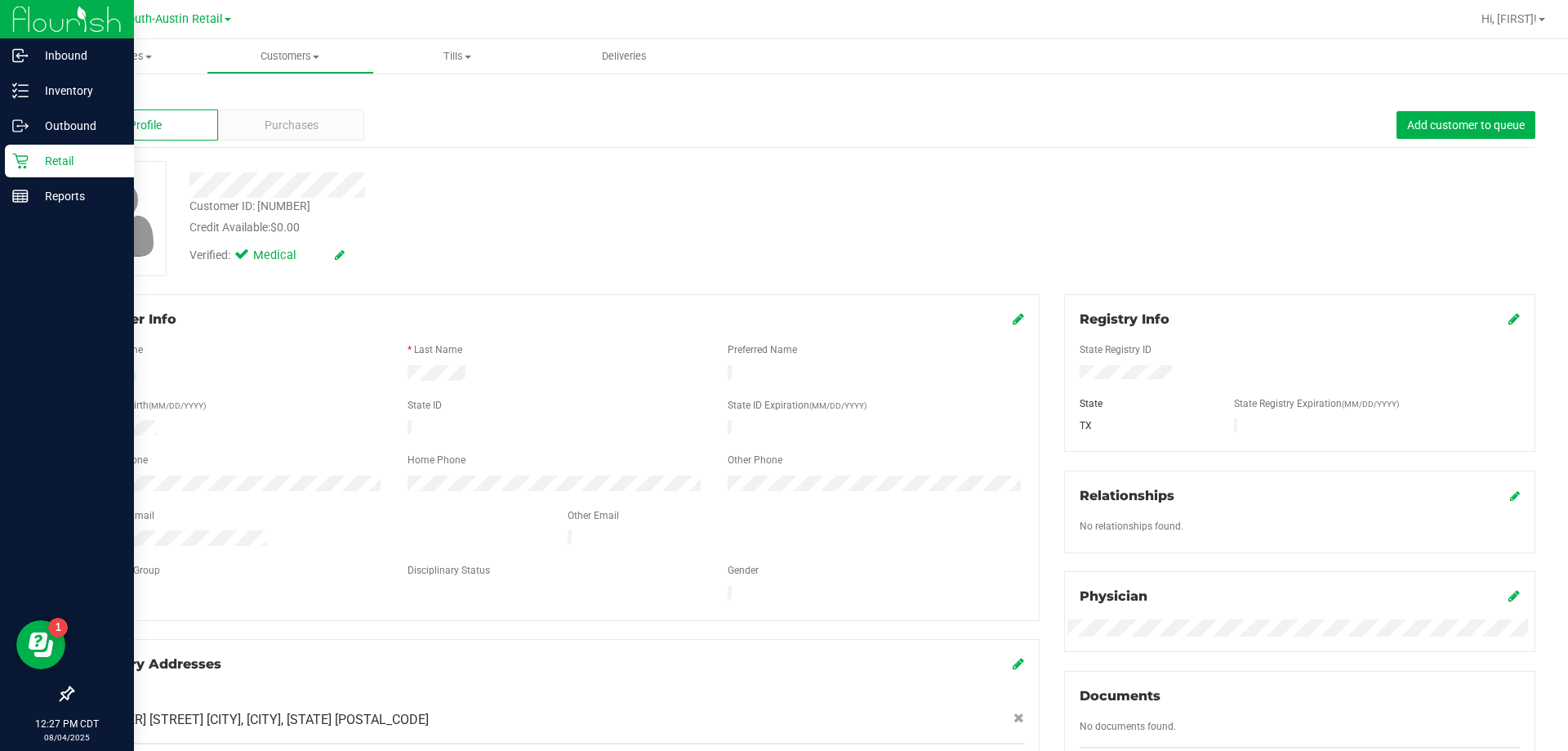 click on "Retail" at bounding box center [78, 161] 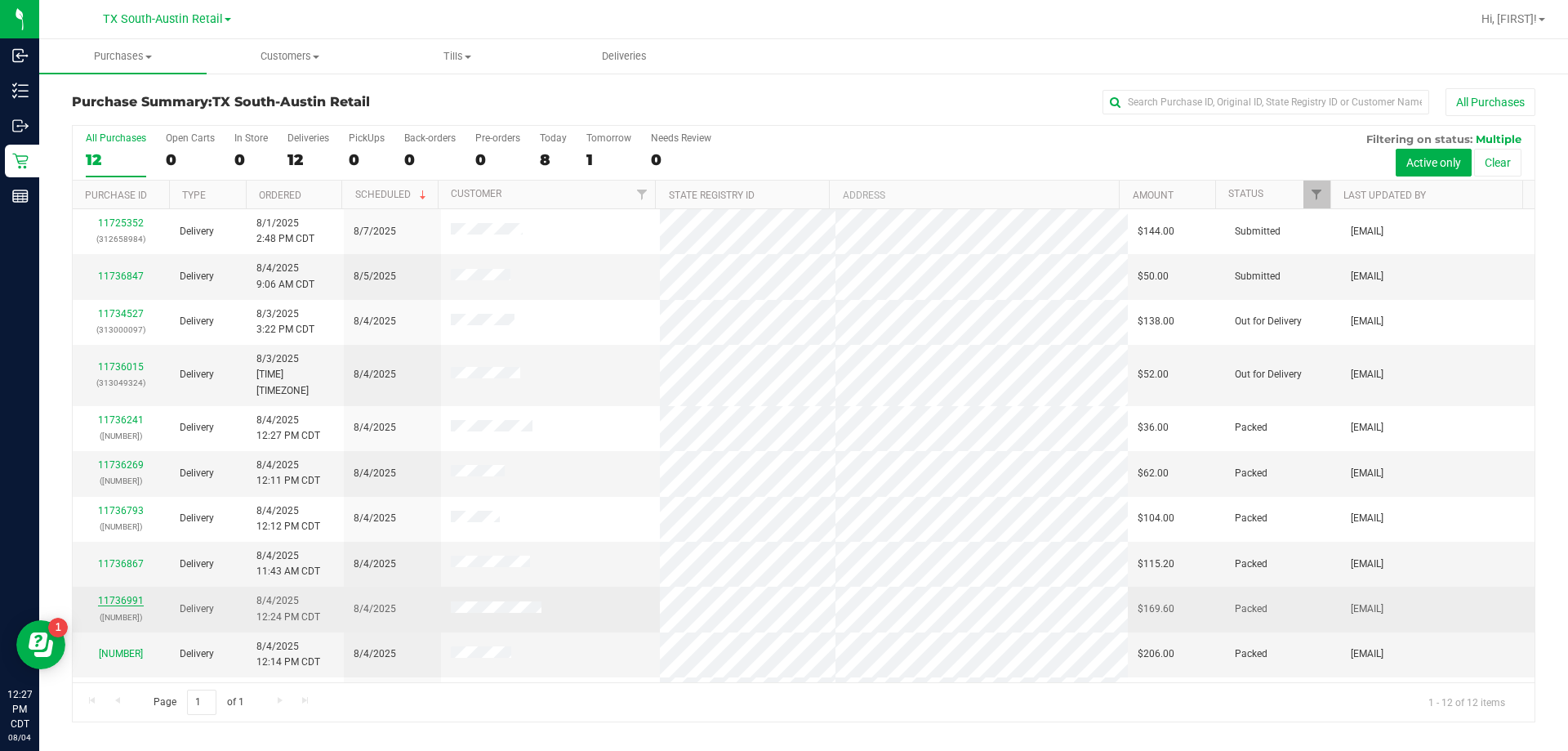 click on "11736991" at bounding box center (121, 601) 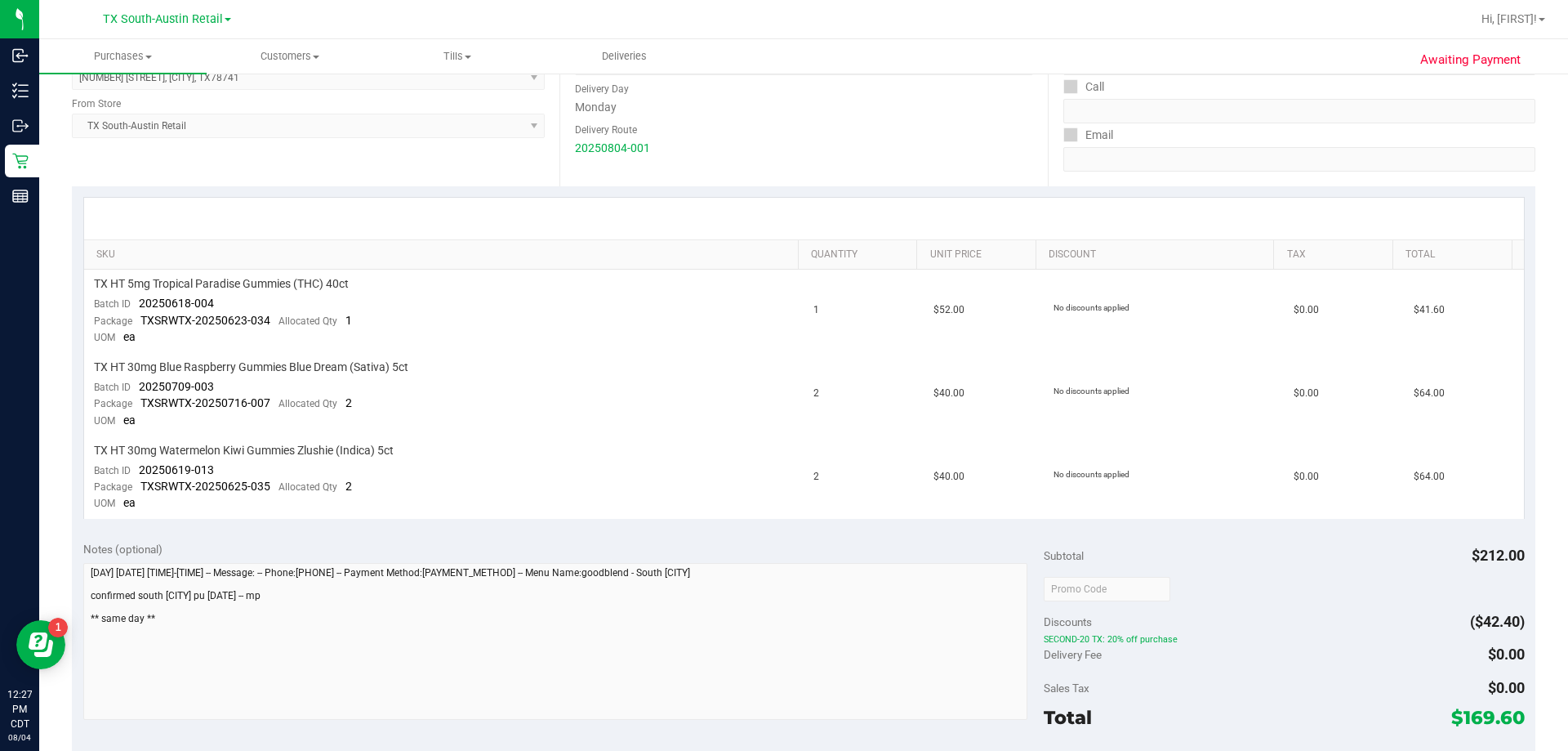 scroll, scrollTop: 250, scrollLeft: 0, axis: vertical 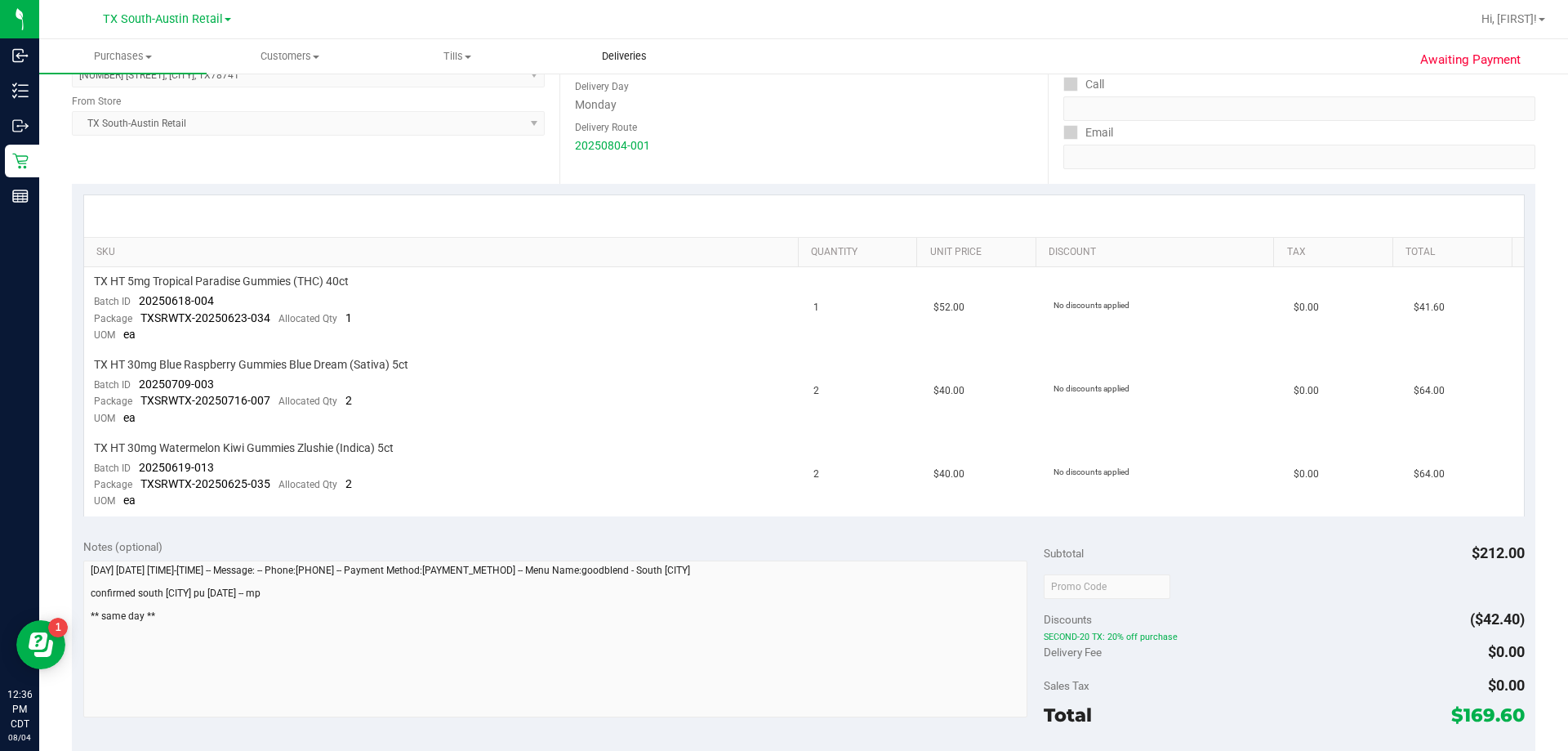 click on "Deliveries" at bounding box center (624, 56) 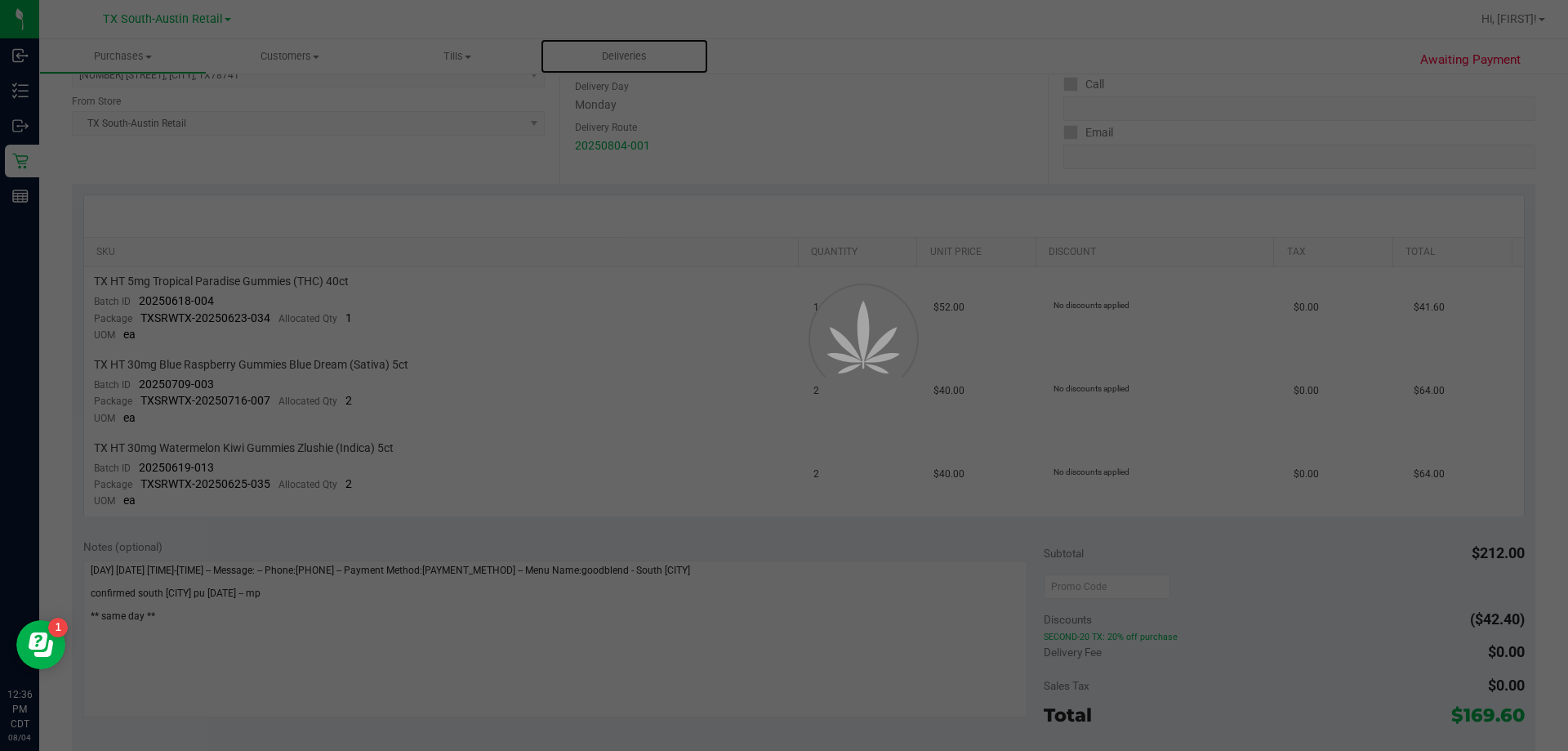 scroll, scrollTop: 0, scrollLeft: 0, axis: both 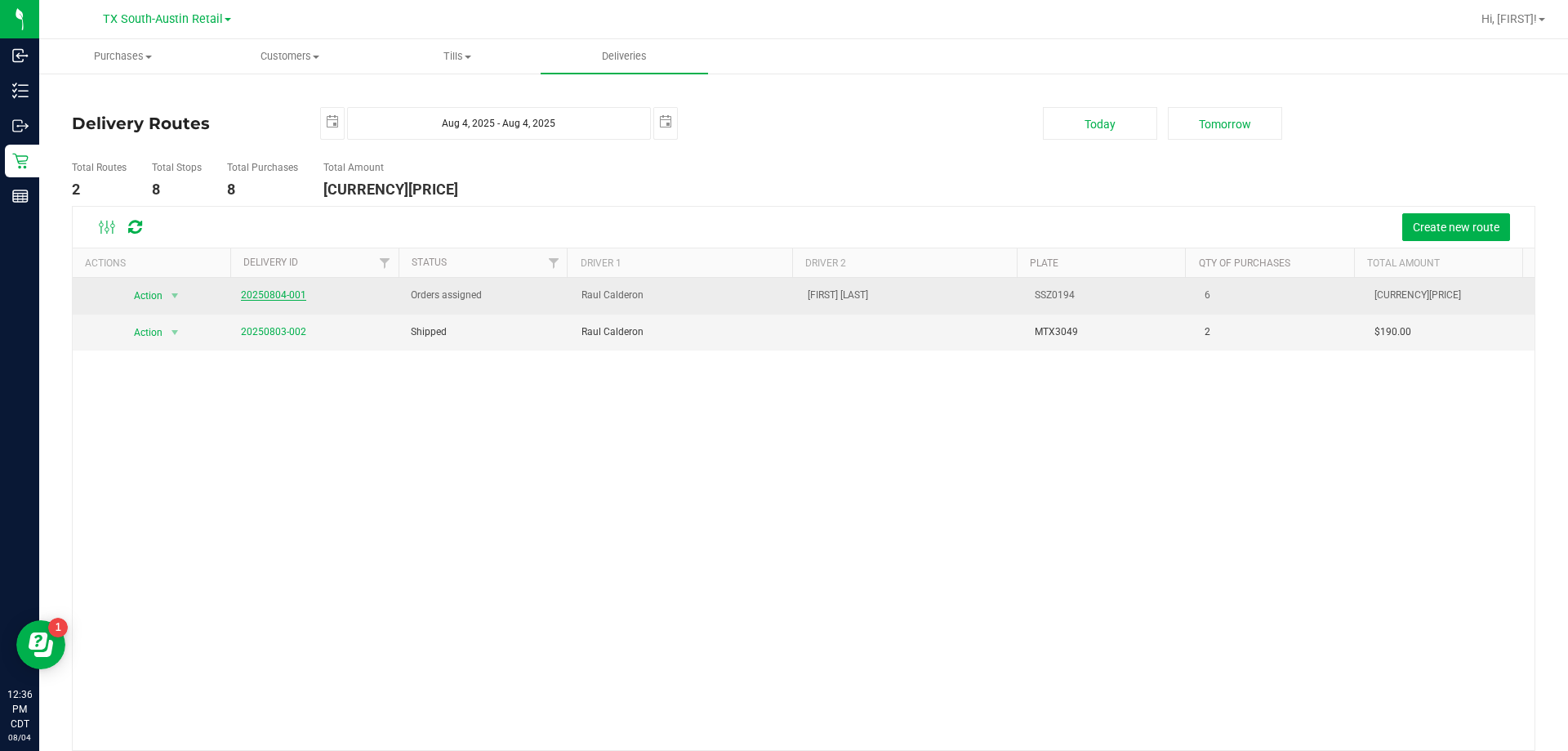 click on "20250804-001" at bounding box center [274, 295] 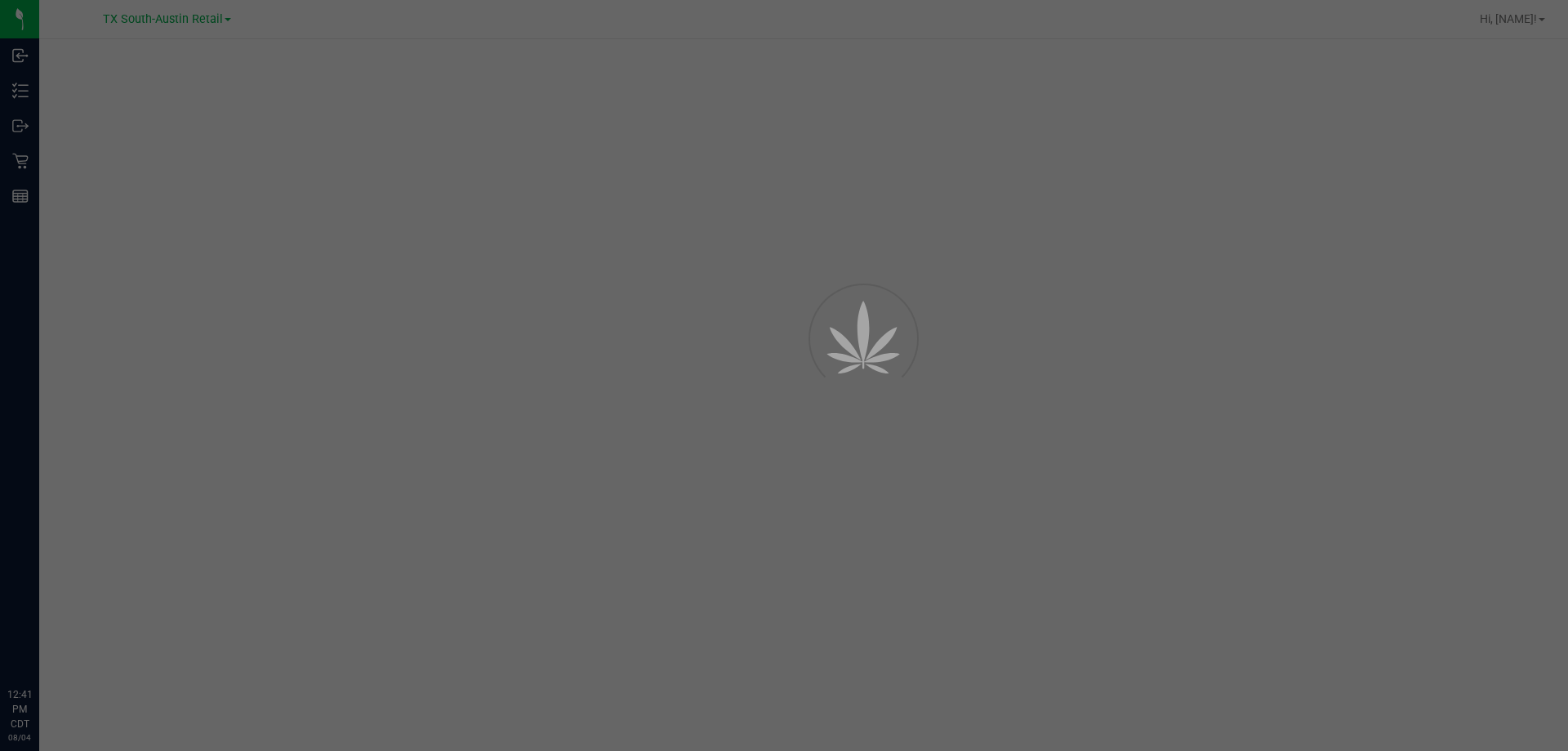 scroll, scrollTop: 0, scrollLeft: 0, axis: both 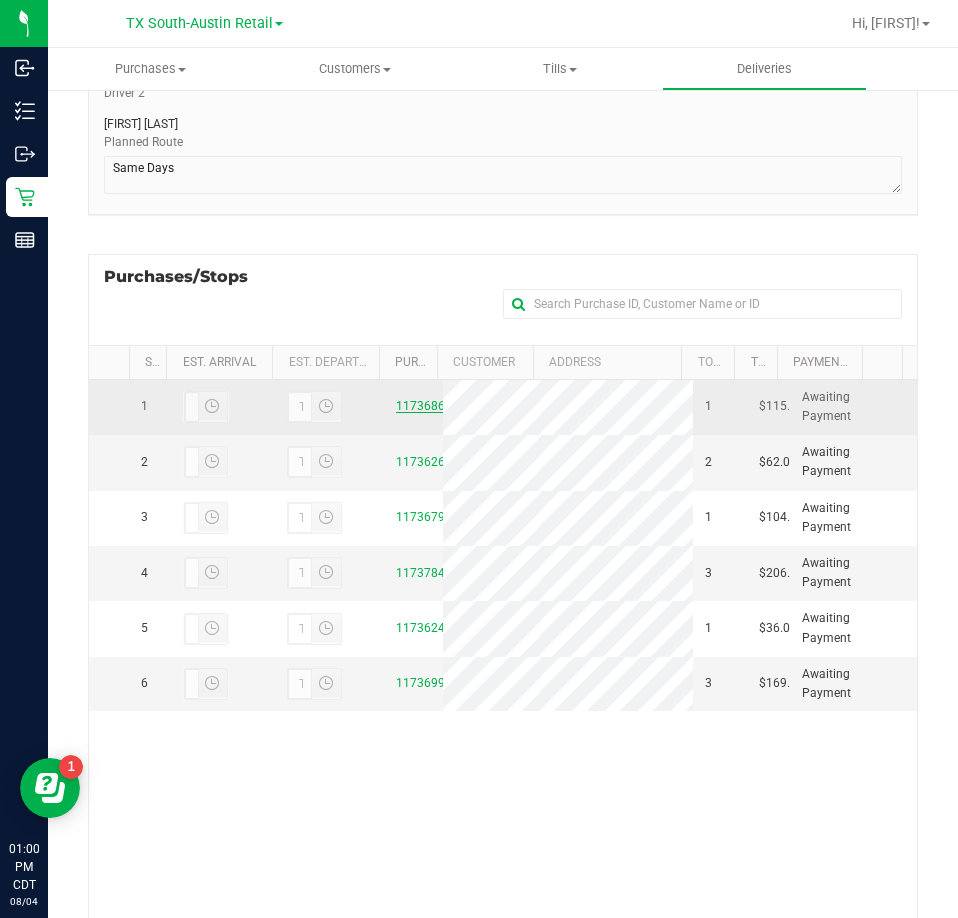 click on "11736867" at bounding box center [424, 406] 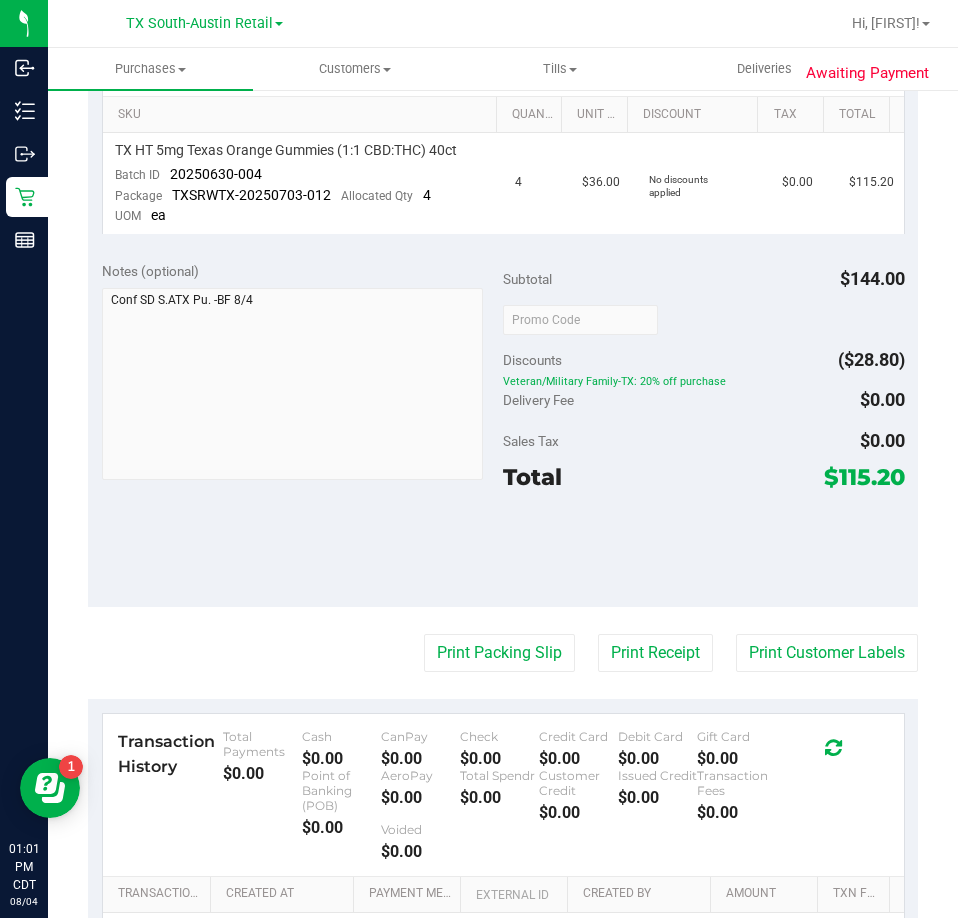 scroll, scrollTop: 0, scrollLeft: 0, axis: both 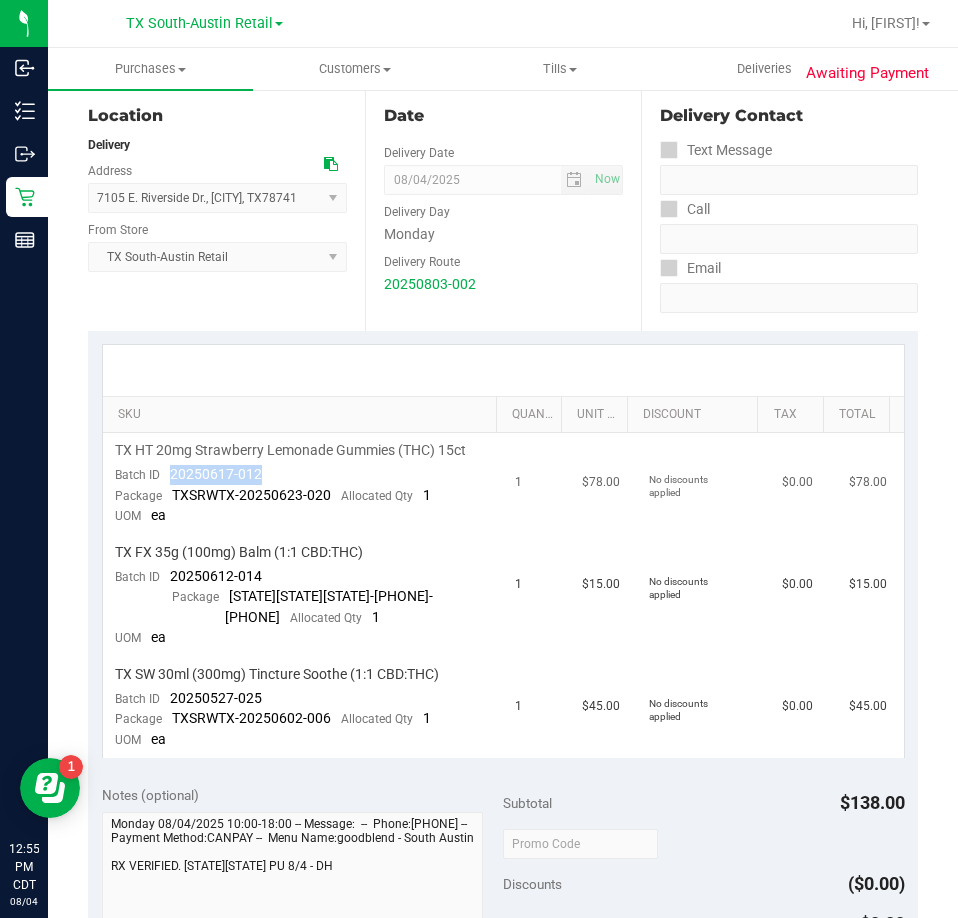 drag, startPoint x: 269, startPoint y: 472, endPoint x: 170, endPoint y: 477, distance: 99.12618 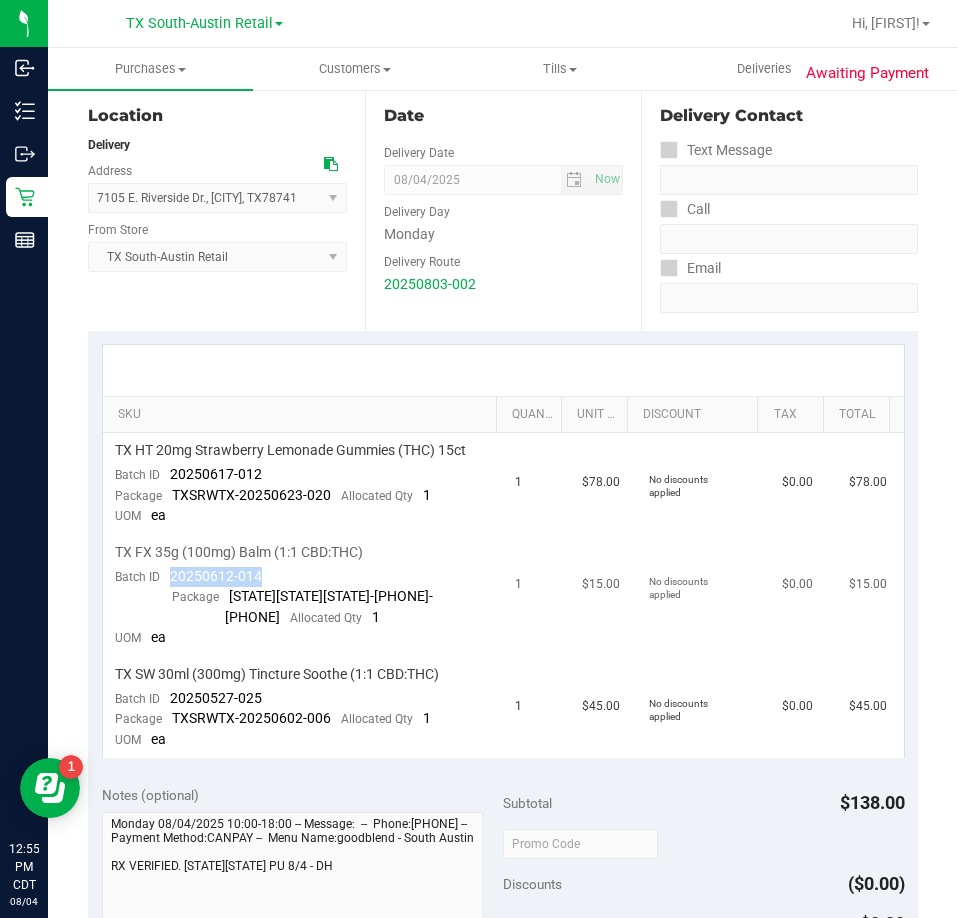drag, startPoint x: 287, startPoint y: 576, endPoint x: 165, endPoint y: 574, distance: 122.016396 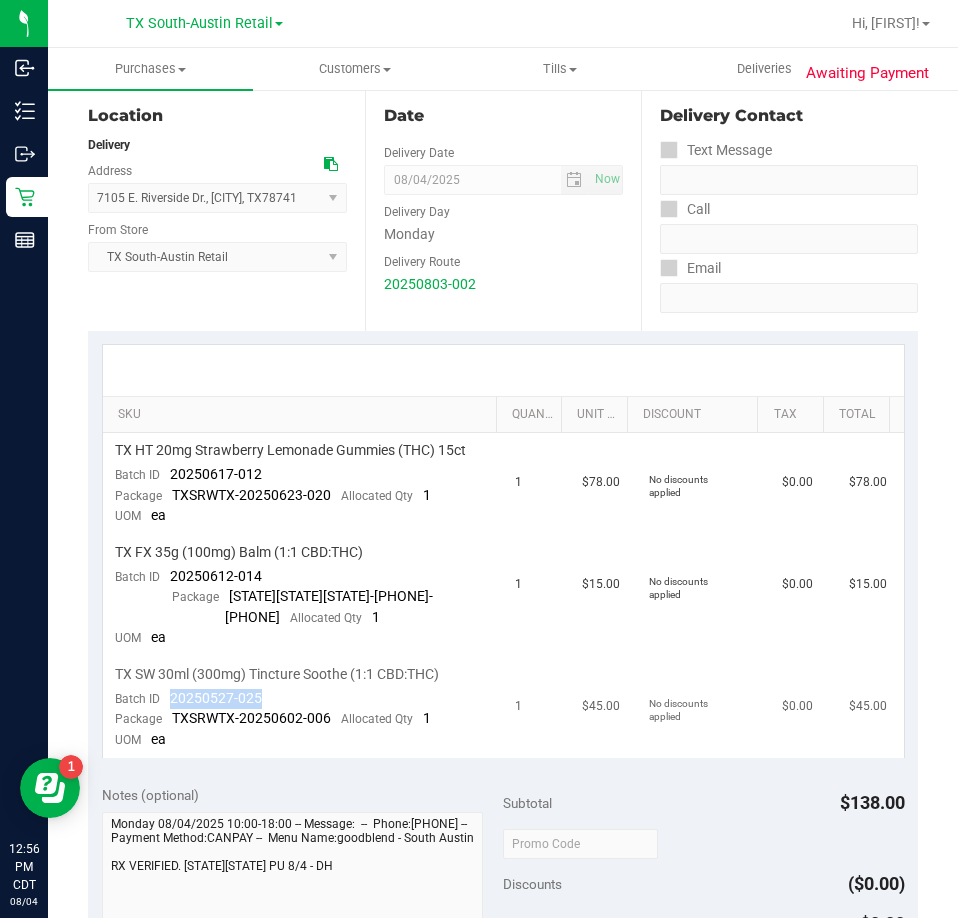 drag, startPoint x: 285, startPoint y: 679, endPoint x: 170, endPoint y: 687, distance: 115.27792 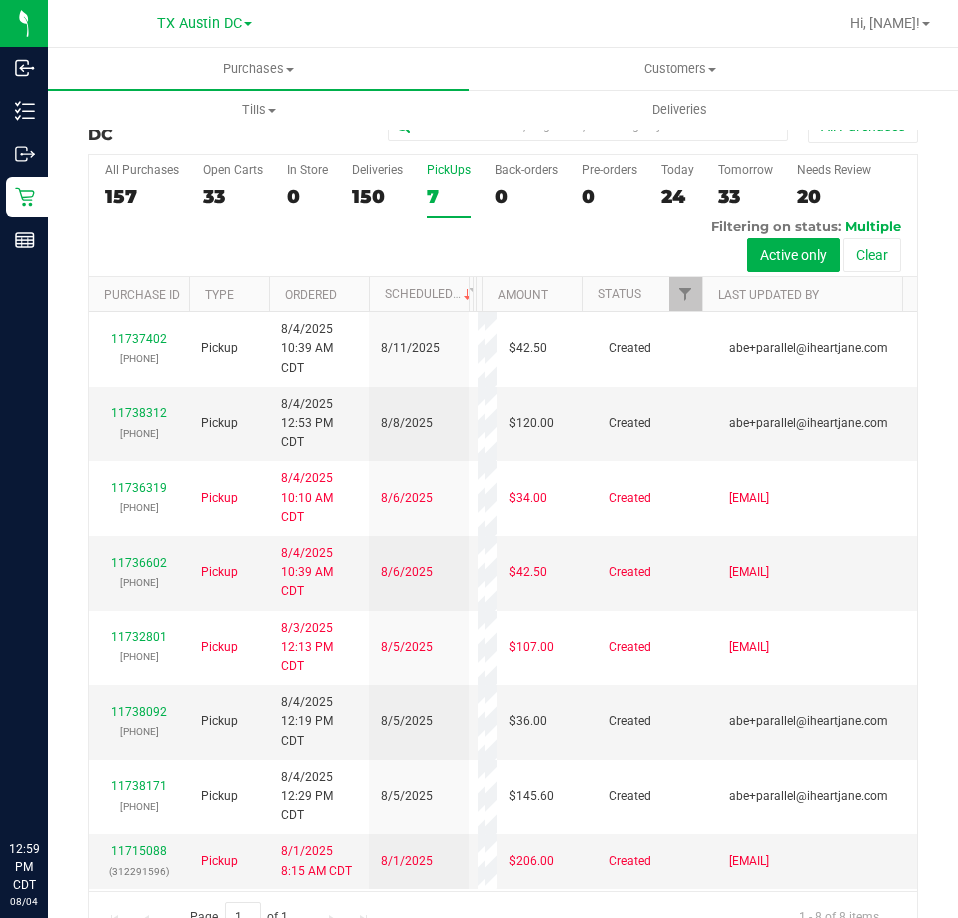 scroll, scrollTop: 0, scrollLeft: 0, axis: both 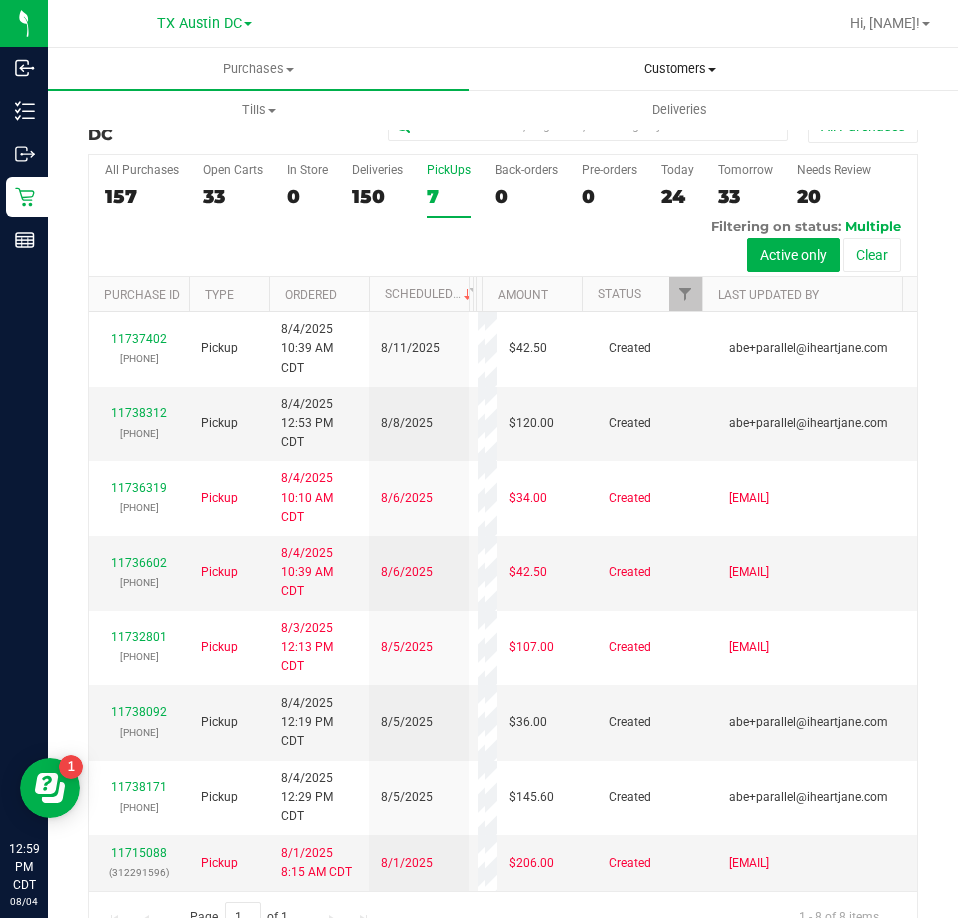 click on "Customers" at bounding box center (679, 69) 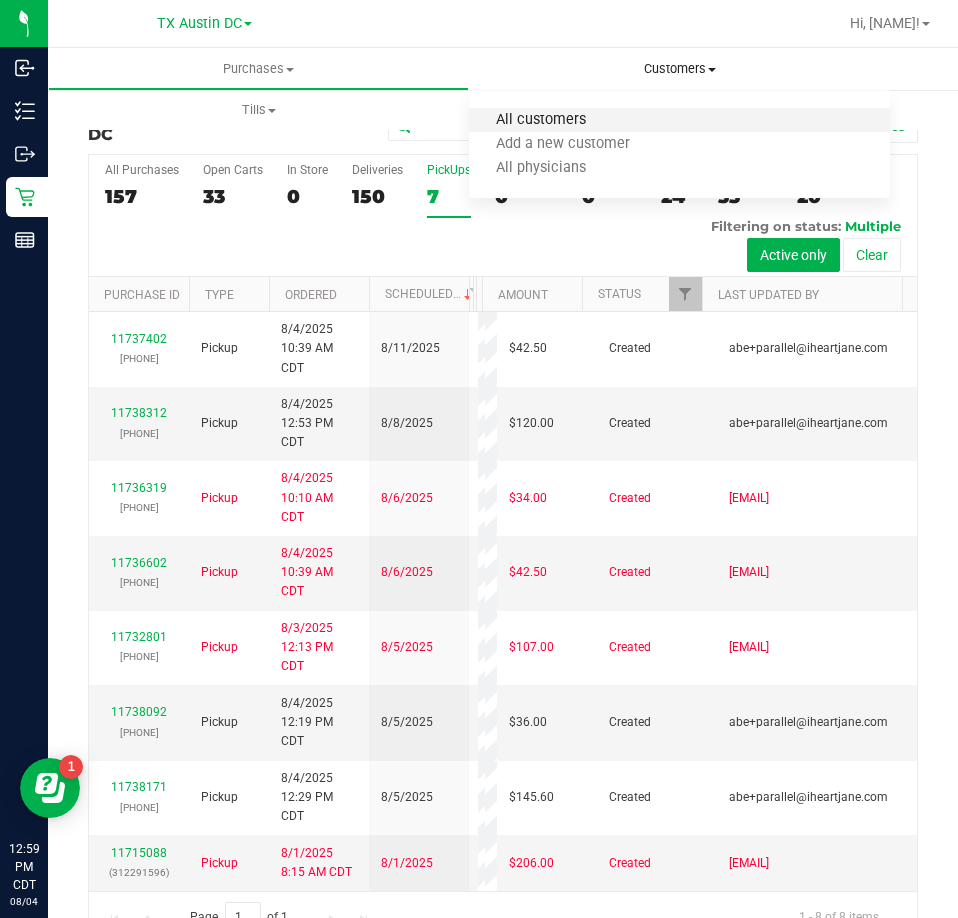 click on "All customers" at bounding box center [541, 120] 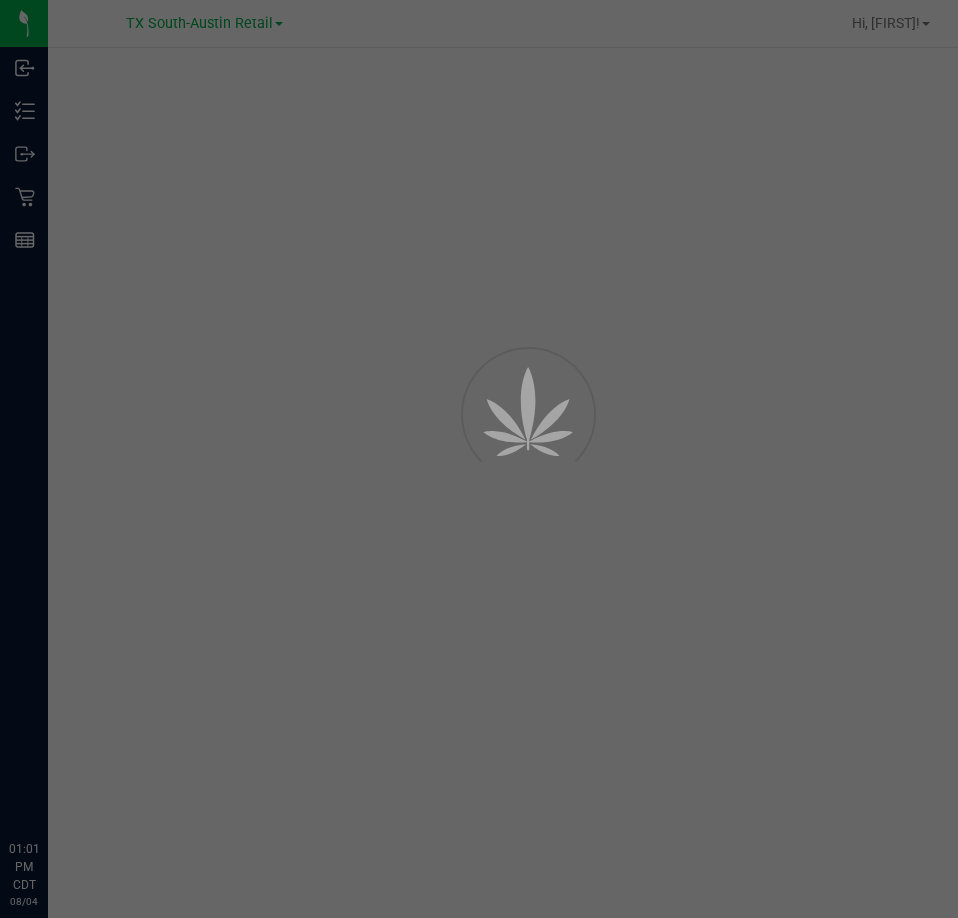 scroll, scrollTop: 0, scrollLeft: 0, axis: both 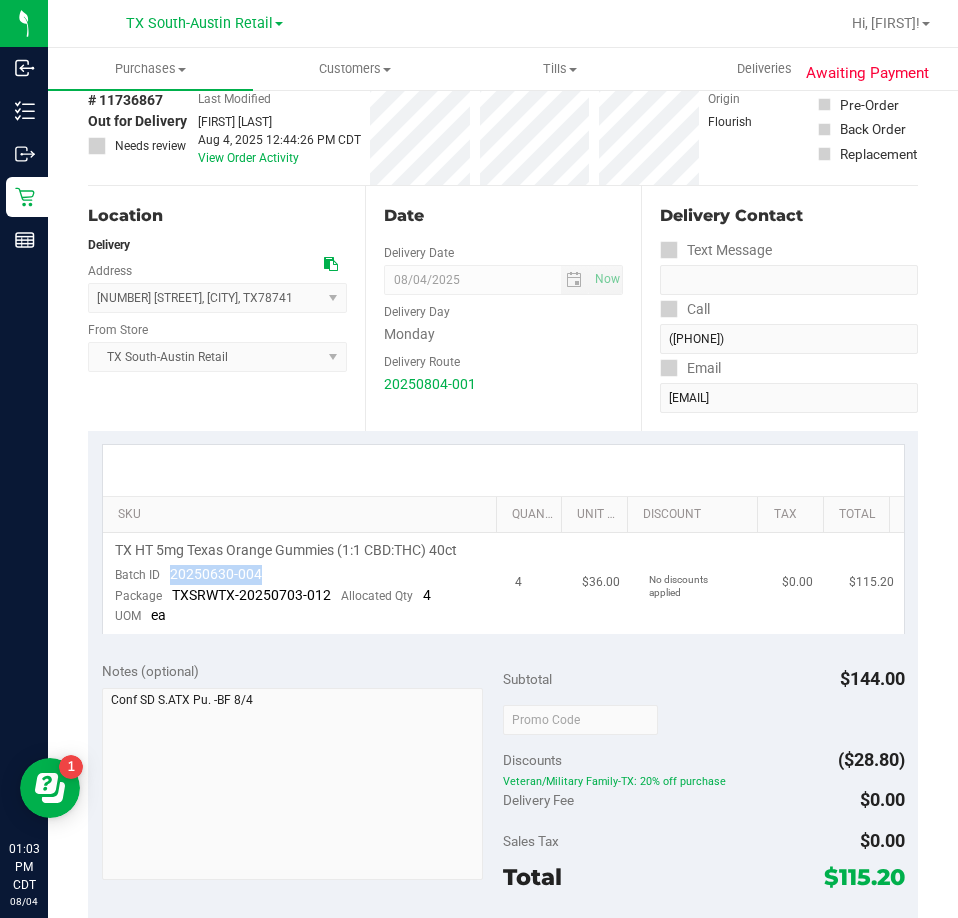 drag, startPoint x: 294, startPoint y: 571, endPoint x: 182, endPoint y: 567, distance: 112.0714 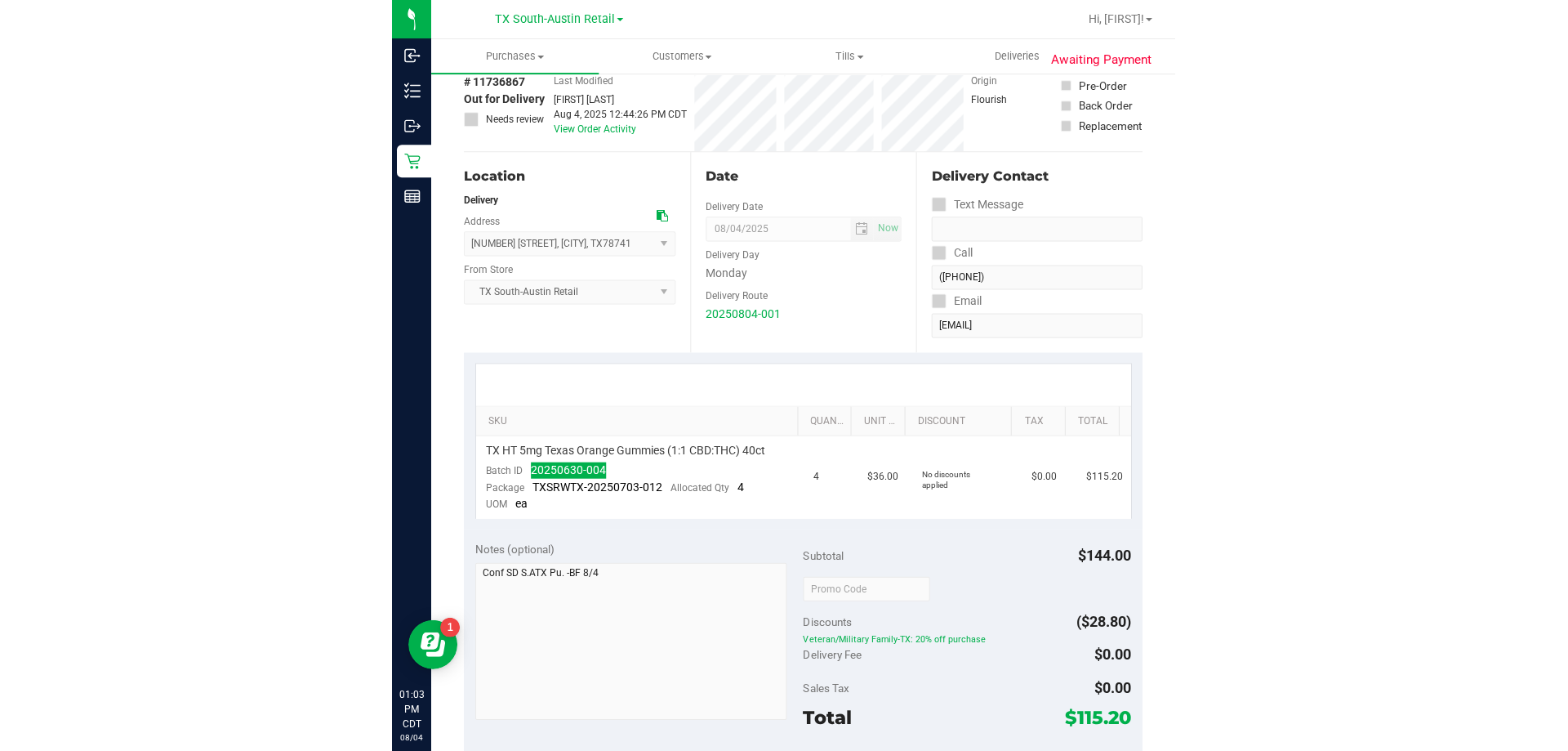 scroll, scrollTop: 0, scrollLeft: 0, axis: both 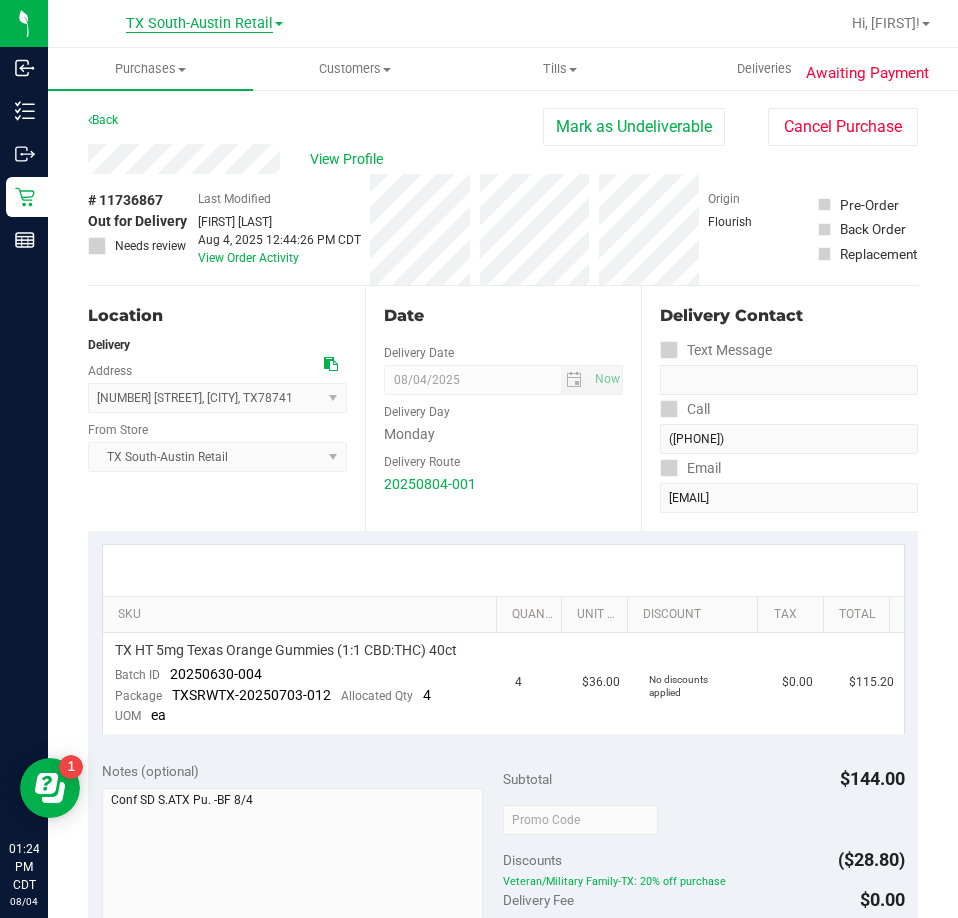 click on "TX South-Austin Retail" at bounding box center [199, 24] 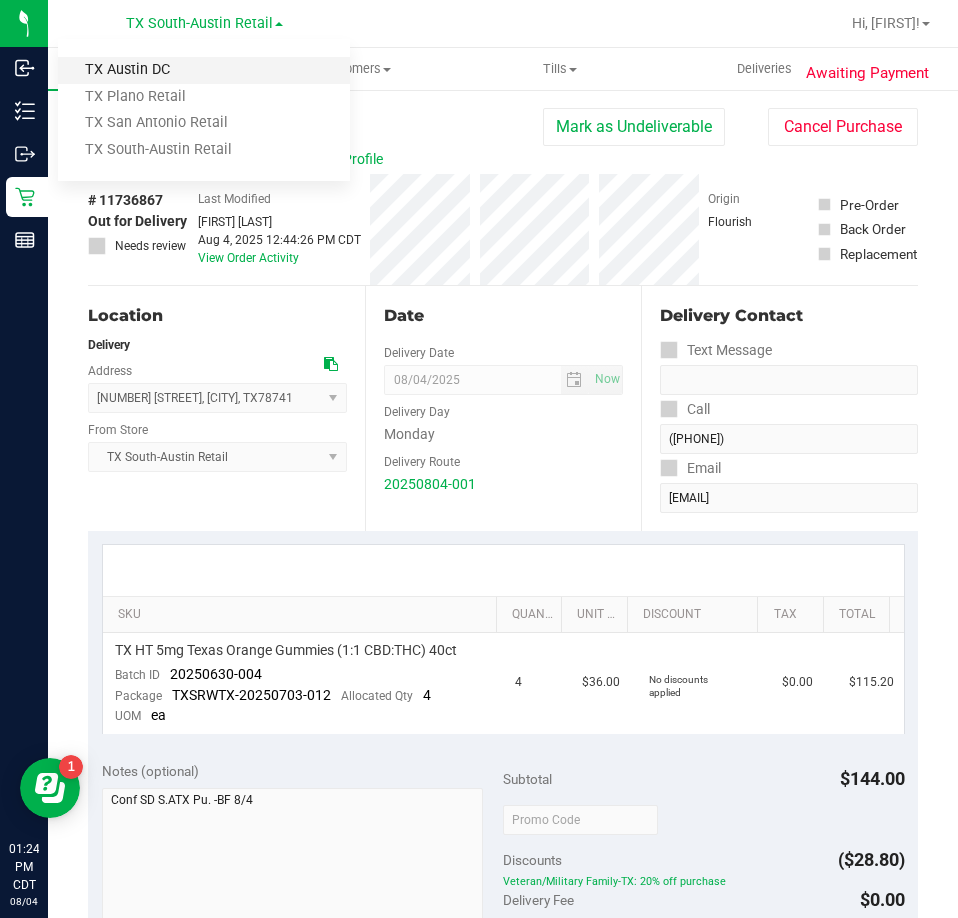 click on "TX Austin DC" at bounding box center (204, 70) 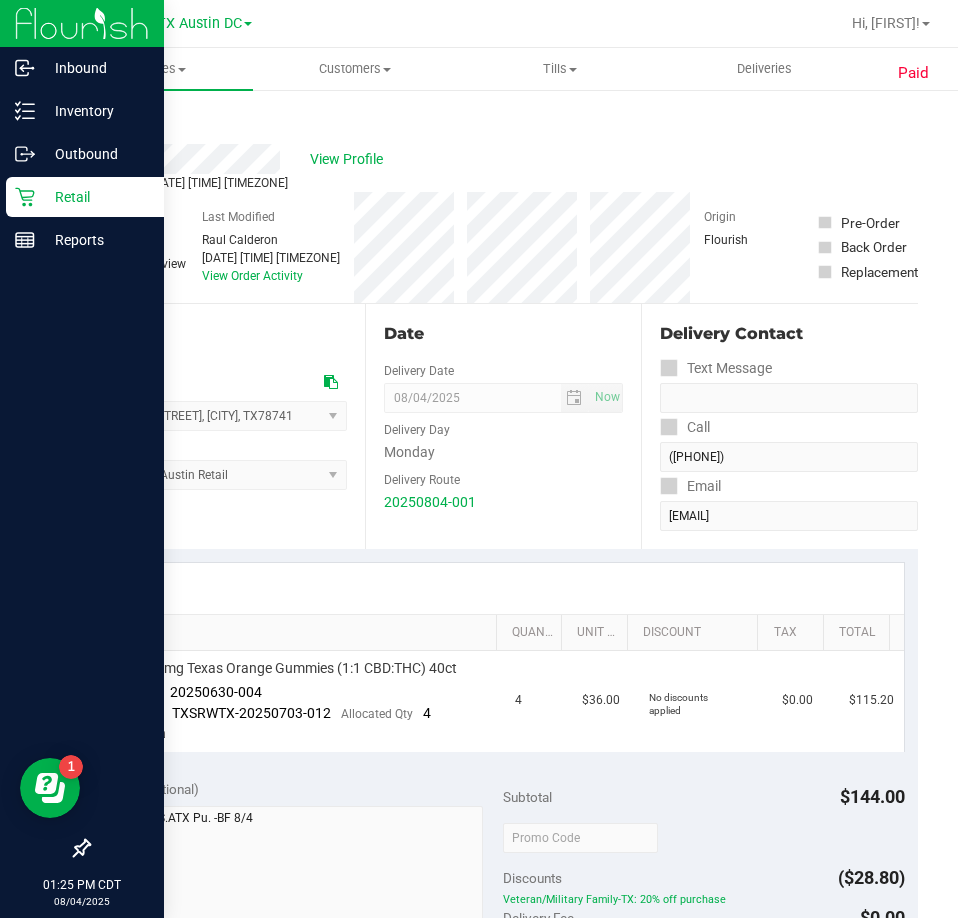 click on "Retail" at bounding box center [85, 197] 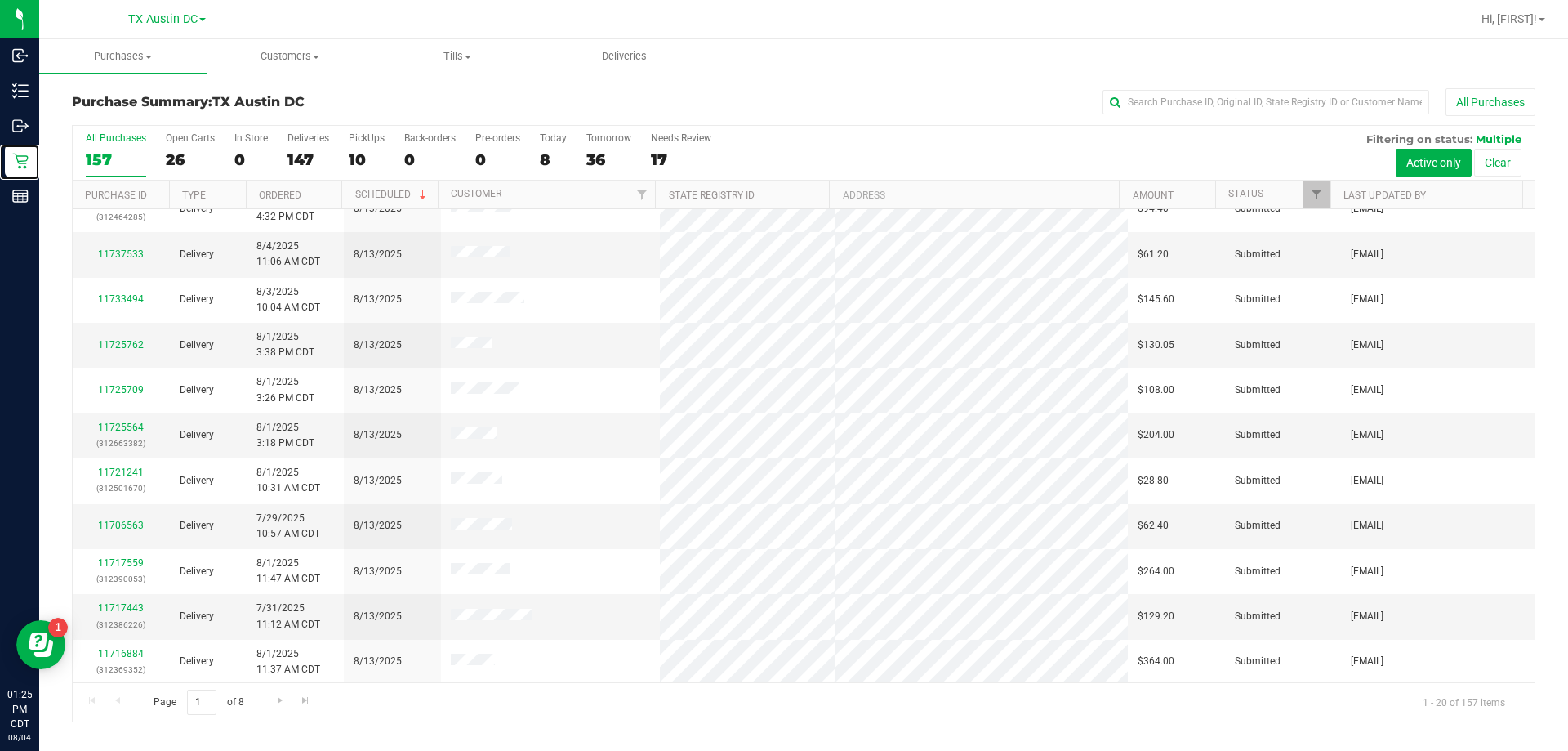 scroll, scrollTop: 23, scrollLeft: 0, axis: vertical 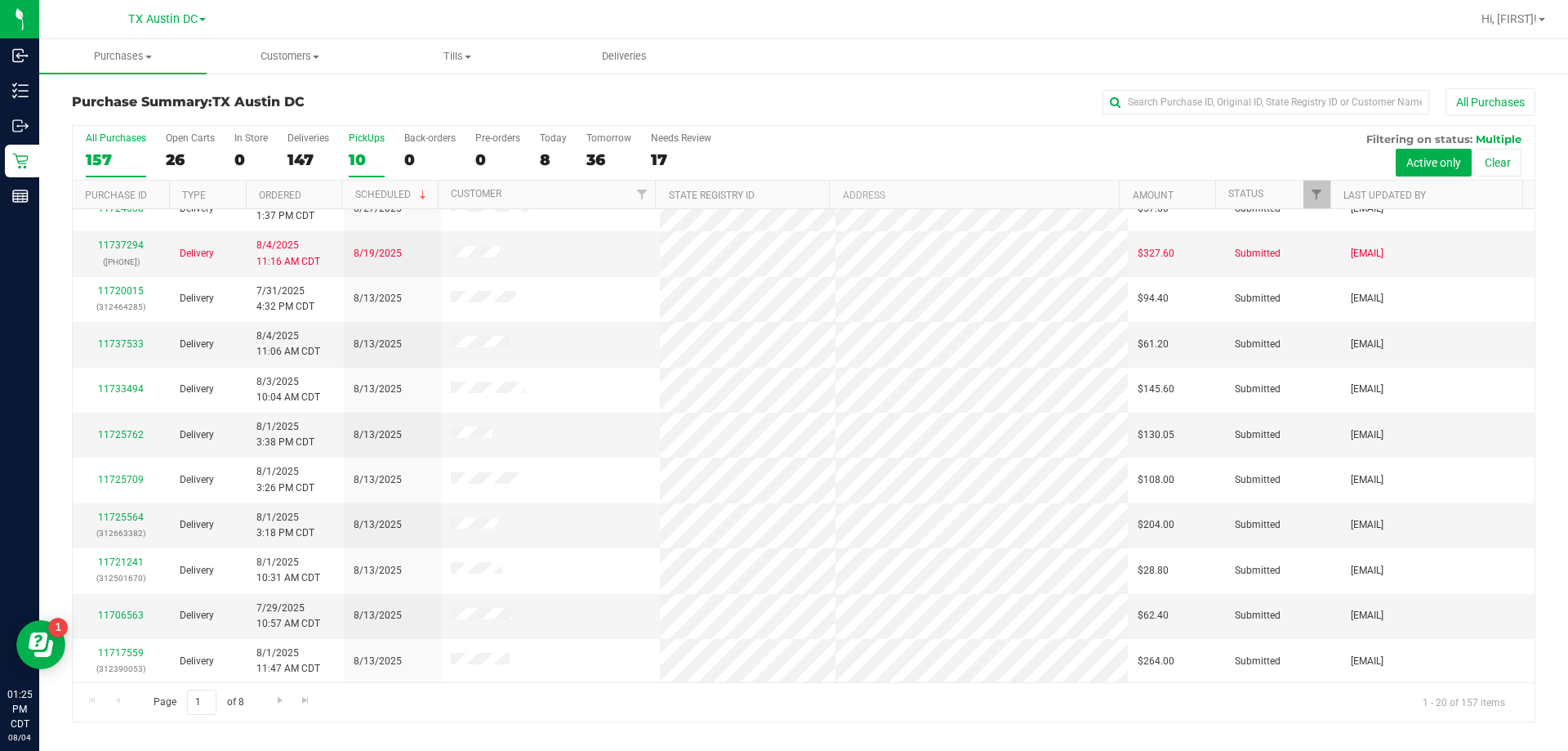 click on "10" at bounding box center (367, 159) 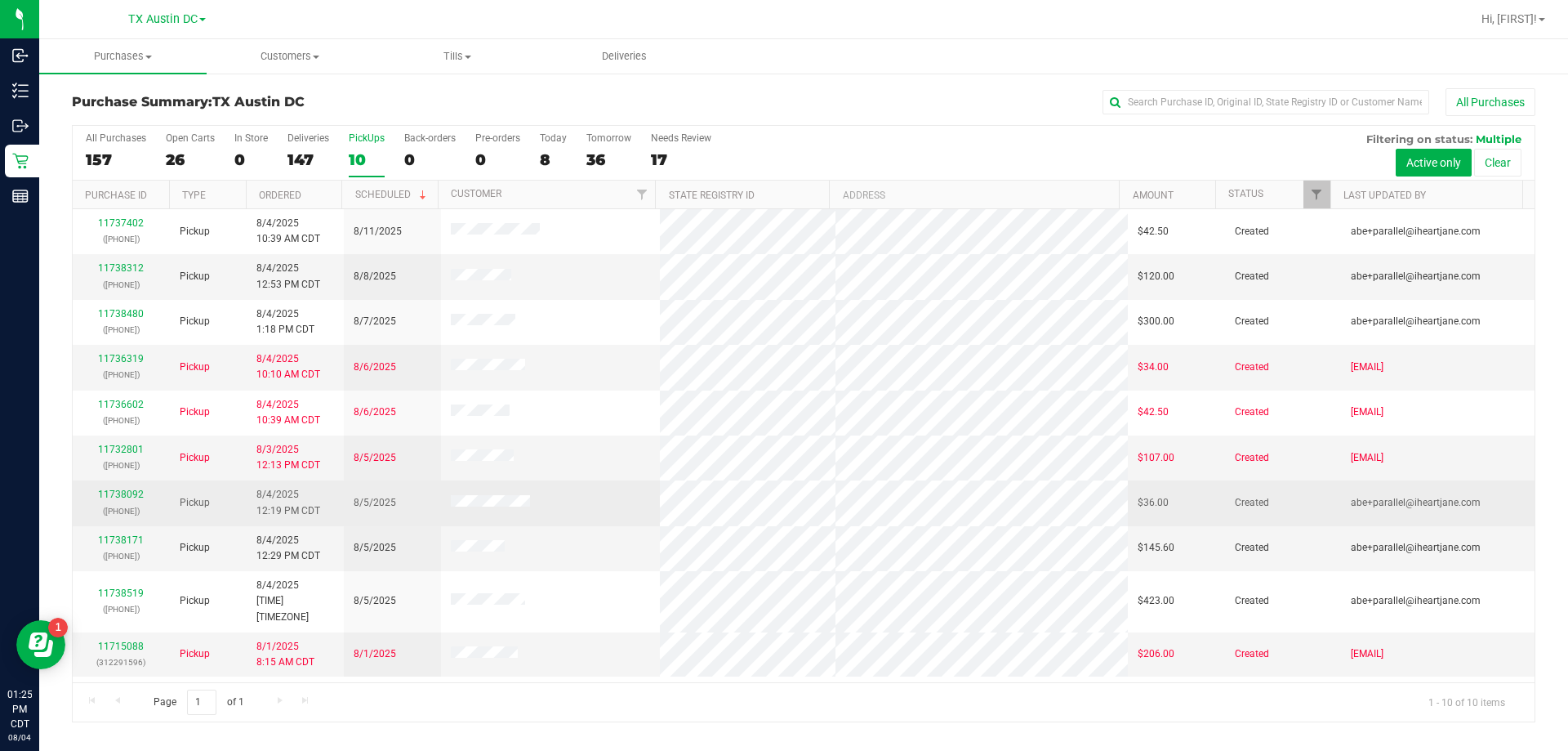 scroll, scrollTop: 0, scrollLeft: 0, axis: both 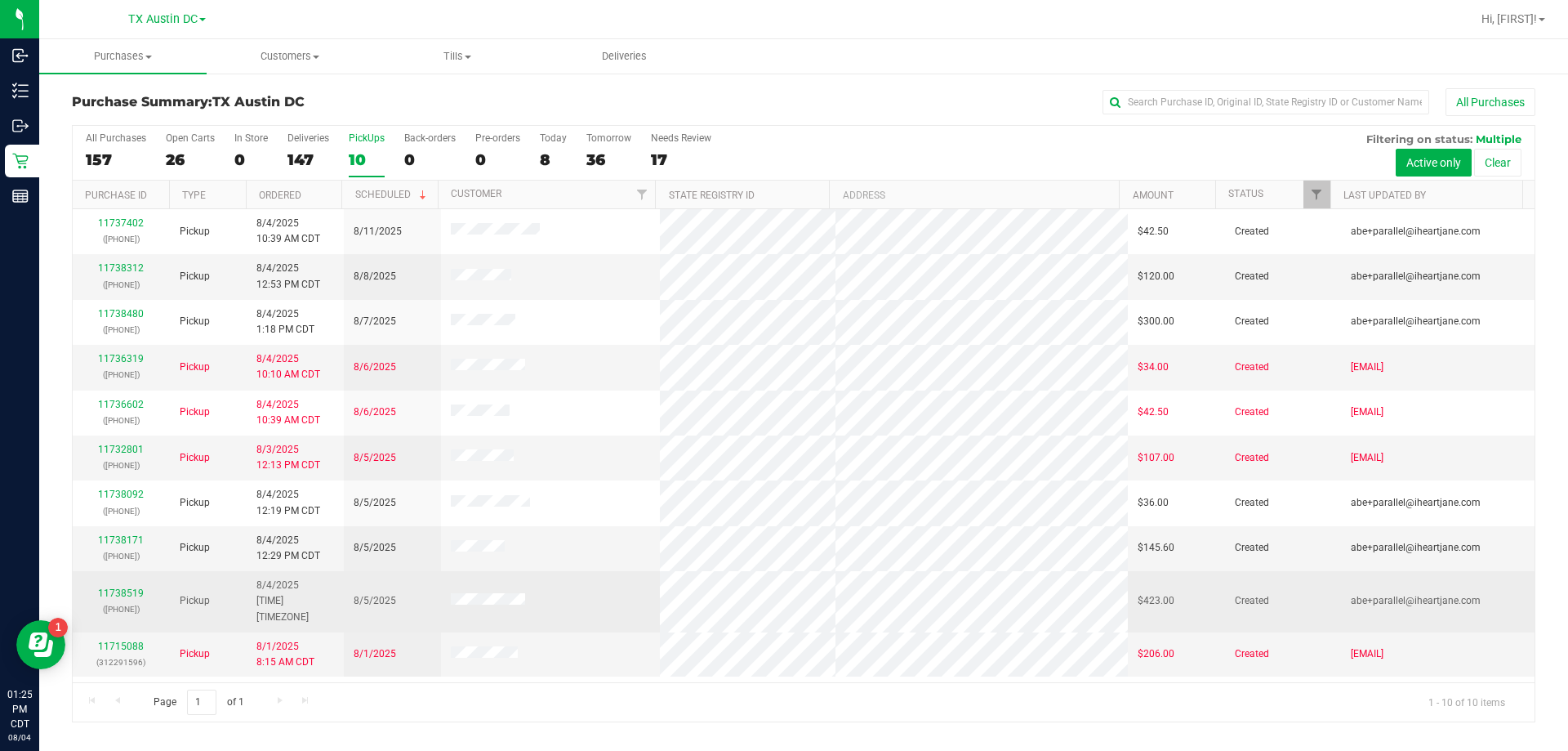 click on "11738519
(313158582)" at bounding box center [121, 601] 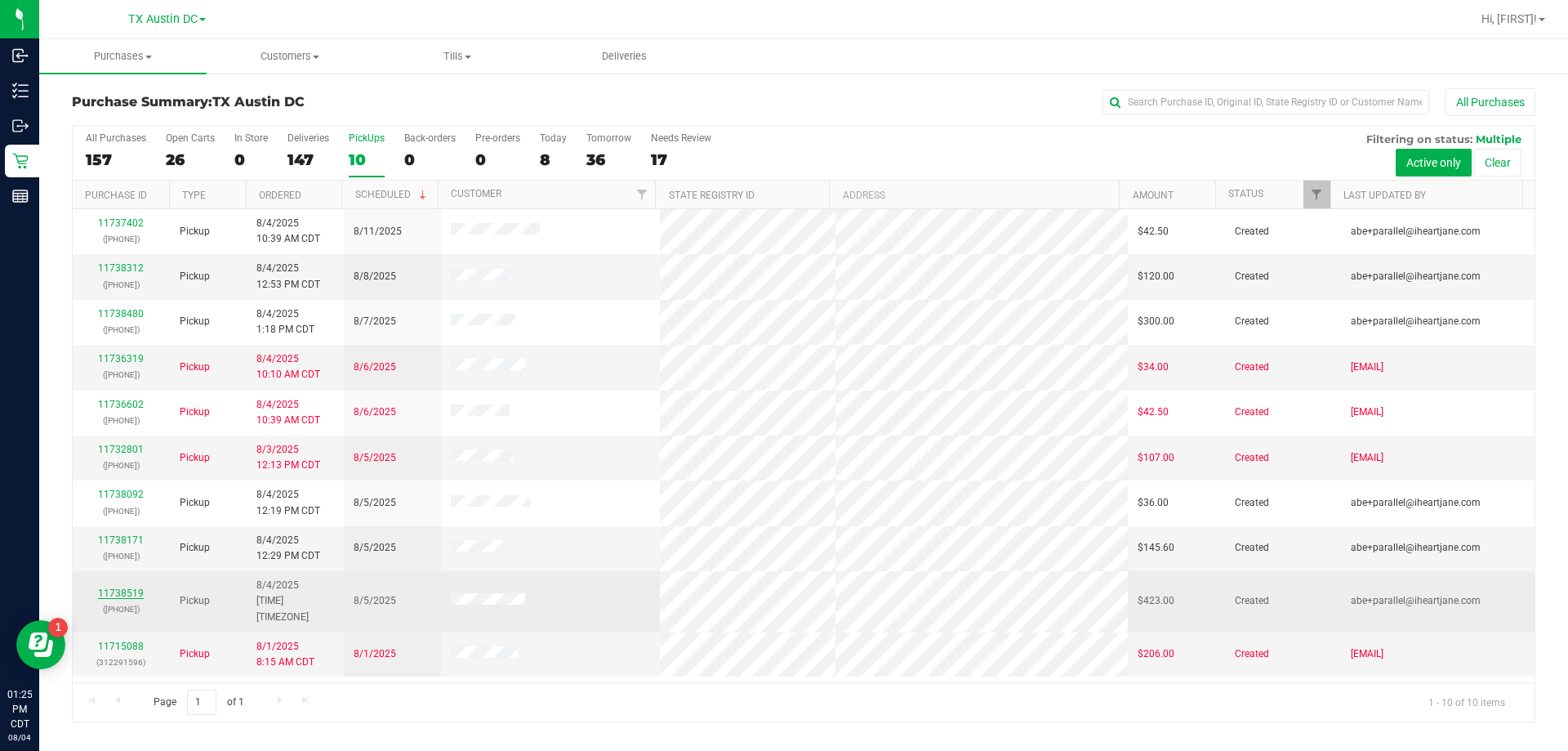 click on "11738519" at bounding box center (121, 593) 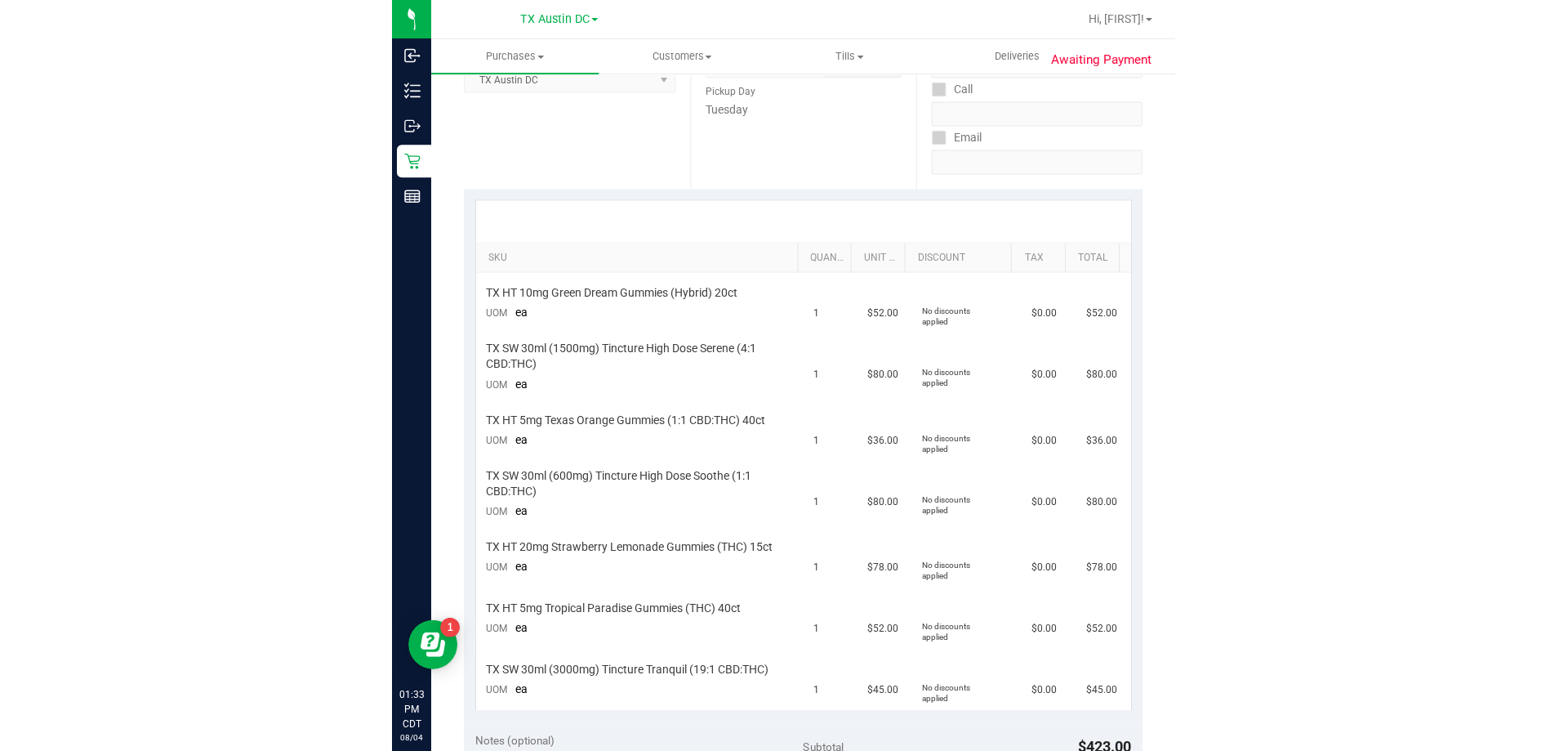 scroll, scrollTop: 0, scrollLeft: 0, axis: both 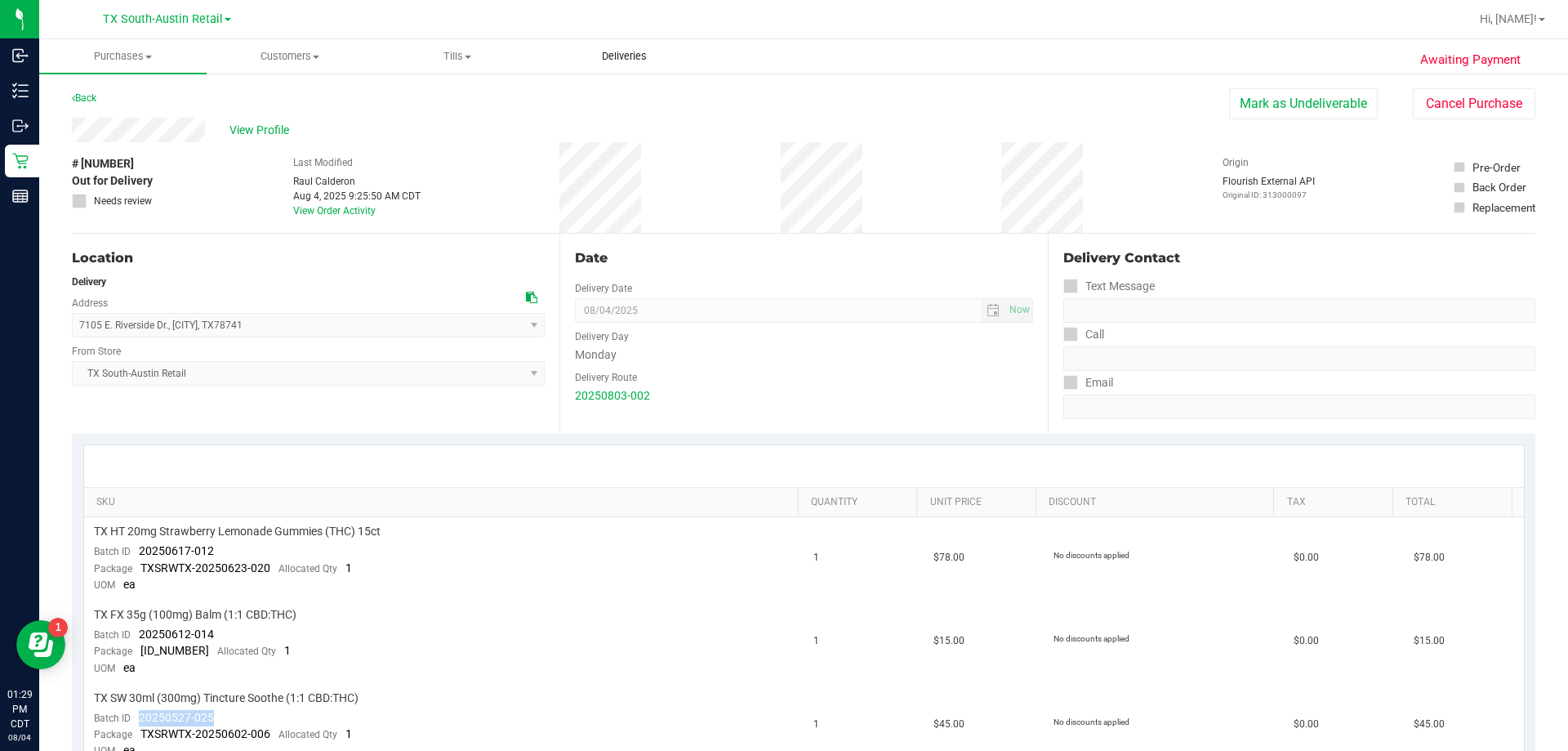 click on "Deliveries" at bounding box center [624, 56] 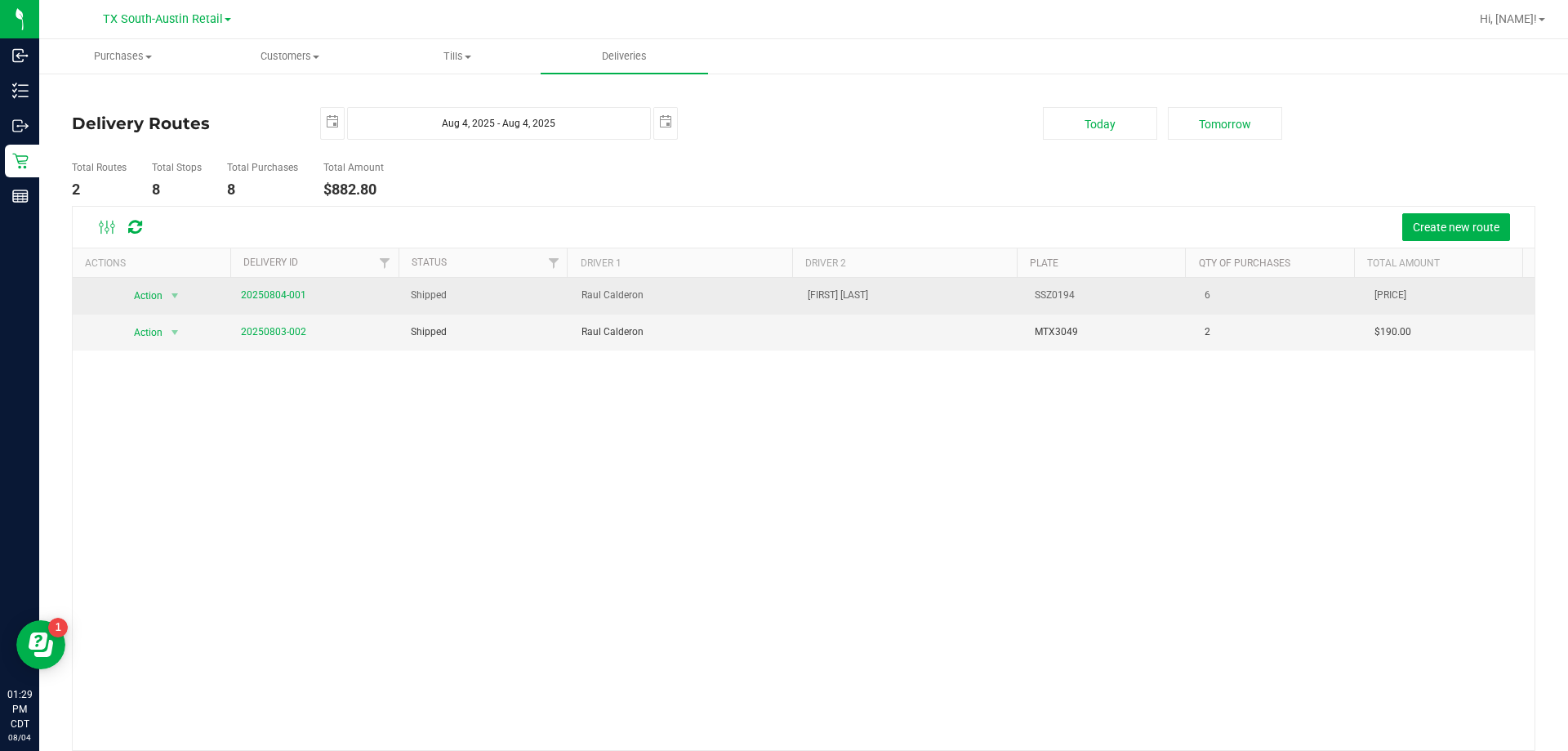 click on "20250804-001" at bounding box center [274, 295] 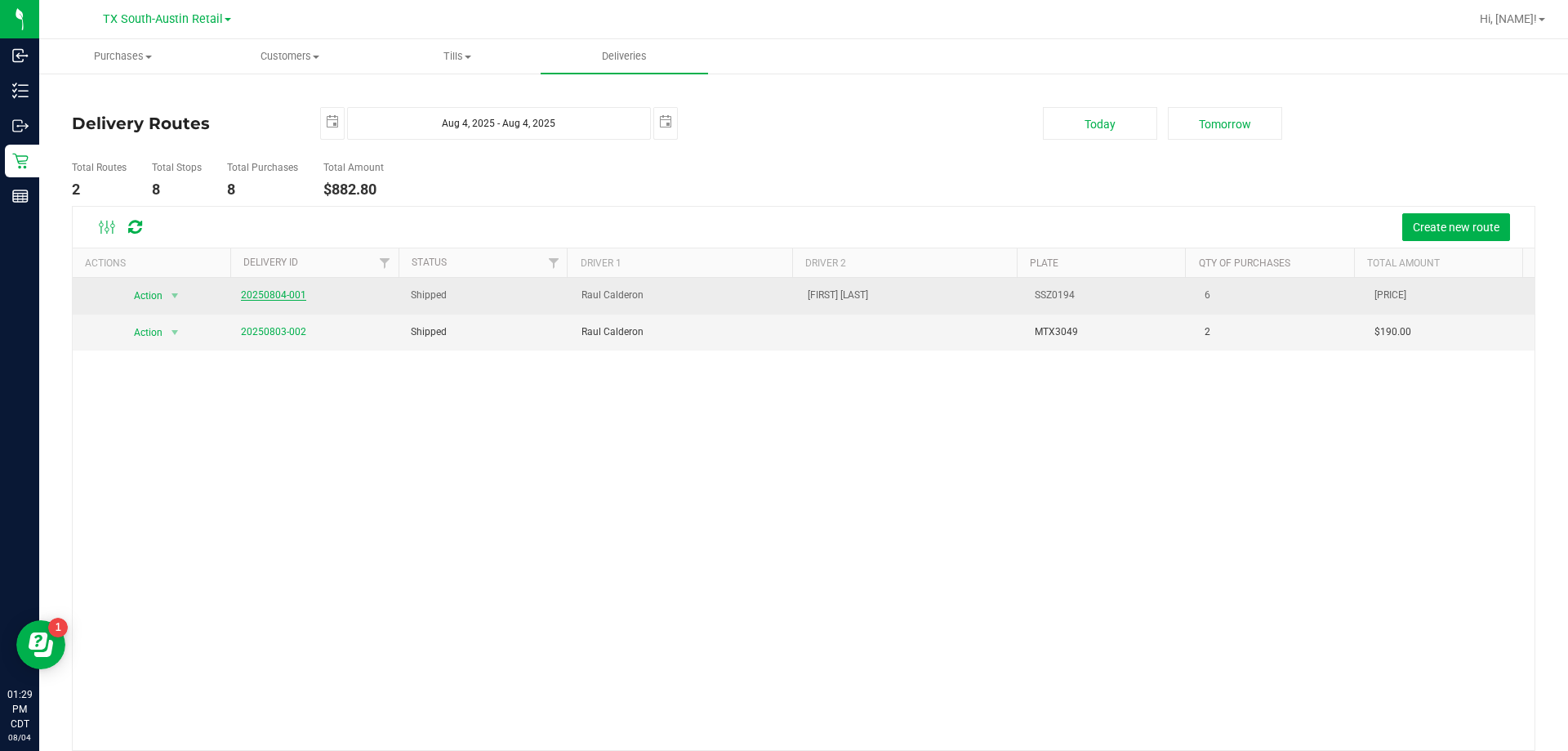 click on "20250804-001" at bounding box center [274, 295] 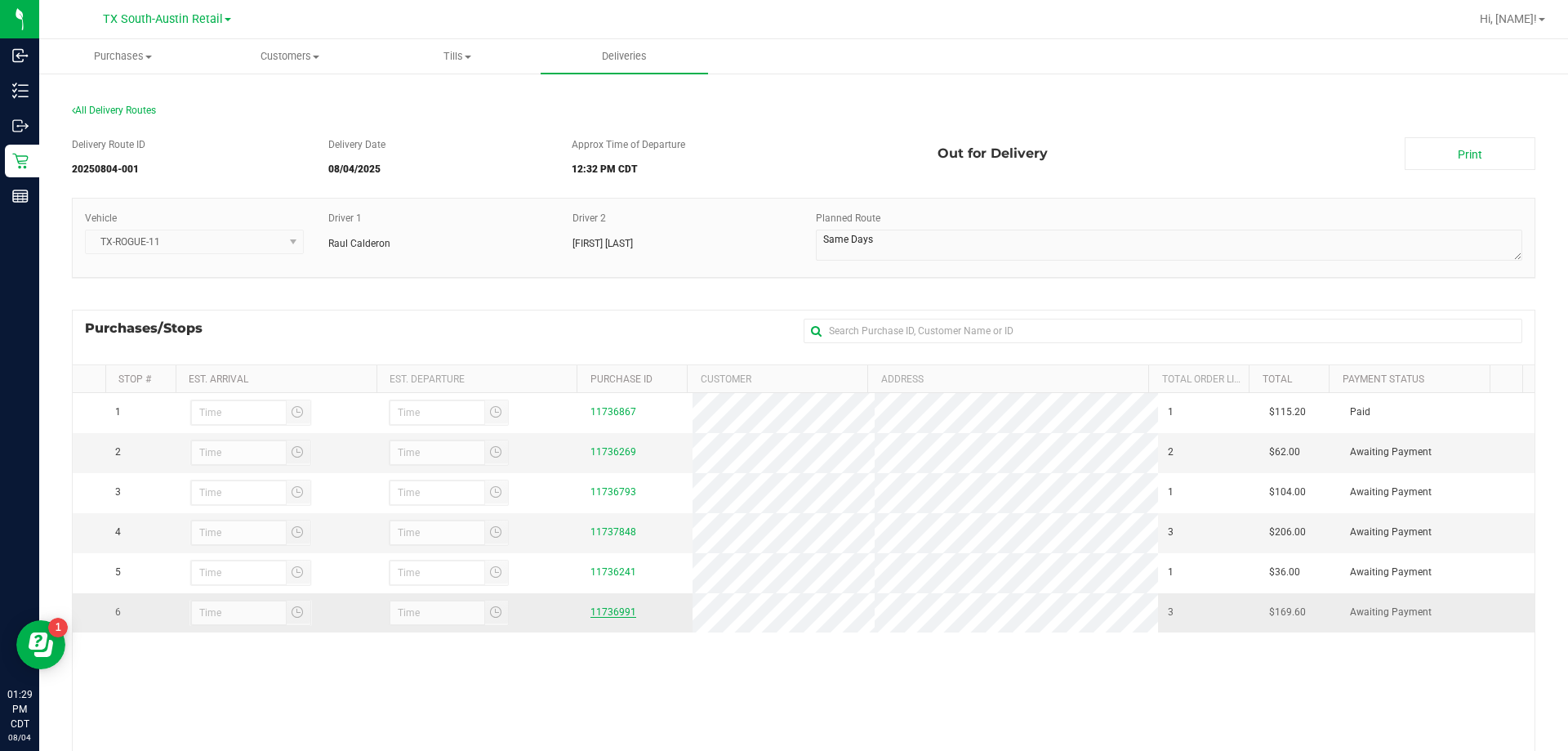 click on "11736991" at bounding box center (613, 612) 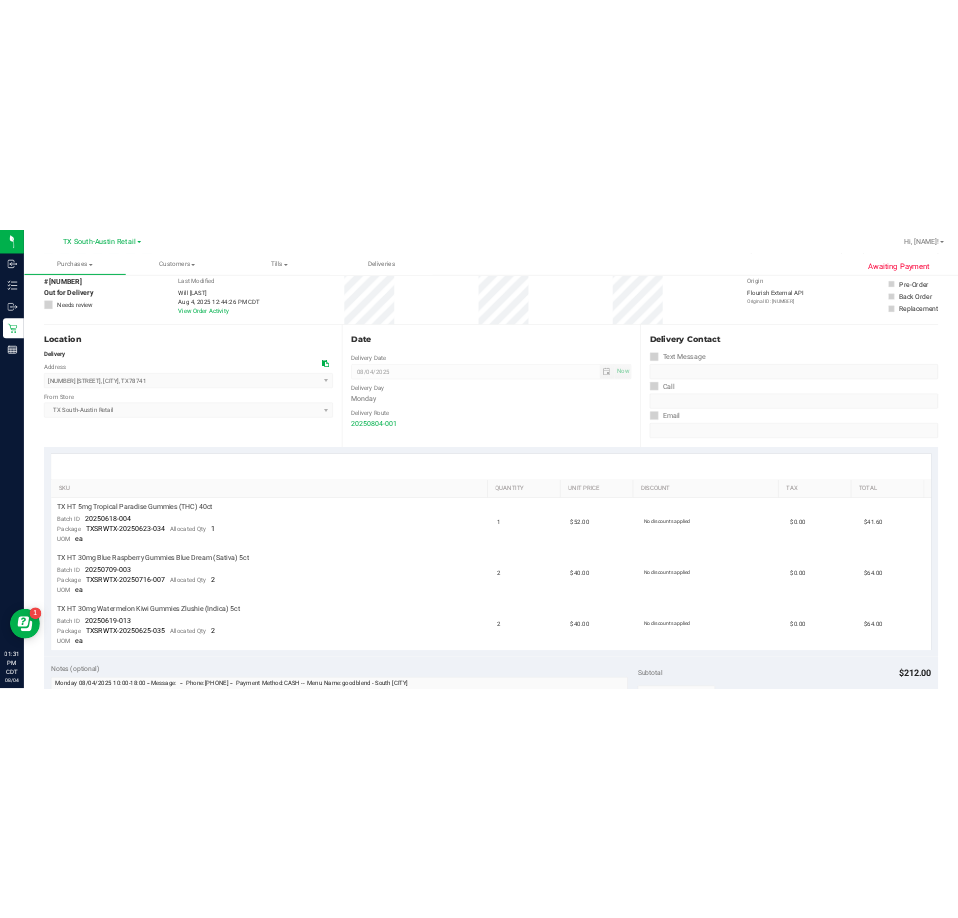 scroll, scrollTop: 0, scrollLeft: 0, axis: both 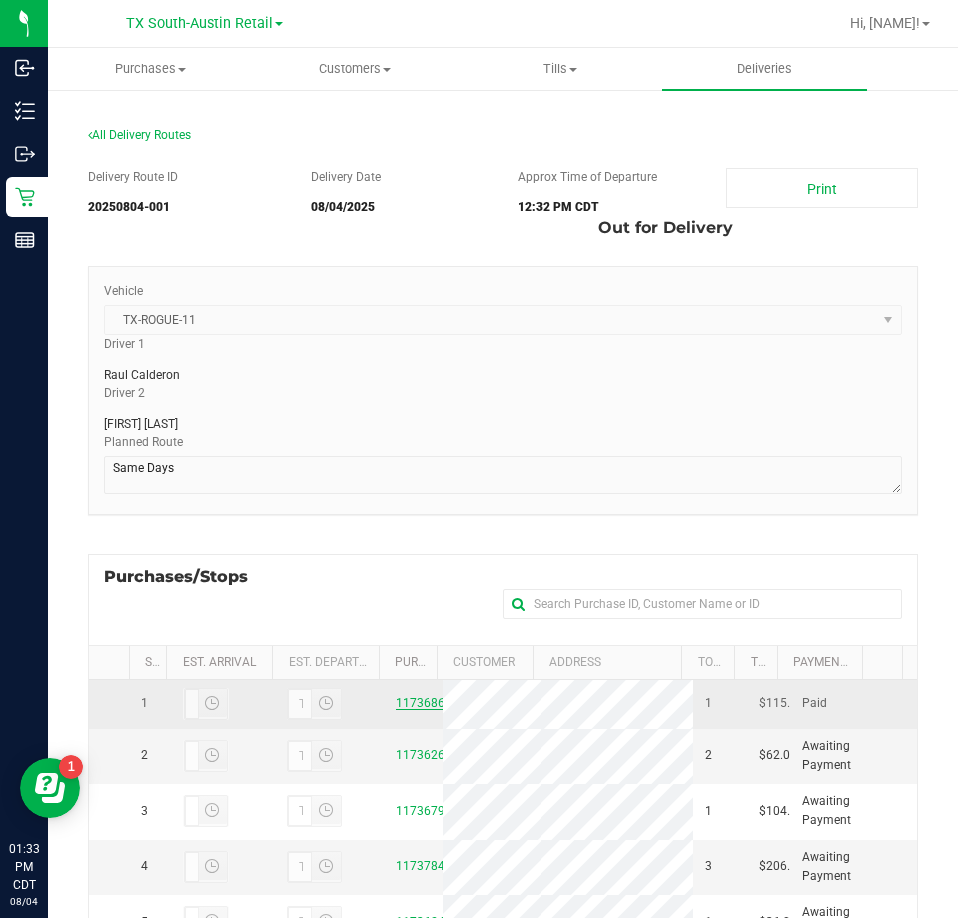 click on "11736867" at bounding box center [424, 703] 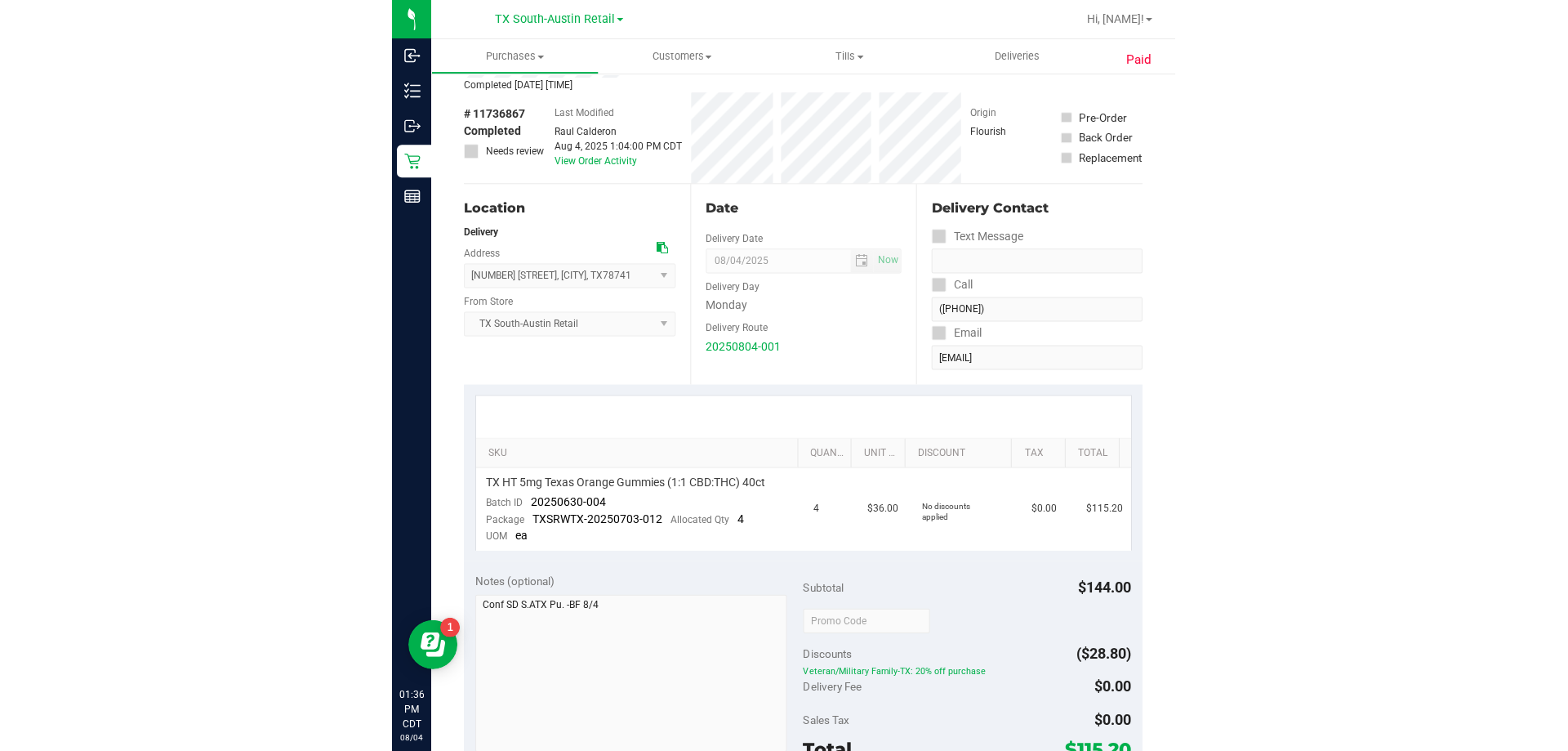 scroll, scrollTop: 0, scrollLeft: 0, axis: both 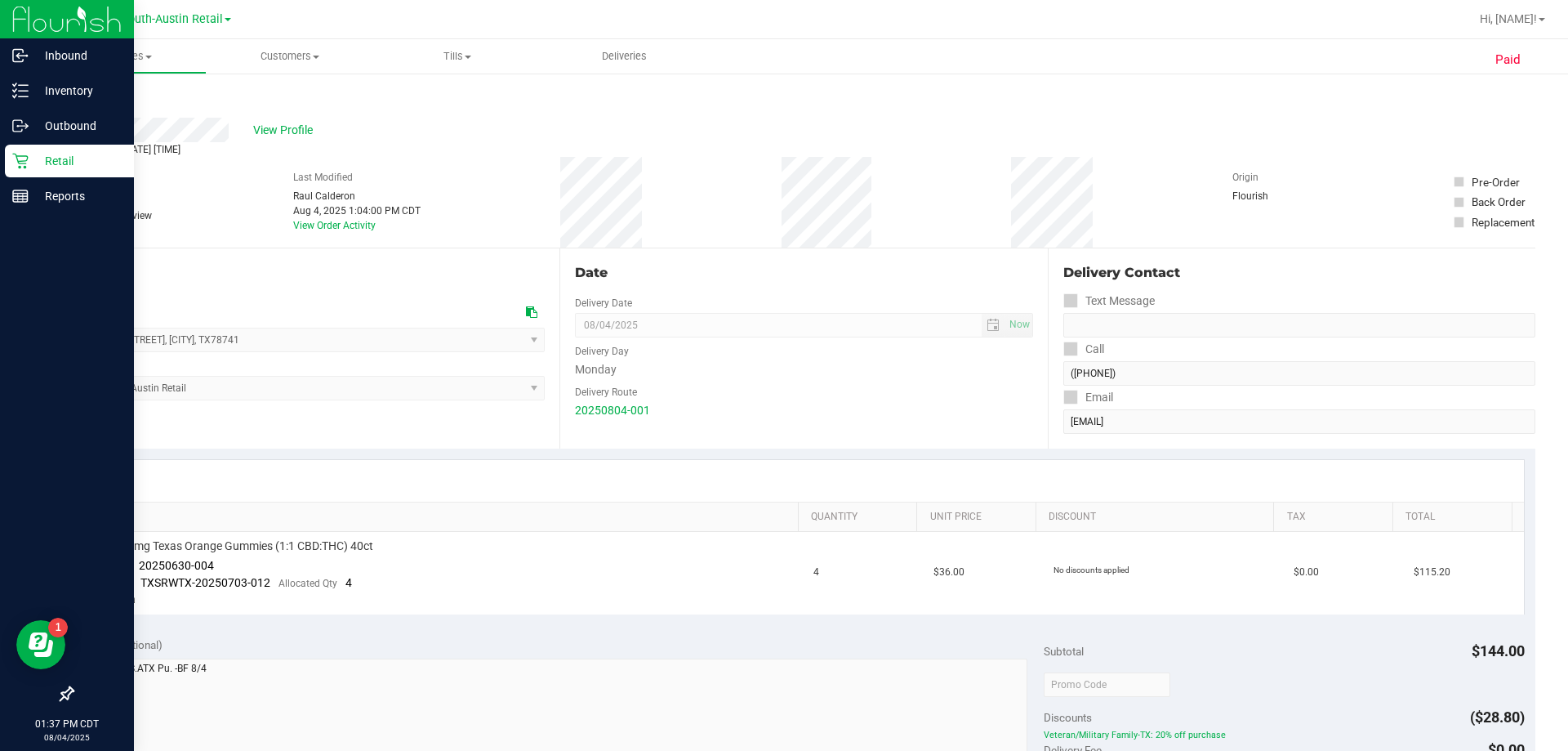 click on "Retail" at bounding box center (78, 161) 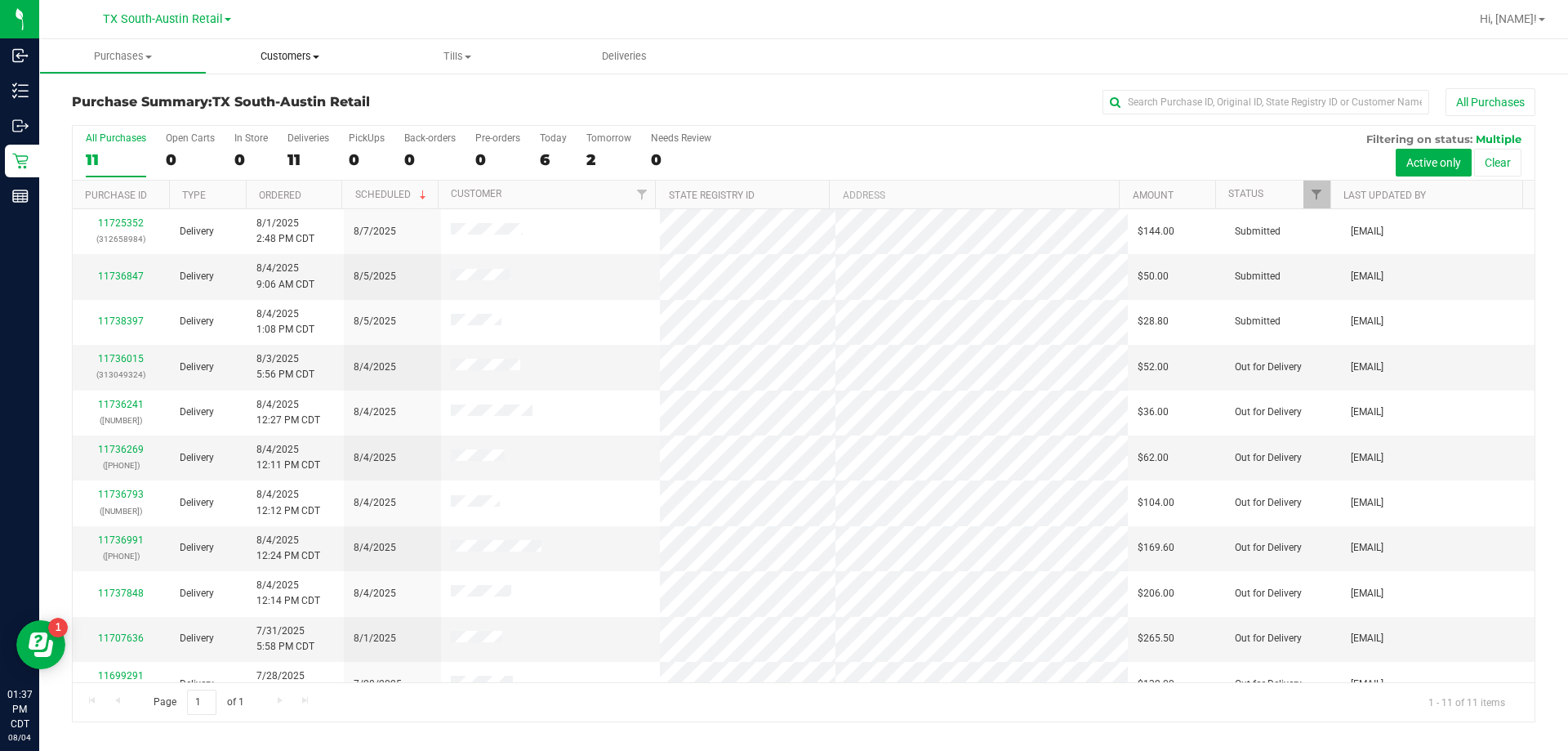 click on "Customers" at bounding box center (290, 56) 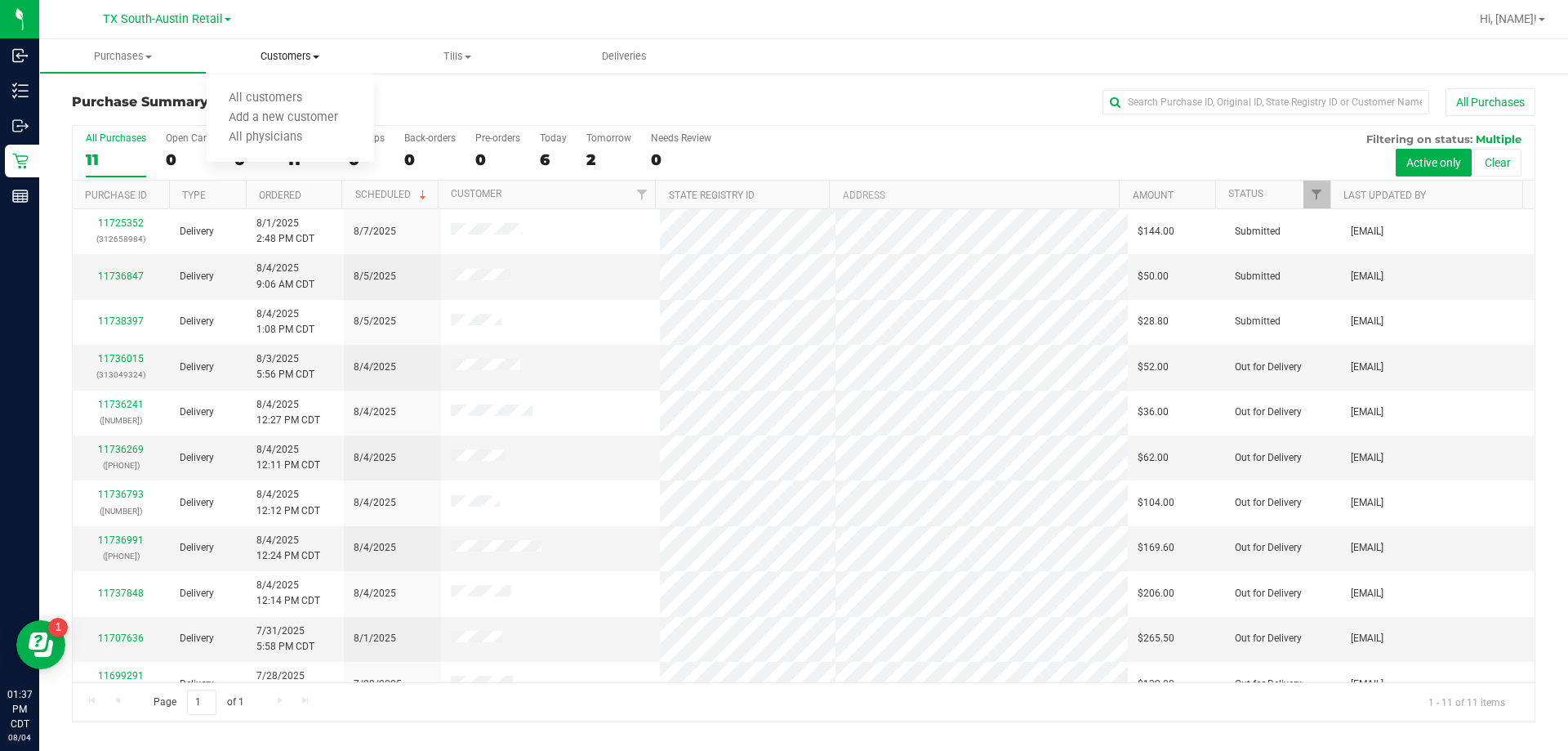 click on "Customers" at bounding box center [290, 56] 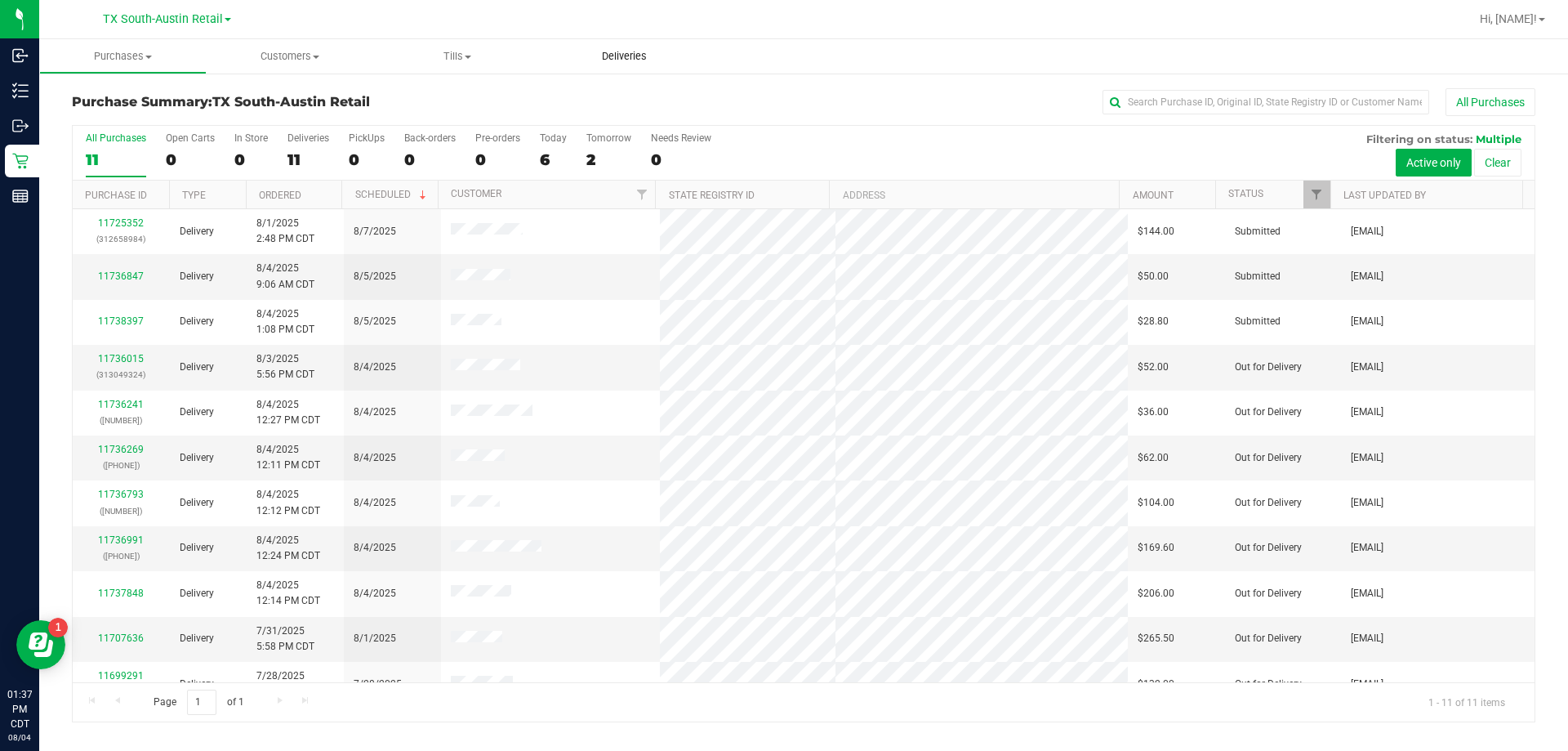 click on "Deliveries" at bounding box center (624, 56) 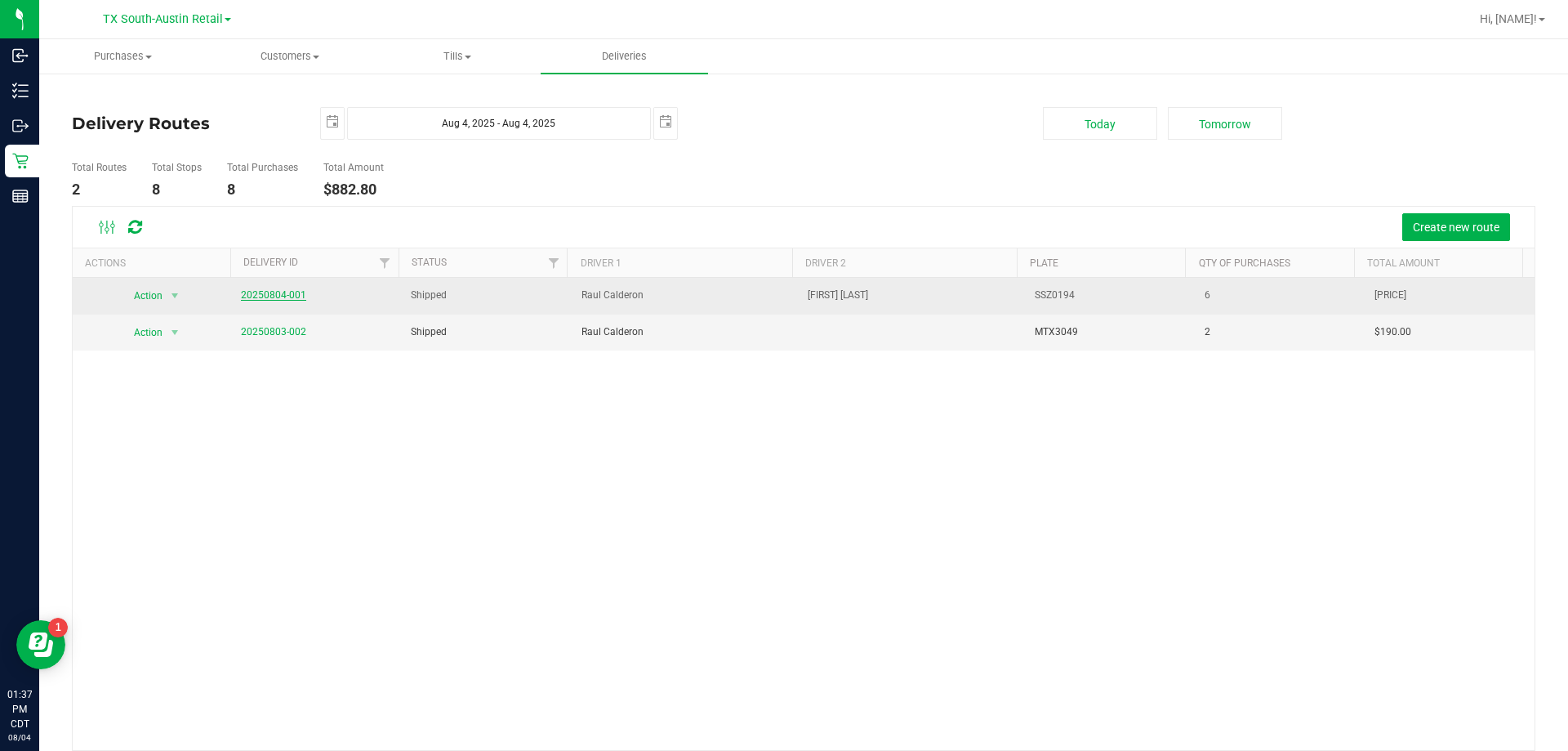 click on "20250804-001" at bounding box center [274, 295] 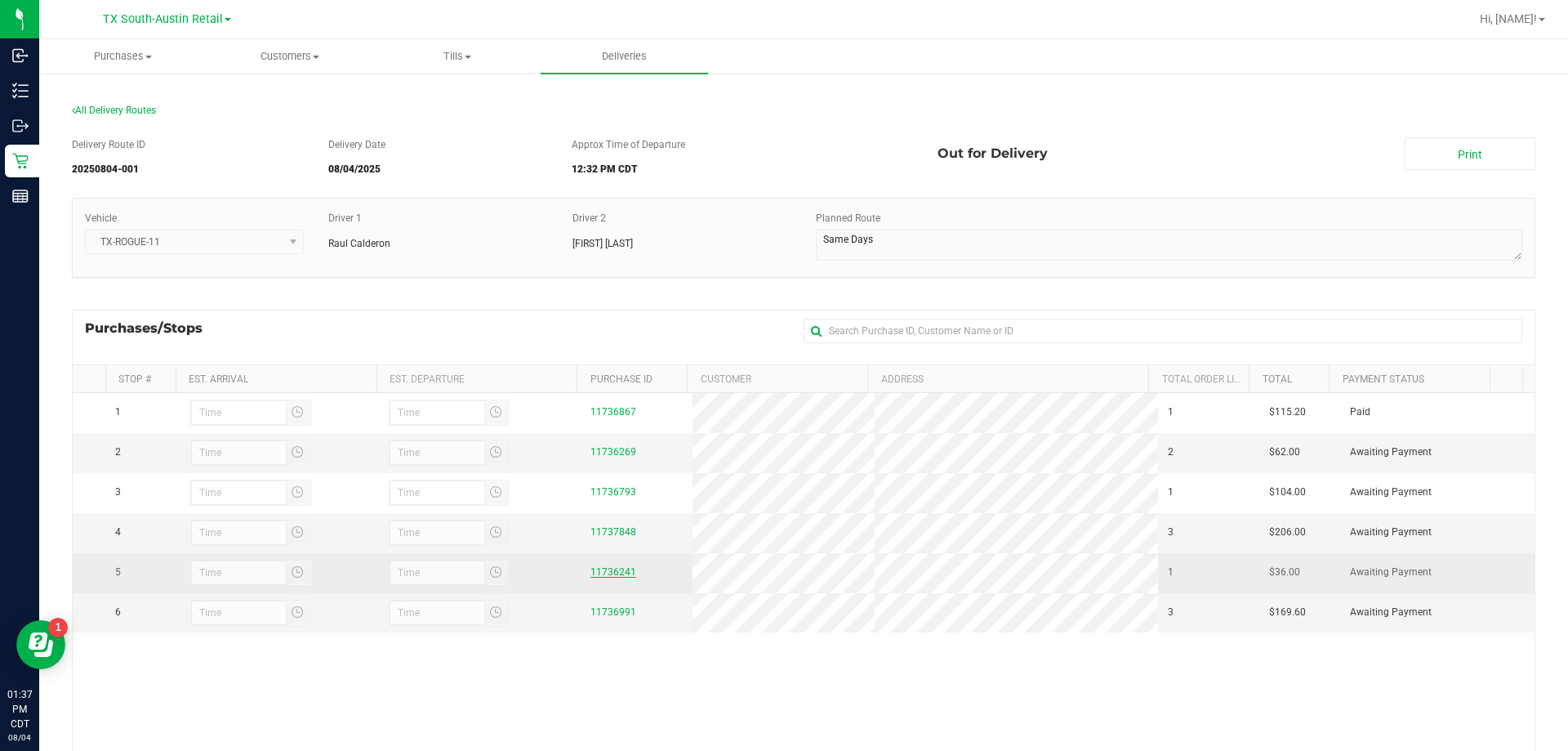 click on "11736241" at bounding box center (613, 572) 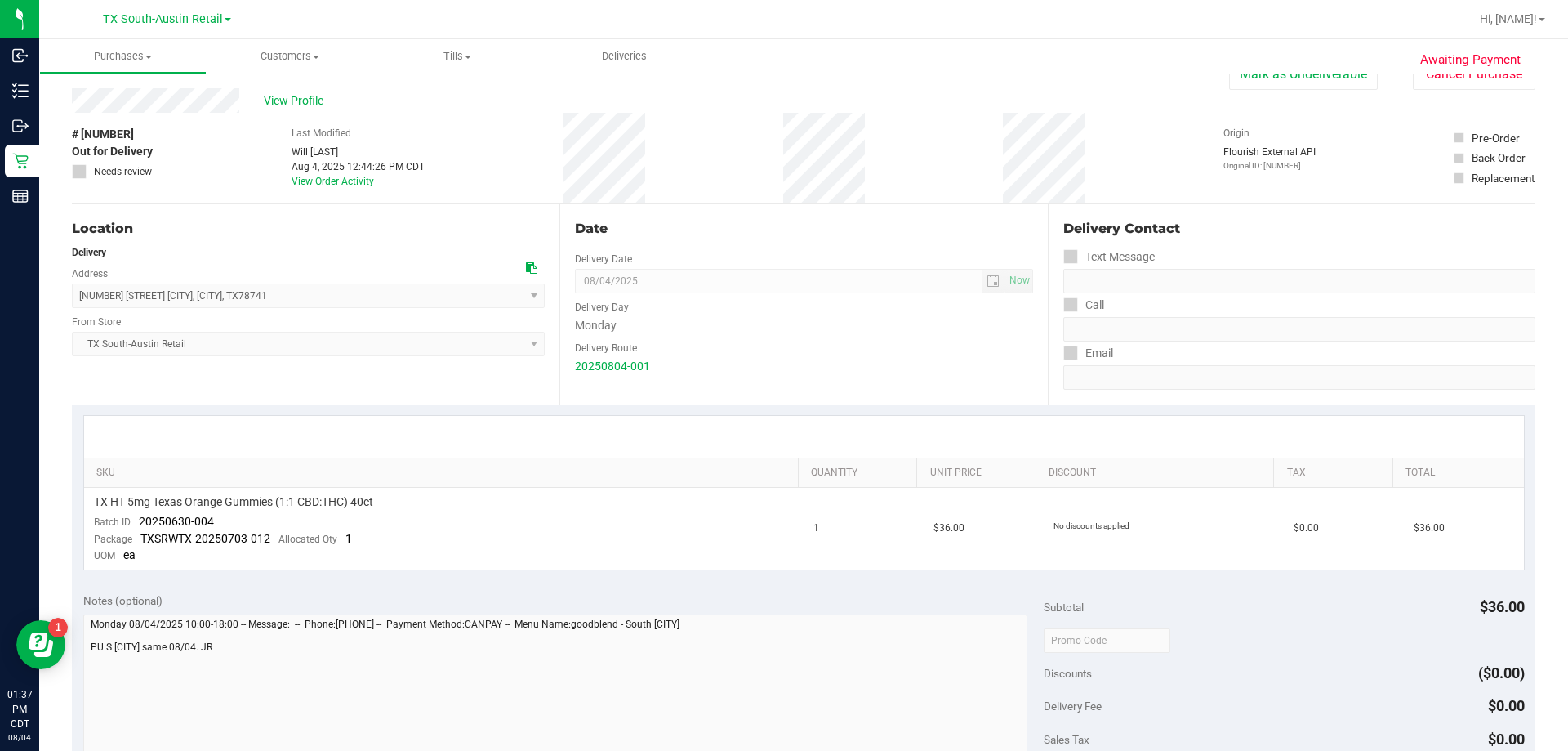 scroll, scrollTop: 0, scrollLeft: 0, axis: both 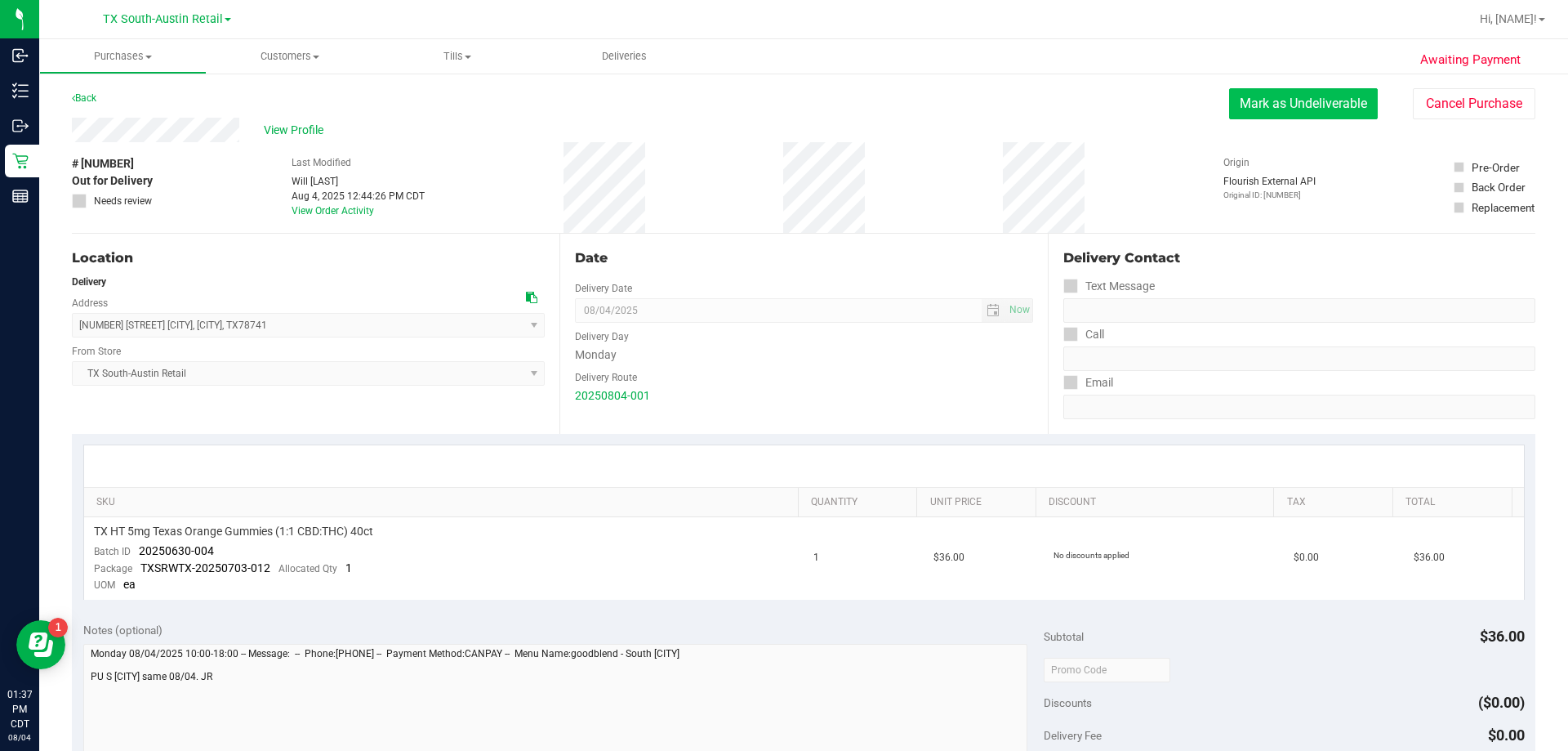 click on "Mark as Undeliverable" at bounding box center [1303, 104] 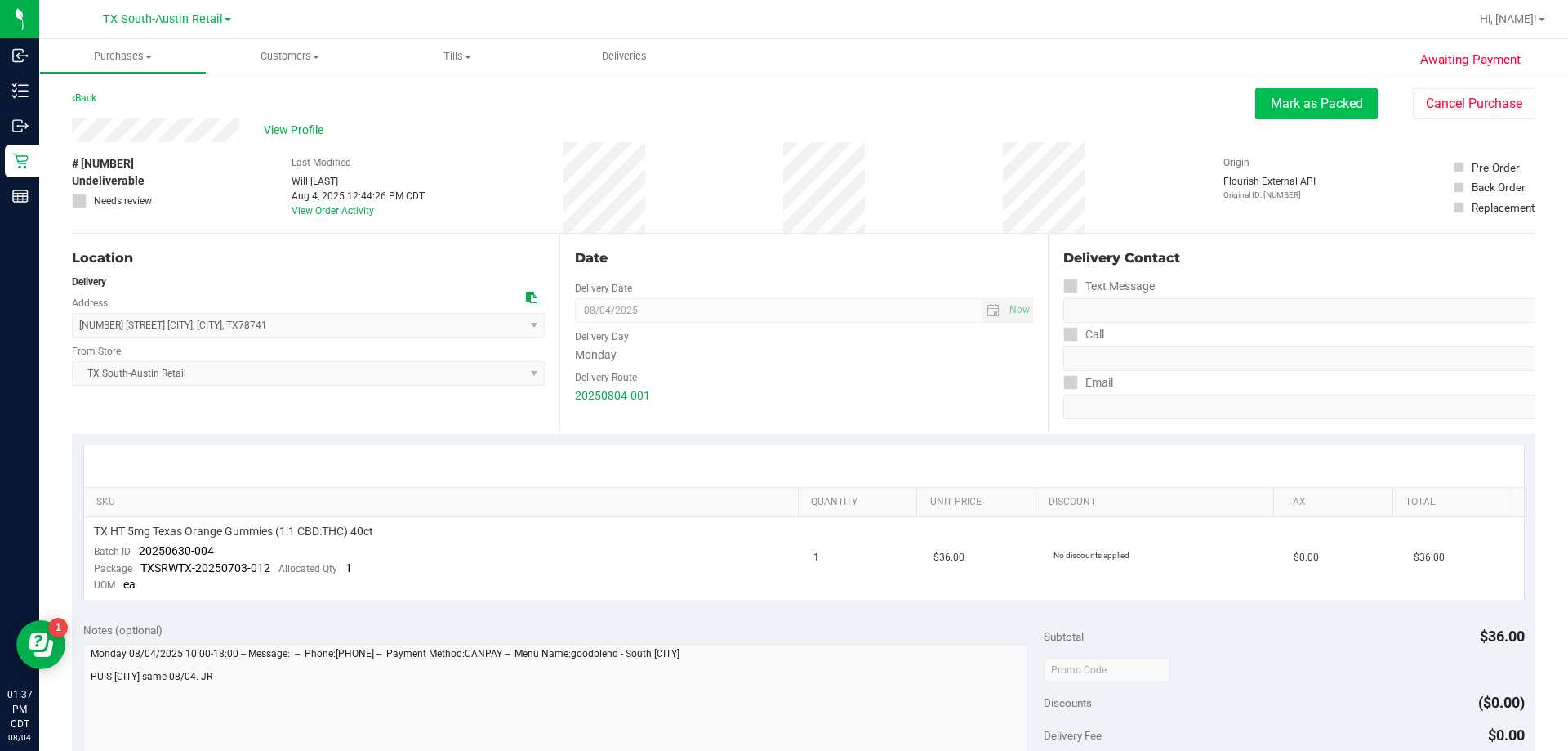 click on "Mark as Packed" at bounding box center [1316, 104] 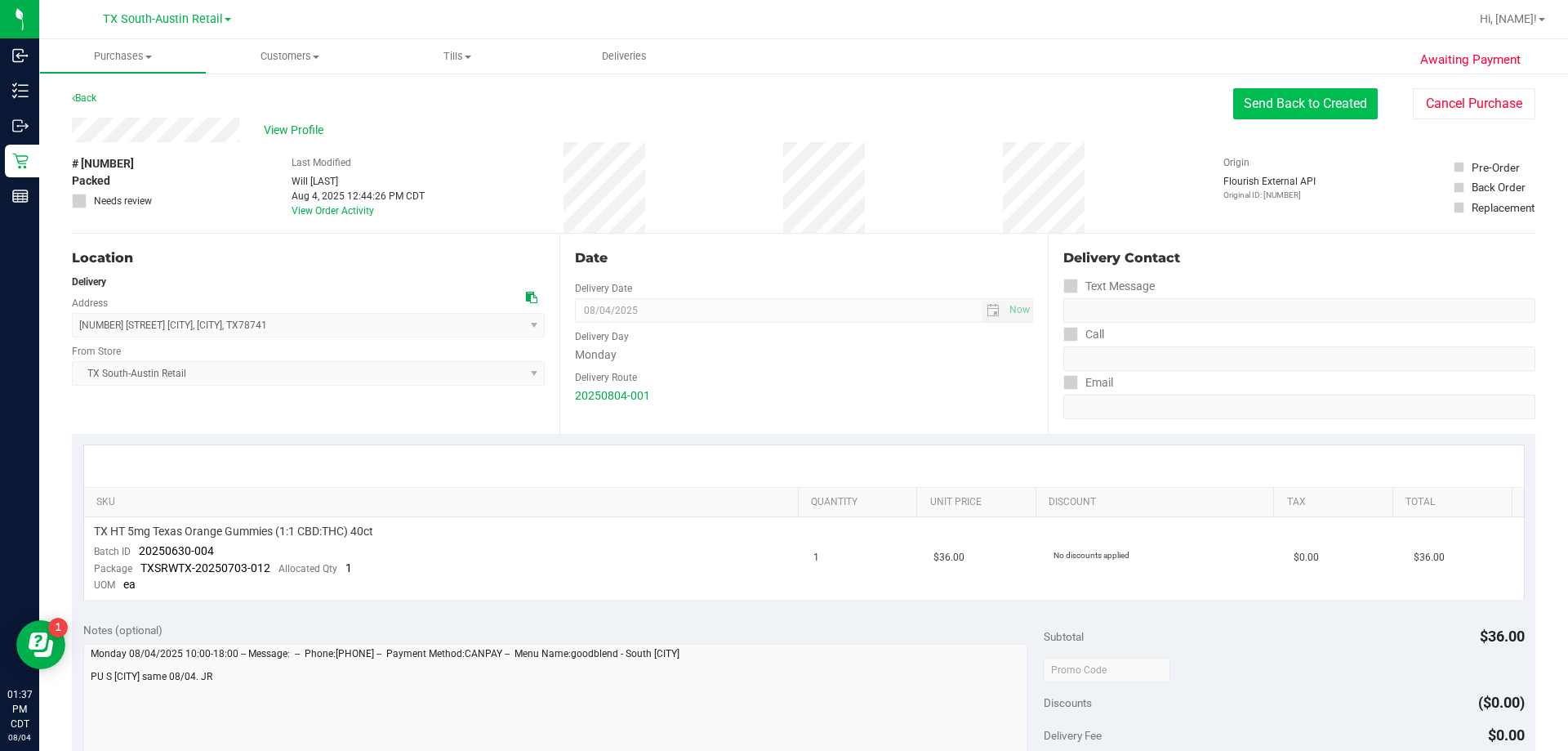 click on "Send Back to Created" at bounding box center [1305, 104] 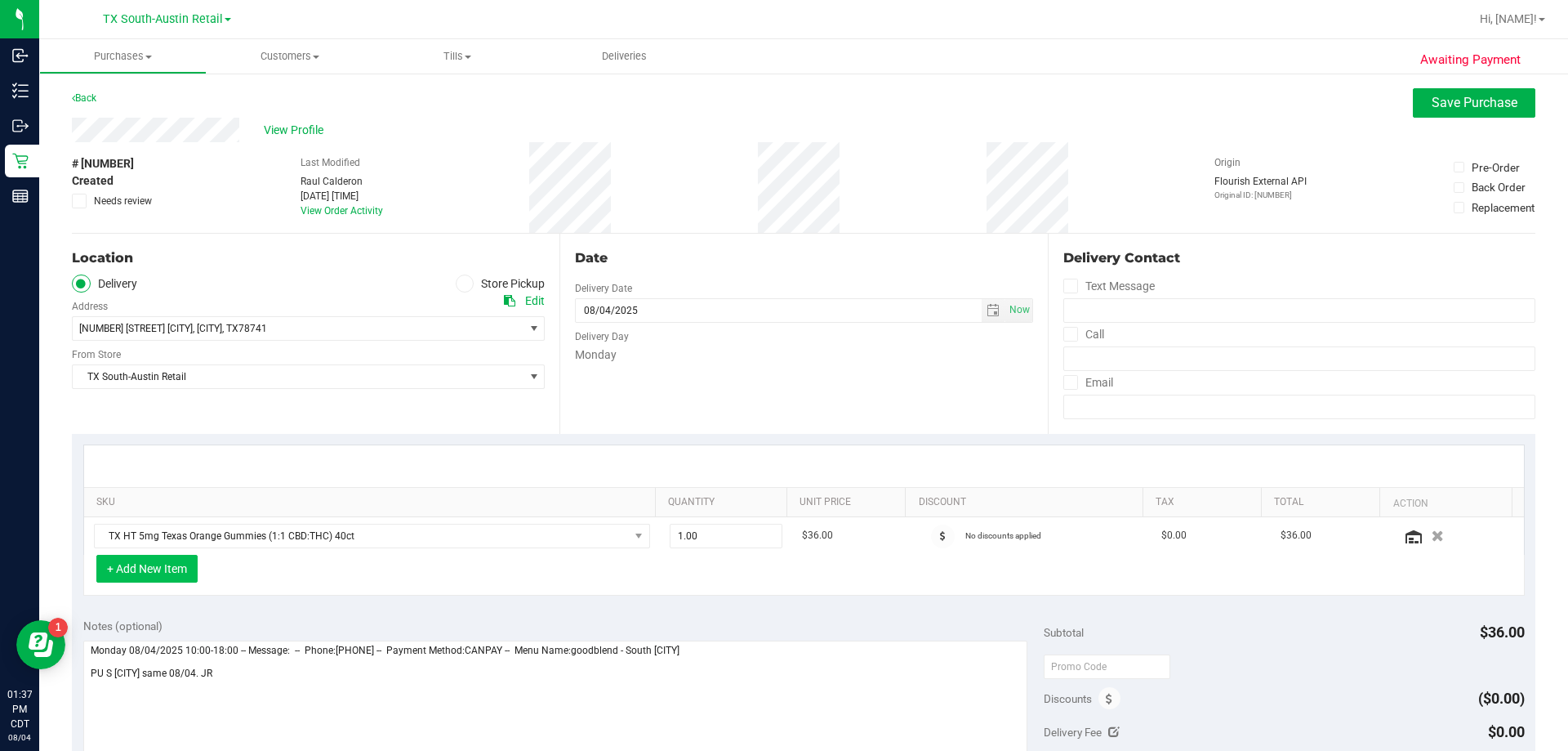 click on "+ Add New Item" at bounding box center [147, 569] 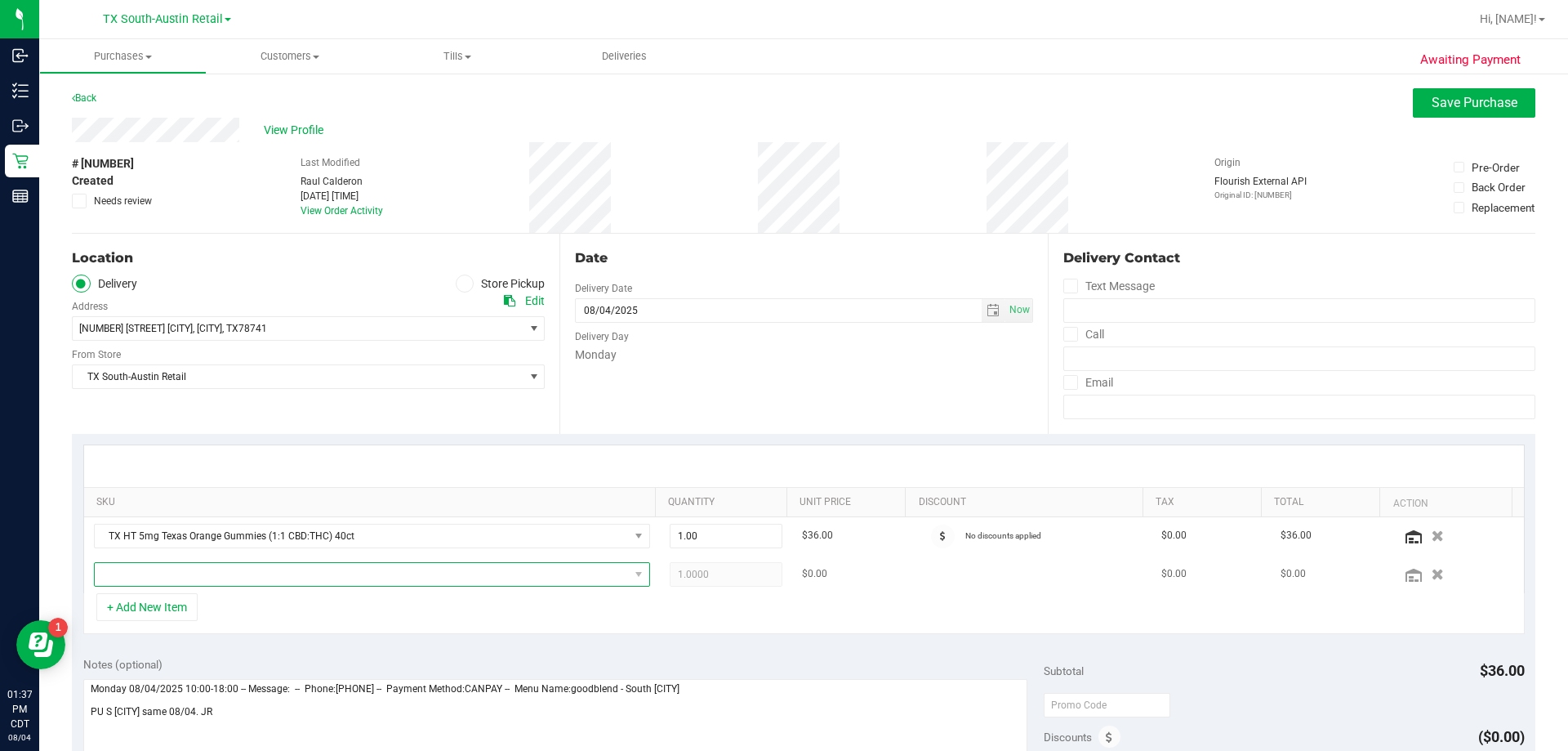 click at bounding box center [362, 574] 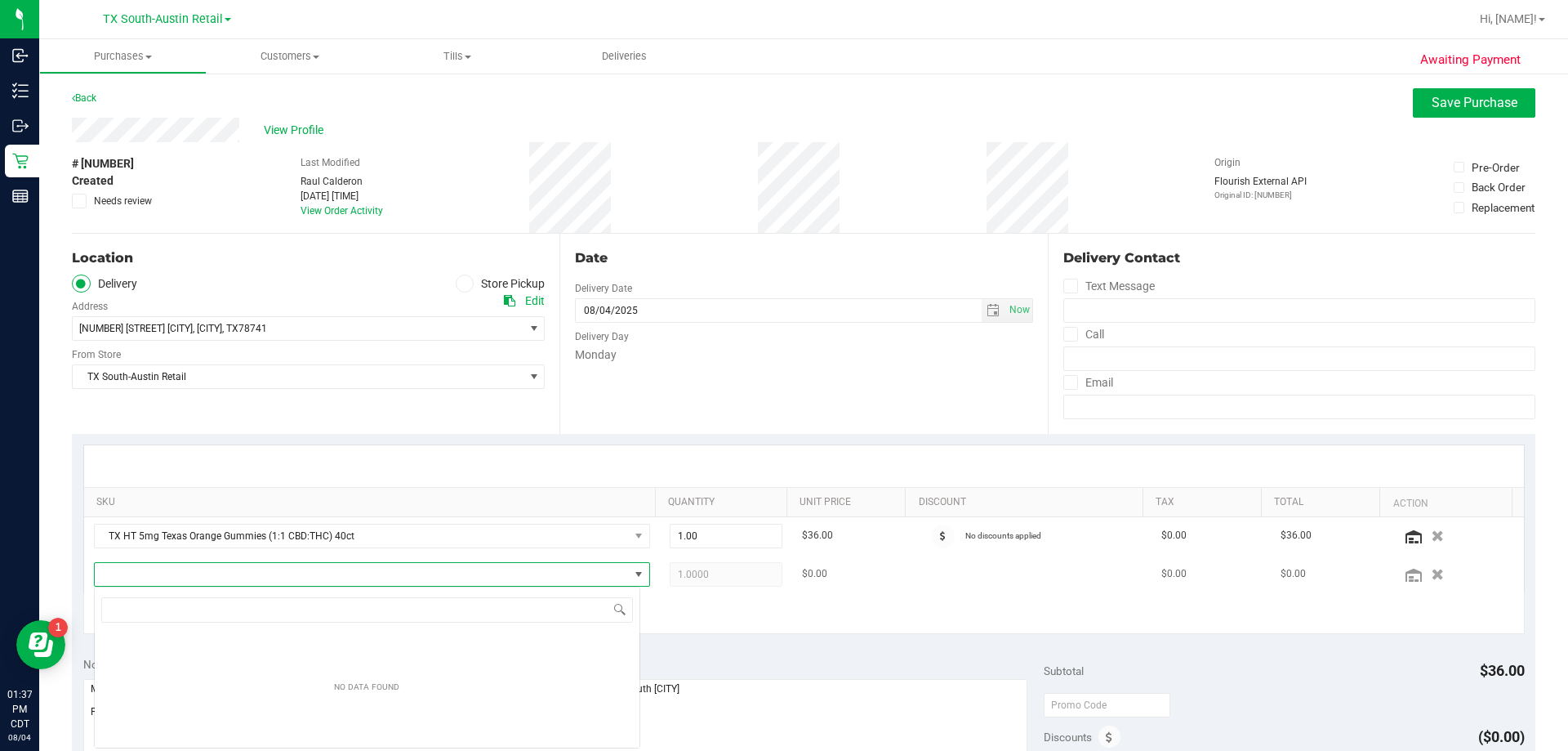 scroll, scrollTop: 81695, scrollLeft: 81120, axis: both 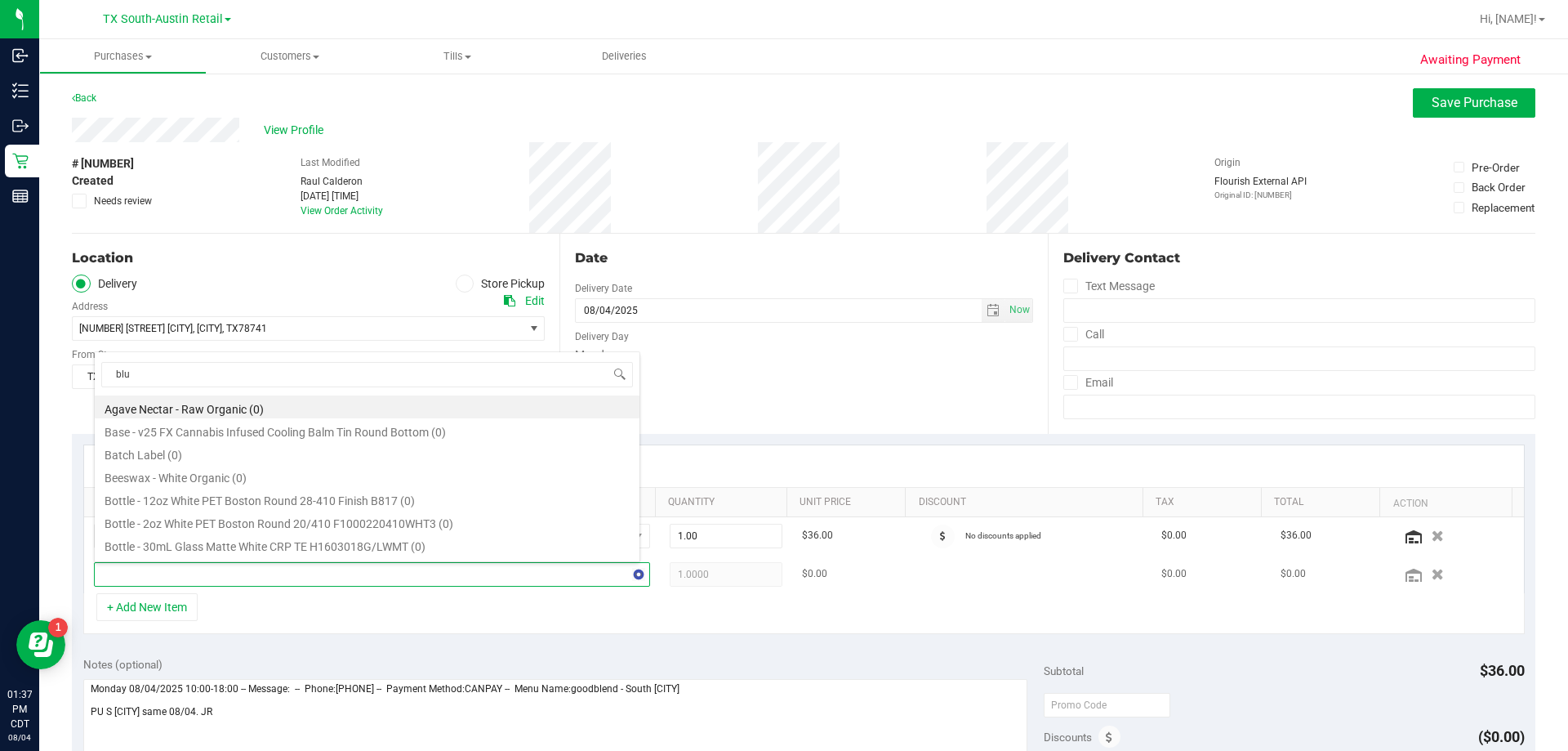 type on "blue" 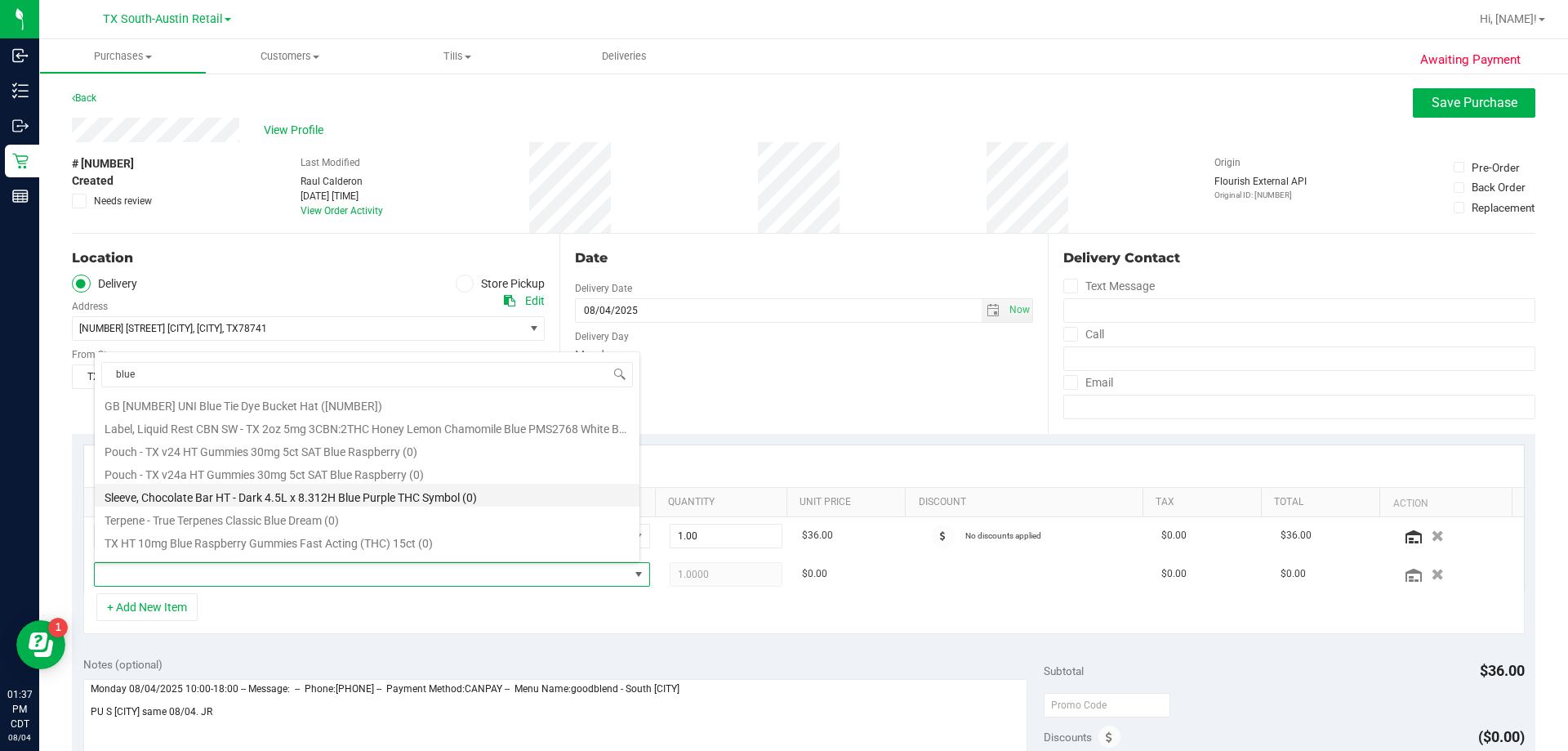 scroll, scrollTop: 203, scrollLeft: 0, axis: vertical 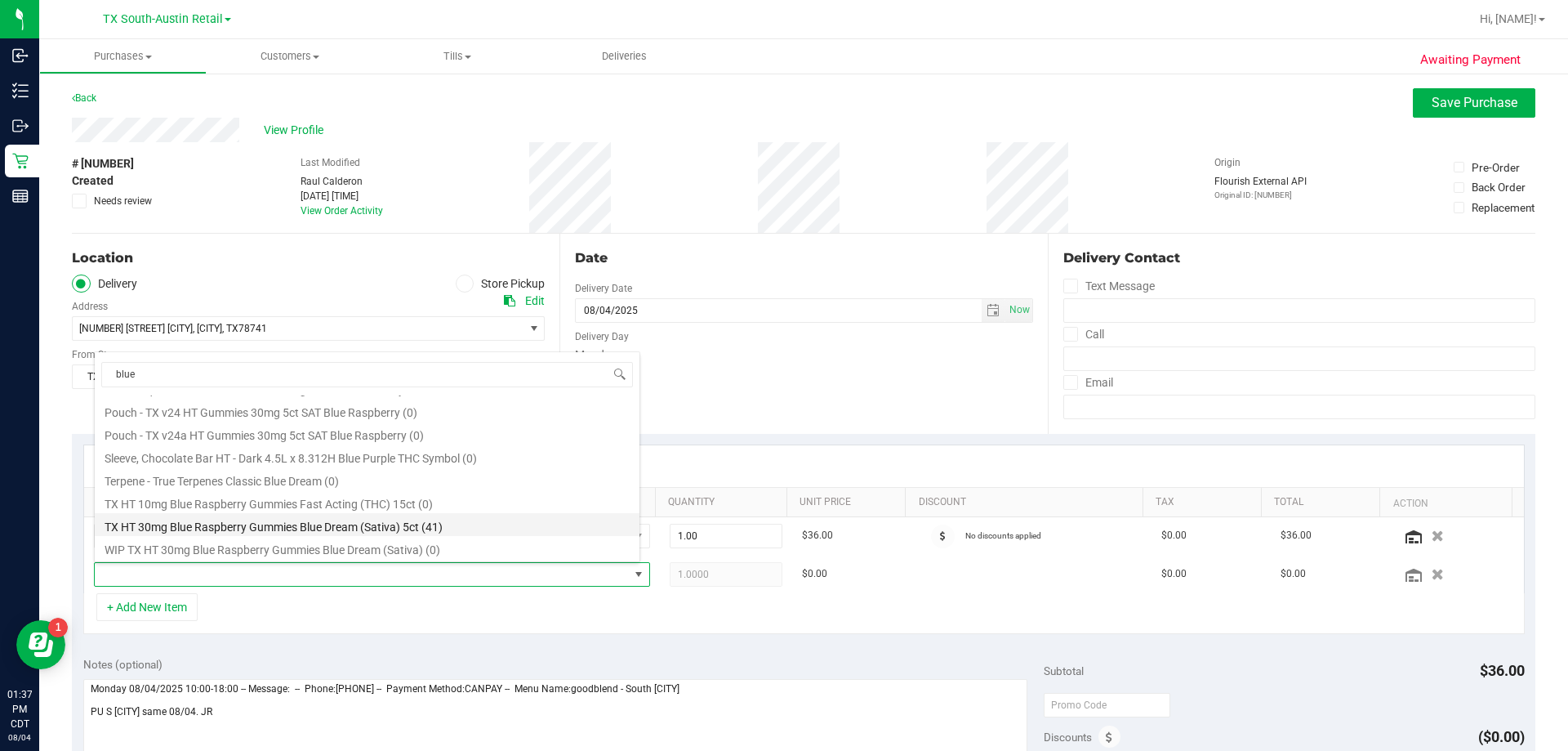 click on "TX HT 30mg Blue Raspberry Gummies Blue Dream (Sativa) 5ct (41)" at bounding box center [367, 525] 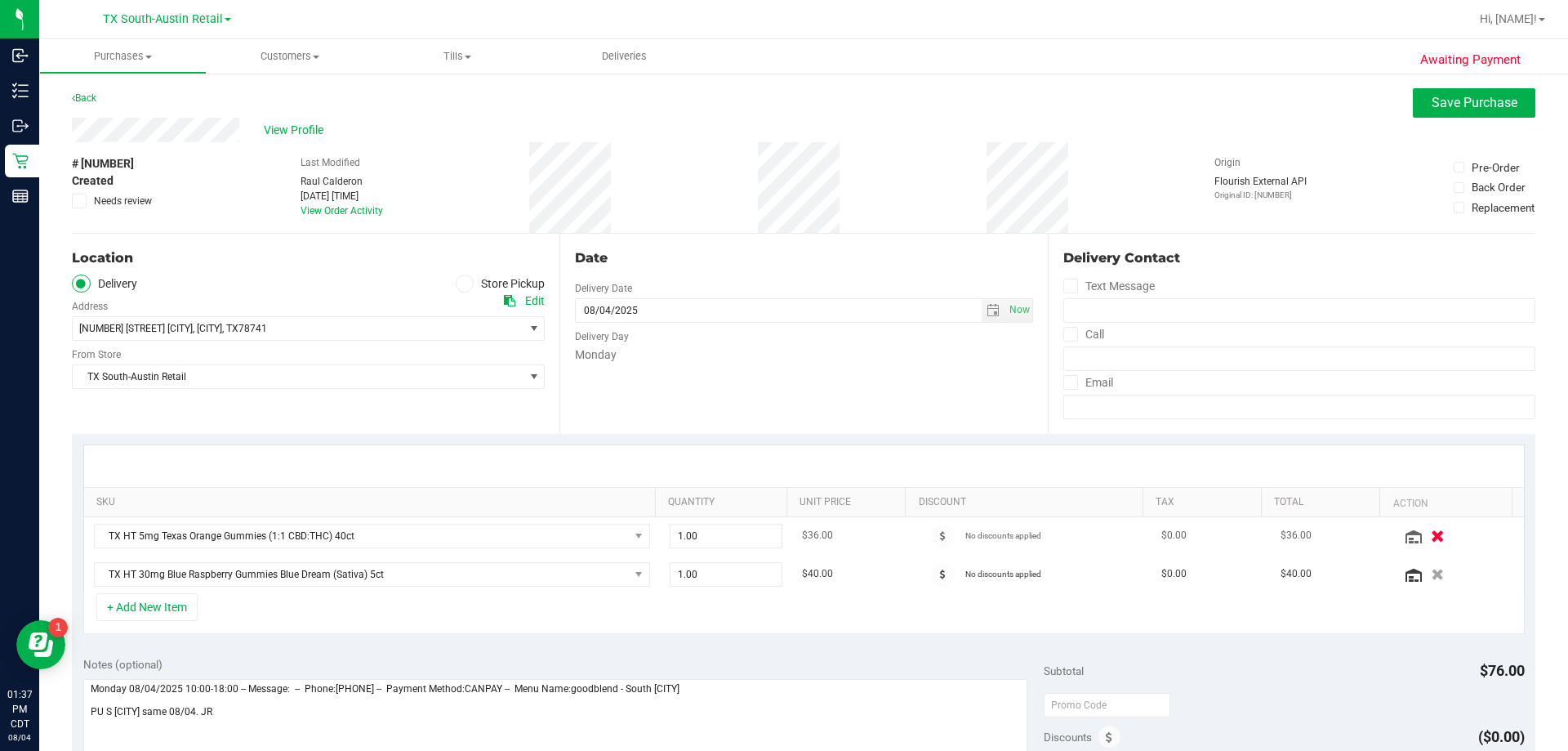 click at bounding box center [1437, 535] 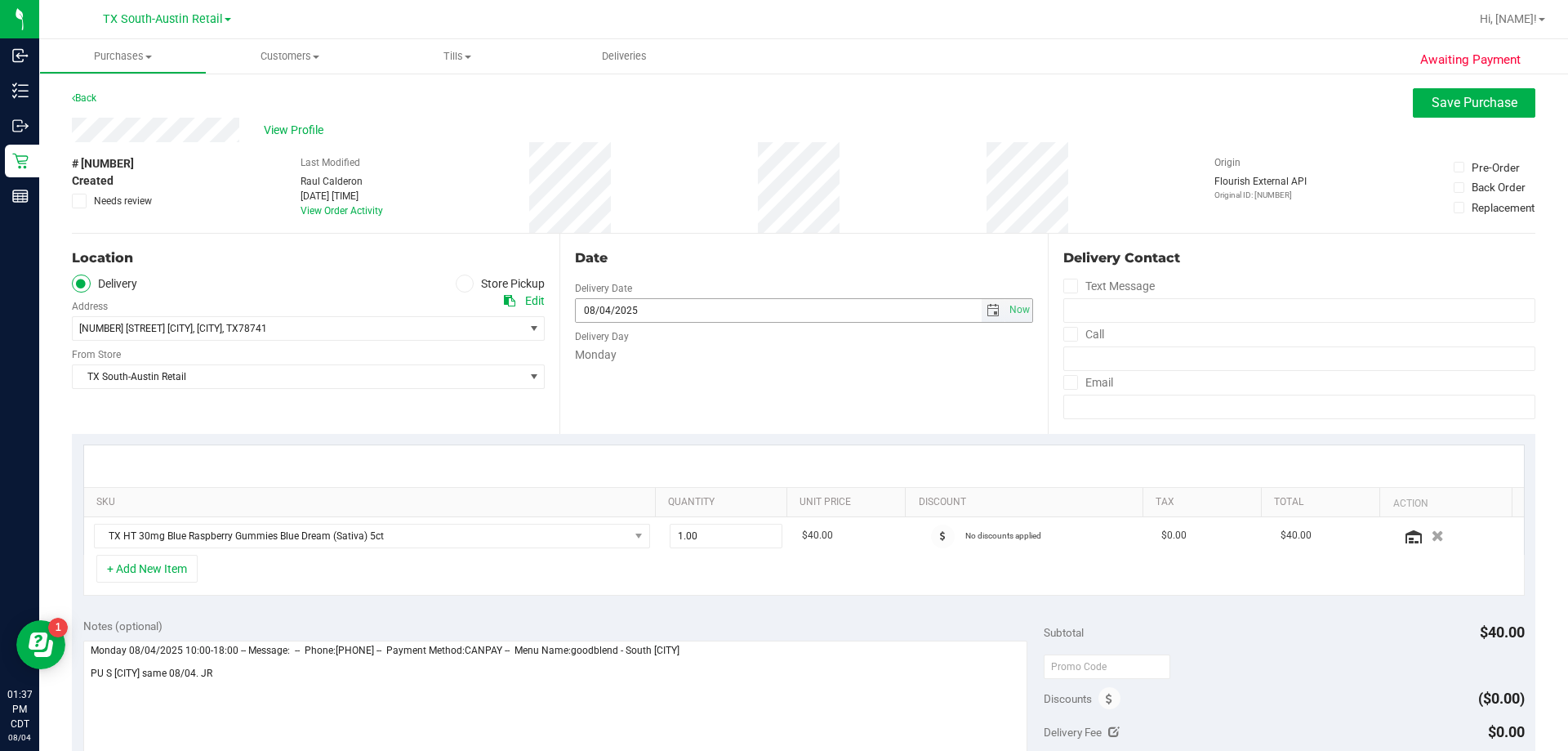 click at bounding box center [993, 311] 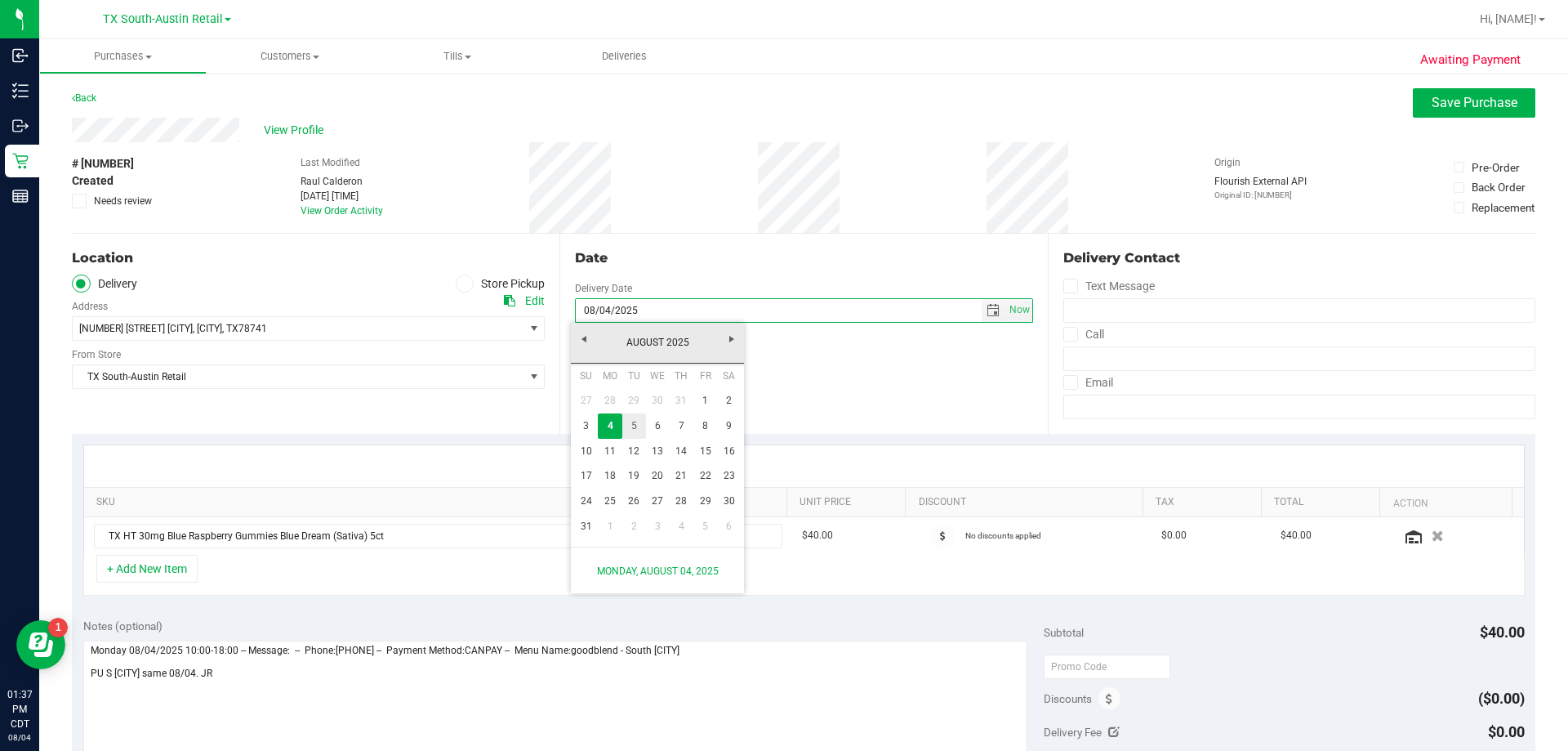 click on "5" at bounding box center (634, 426) 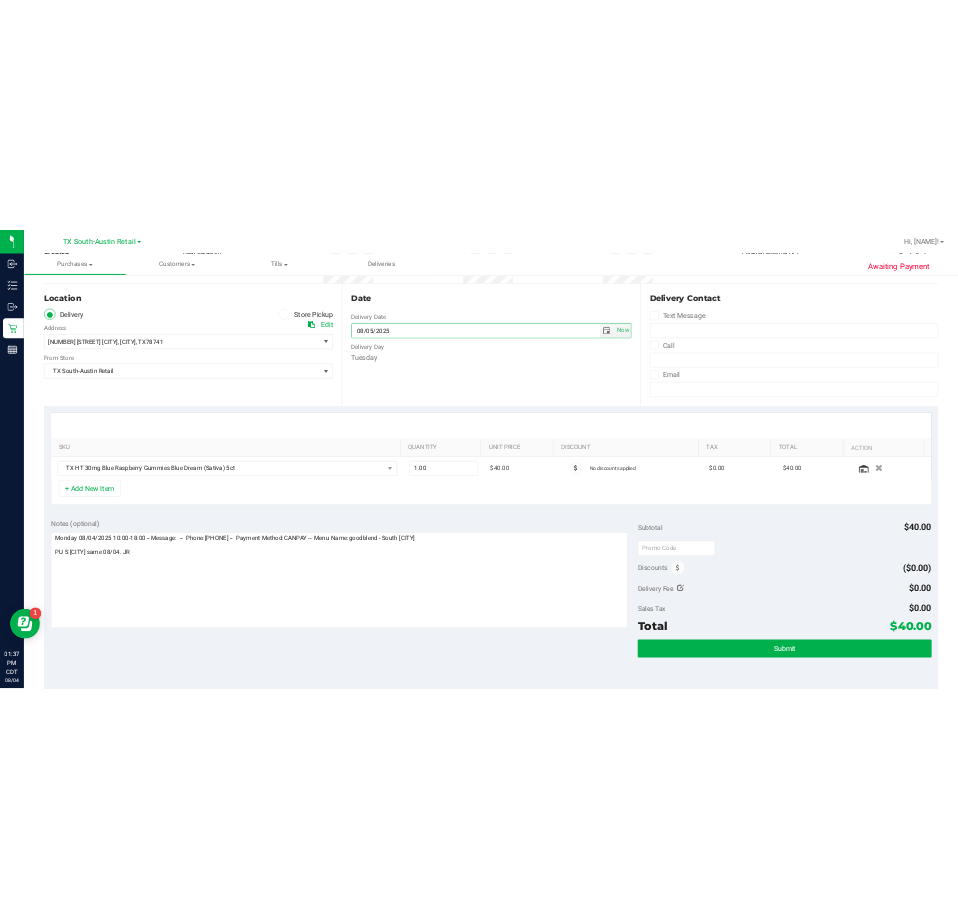 scroll, scrollTop: 200, scrollLeft: 0, axis: vertical 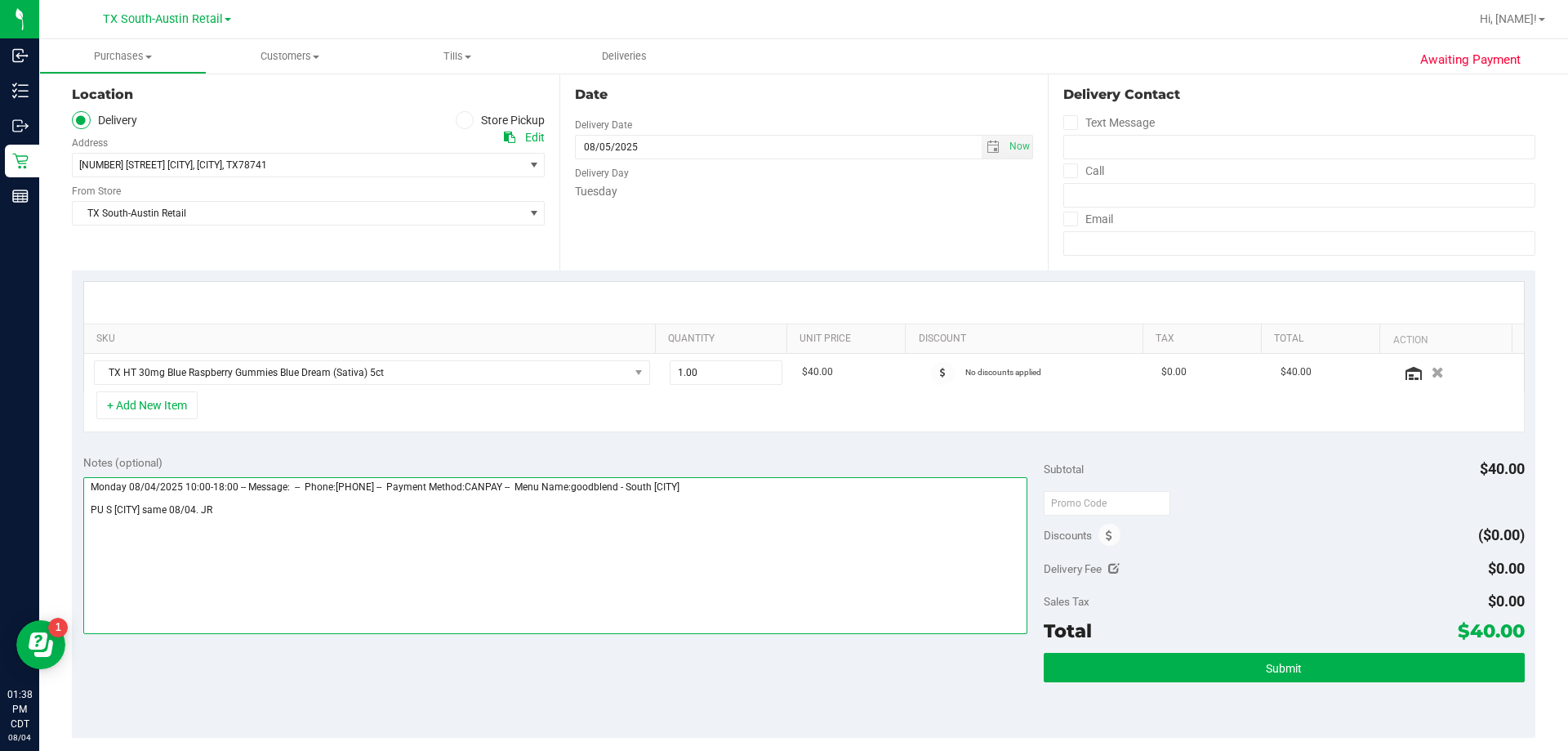 click at bounding box center (555, 556) 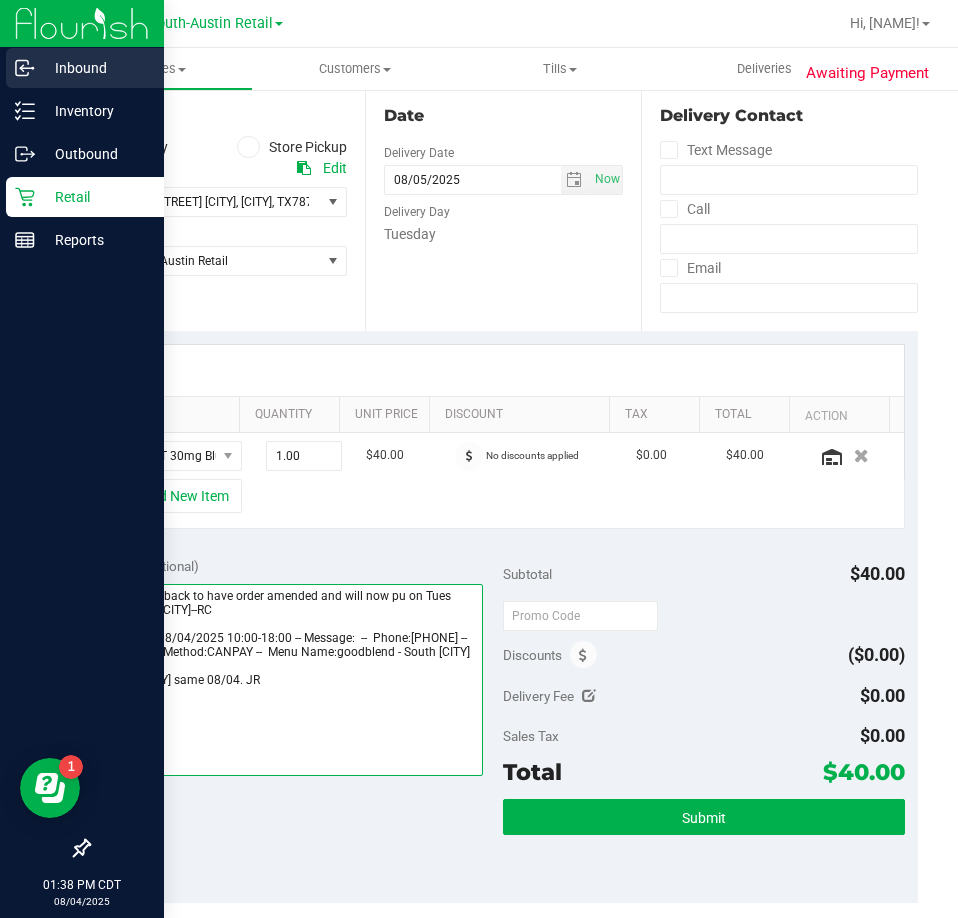 type on "PT called back to have order amended and will now pu on Tues 08/05 S. Austin--RC
Monday 08/04/2025 10:00-18:00 -- Message:  --  Phone:5129407186 --  Payment Method:CANPAY --  Menu Name:goodblend - South Austin
PU S austin same 08/04. JR" 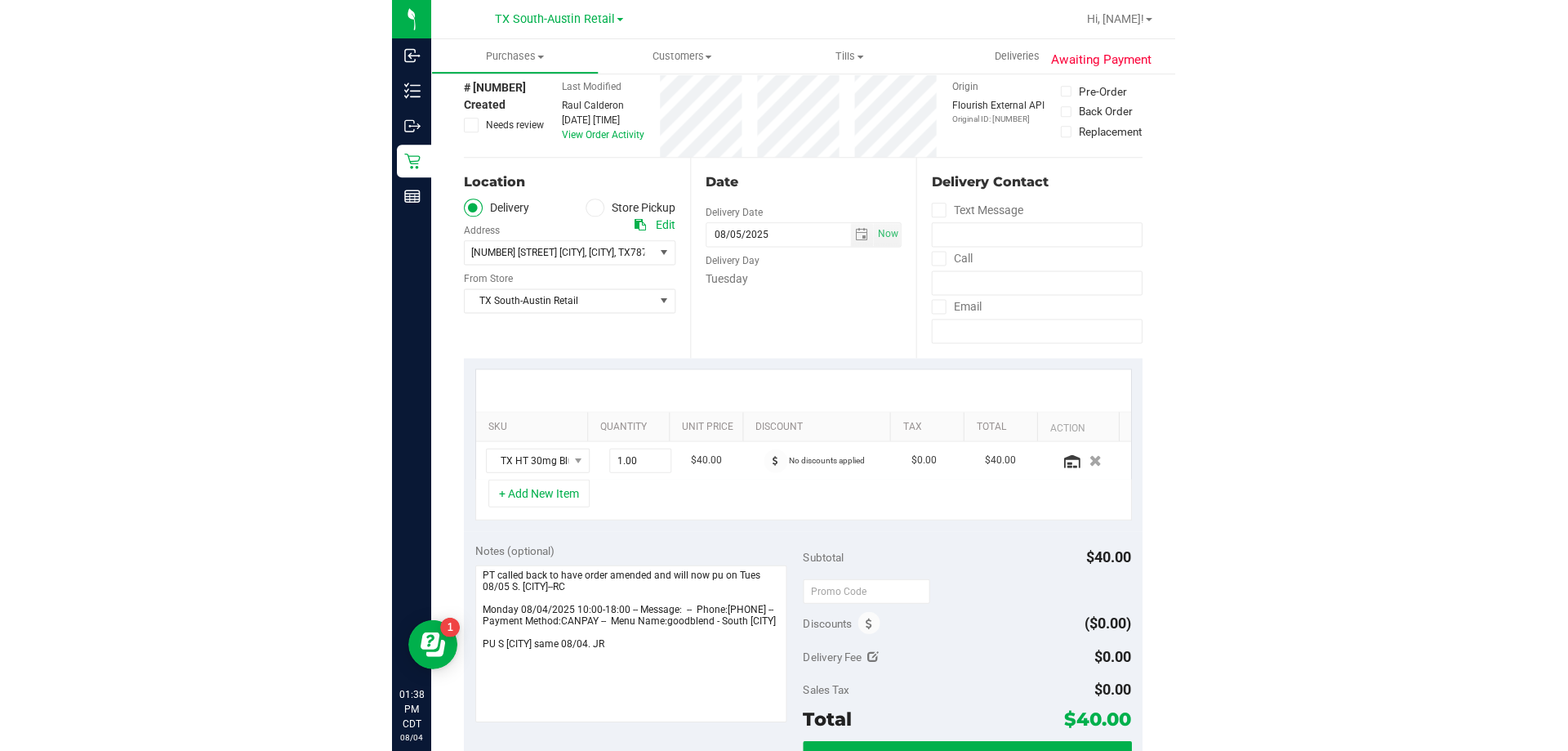 scroll, scrollTop: 0, scrollLeft: 0, axis: both 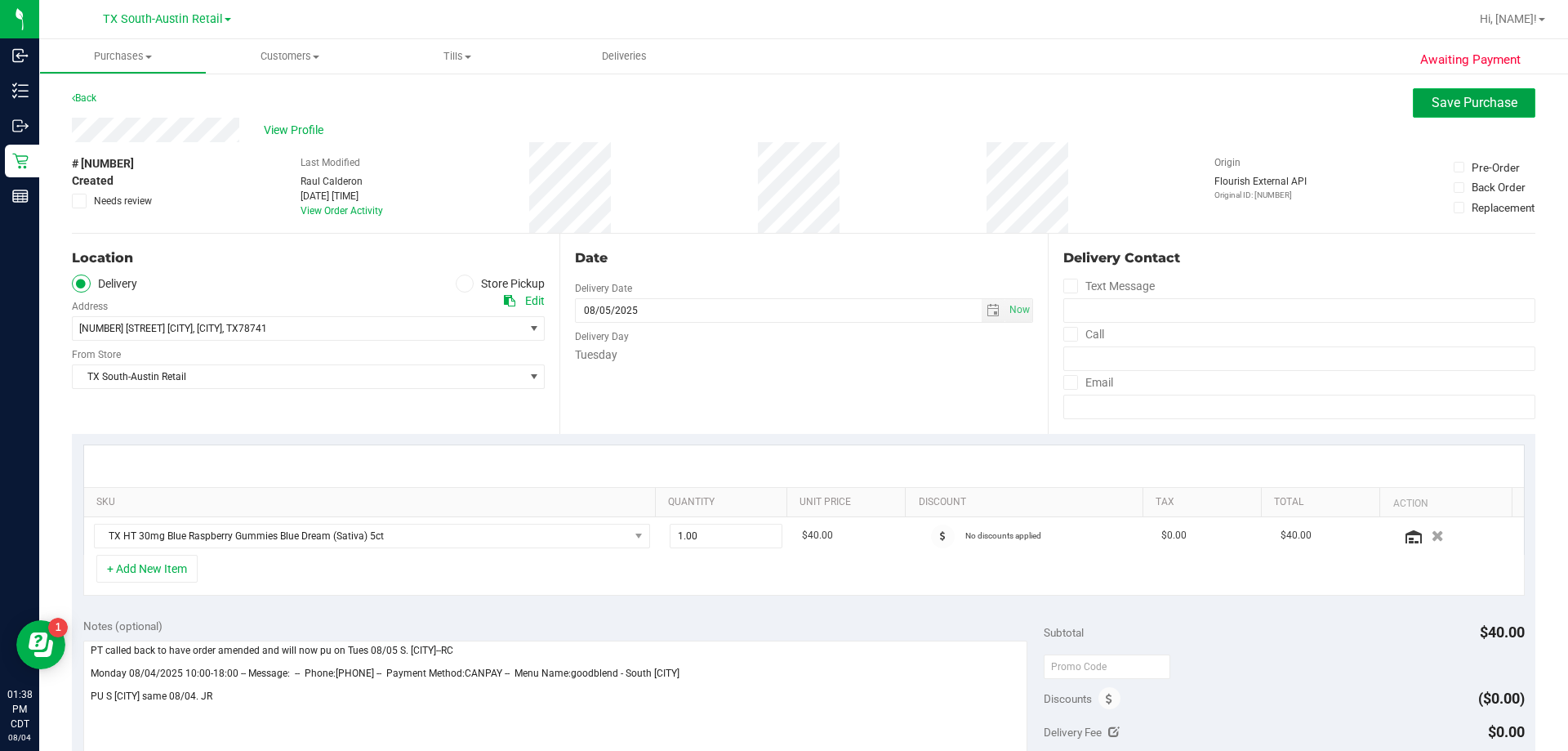 click on "Save Purchase" at bounding box center [1474, 103] 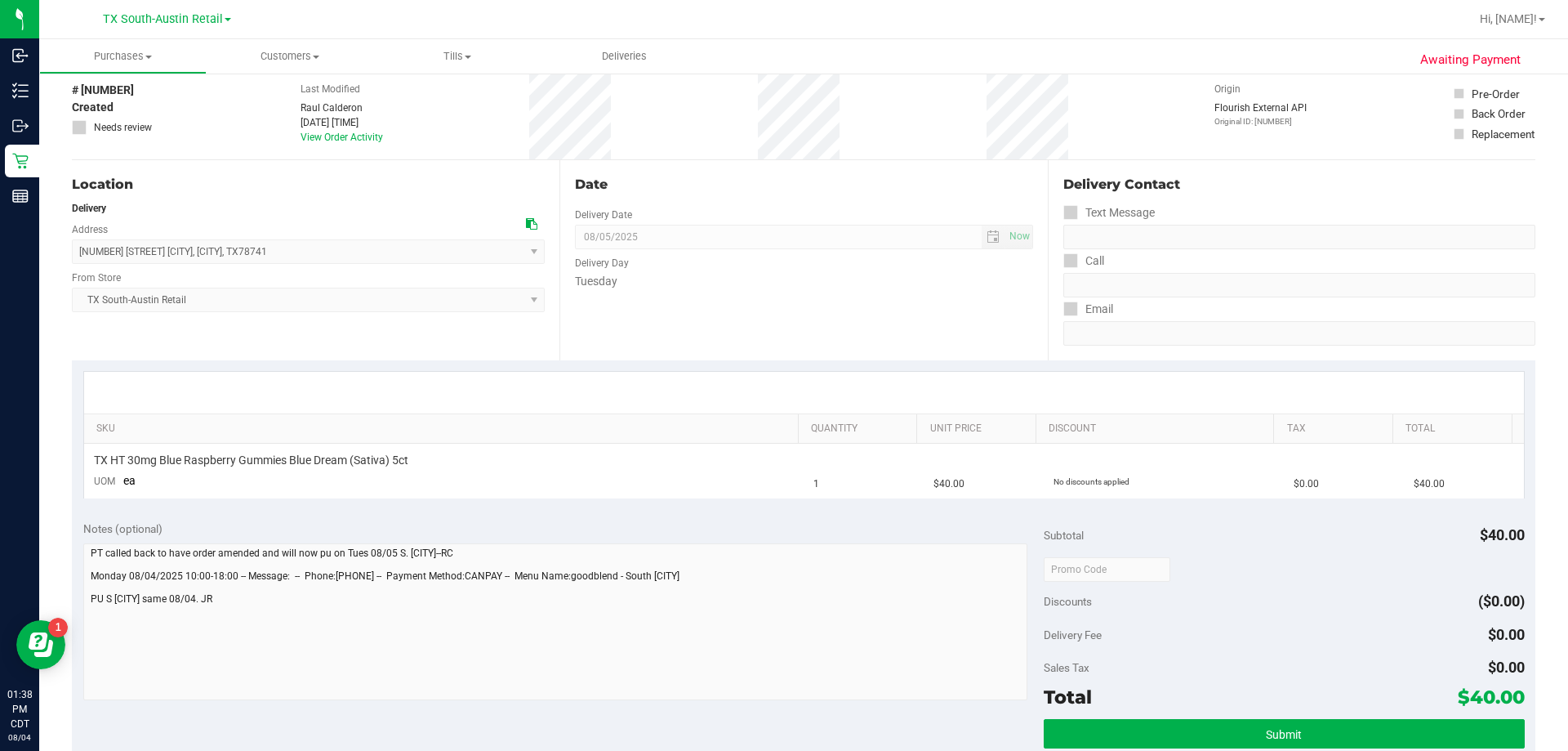 scroll, scrollTop: 163, scrollLeft: 0, axis: vertical 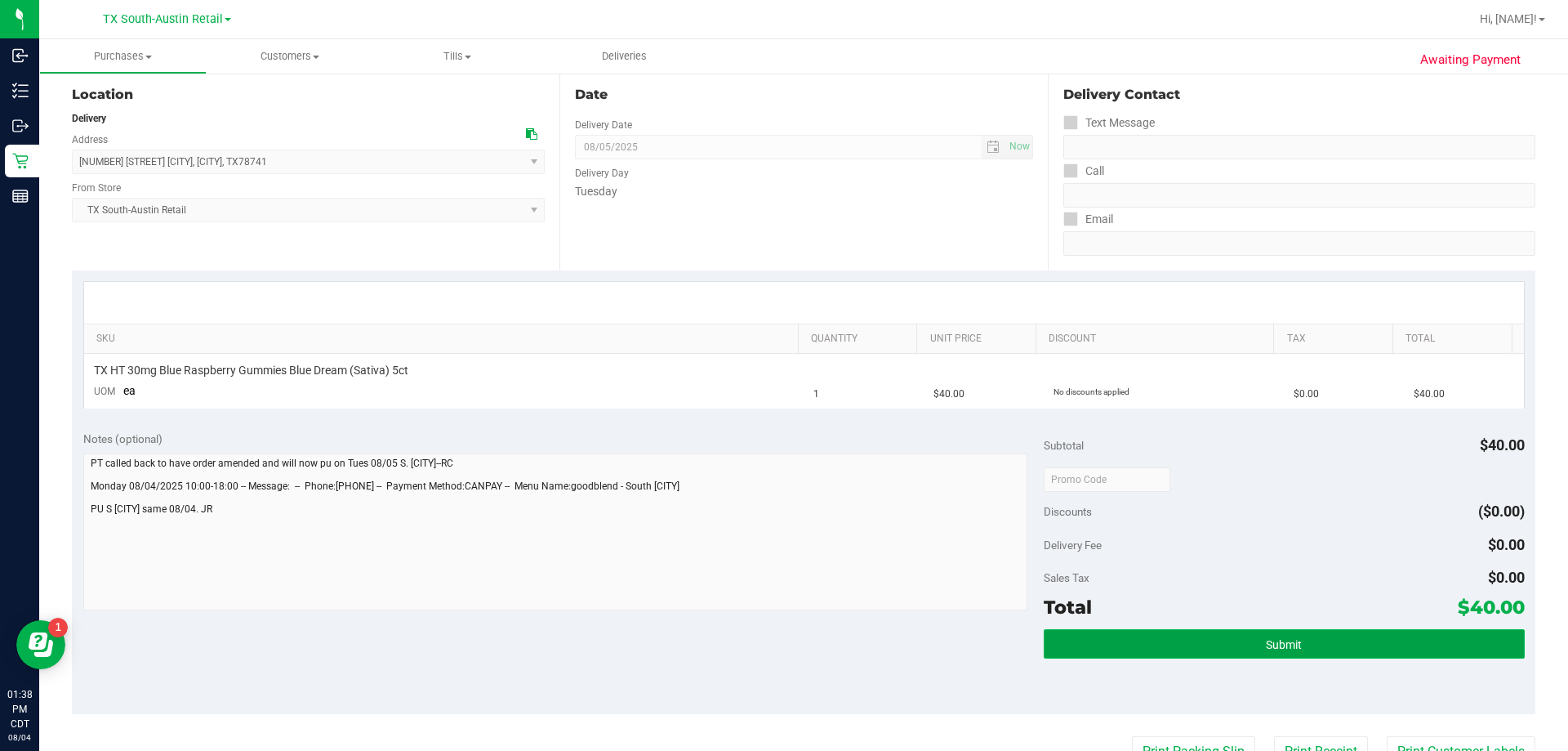 click on "Submit" at bounding box center (1284, 644) 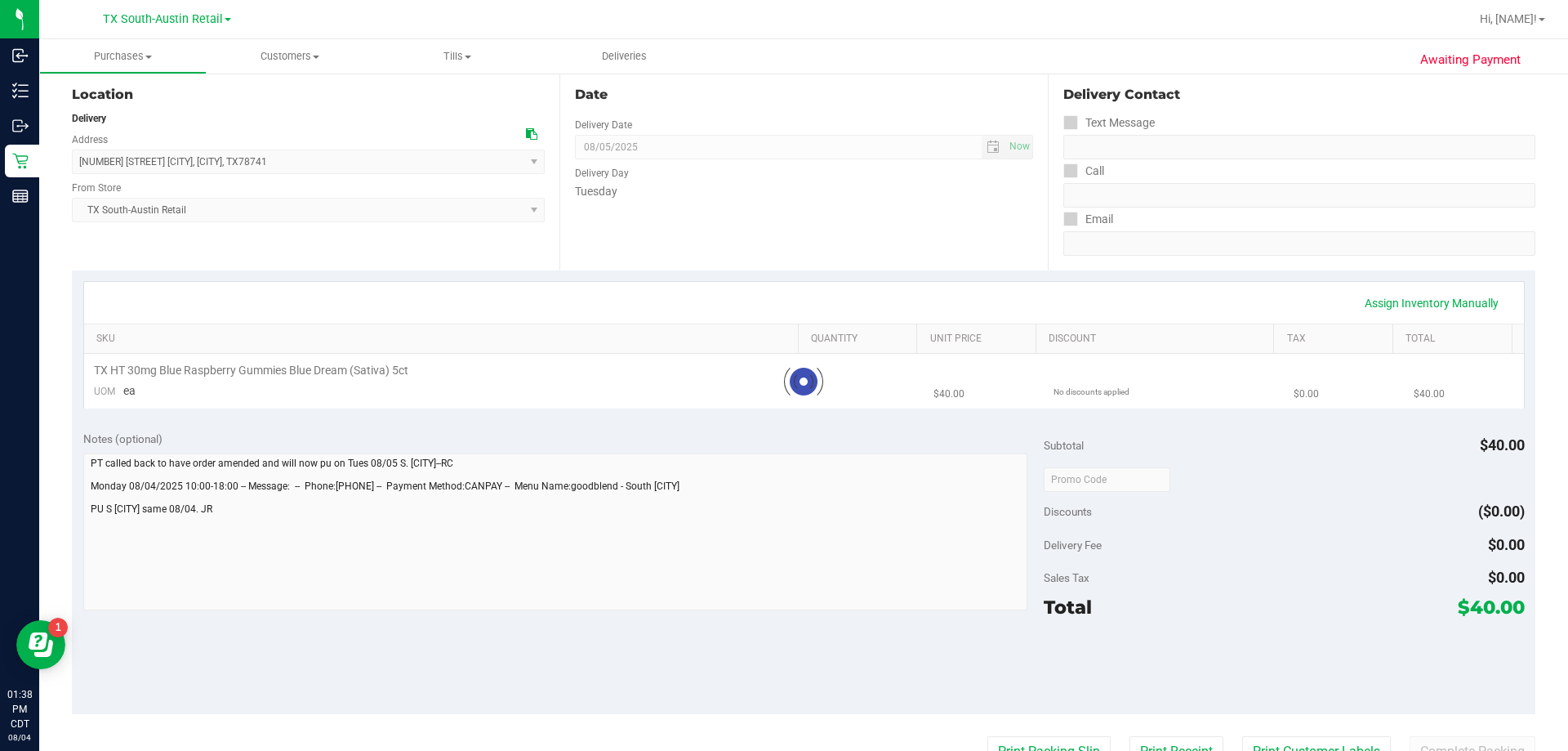 scroll, scrollTop: 0, scrollLeft: 0, axis: both 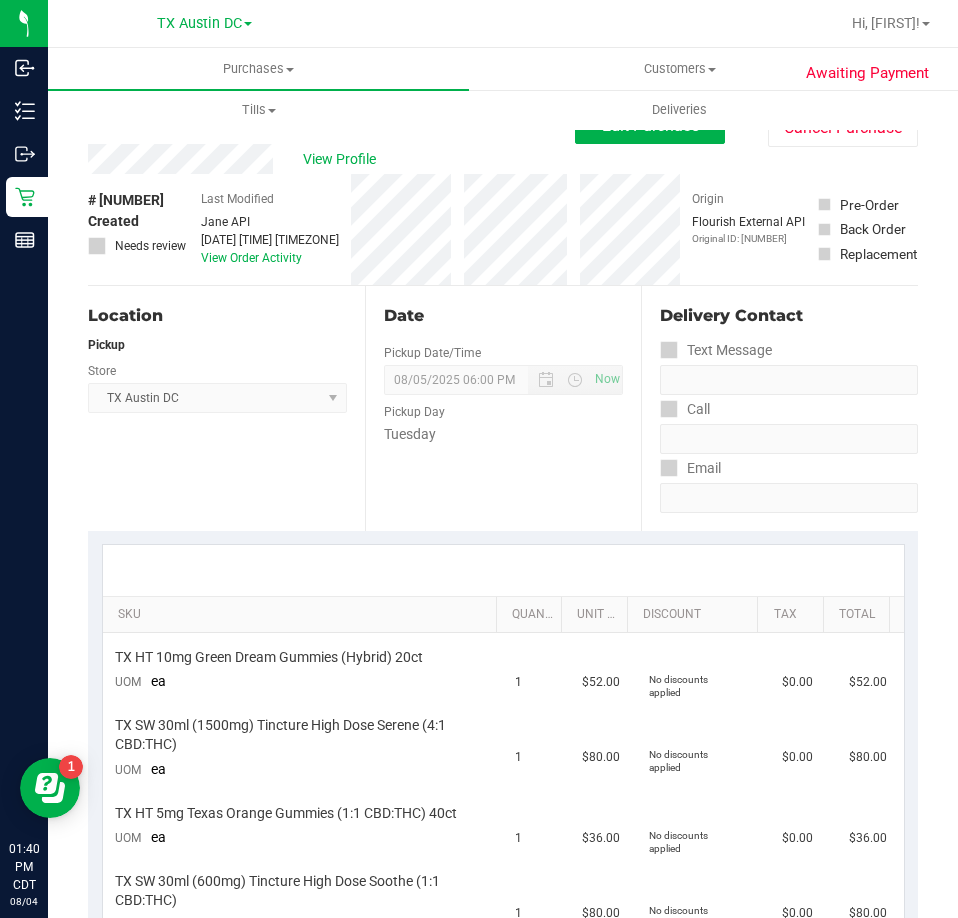click on "View Profile" at bounding box center (331, 159) 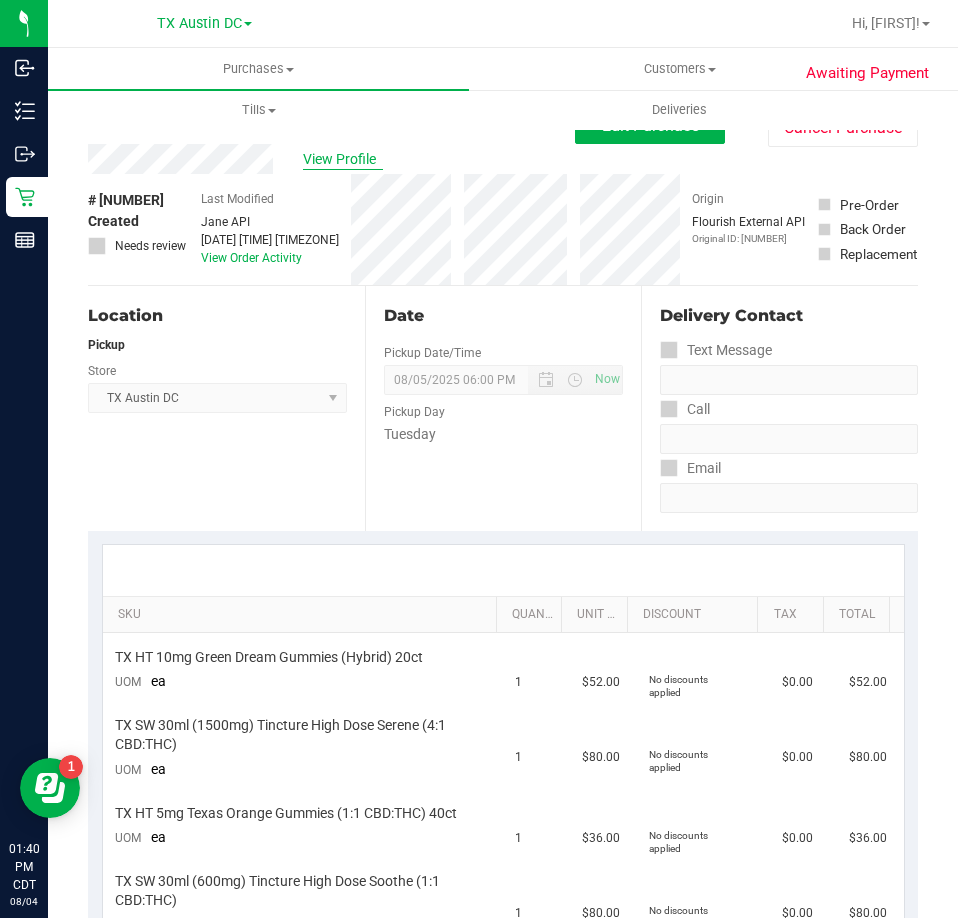 click on "View Profile" at bounding box center (343, 159) 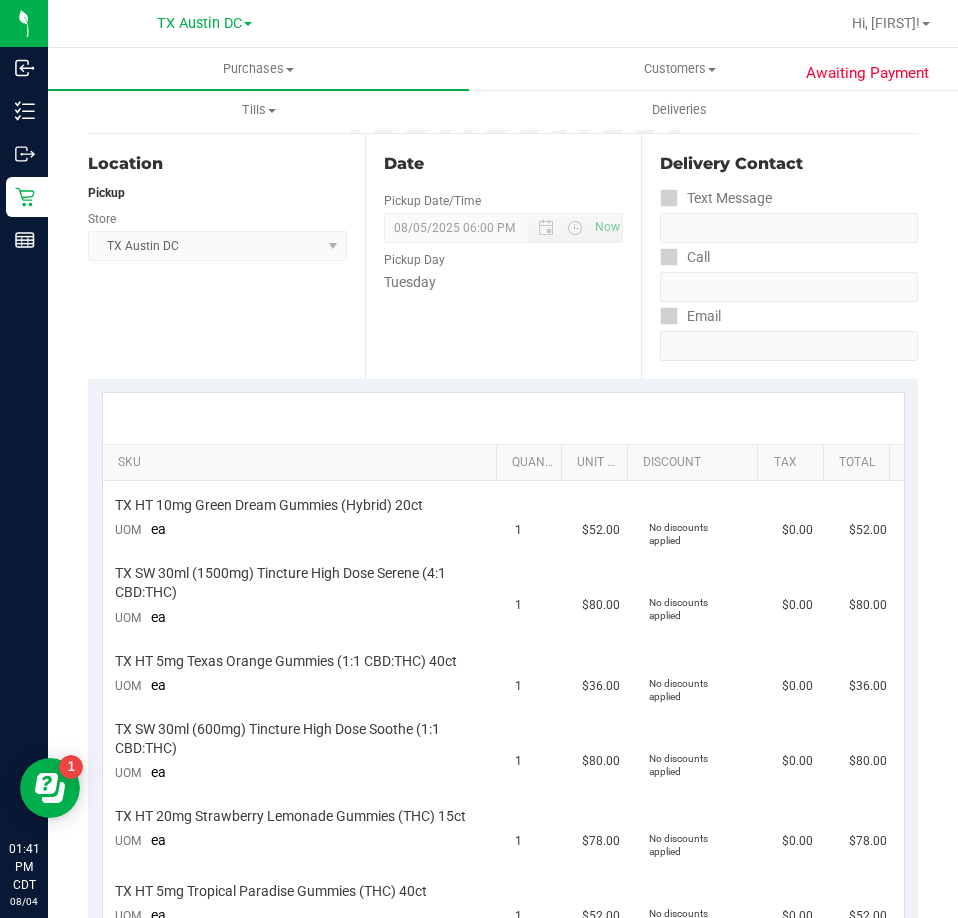 scroll, scrollTop: 0, scrollLeft: 0, axis: both 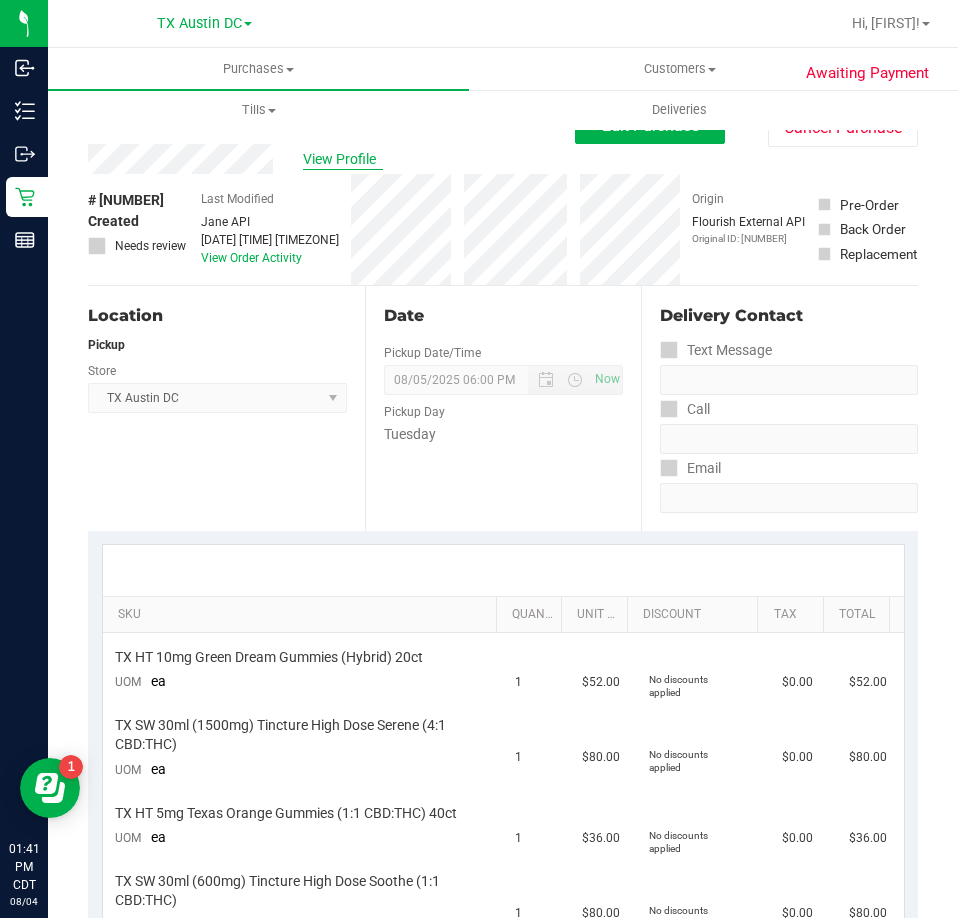 click on "View Profile" at bounding box center (343, 159) 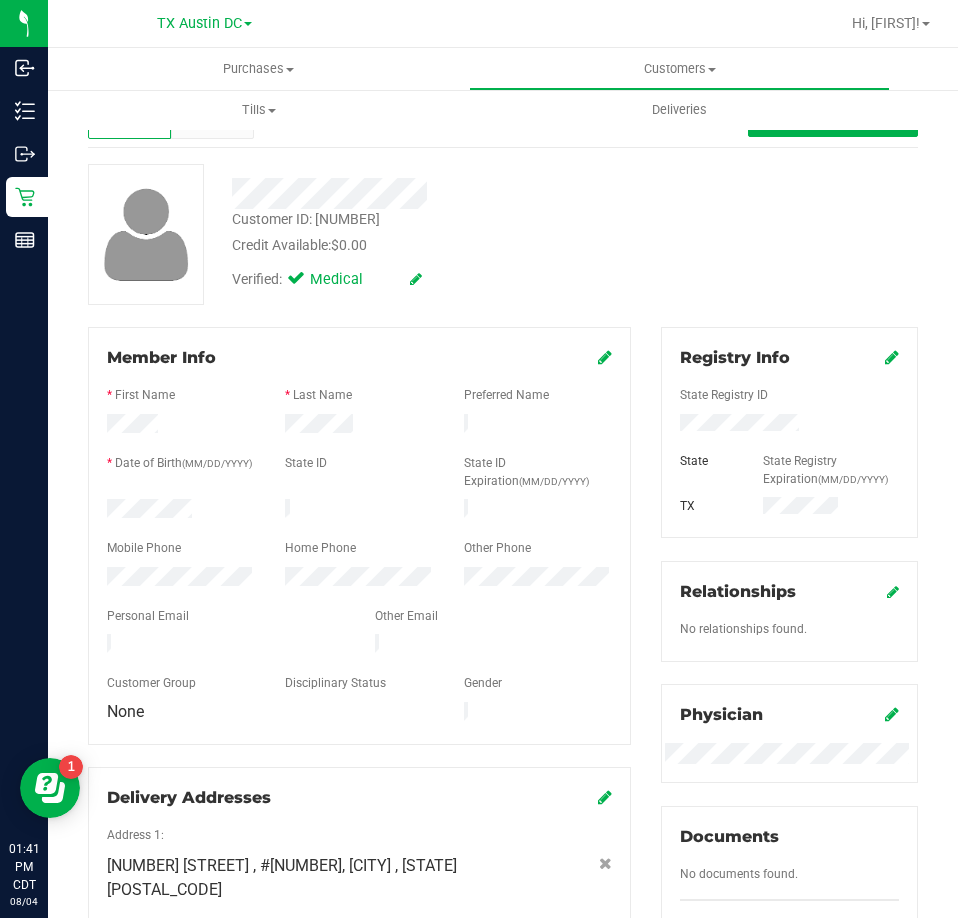 scroll, scrollTop: 0, scrollLeft: 0, axis: both 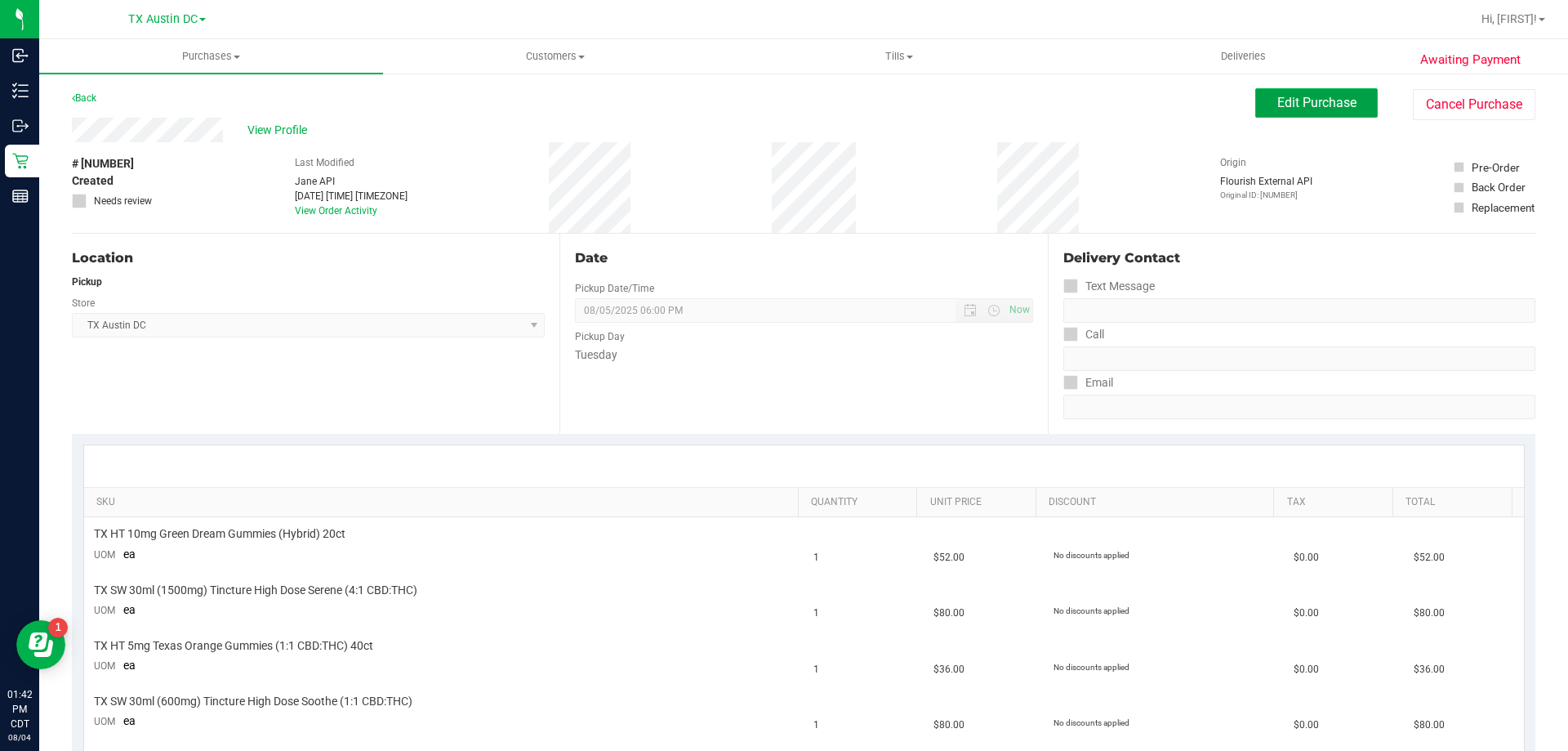 click on "Edit Purchase" at bounding box center (1316, 103) 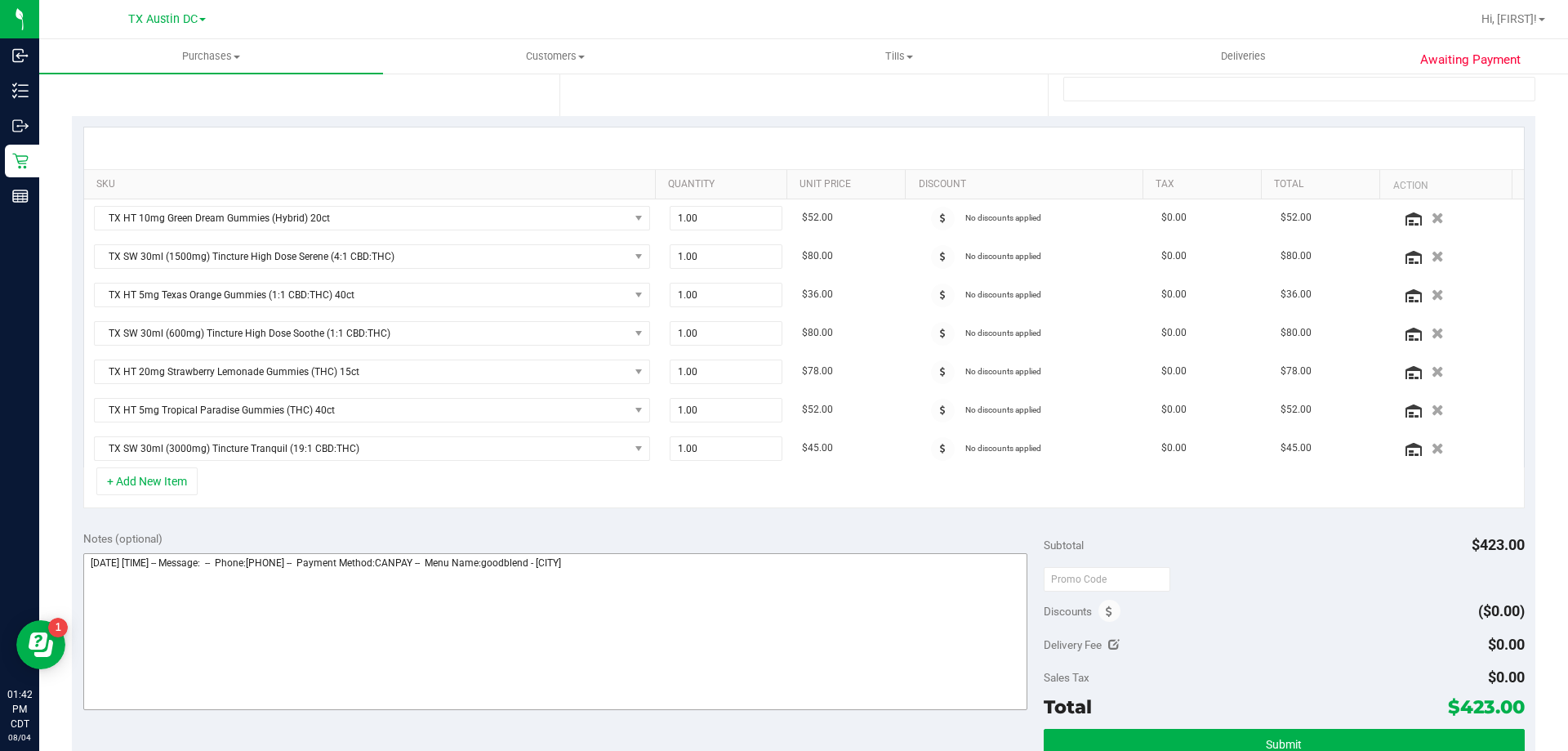 scroll, scrollTop: 327, scrollLeft: 0, axis: vertical 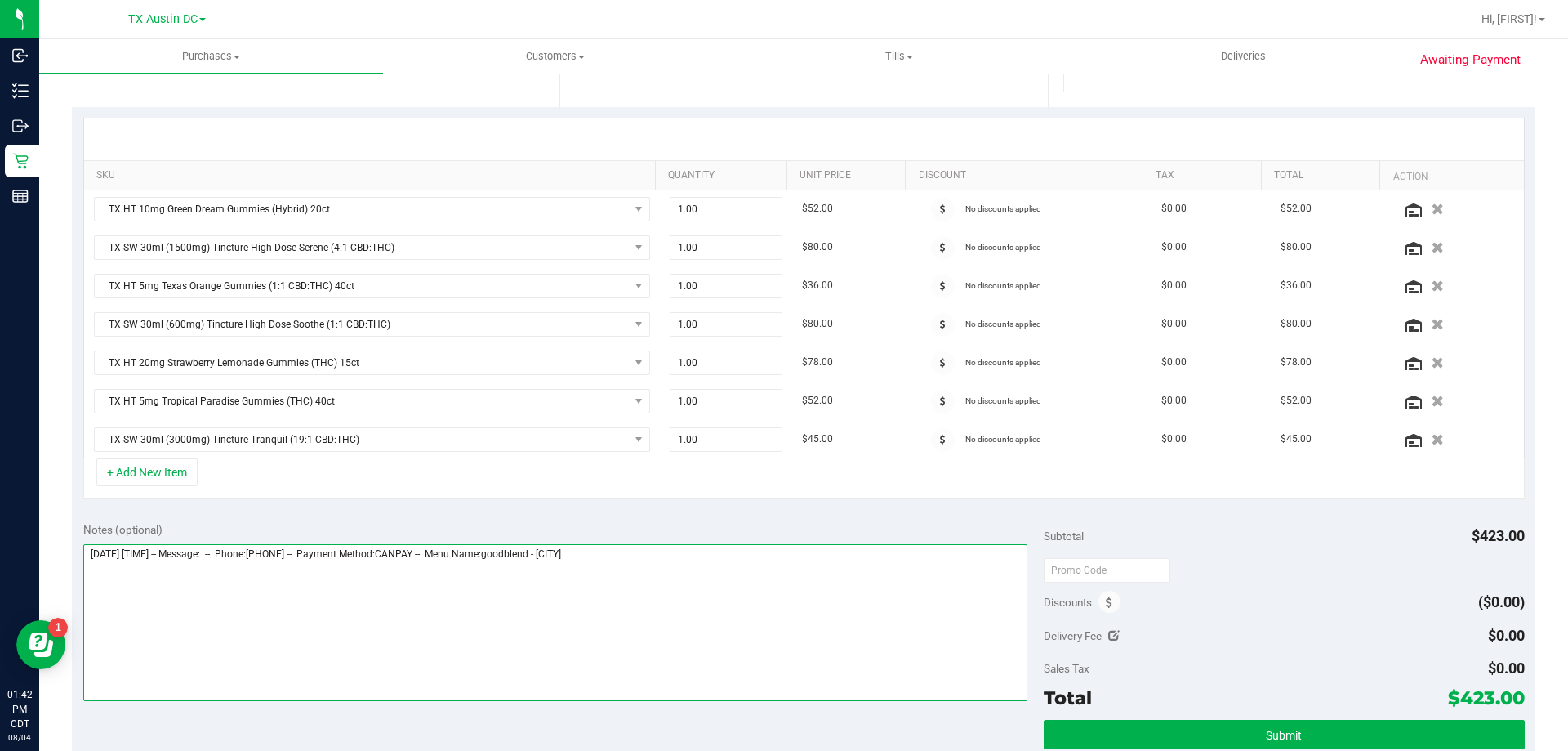 click at bounding box center [555, 623] 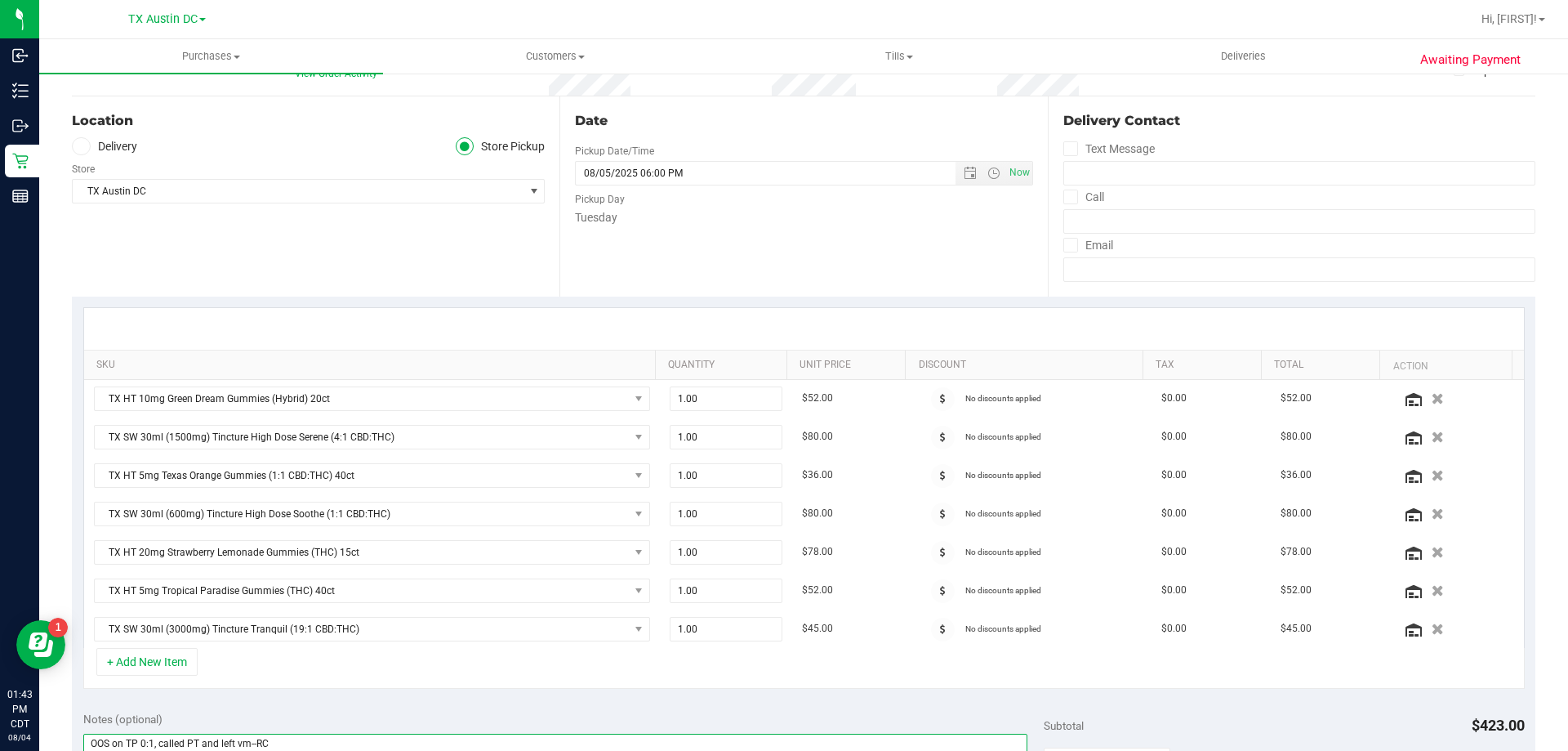 scroll, scrollTop: 0, scrollLeft: 0, axis: both 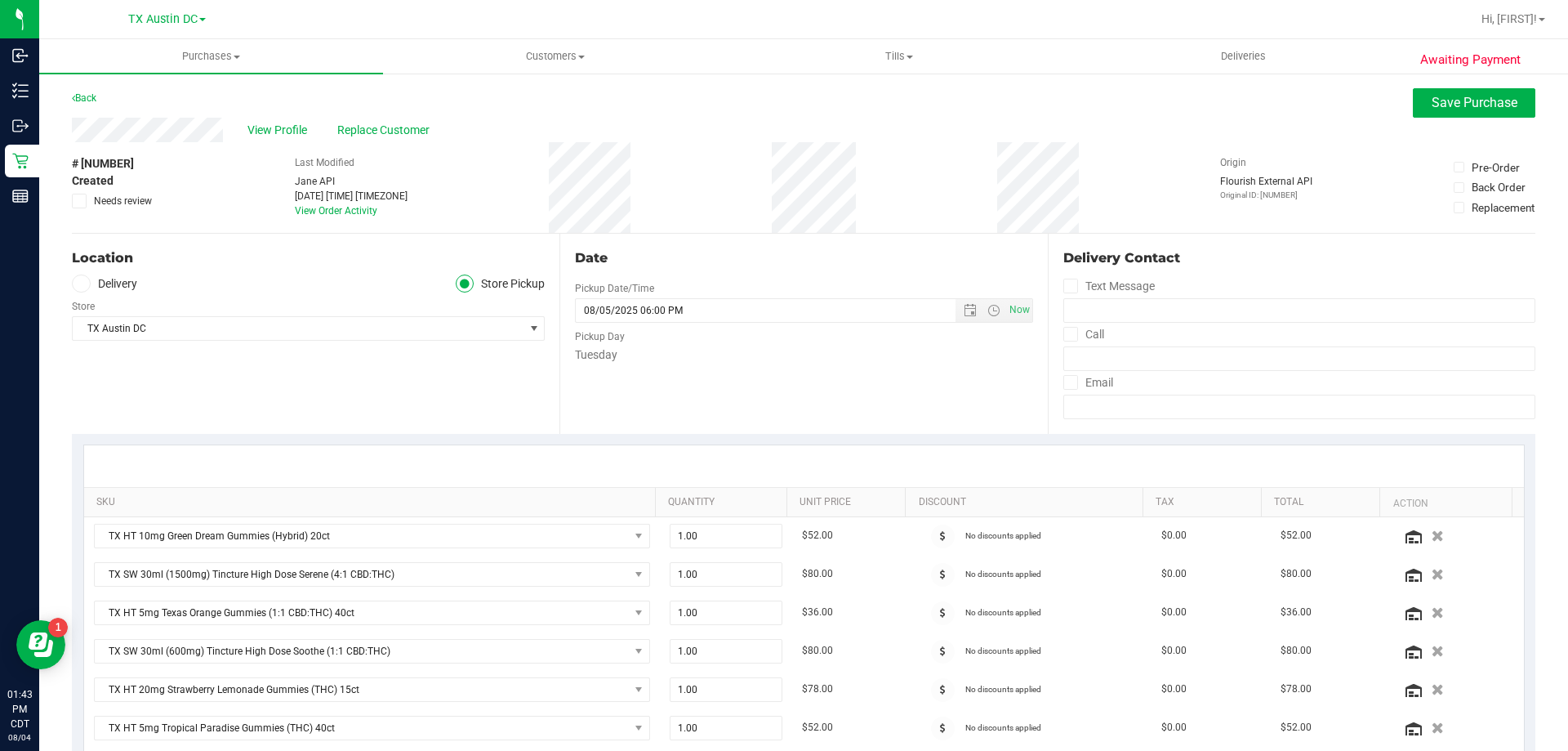 type on "OOS on TP 0:1, called PT and left vm--RC
Tuesday 08/05/2025 10:00-18:00 -- Message:  --  Phone:[PHONE] --  Payment Method:CANPAY --  Menu Name:goodblend - South [CITY]" 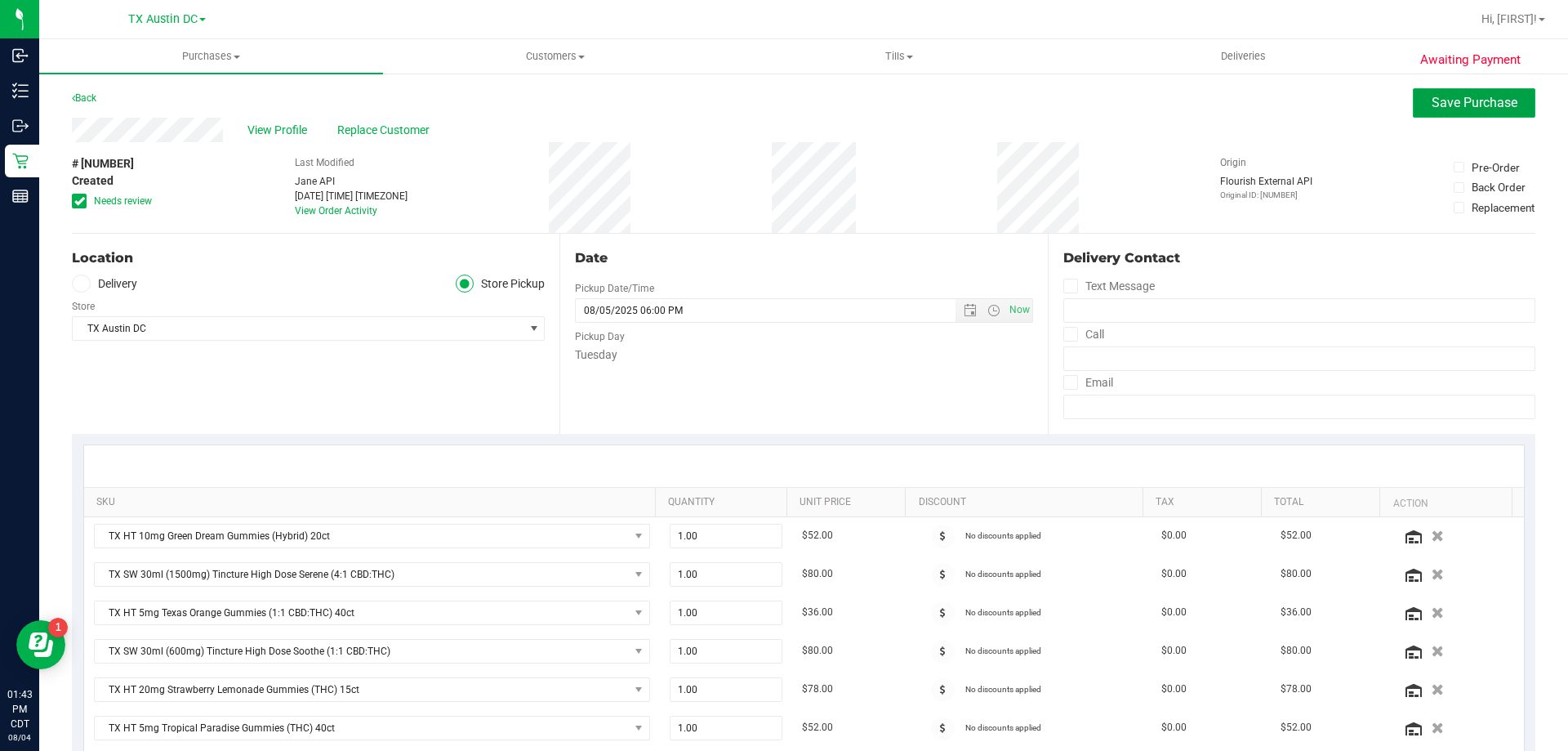 click on "Save Purchase" at bounding box center [1474, 102] 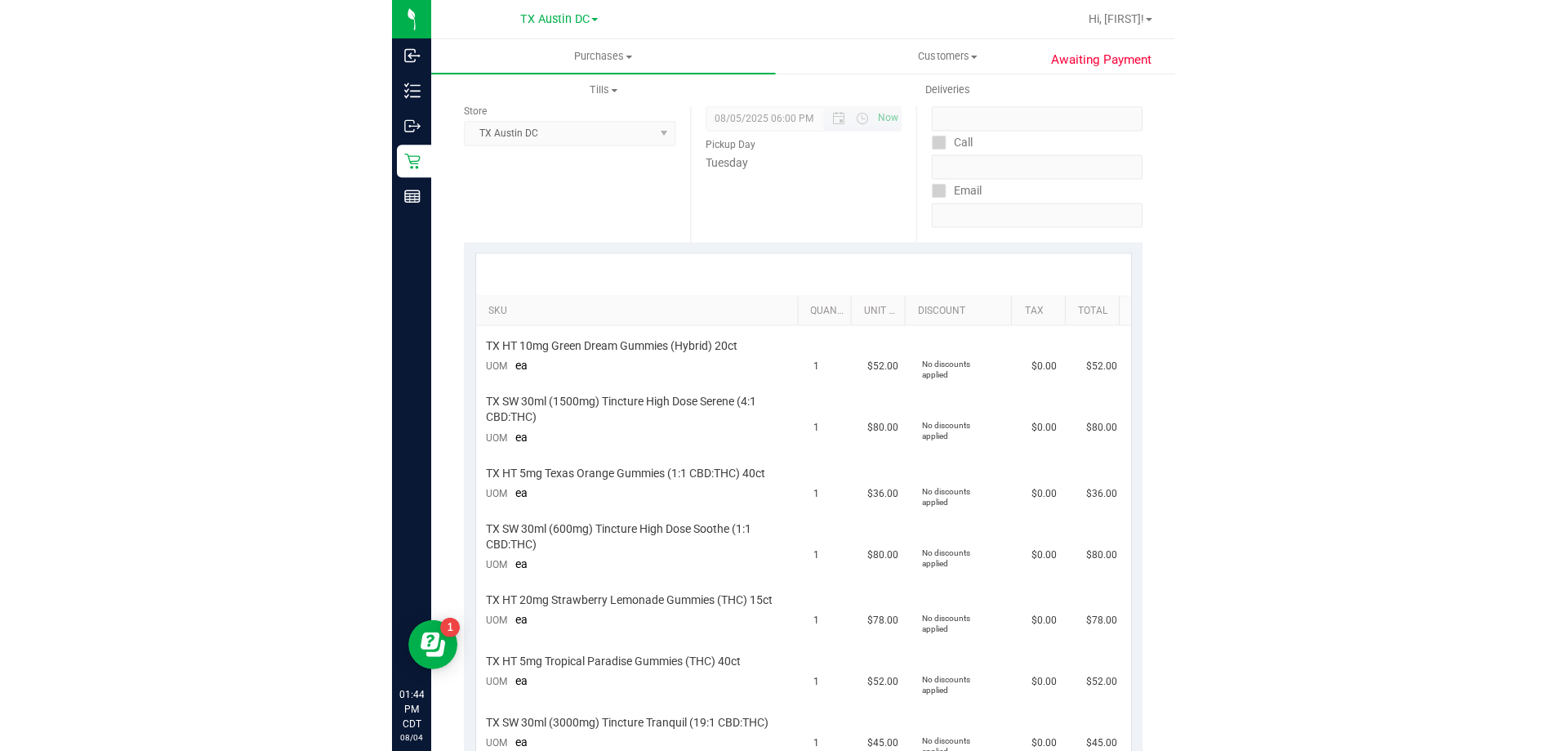 scroll, scrollTop: 0, scrollLeft: 0, axis: both 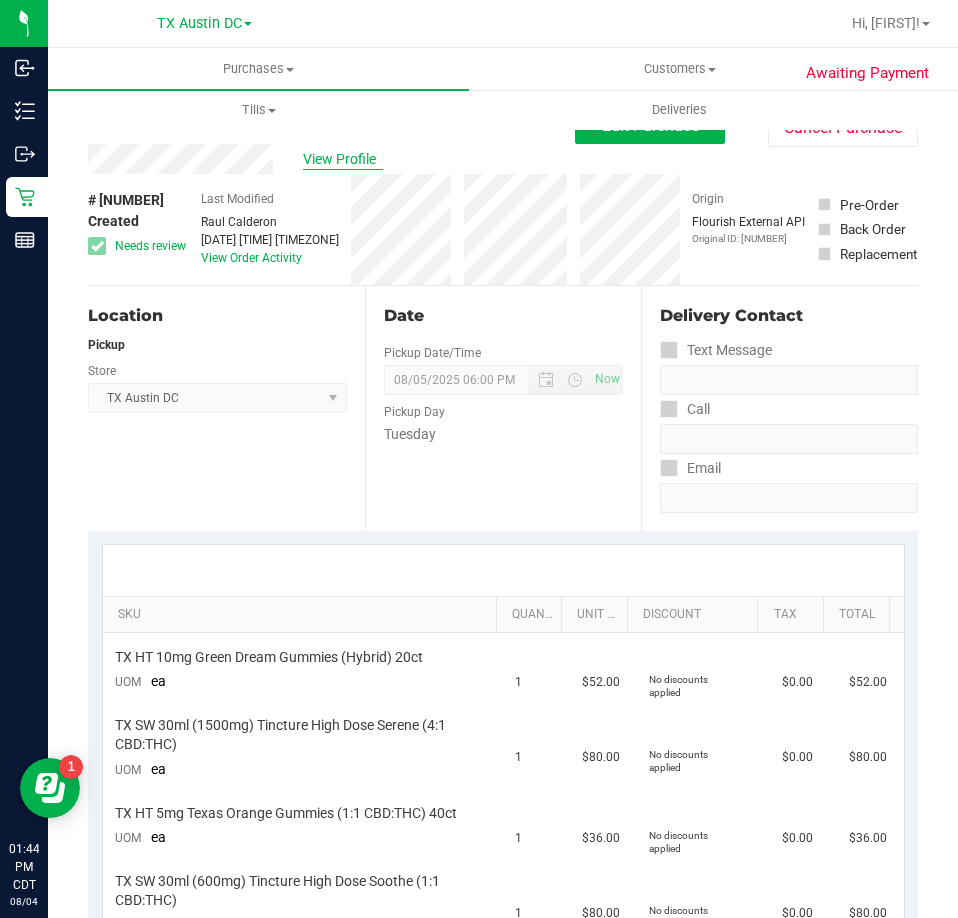 click on "View Profile" at bounding box center (343, 159) 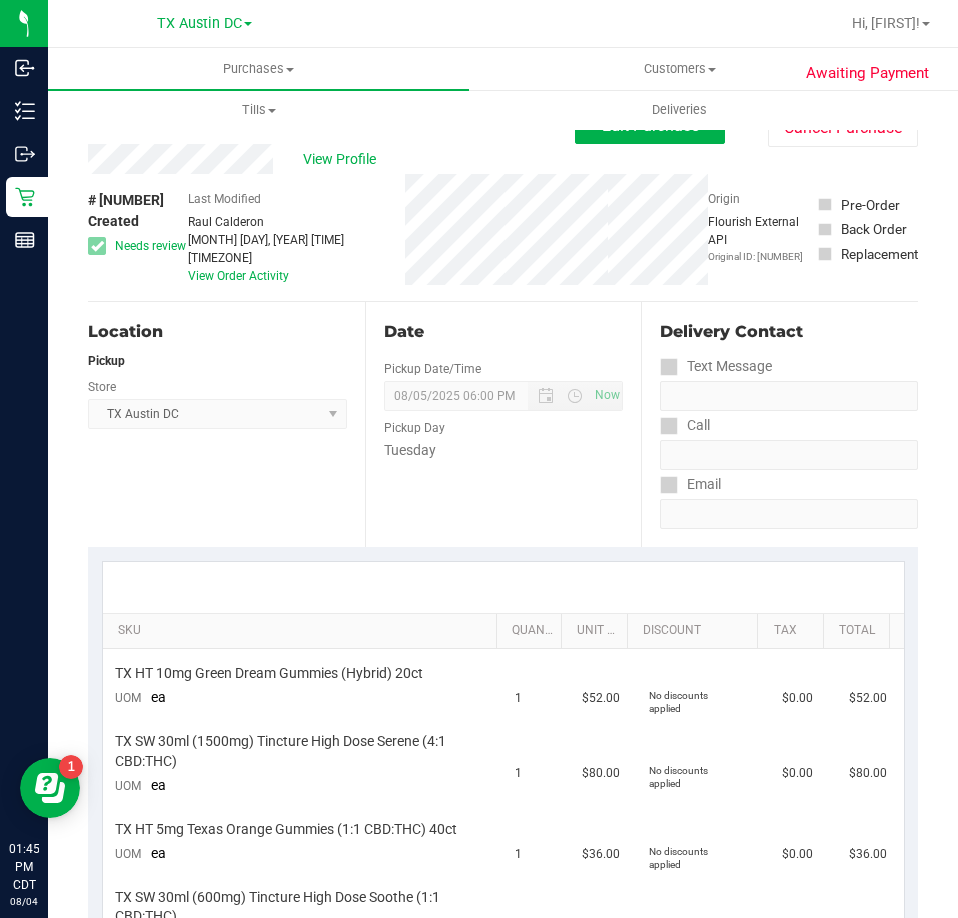 drag, startPoint x: 161, startPoint y: 197, endPoint x: 84, endPoint y: 210, distance: 78.08969 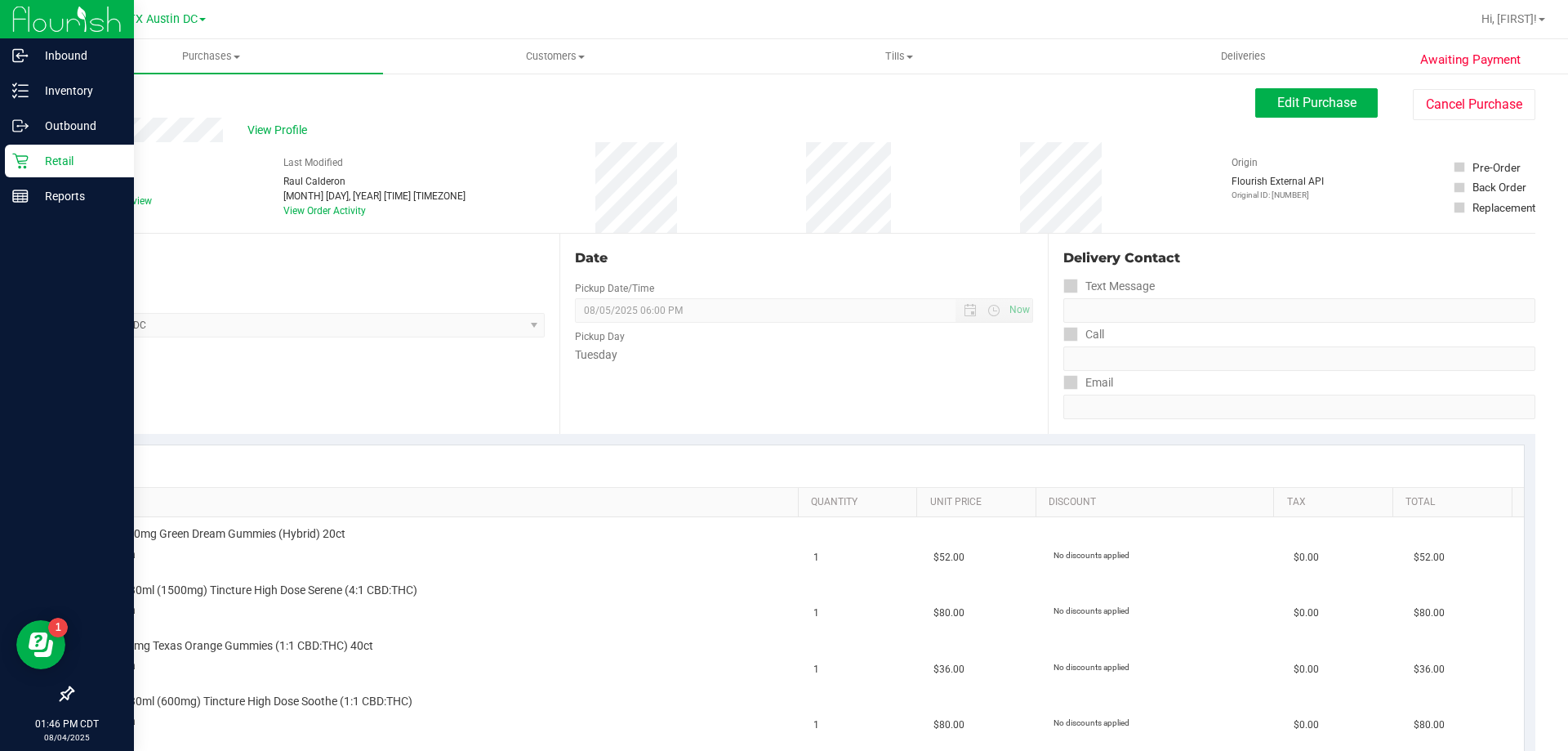 click 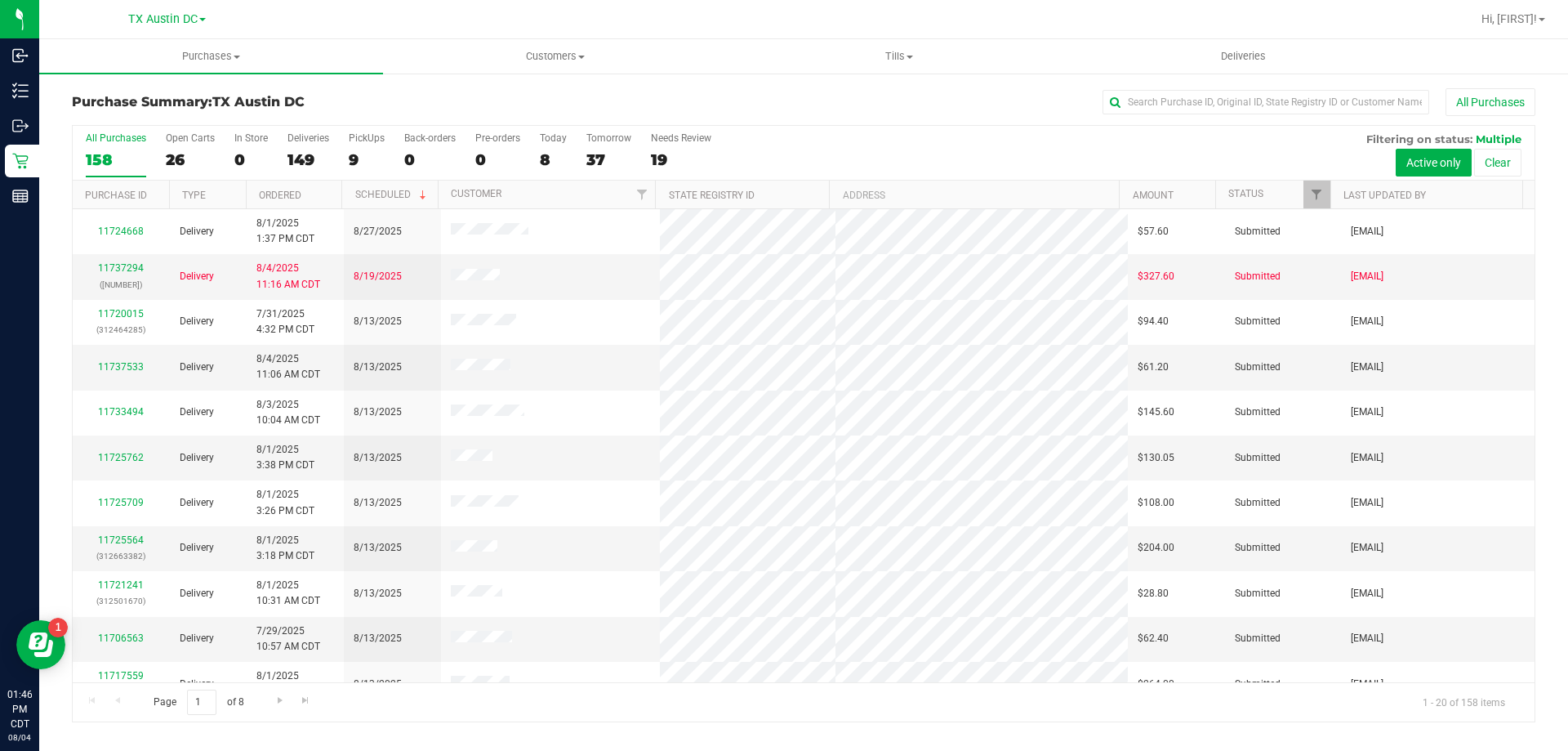 click on "9" at bounding box center [367, 159] 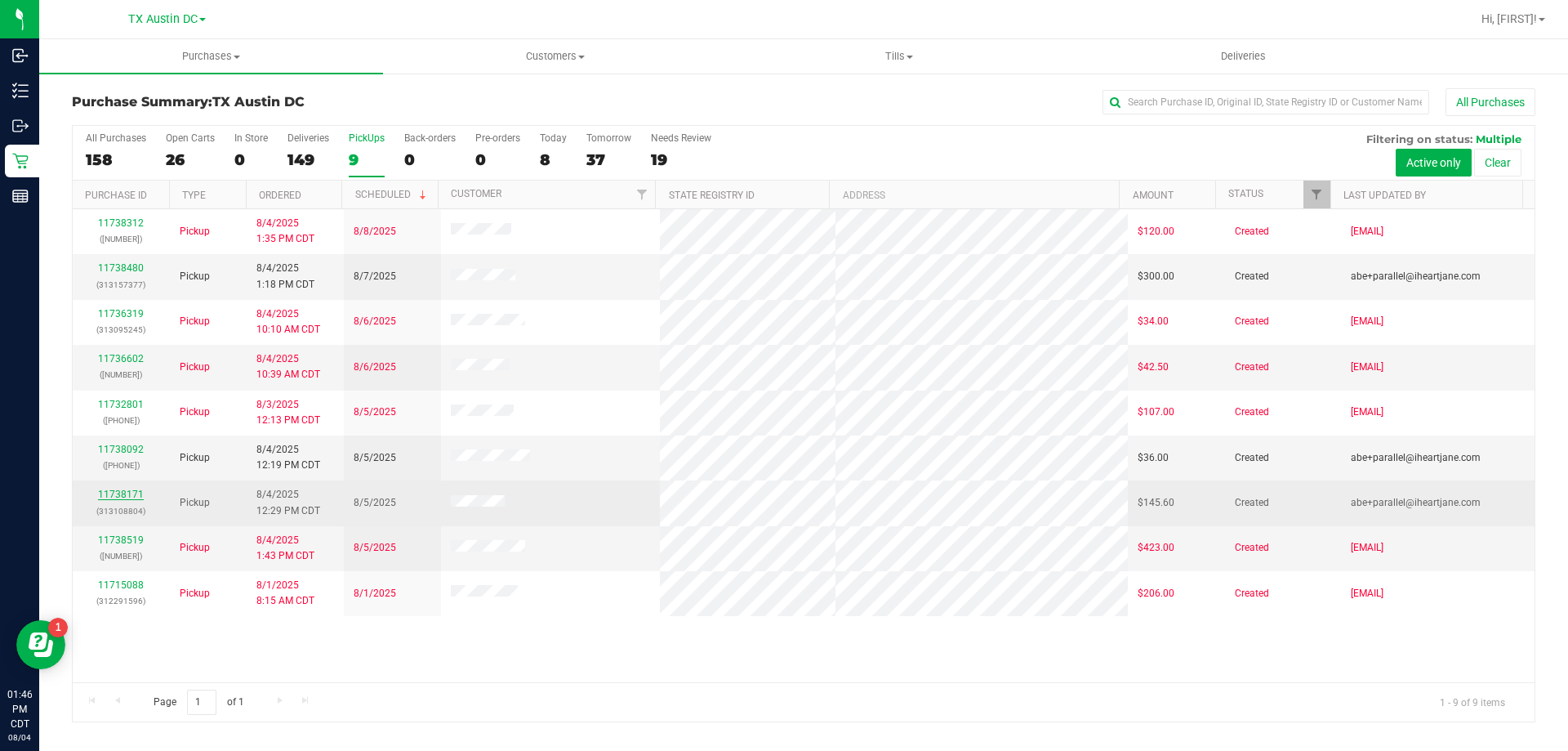 click on "11738171" at bounding box center (121, 494) 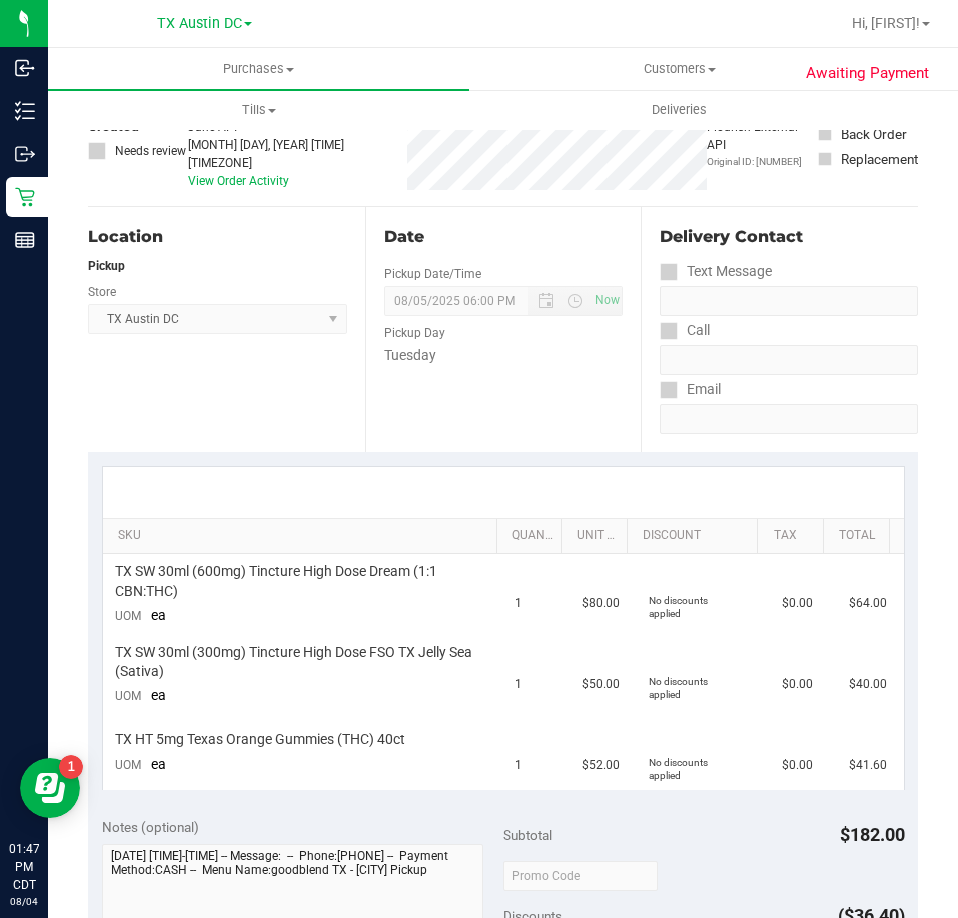 scroll, scrollTop: 0, scrollLeft: 0, axis: both 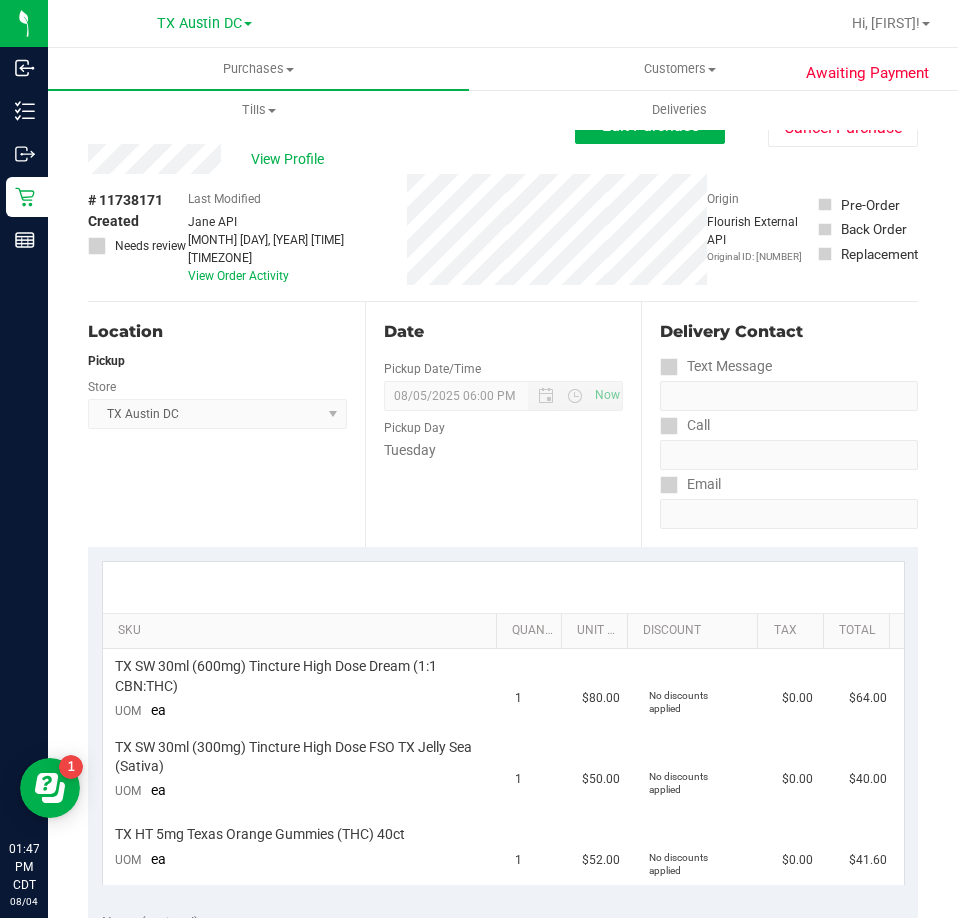 drag, startPoint x: 224, startPoint y: 154, endPoint x: 86, endPoint y: 173, distance: 139.30183 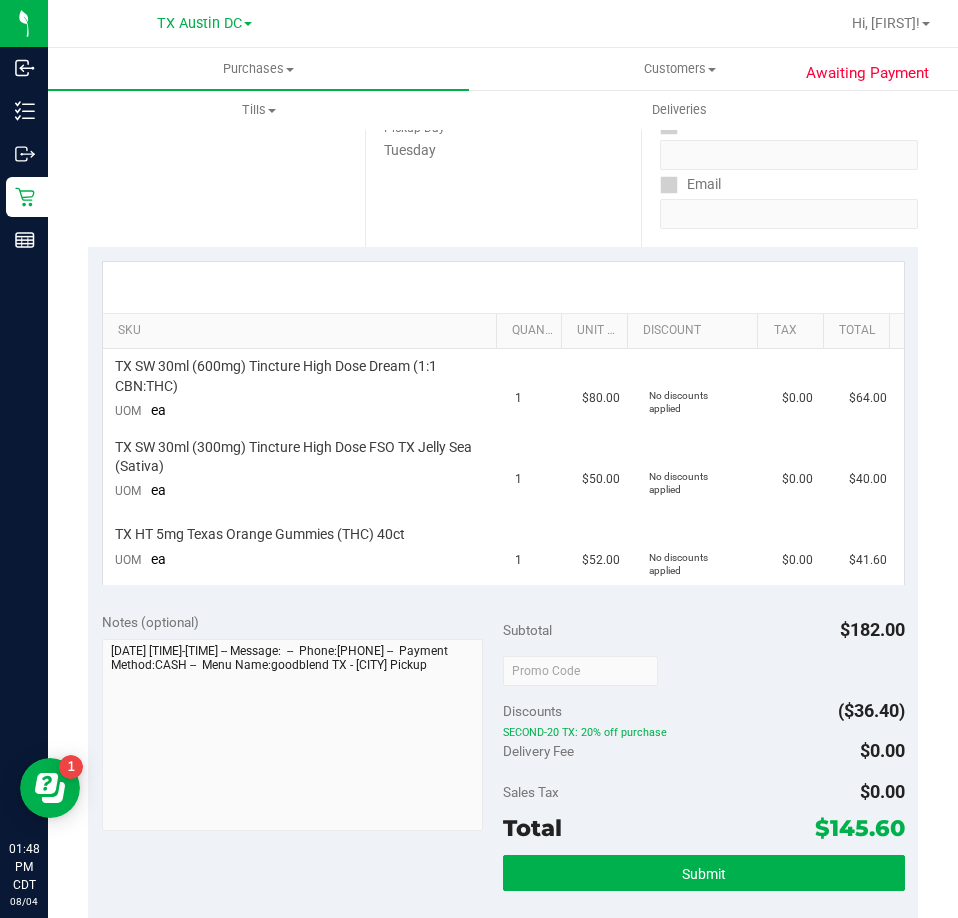 scroll, scrollTop: 0, scrollLeft: 0, axis: both 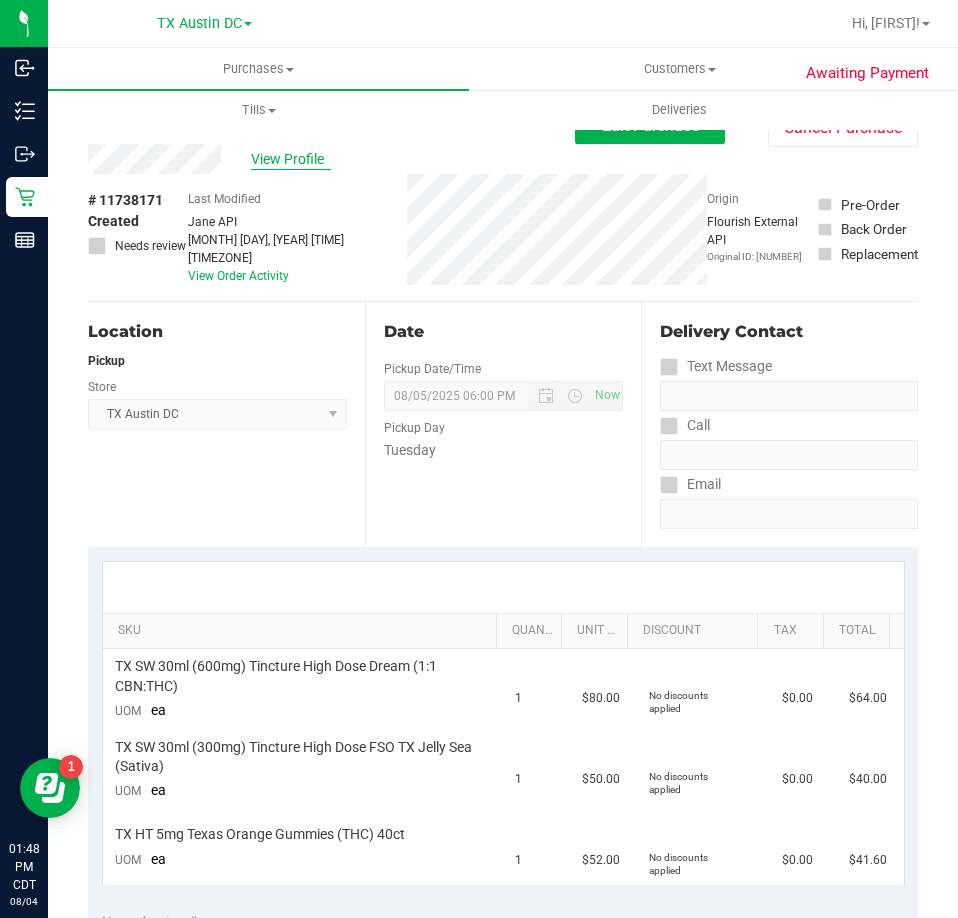 click on "View Profile" at bounding box center (291, 159) 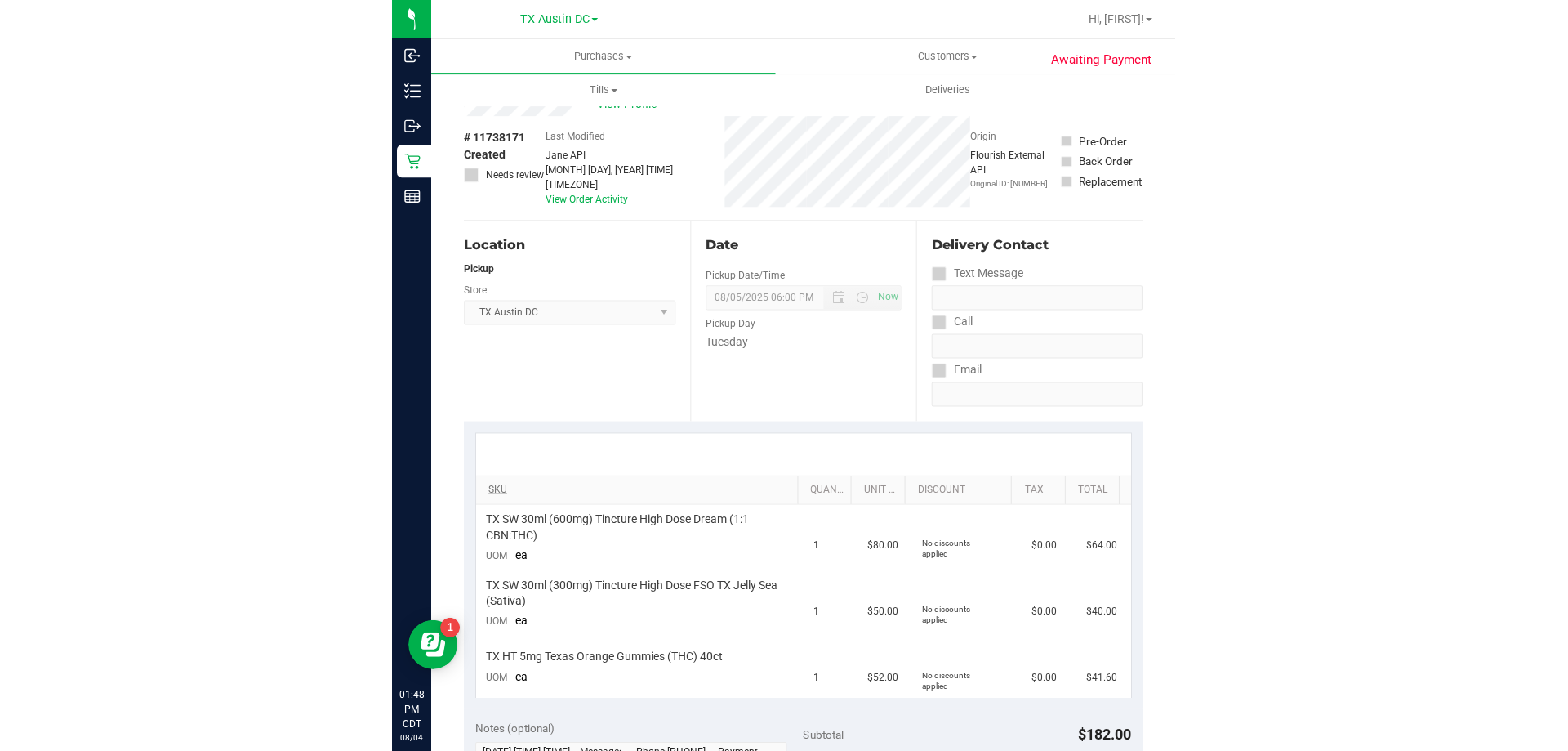 scroll, scrollTop: 0, scrollLeft: 0, axis: both 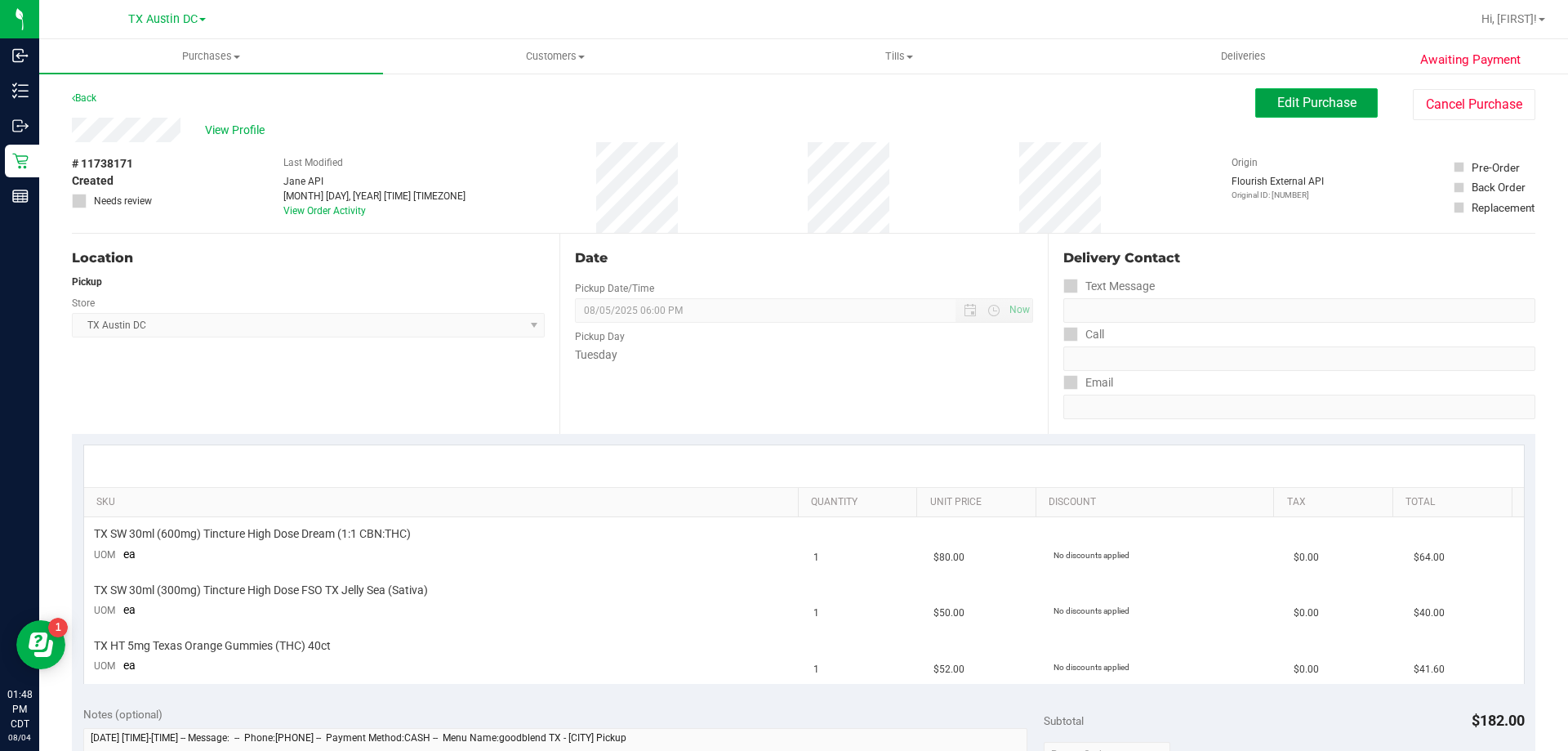 click on "Edit Purchase" at bounding box center (1316, 102) 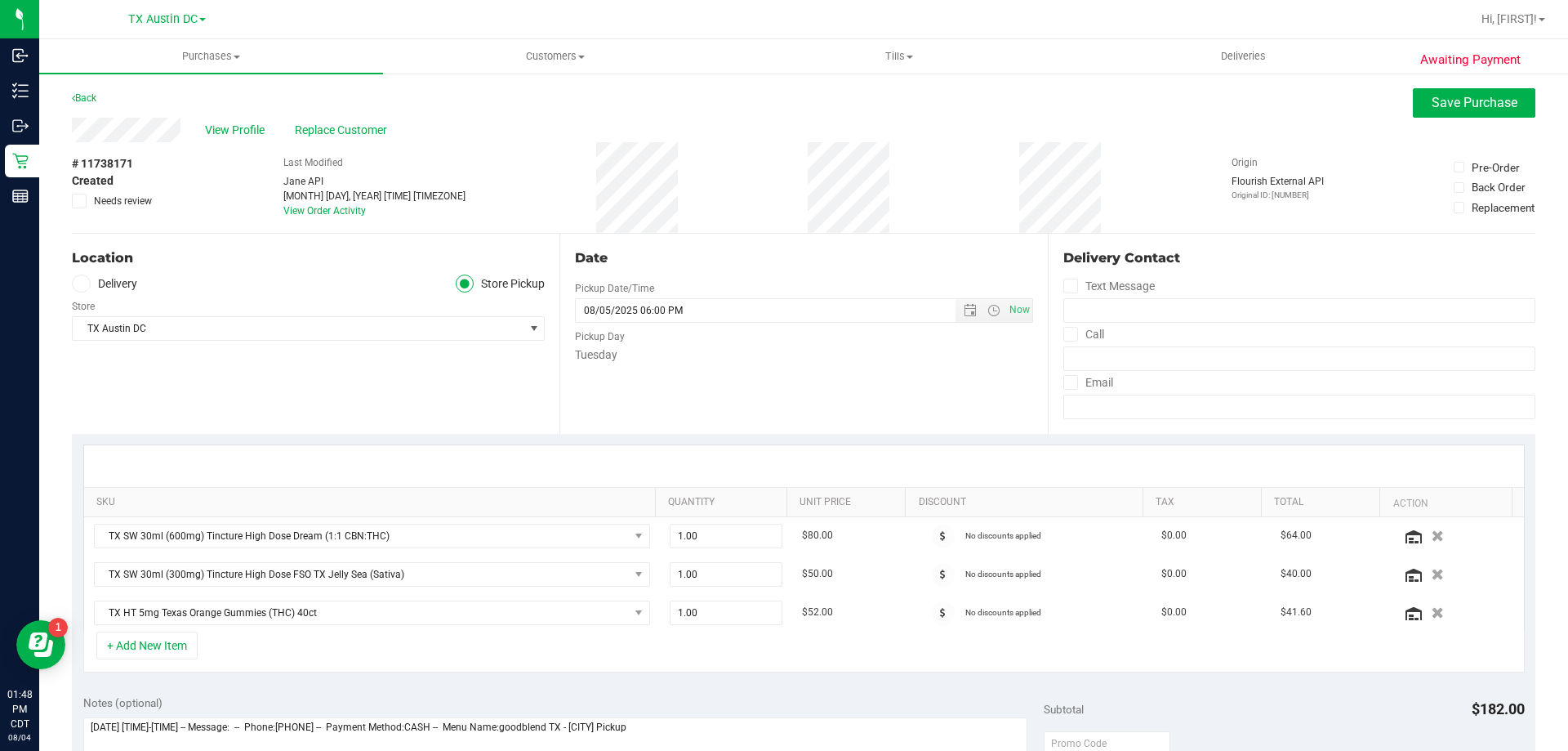 click at bounding box center [79, 201] 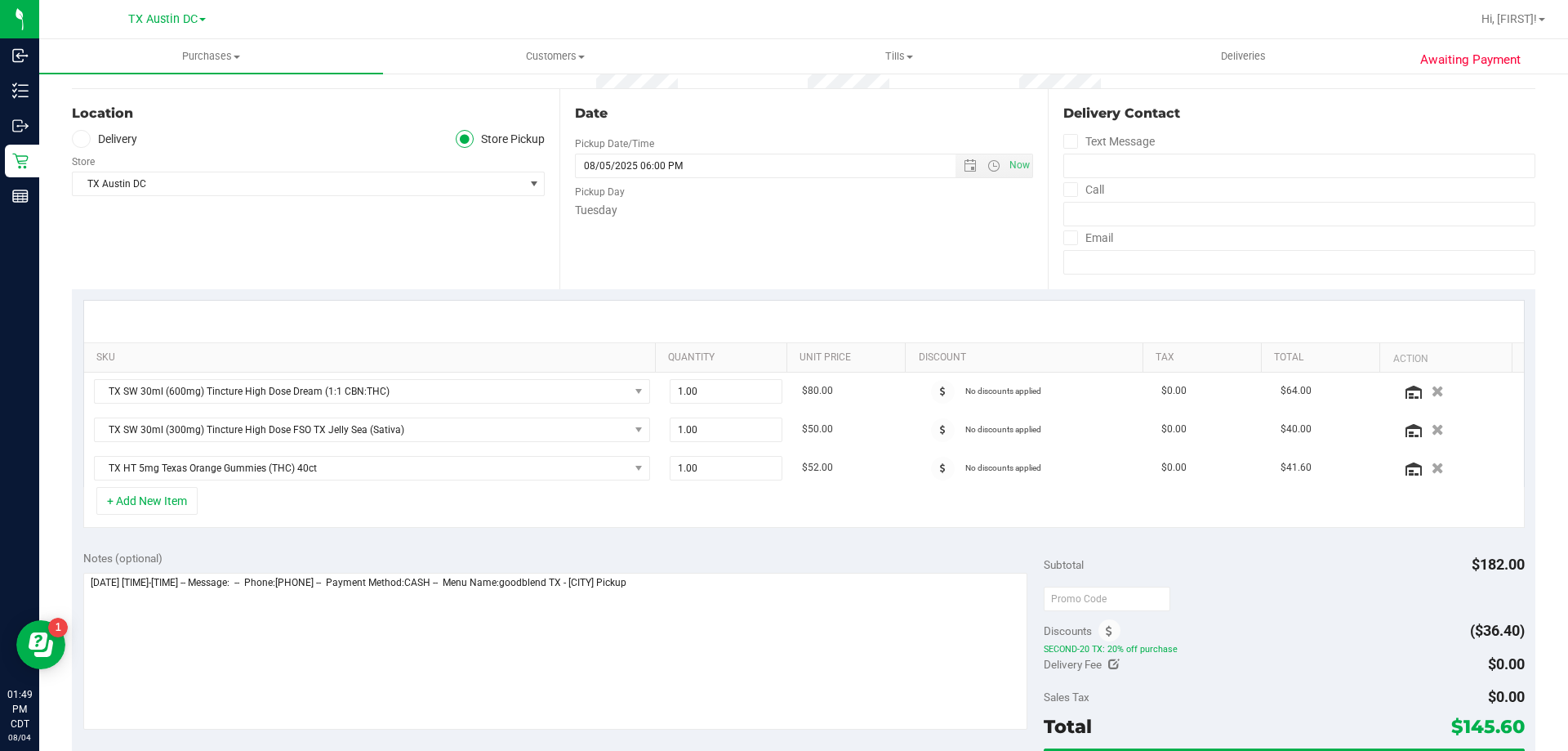 scroll, scrollTop: 163, scrollLeft: 0, axis: vertical 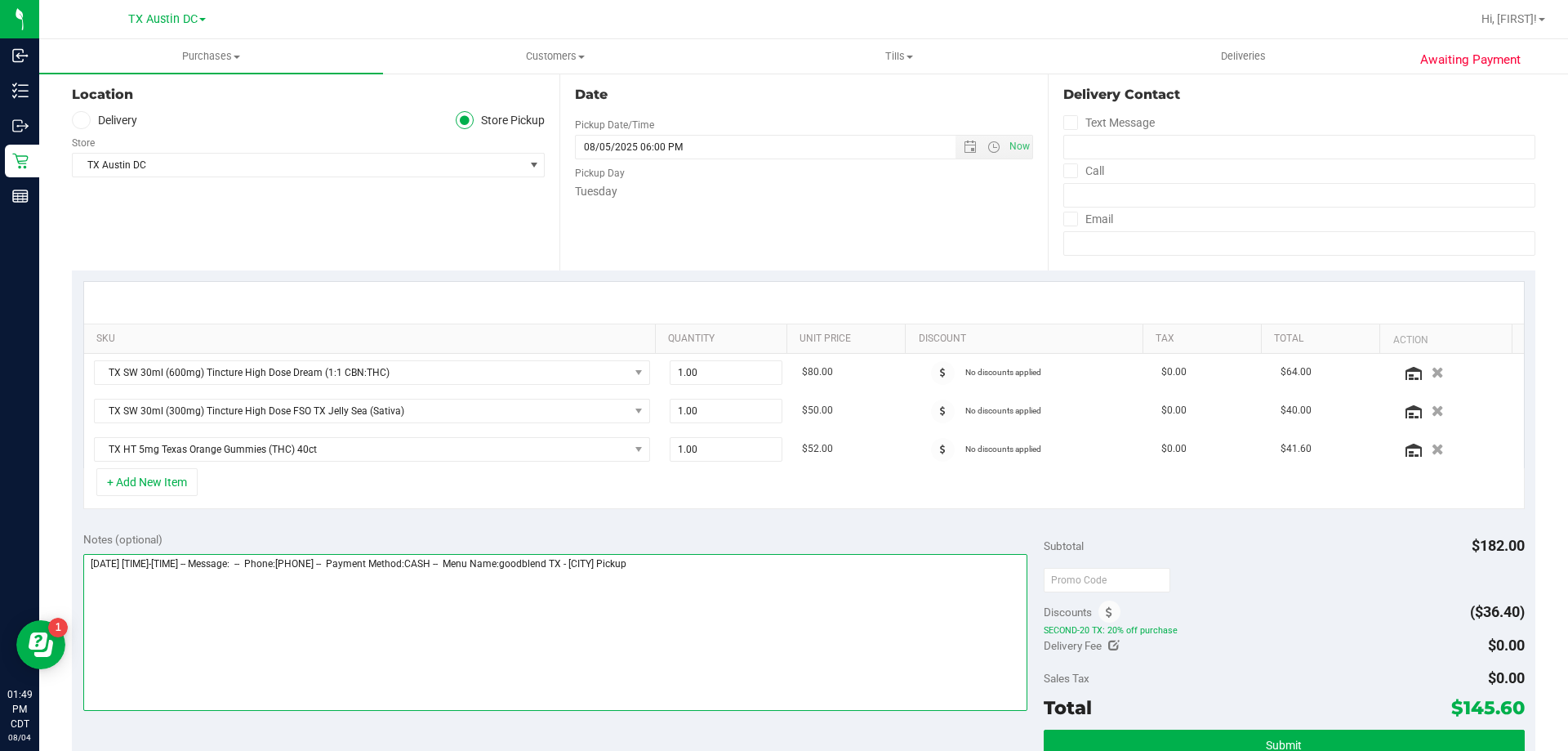 click at bounding box center [555, 633] 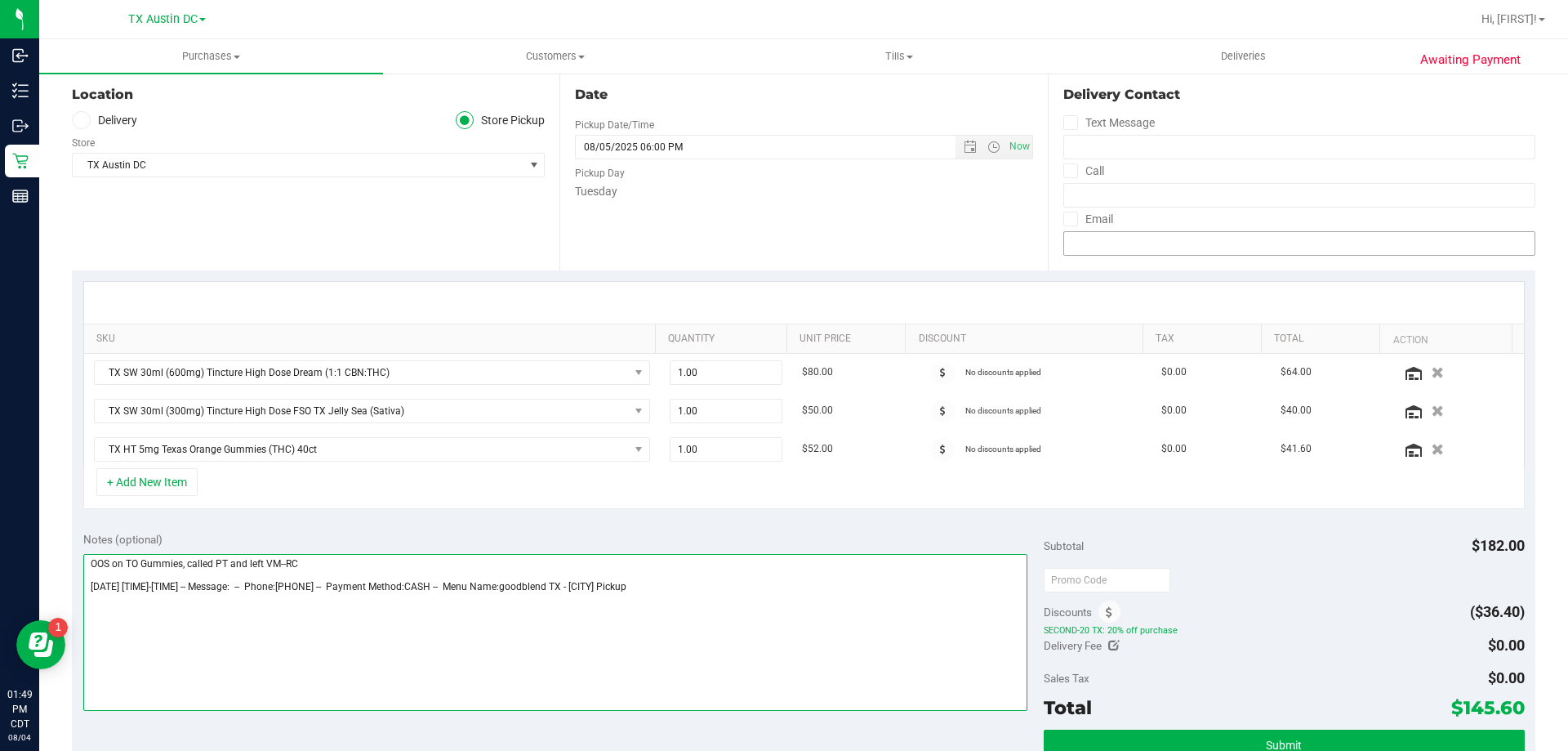 scroll, scrollTop: 0, scrollLeft: 0, axis: both 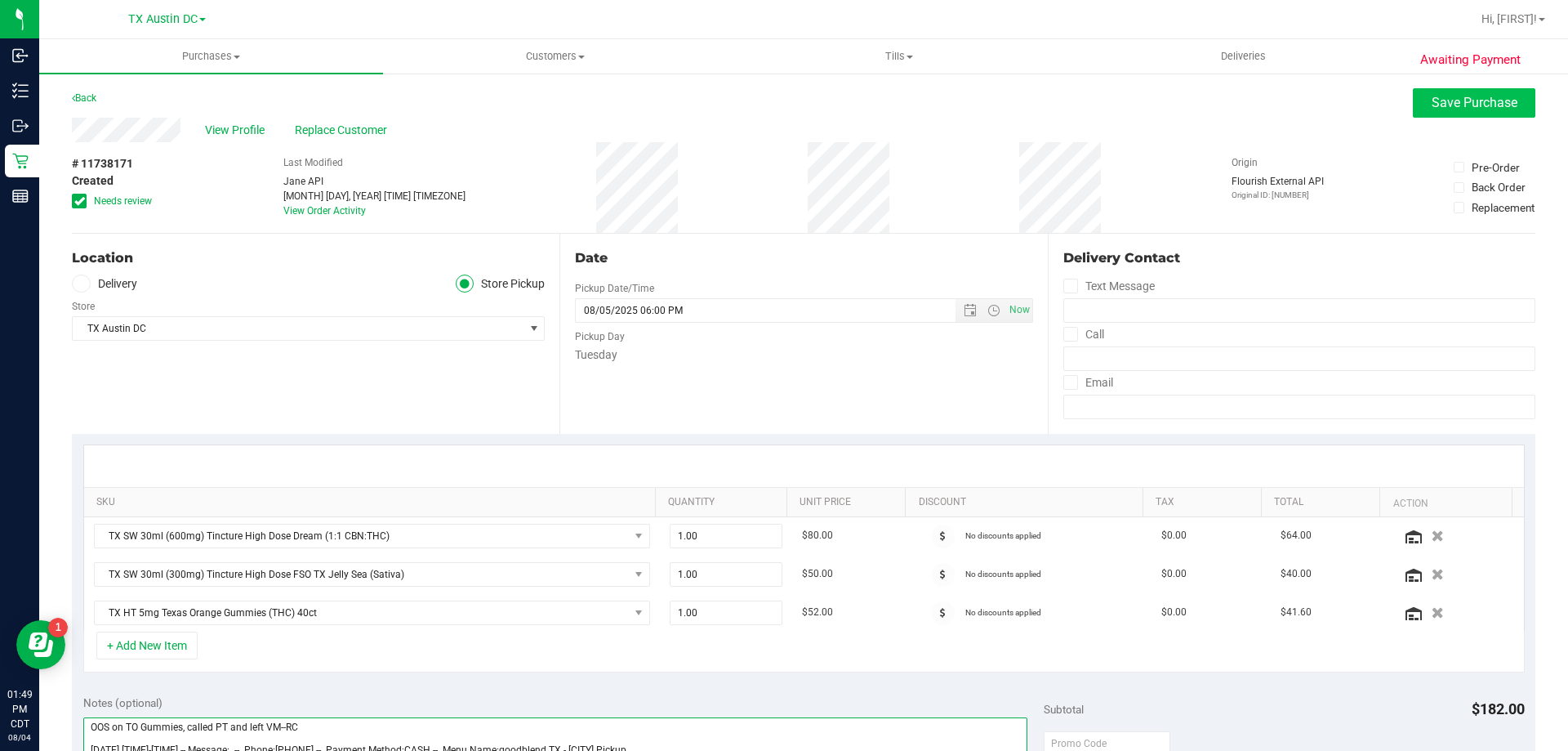 type on "OOS on TO Gummies, called PT and left VM--RC
[DATE] [TIME]-[TIME] -- Message:  --  Phone:[PHONE] --  Payment Method:CASH --  Menu Name:goodblend TX - [CITY] Pickup" 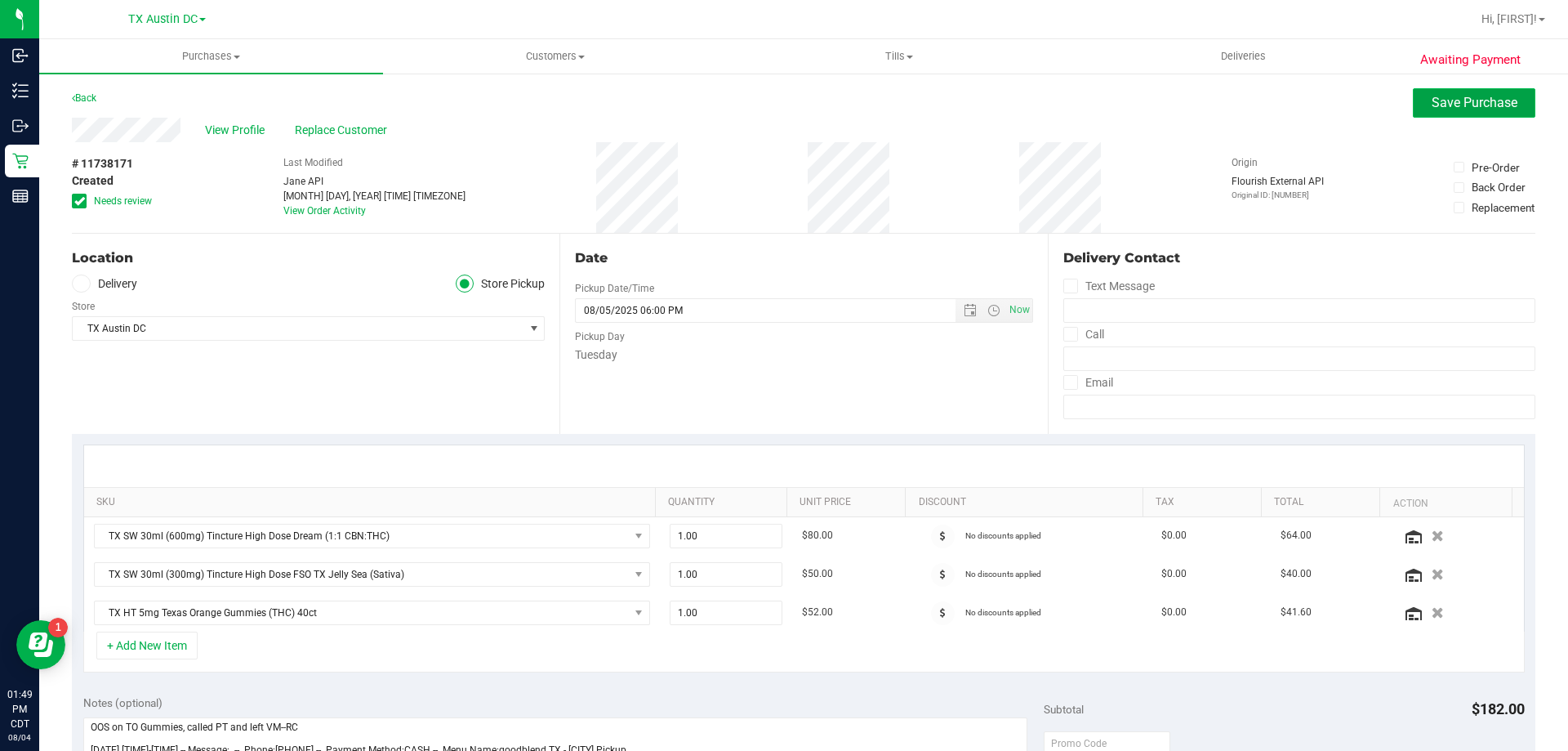 click on "Save Purchase" at bounding box center (1474, 102) 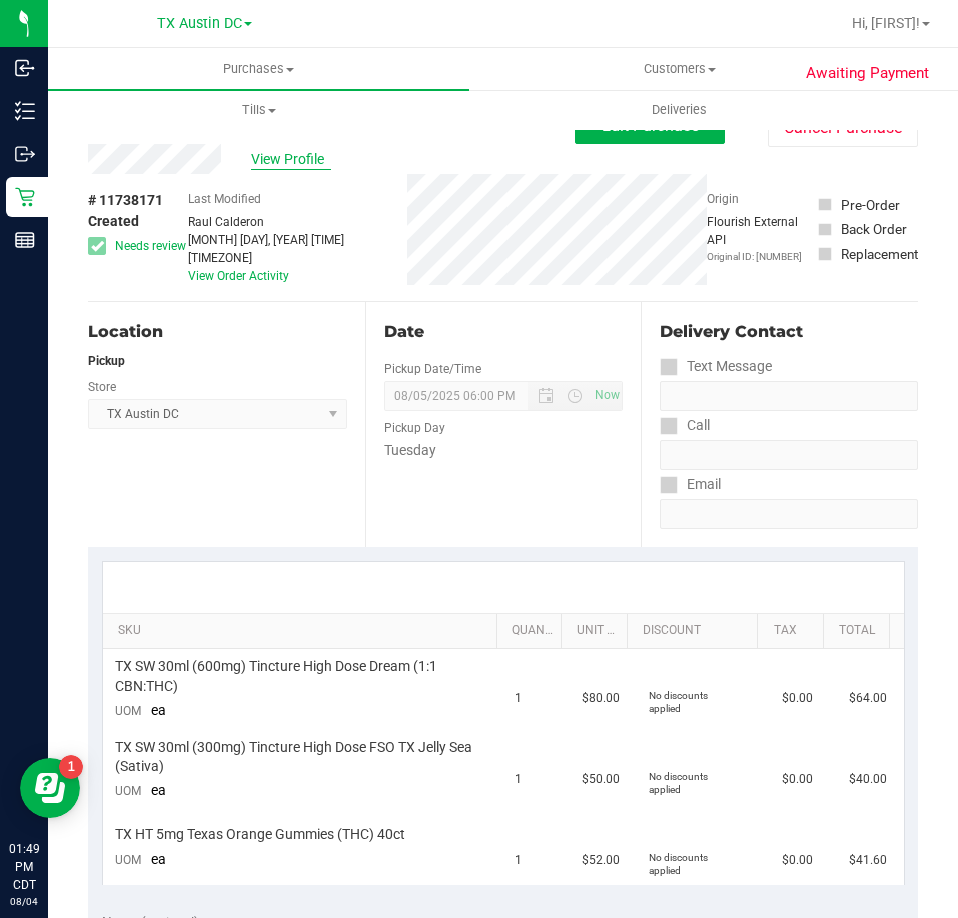 click on "View Profile" at bounding box center [291, 159] 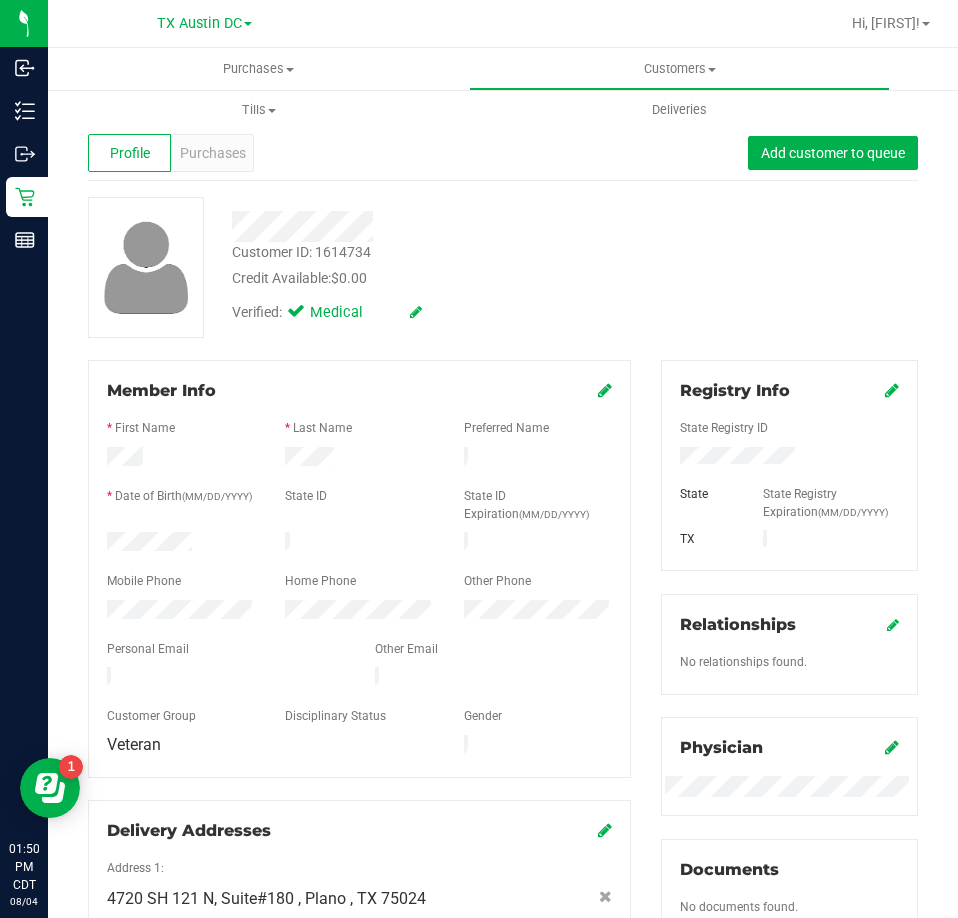 click at bounding box center (226, 679) 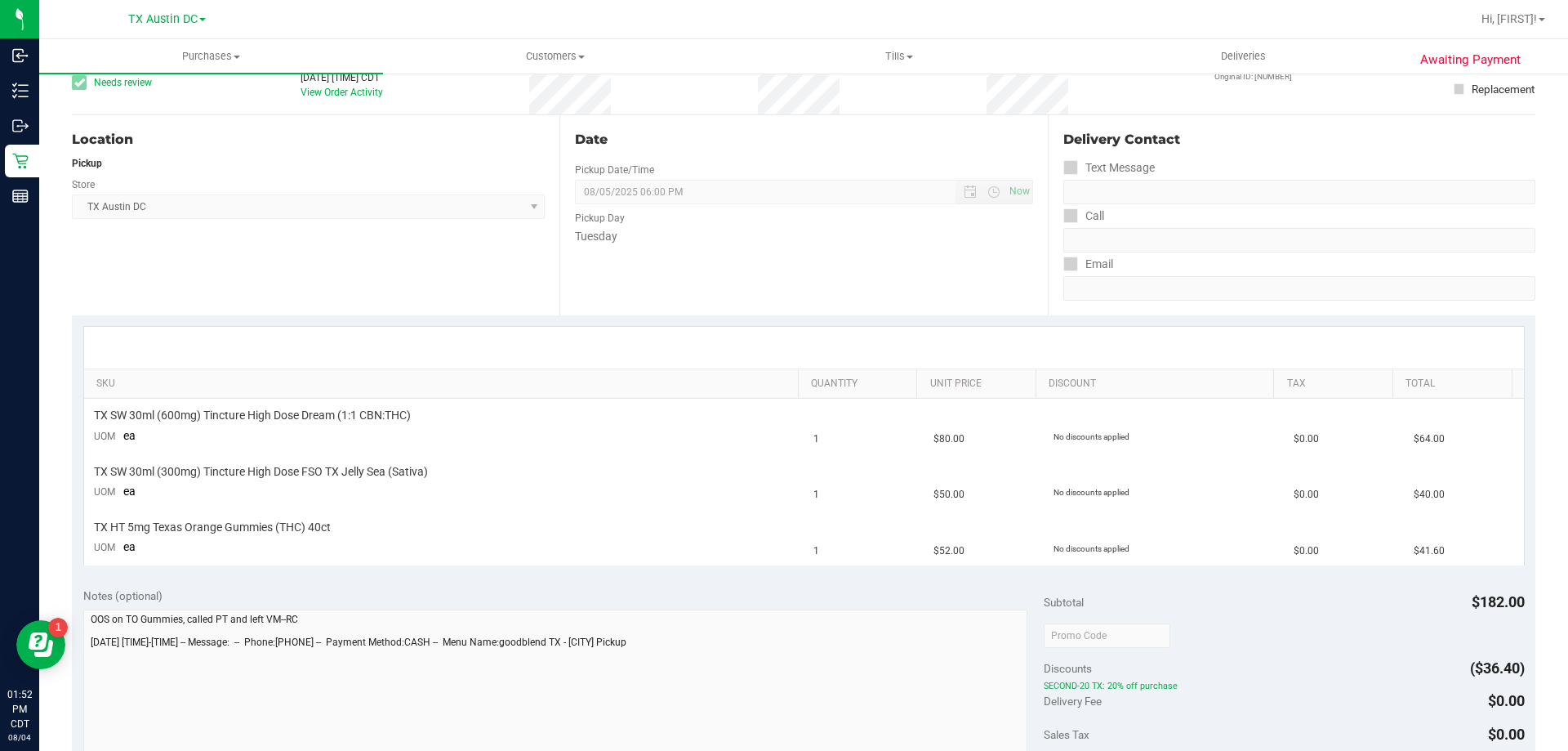 scroll, scrollTop: 0, scrollLeft: 0, axis: both 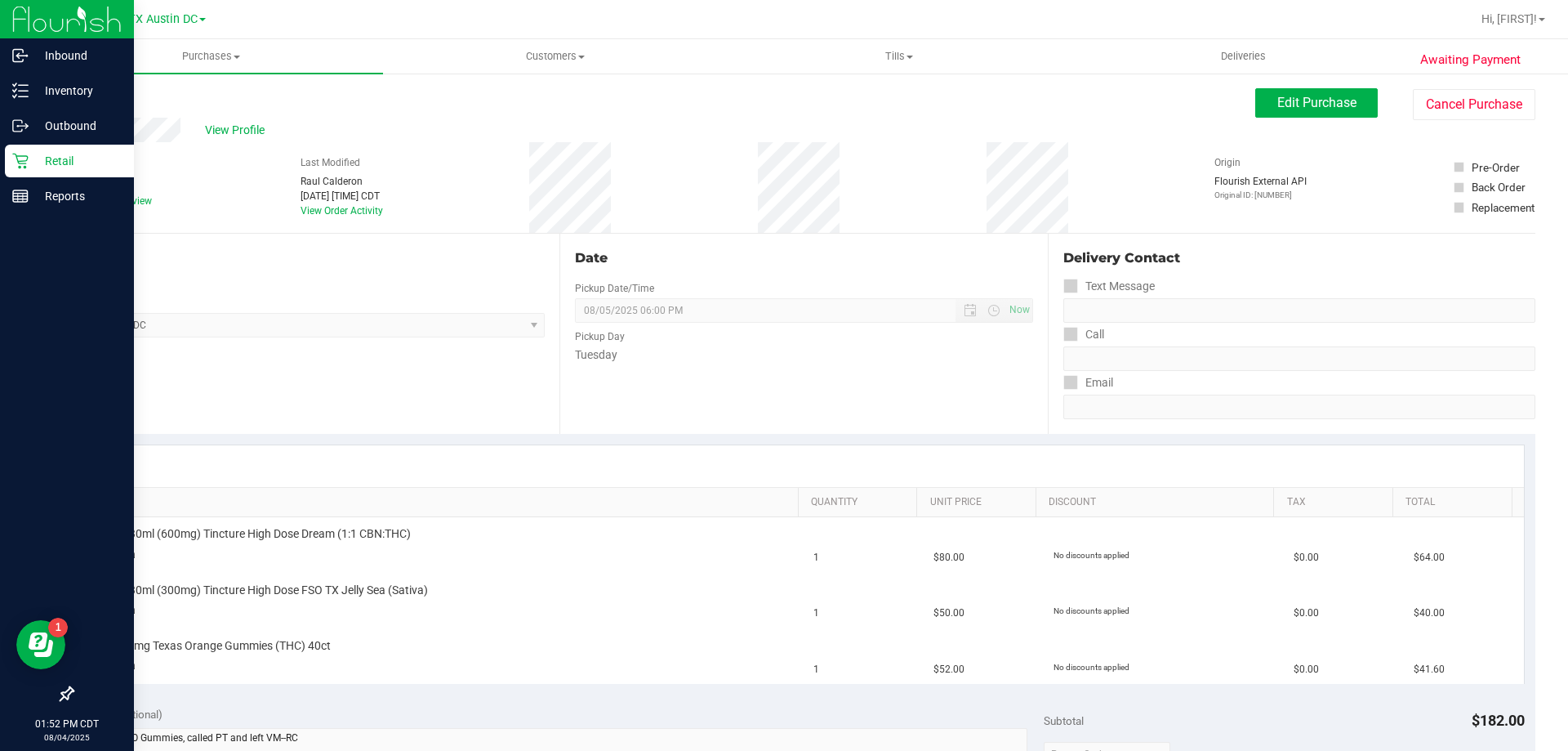 click on "Retail" at bounding box center (78, 161) 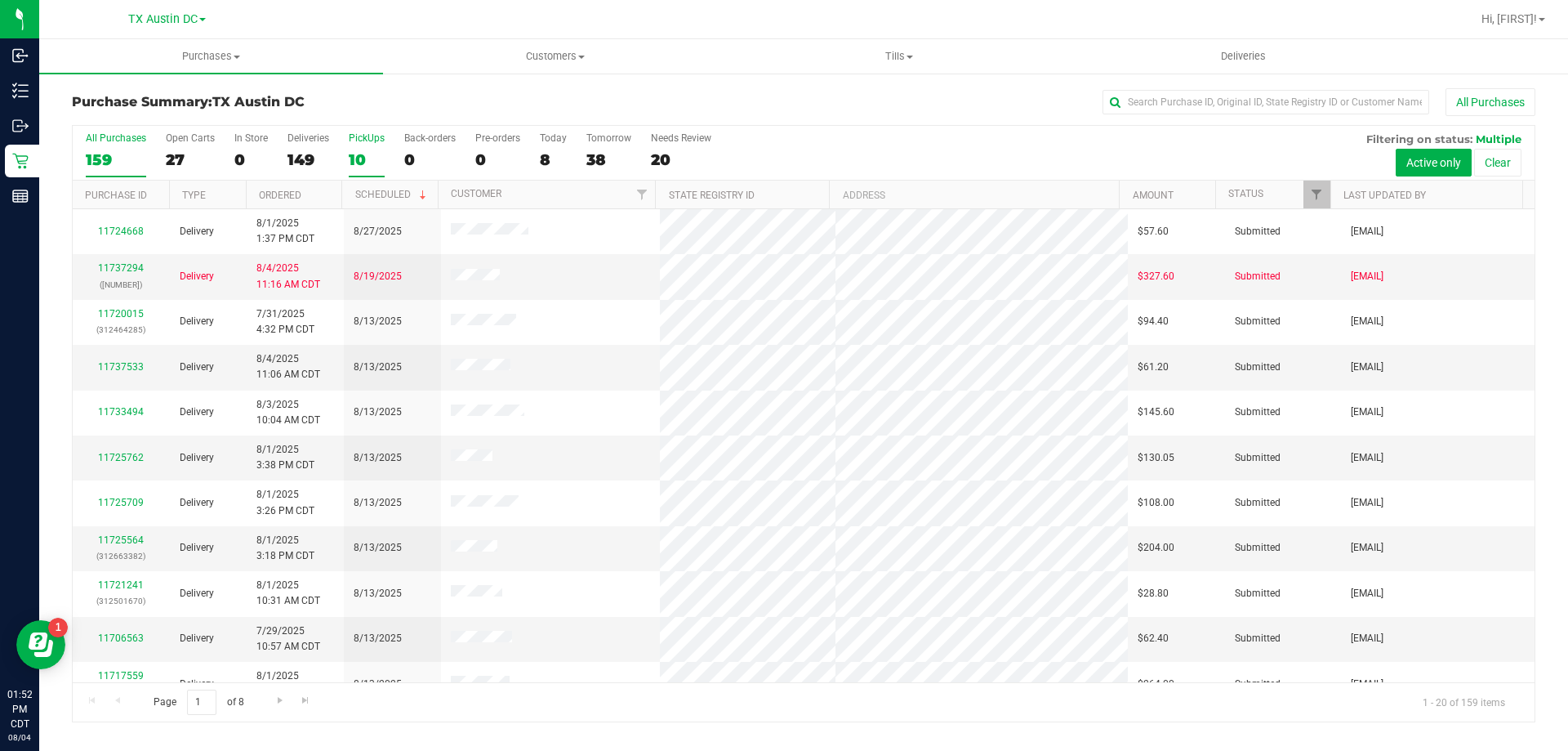 click on "10" at bounding box center (367, 159) 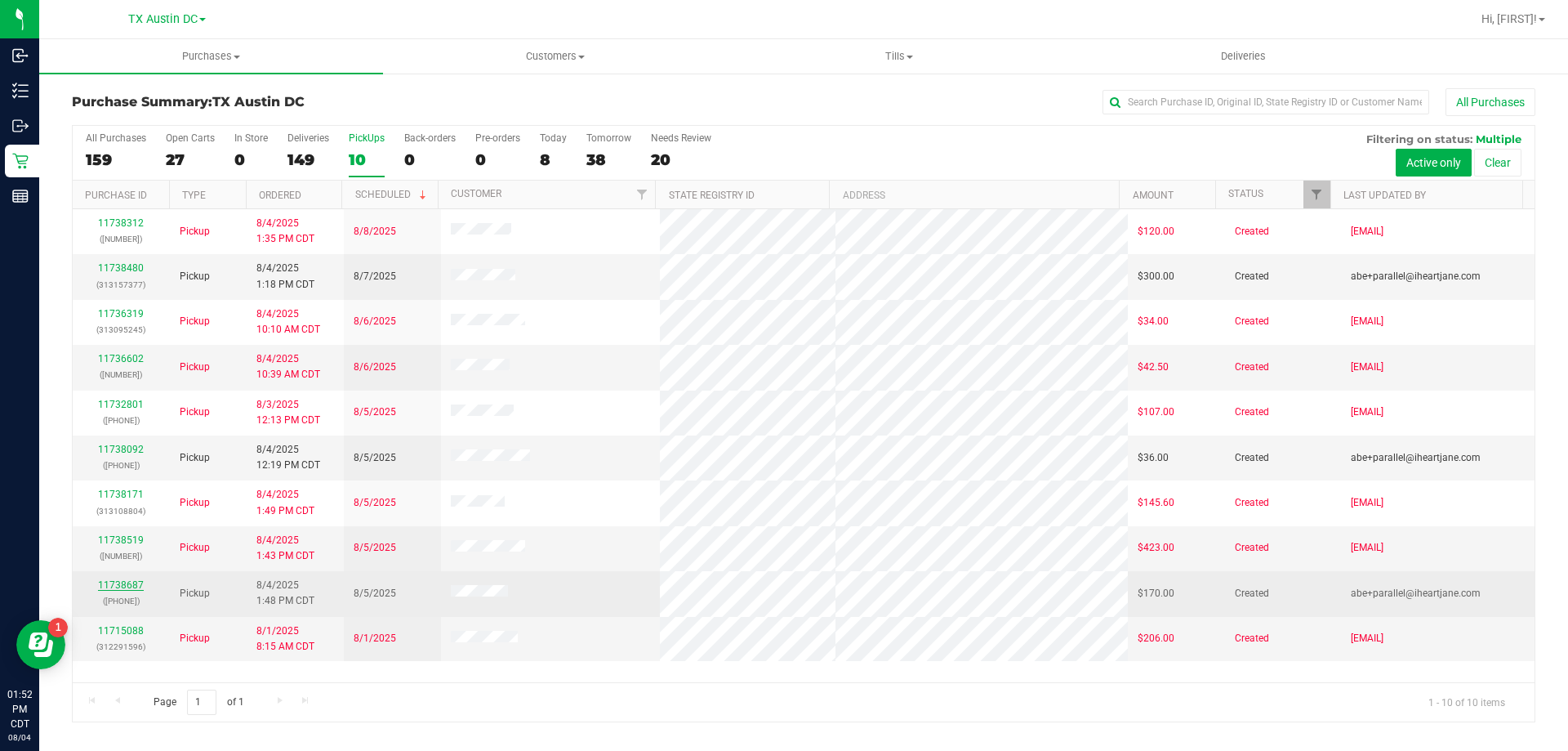 click on "11738687" at bounding box center (121, 585) 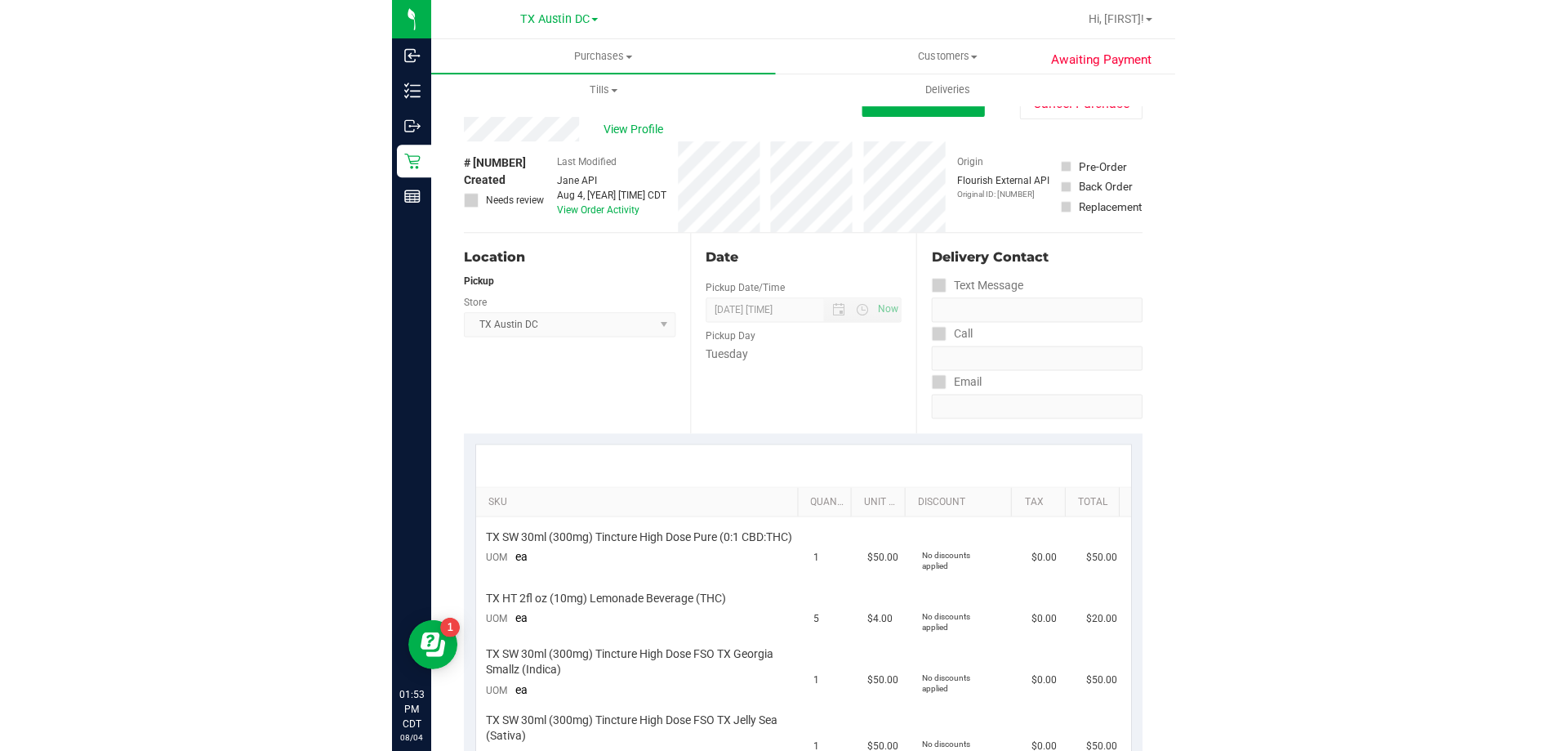 scroll, scrollTop: 0, scrollLeft: 0, axis: both 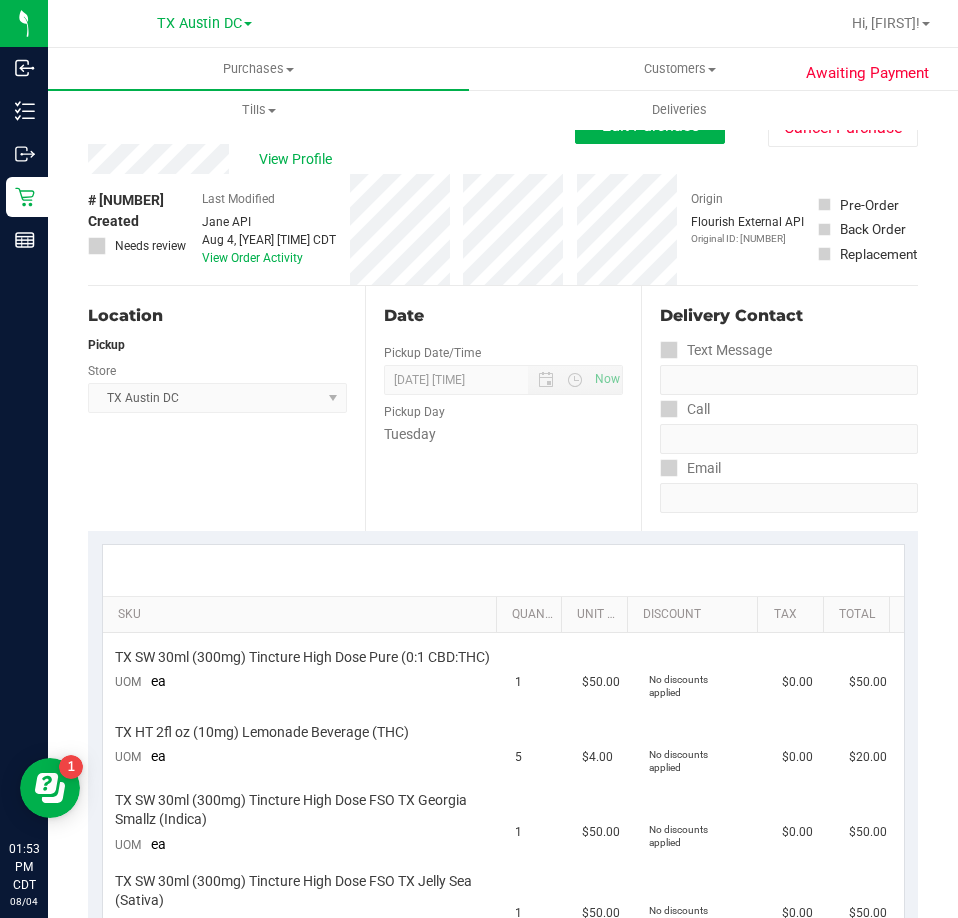 drag, startPoint x: 235, startPoint y: 156, endPoint x: 82, endPoint y: 164, distance: 153.20901 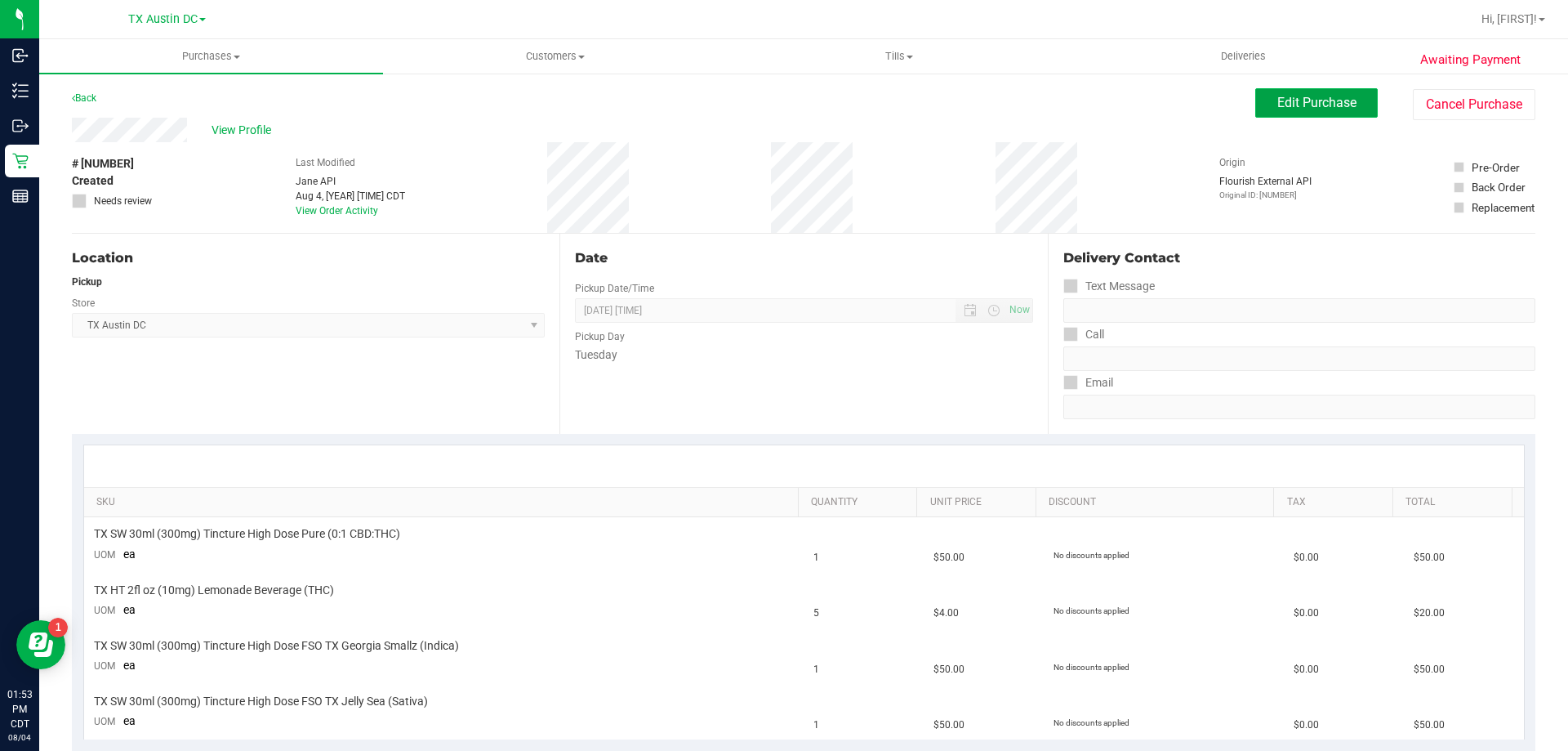 click on "Edit Purchase" at bounding box center [1316, 103] 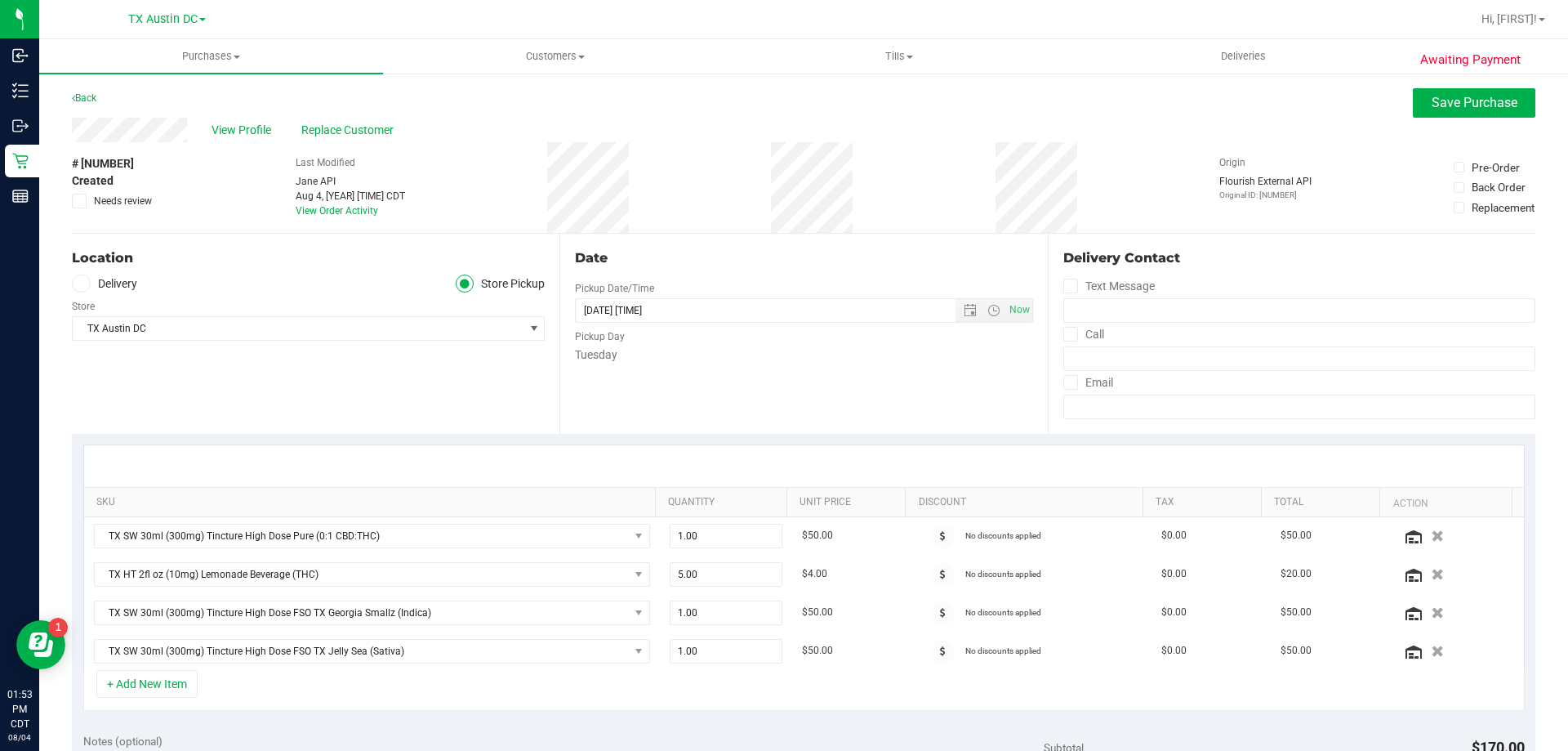 click at bounding box center (81, 284) 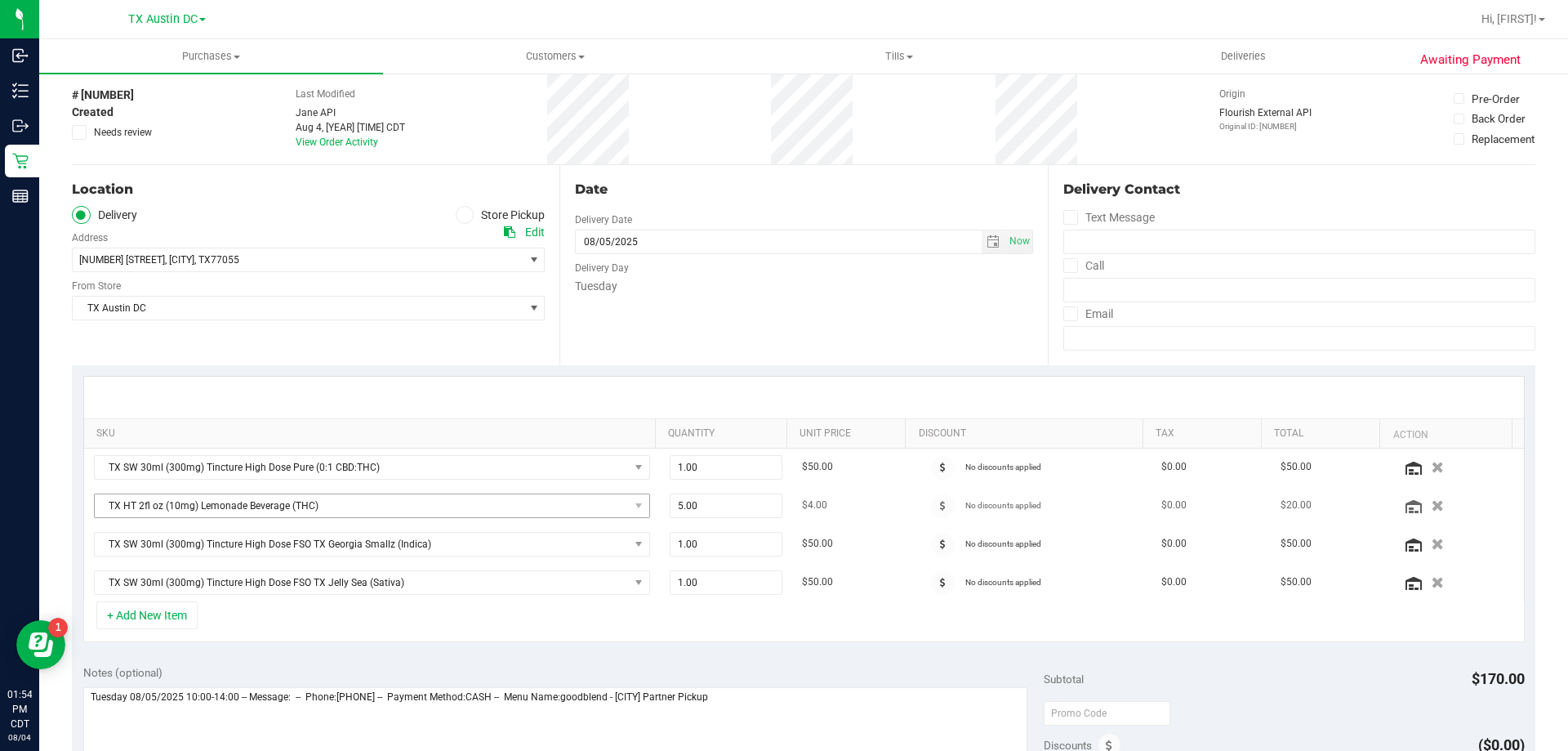 scroll, scrollTop: 163, scrollLeft: 0, axis: vertical 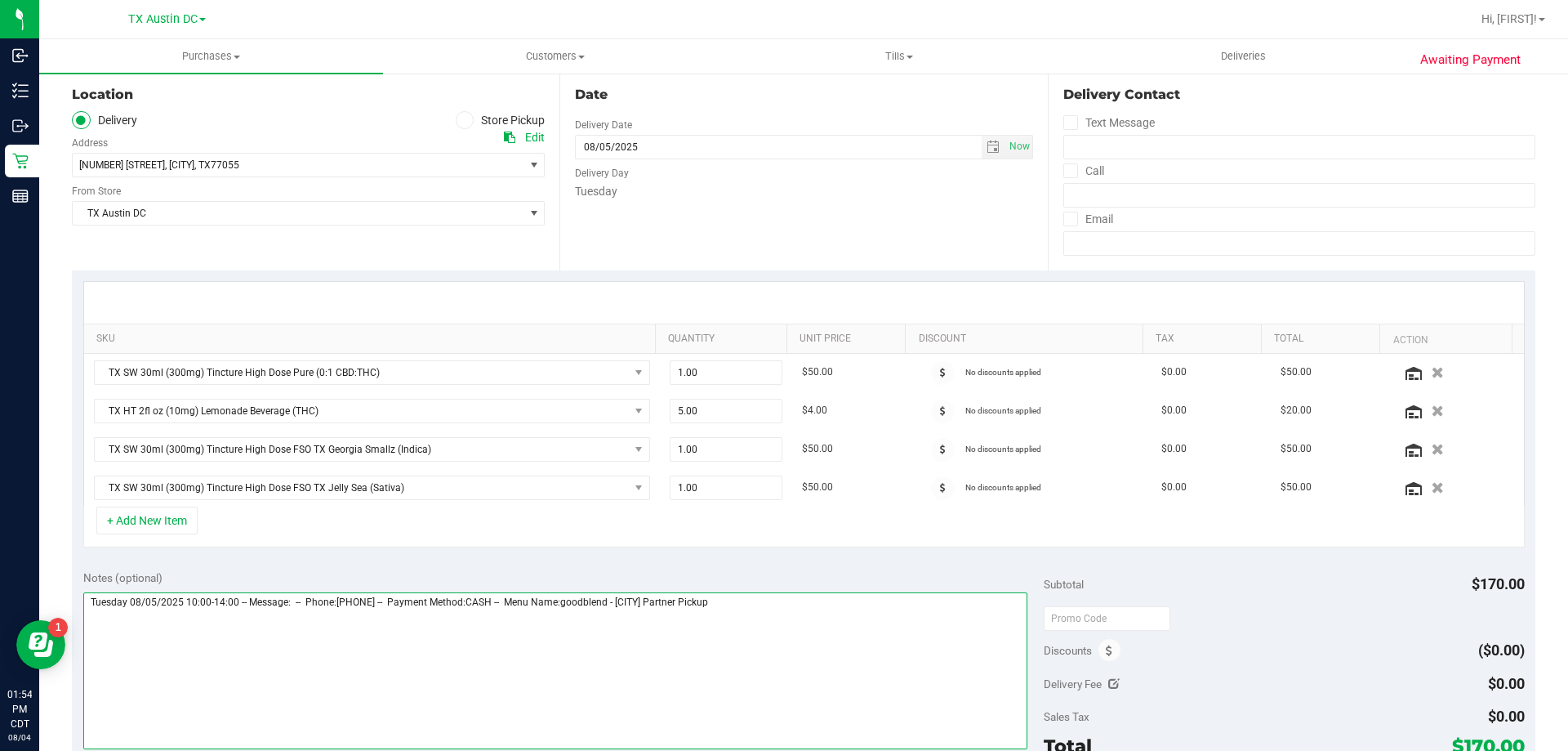 click at bounding box center (555, 671) 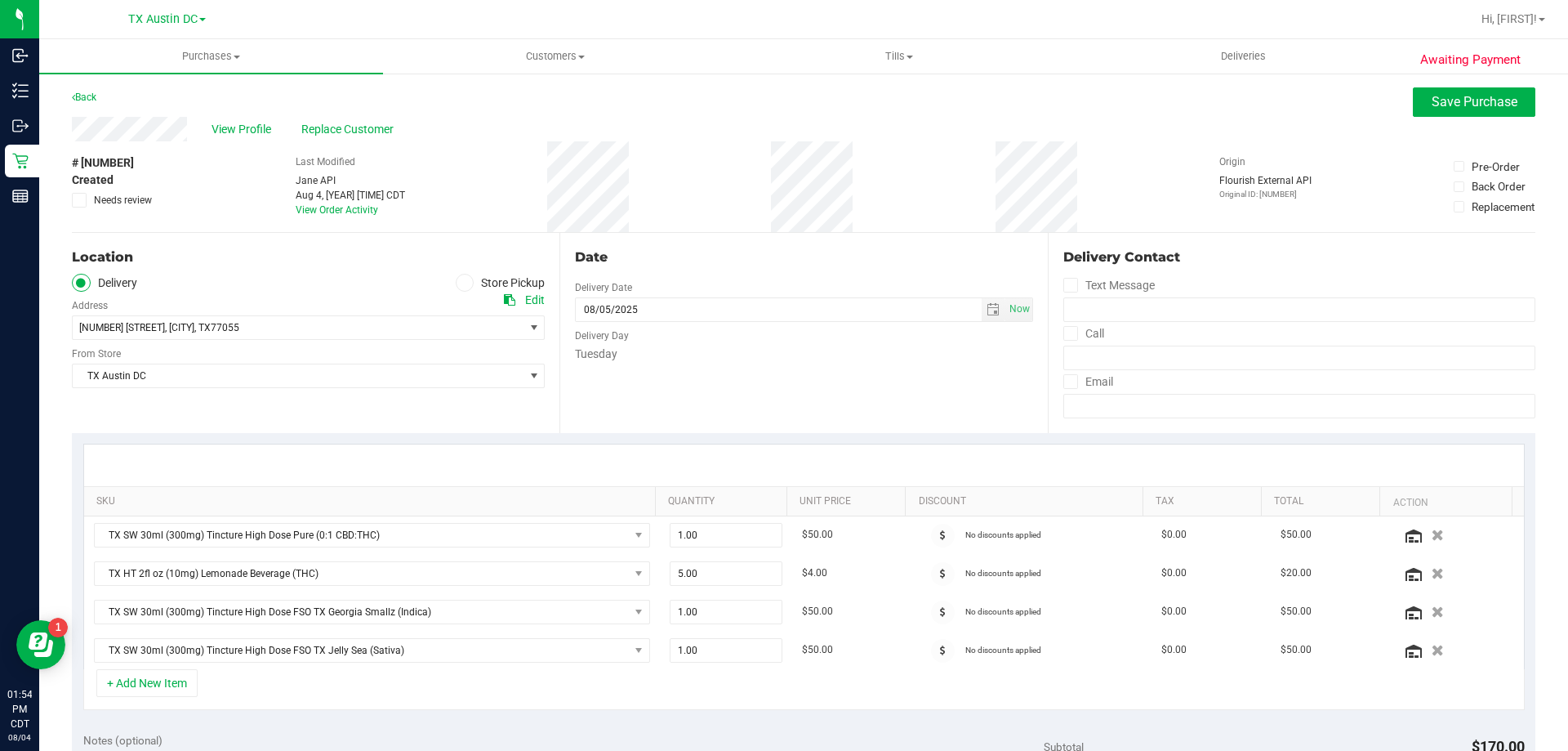 scroll, scrollTop: 0, scrollLeft: 0, axis: both 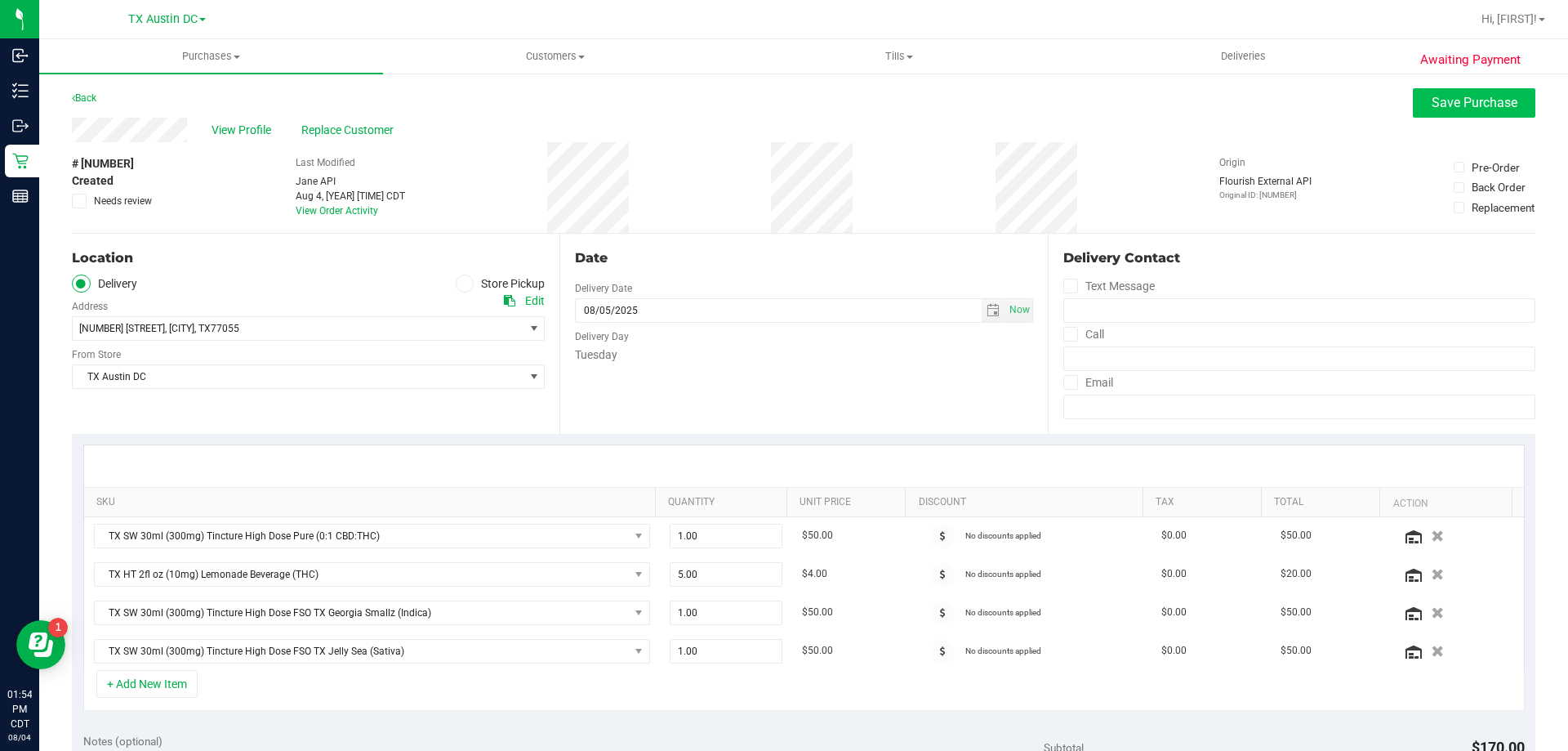 type on "08/05 [CITY] PU Confirmed--RC
[DATE] [TIME]-[TIME] -- Message:  --  Phone:[PHONE] --  Payment Method:CASH --  Menu Name:goodblend - [CITY] Partner Pickup" 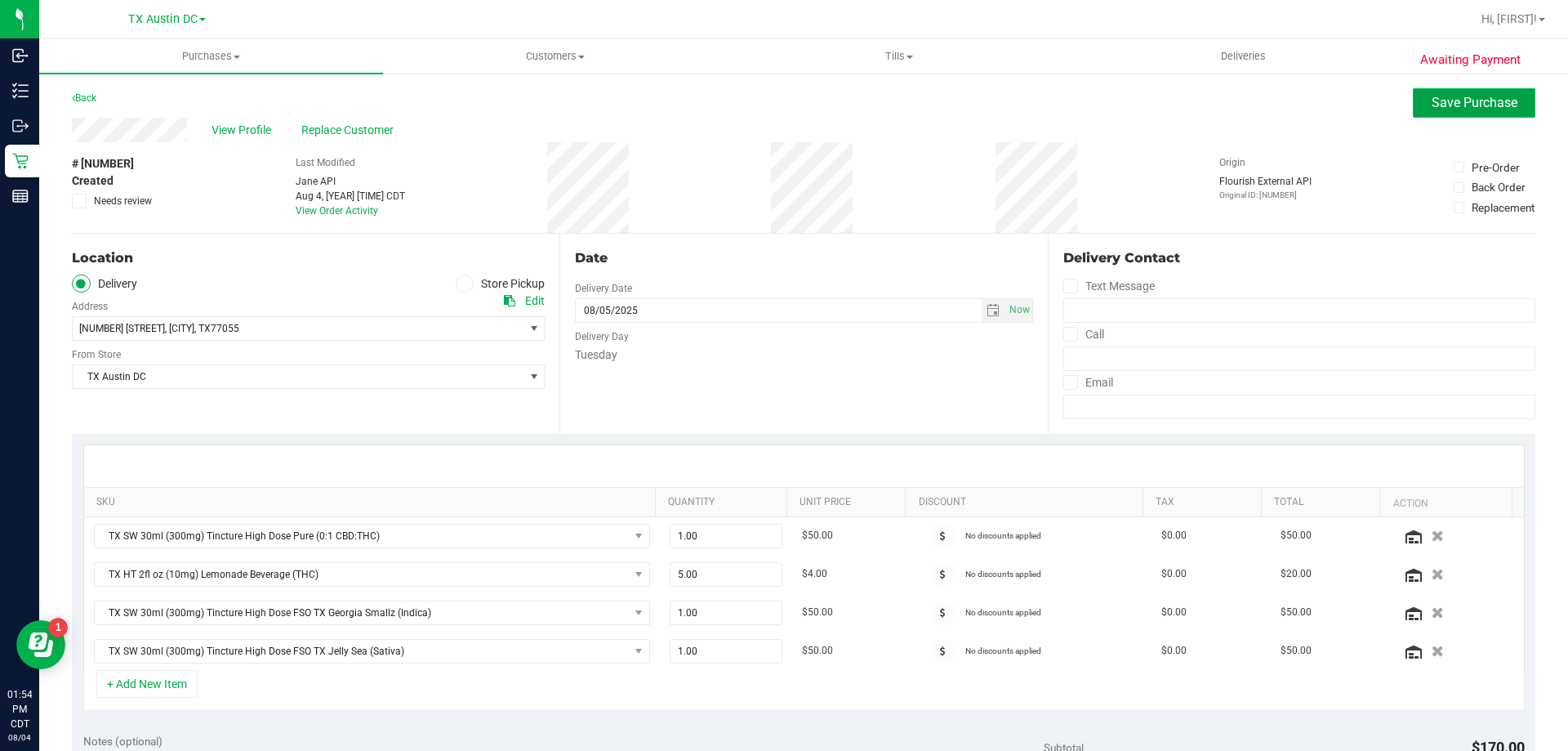 click on "Save Purchase" at bounding box center [1474, 102] 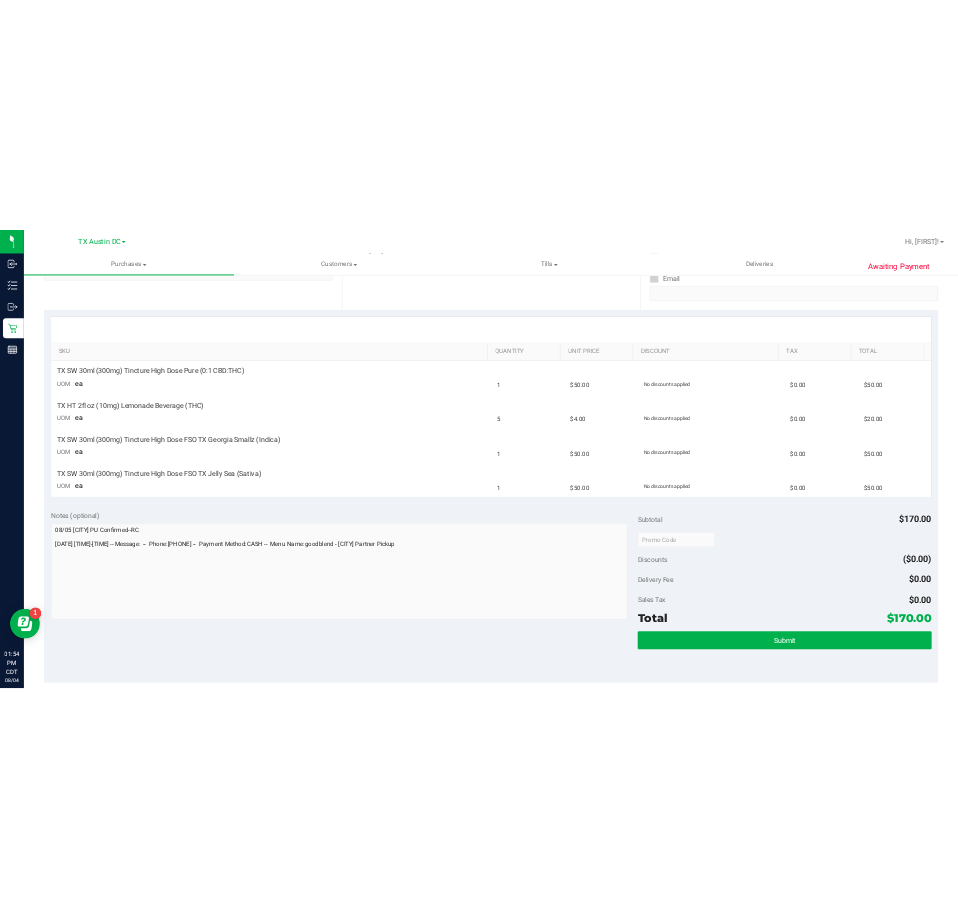 scroll, scrollTop: 500, scrollLeft: 0, axis: vertical 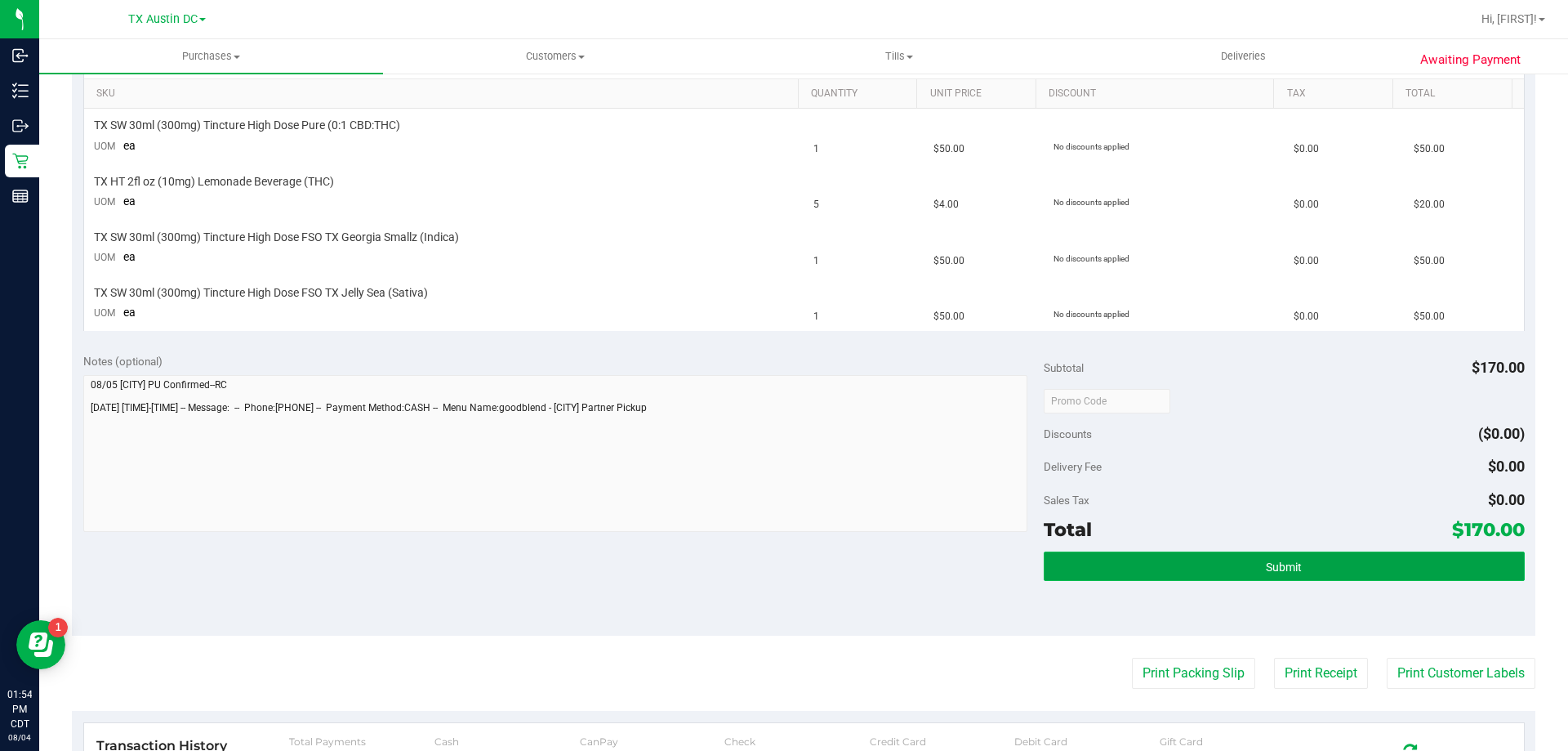 click on "Submit" at bounding box center (1284, 566) 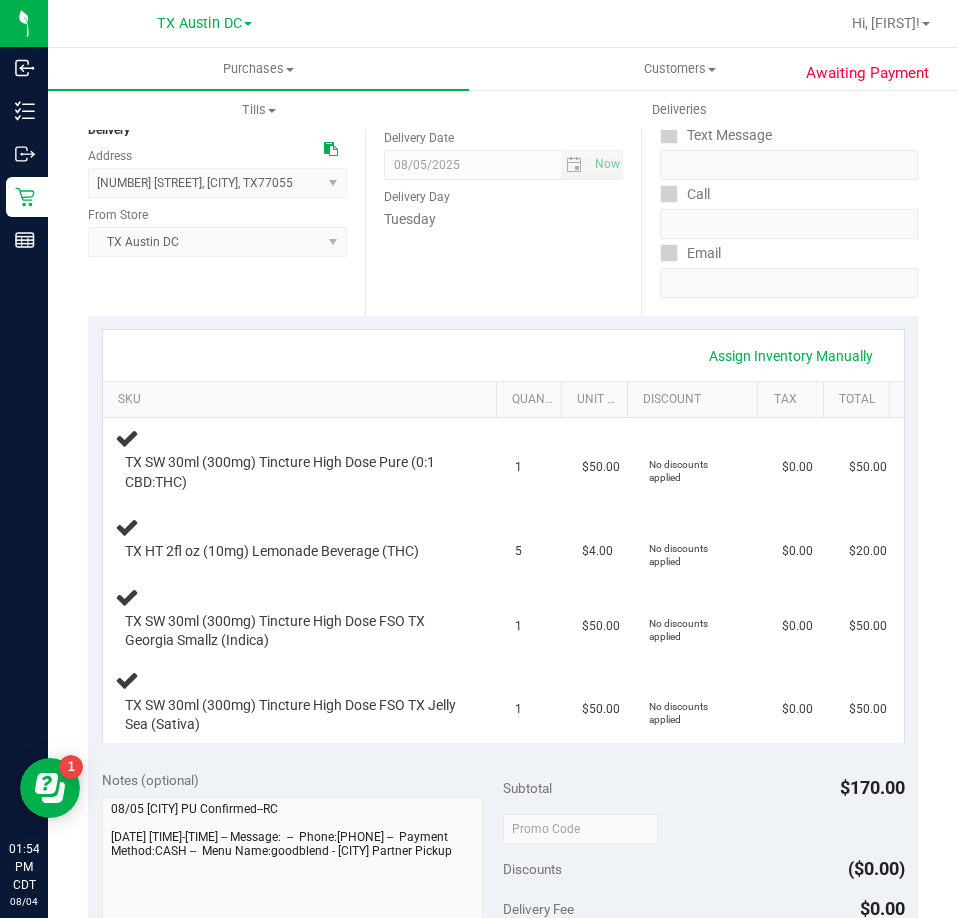 scroll, scrollTop: 0, scrollLeft: 0, axis: both 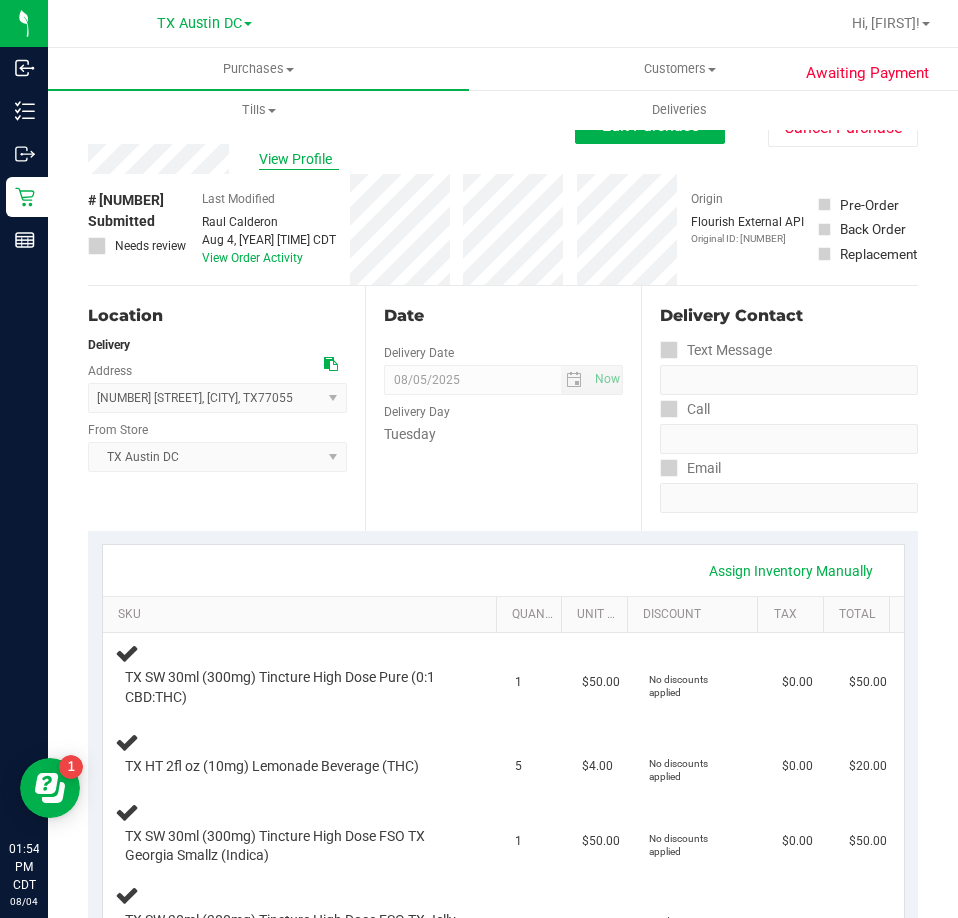 click on "View Profile" at bounding box center [299, 159] 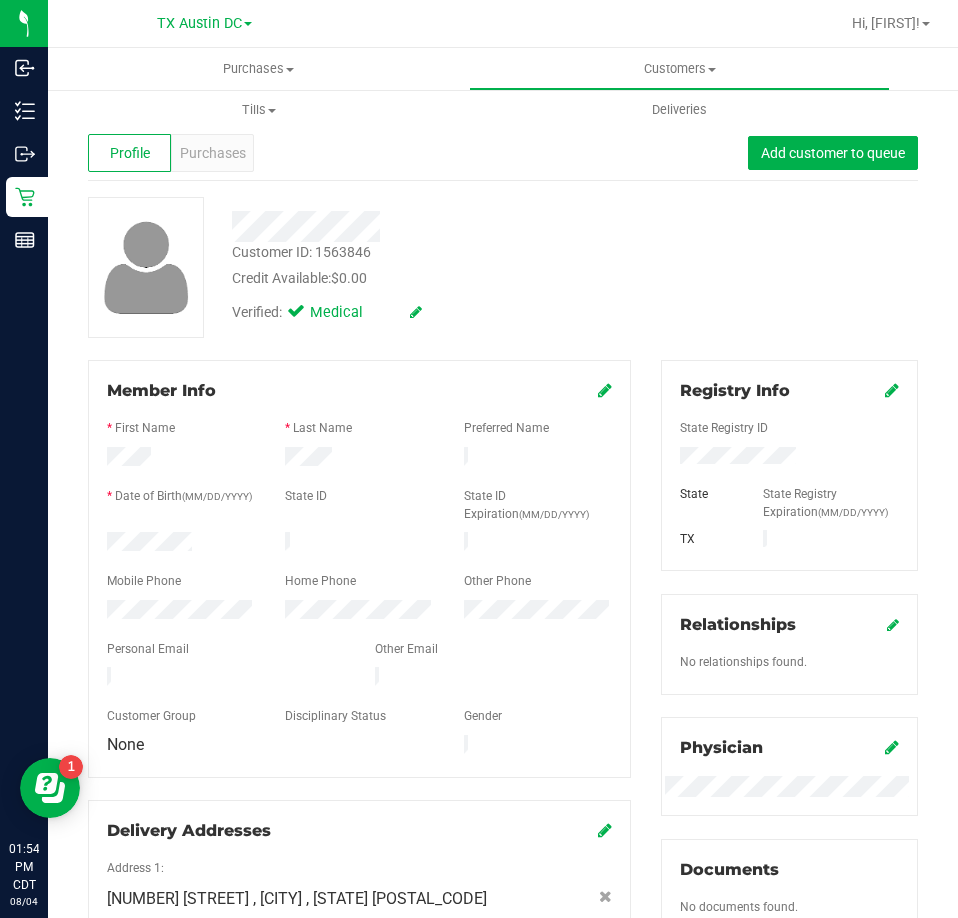 click at bounding box center [226, 679] 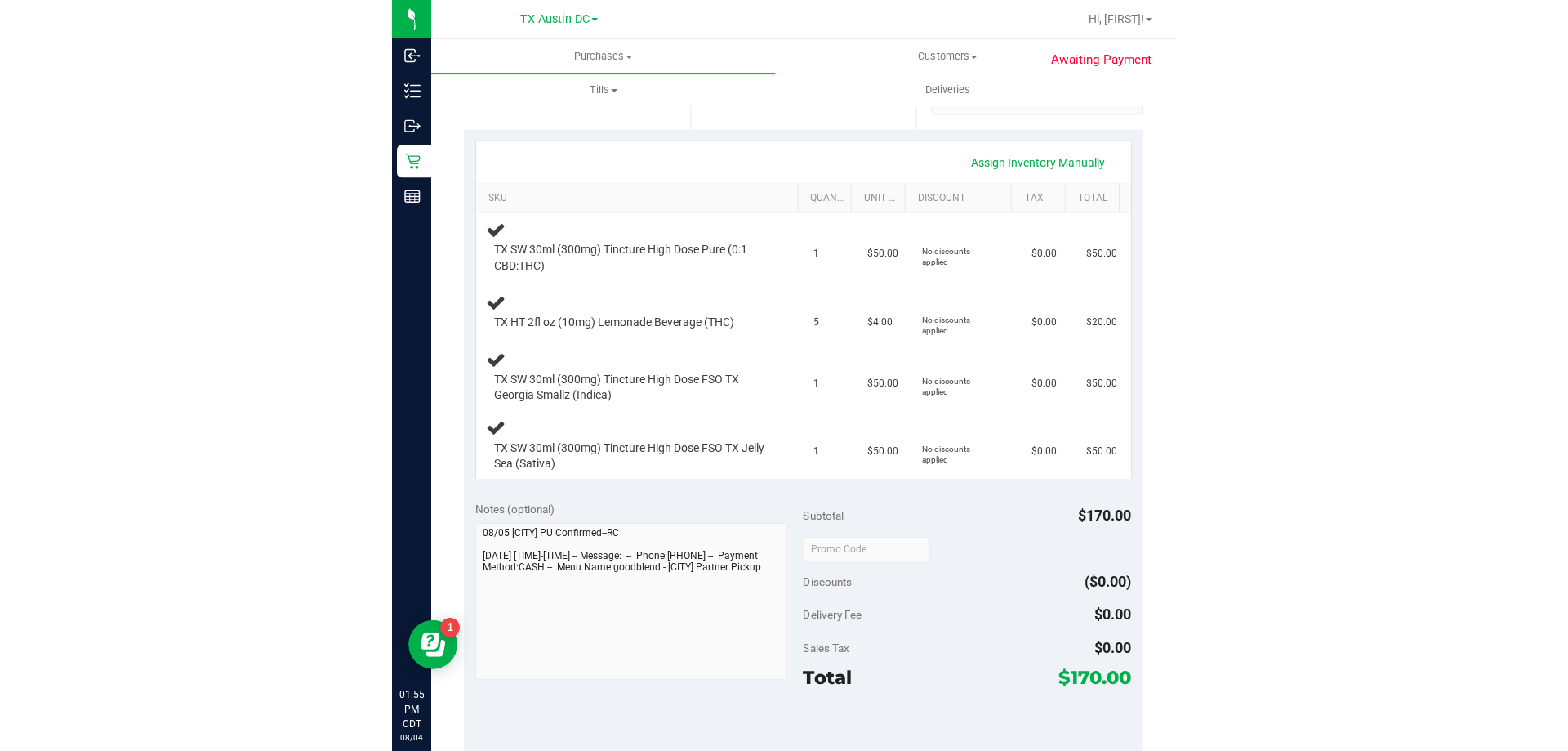 scroll, scrollTop: 327, scrollLeft: 0, axis: vertical 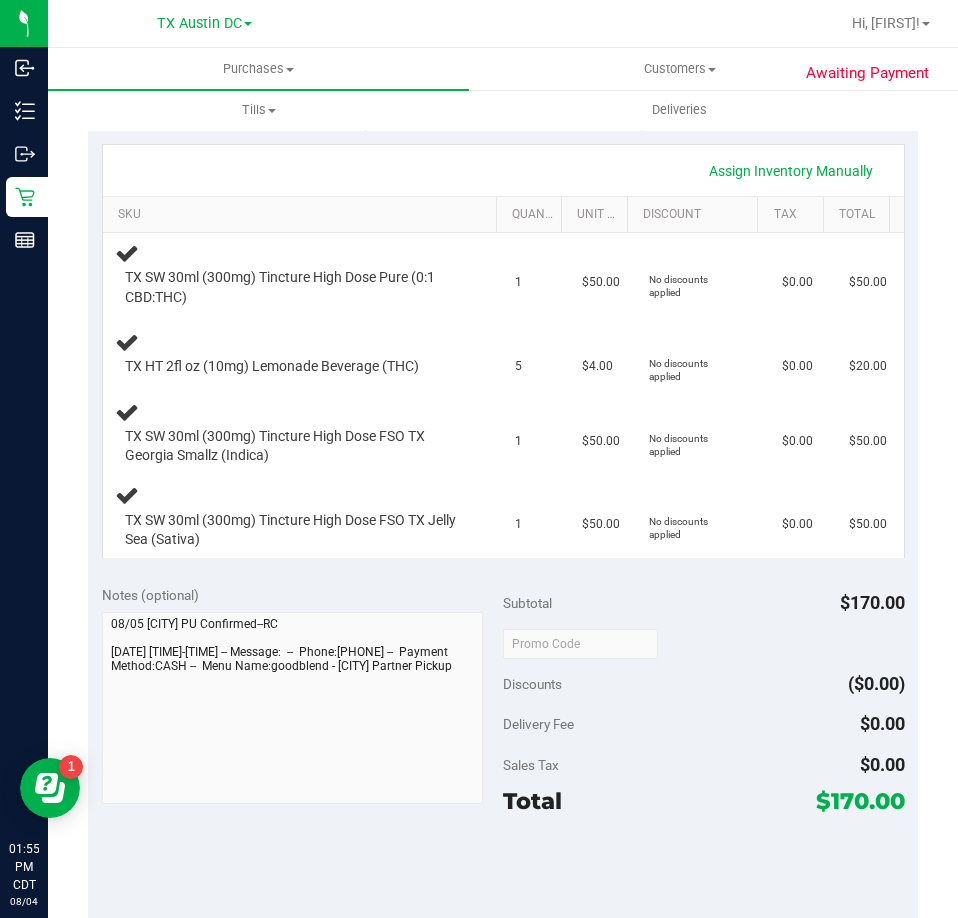 drag, startPoint x: 886, startPoint y: 797, endPoint x: 794, endPoint y: 797, distance: 92 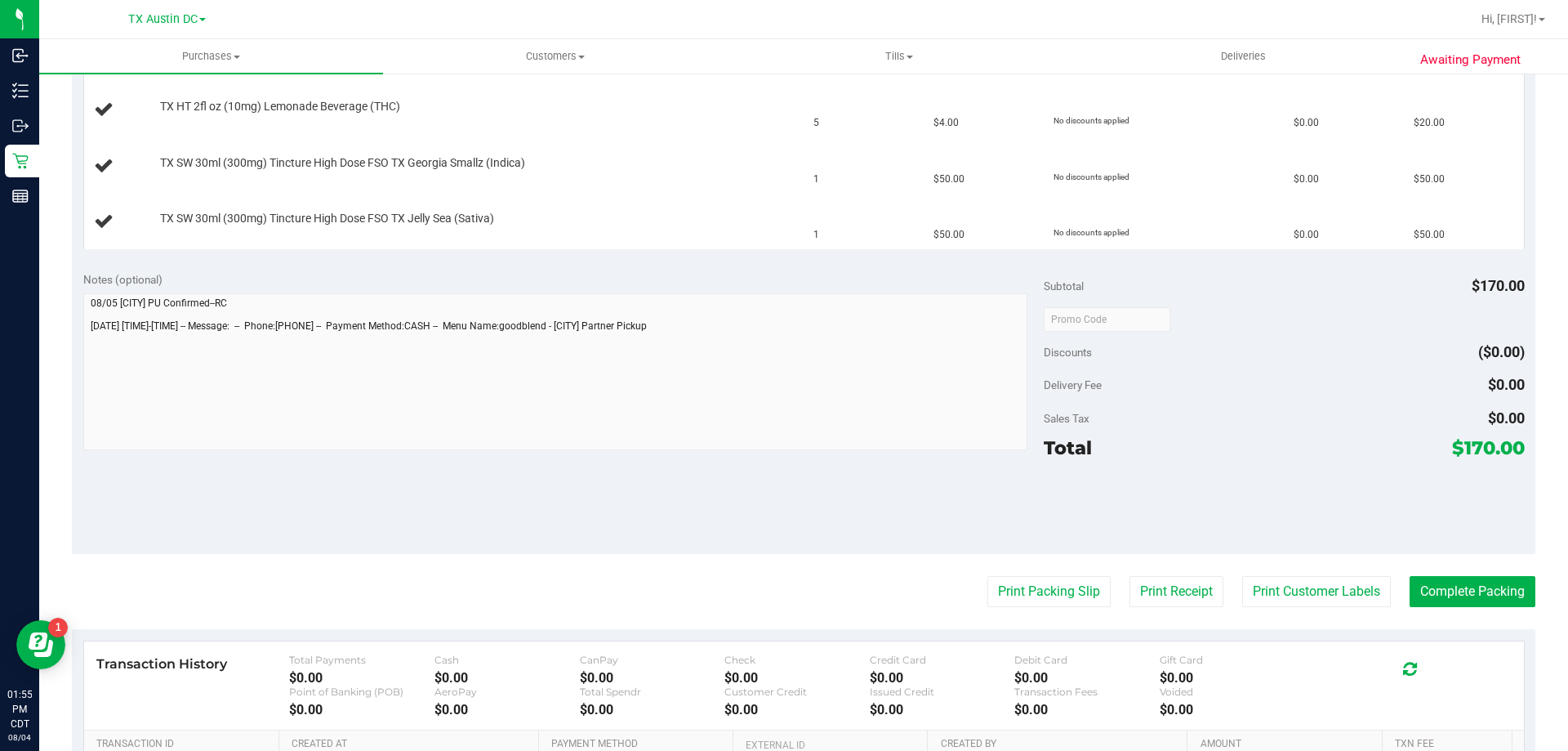 scroll, scrollTop: 0, scrollLeft: 0, axis: both 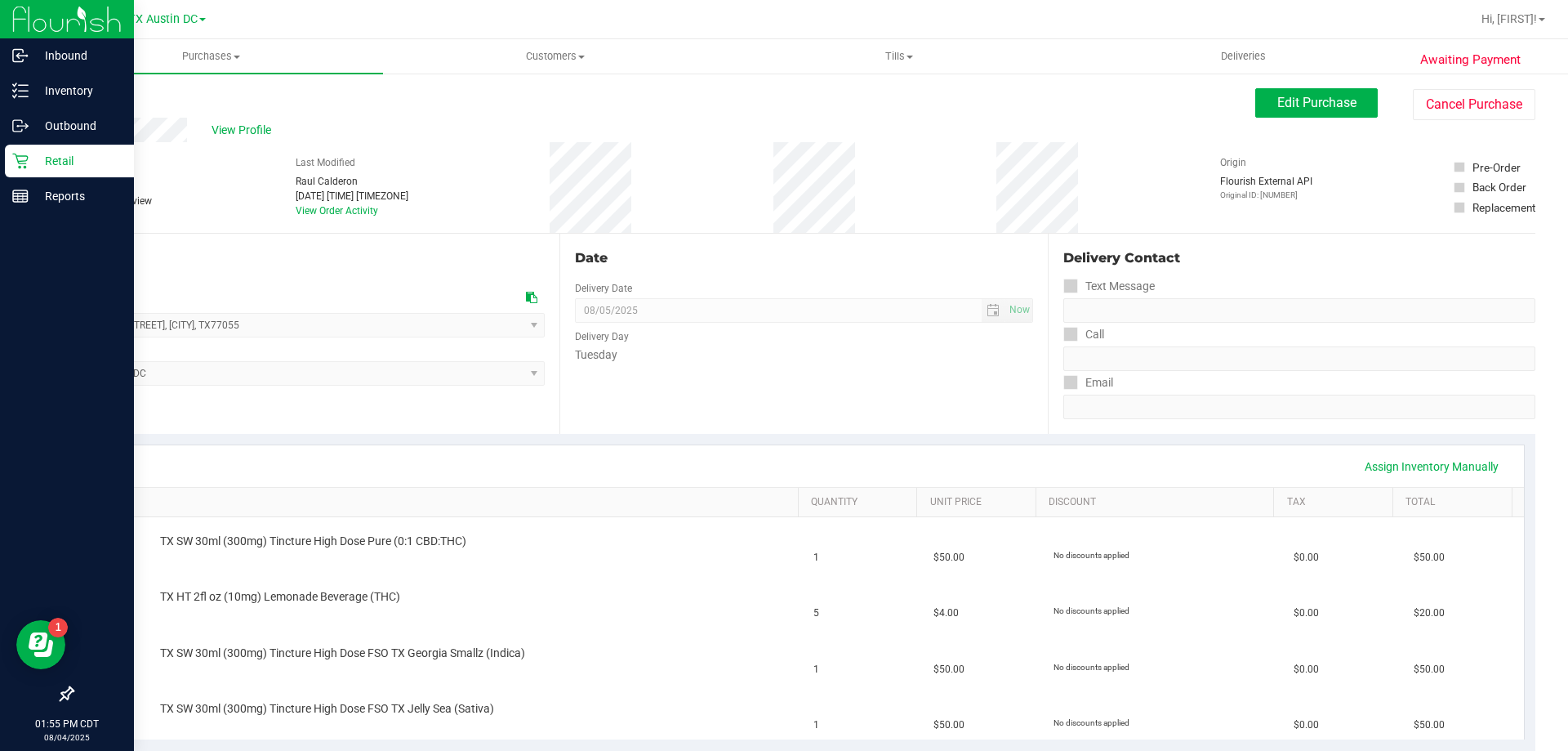 click on "Retail" at bounding box center [78, 161] 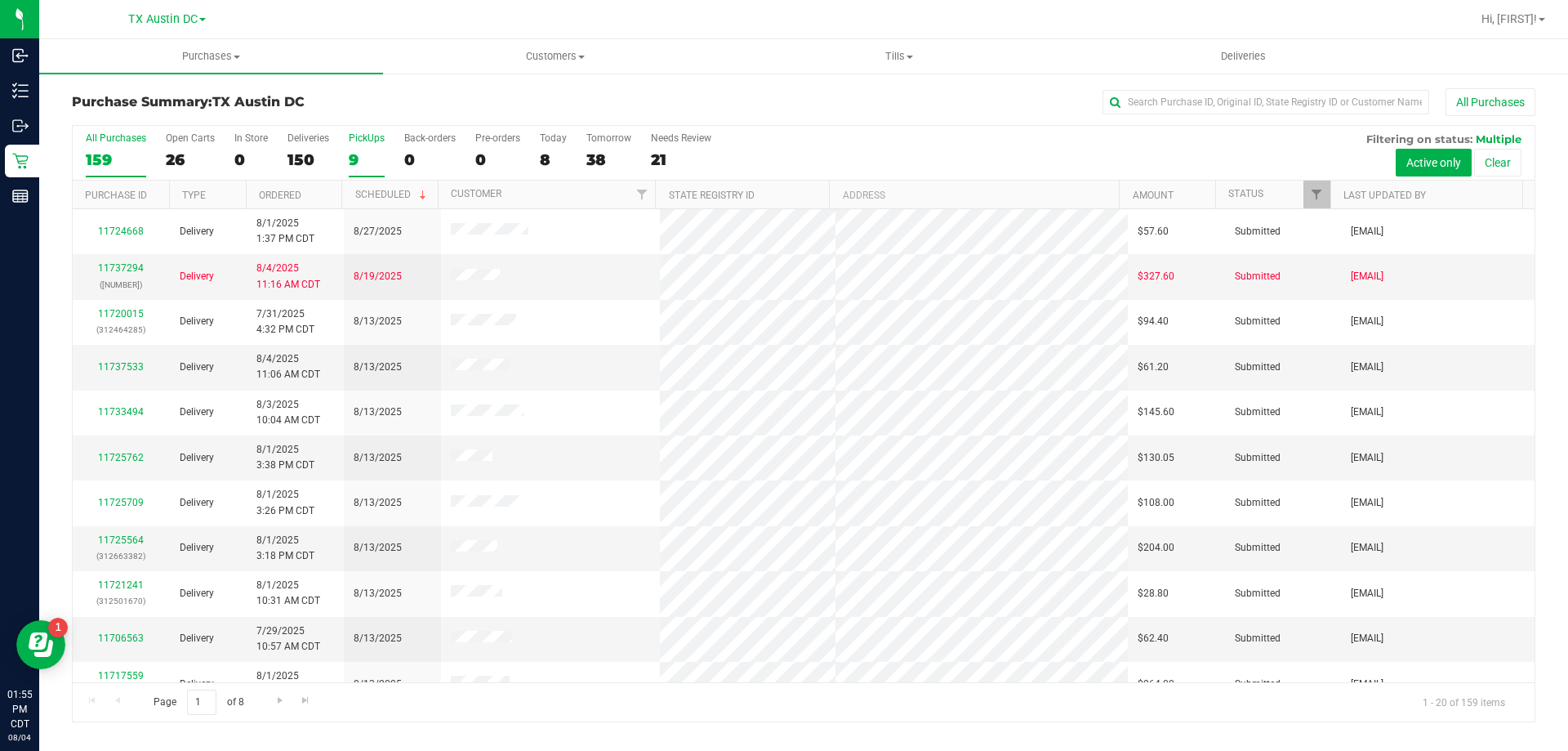 click on "9" at bounding box center (367, 159) 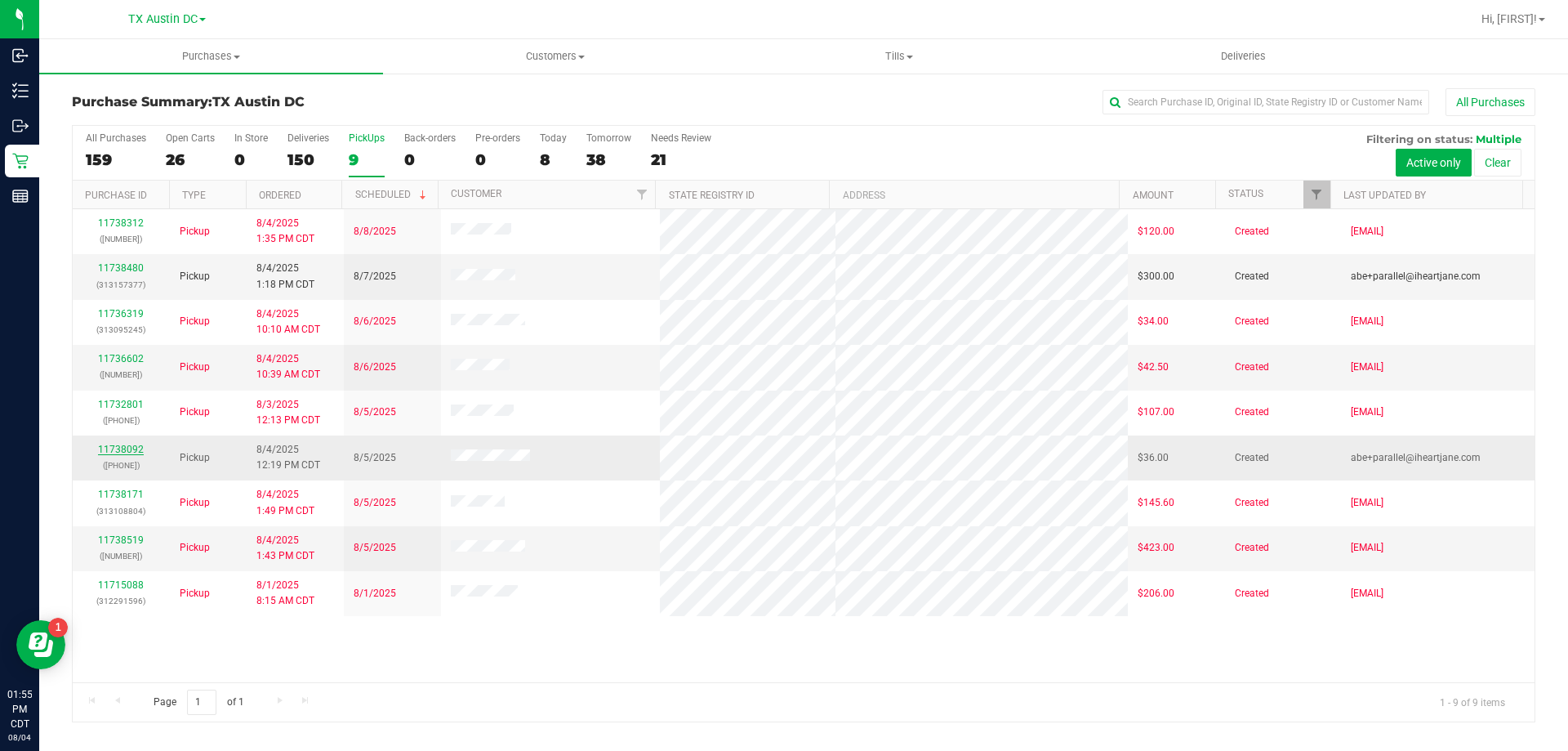 click on "11738092" at bounding box center [121, 449] 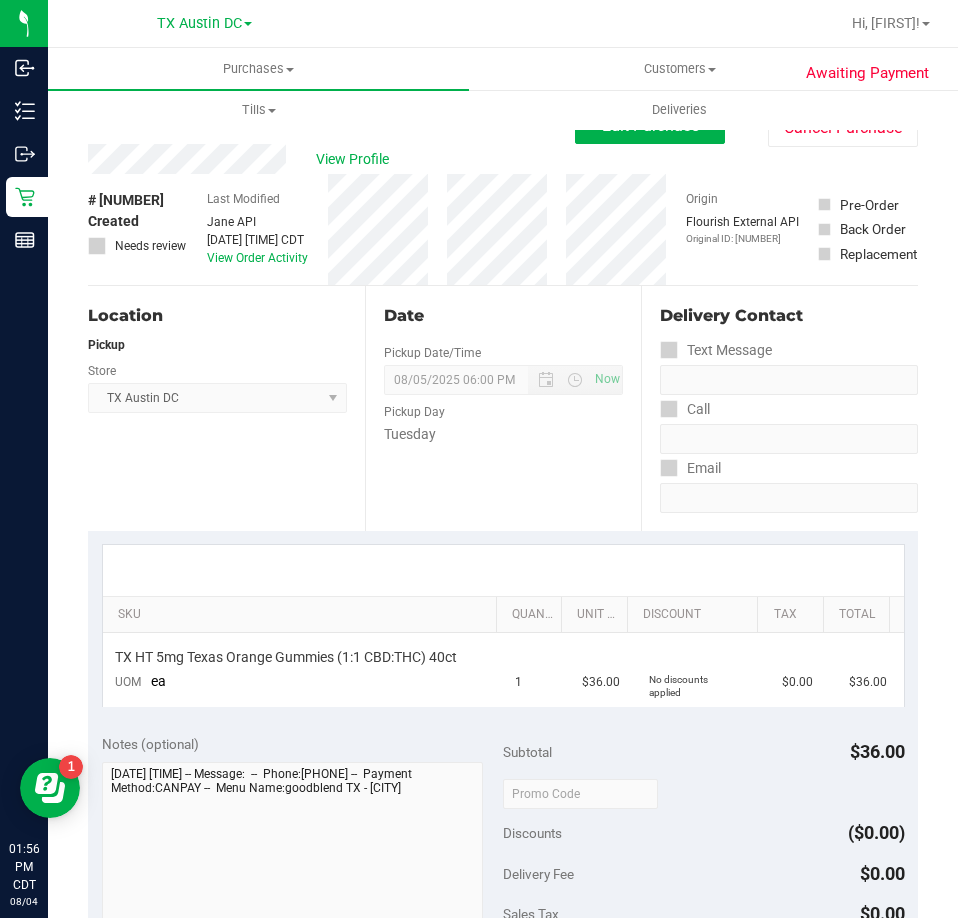 click on "View Profile" at bounding box center (331, 159) 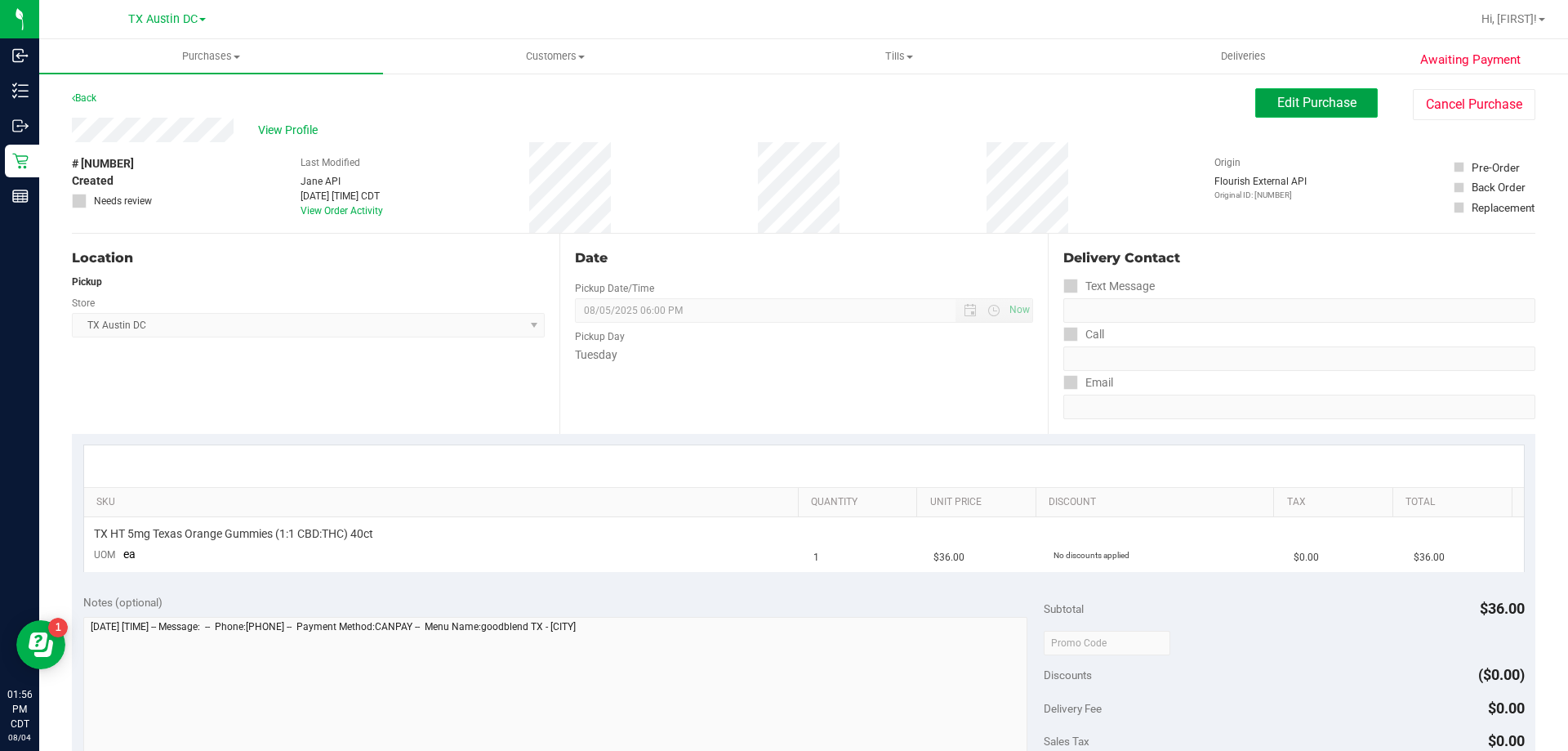 click on "Edit Purchase" at bounding box center (1316, 103) 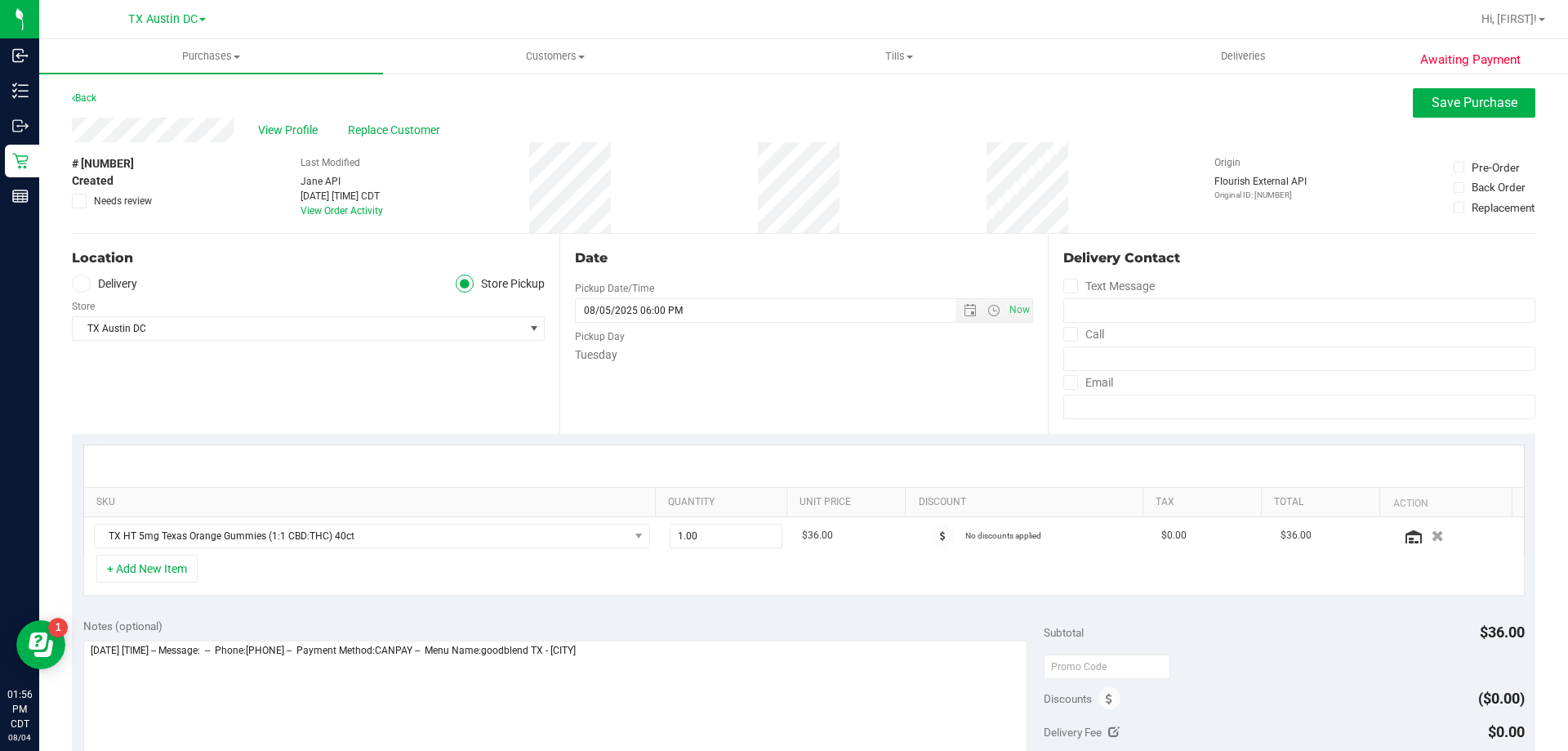 click at bounding box center [81, 284] 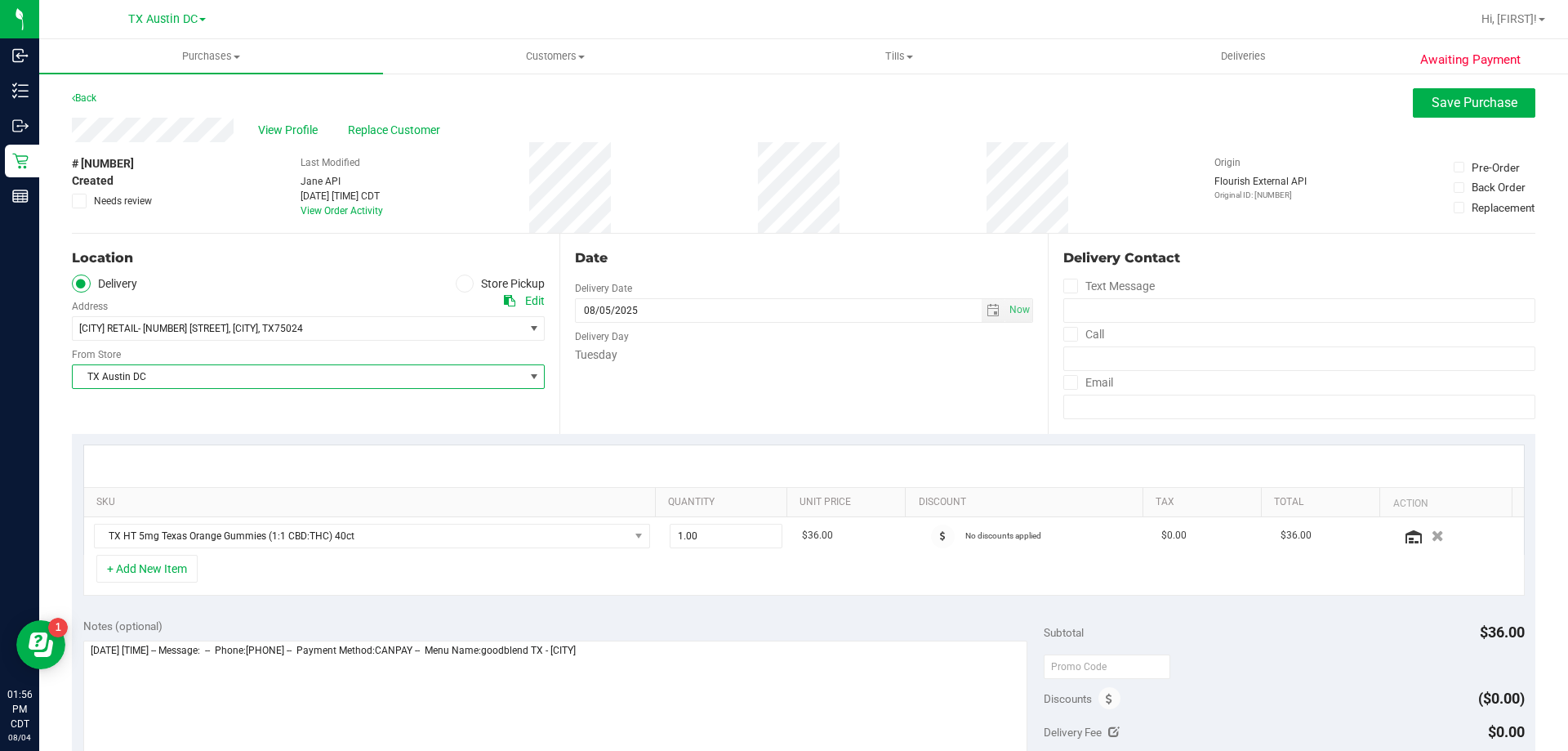 click on "TX Austin DC" at bounding box center (298, 377) 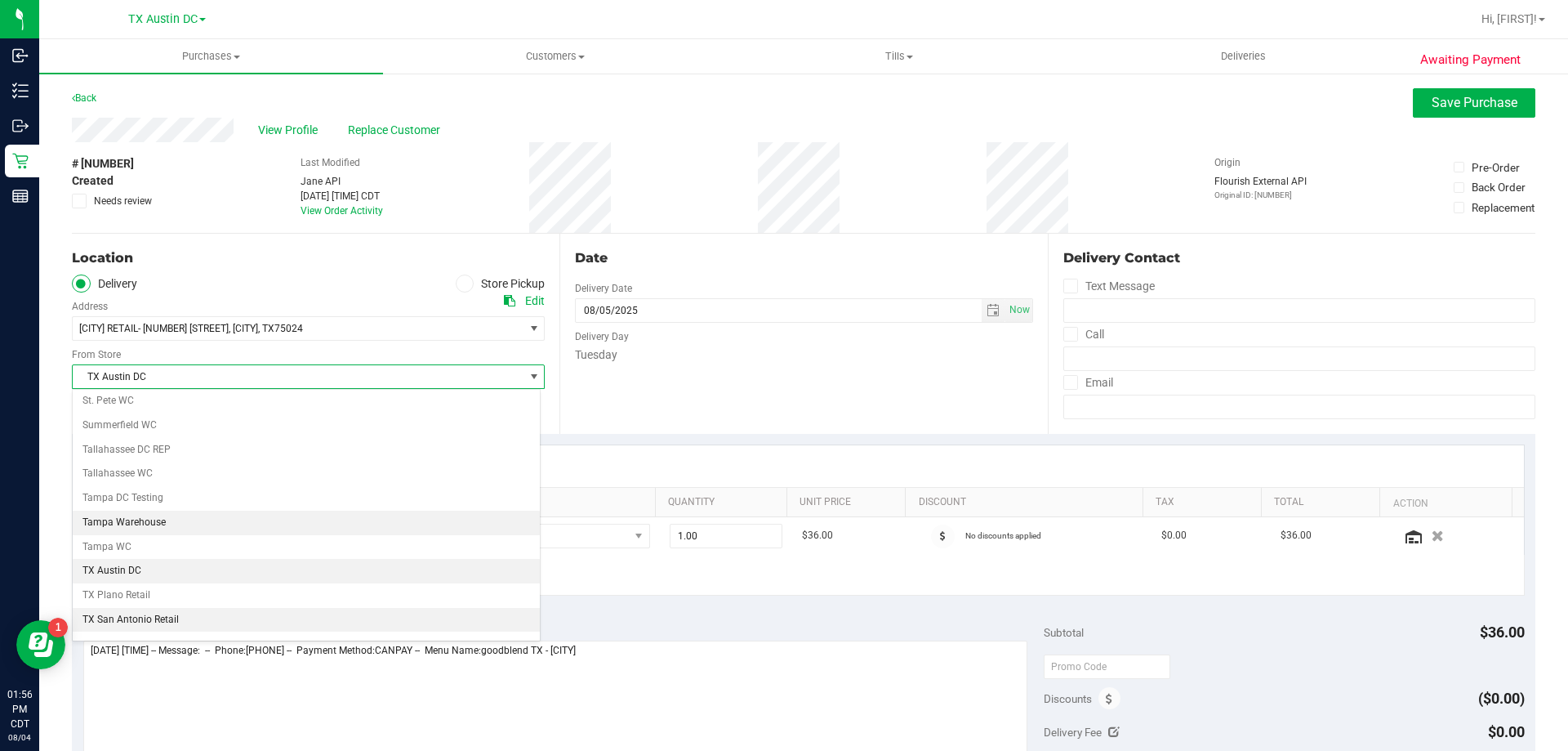 scroll, scrollTop: 1100, scrollLeft: 0, axis: vertical 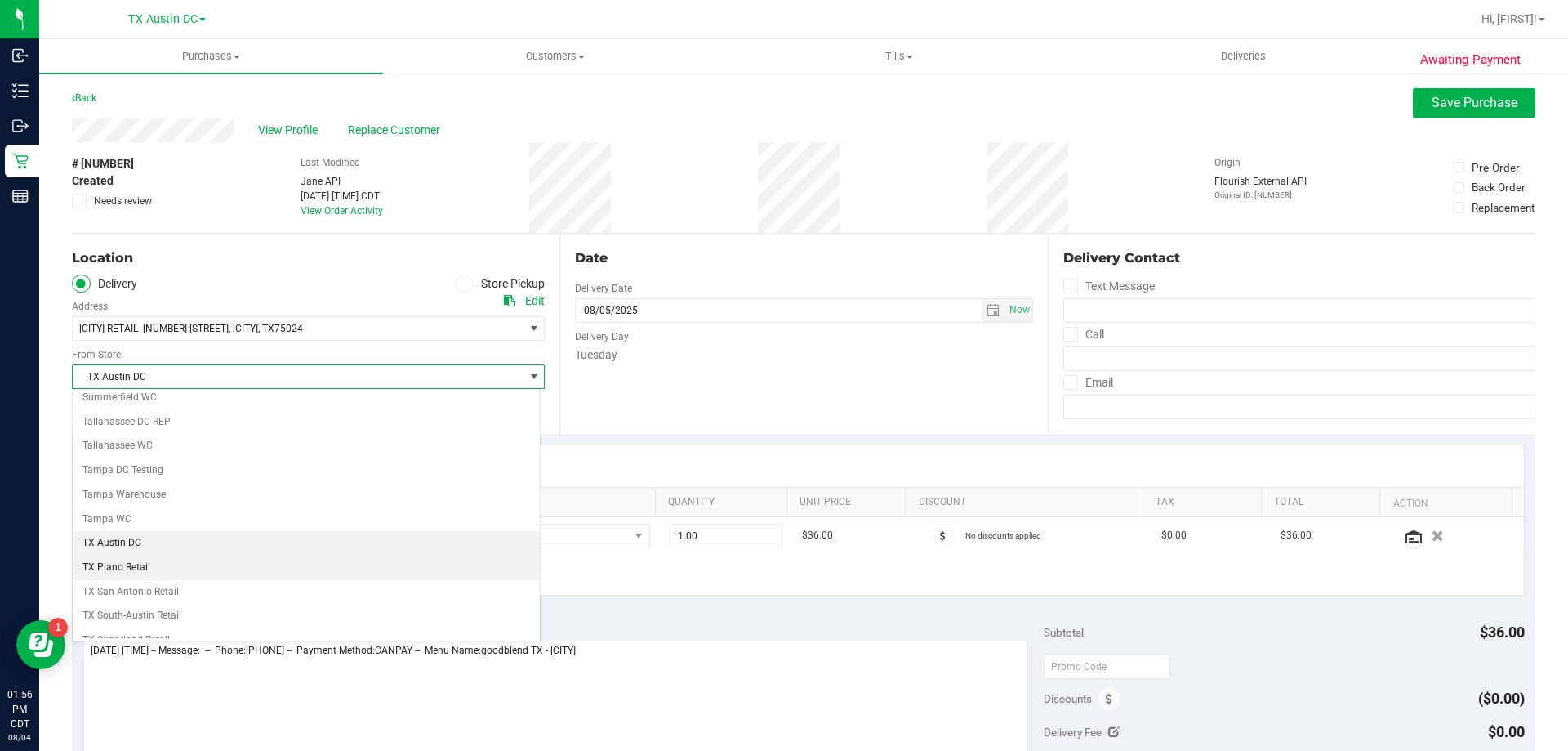 click on "TX Plano Retail" at bounding box center [306, 568] 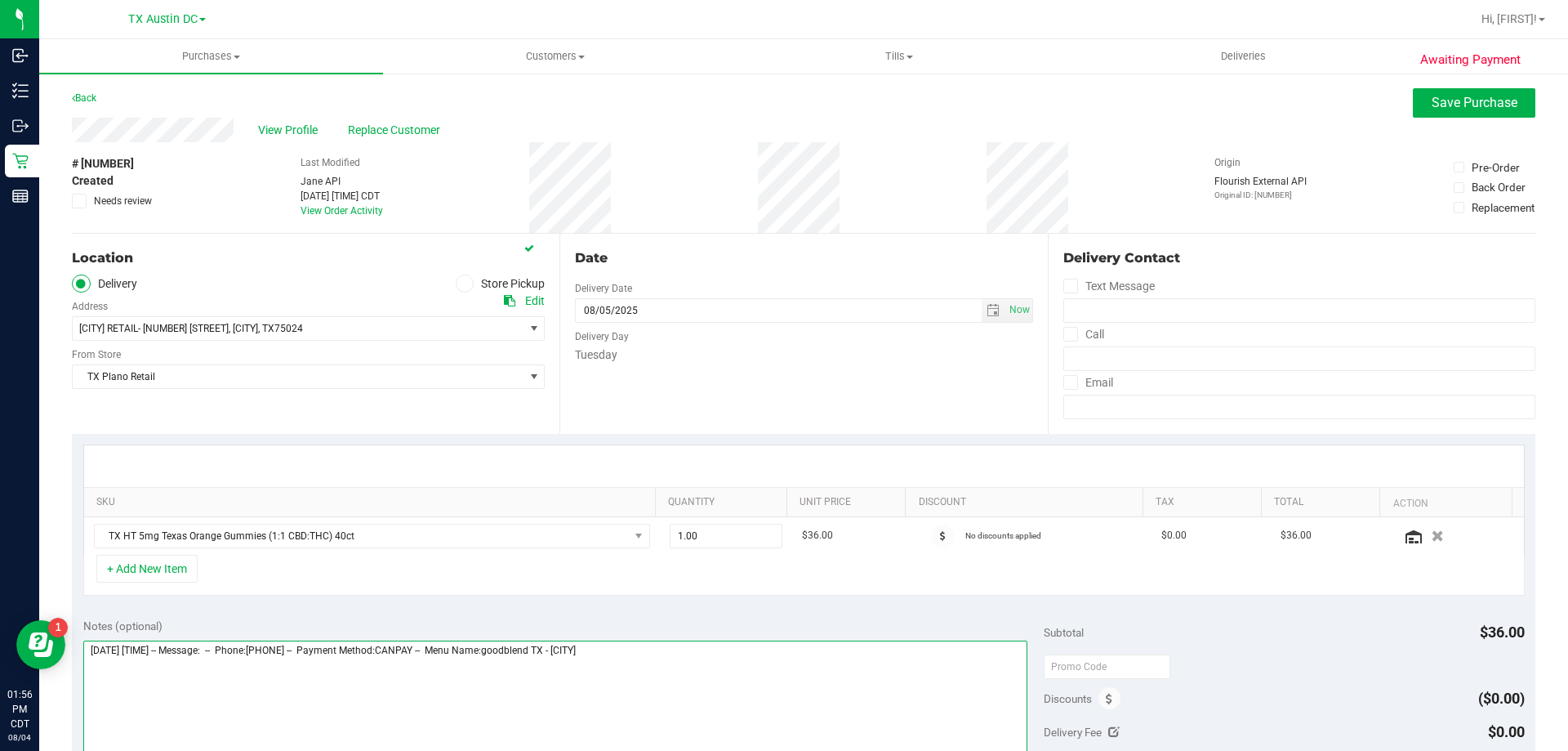 click at bounding box center (555, 719) 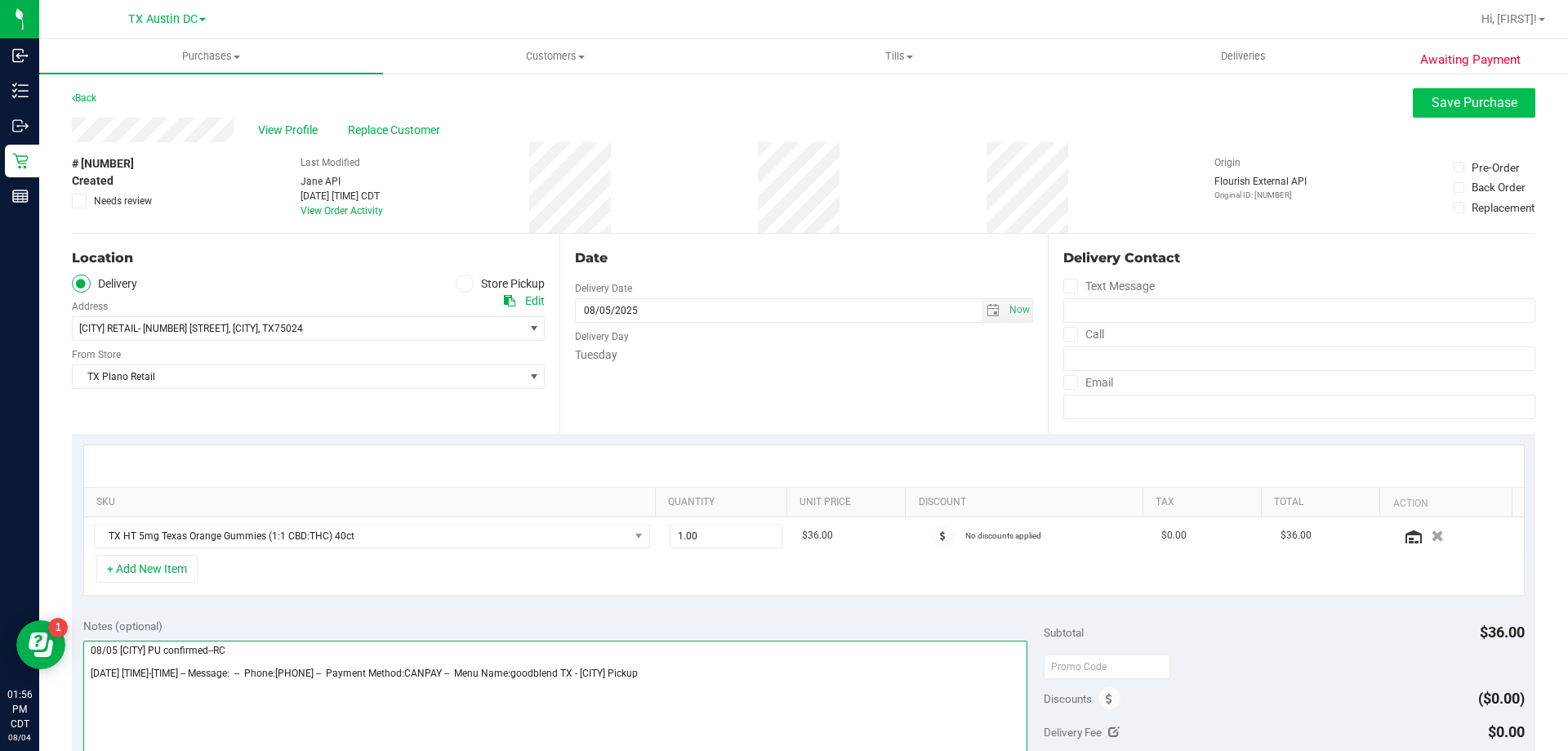 type on "08/05 [CITY] PU confirmed--RC
[DATE] [TIME]-[TIME] -- Message:  --  Phone:[PHONE] --  Payment Method:CANPAY --  Menu Name:goodblend TX - [CITY] Pickup" 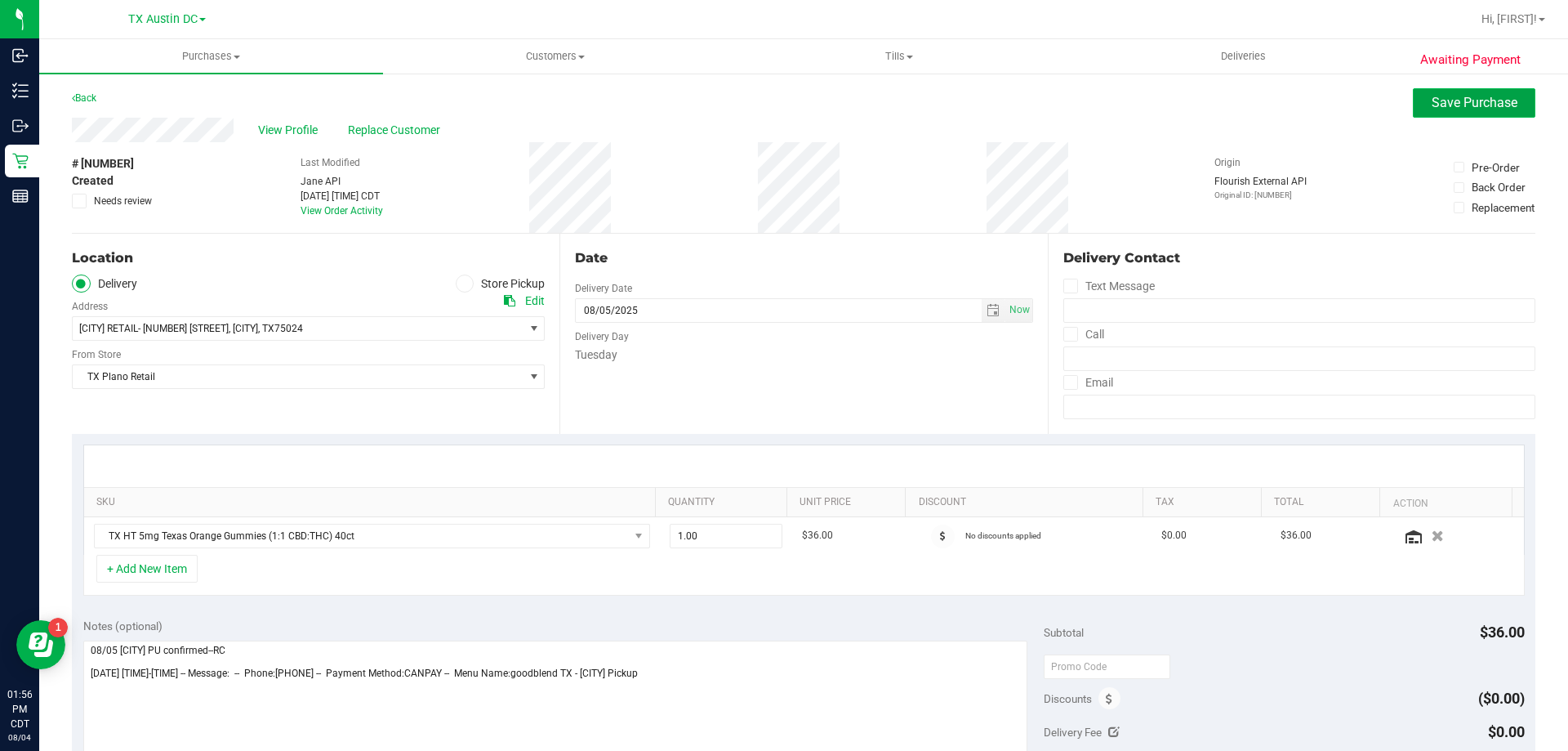 click on "Save Purchase" at bounding box center [1474, 102] 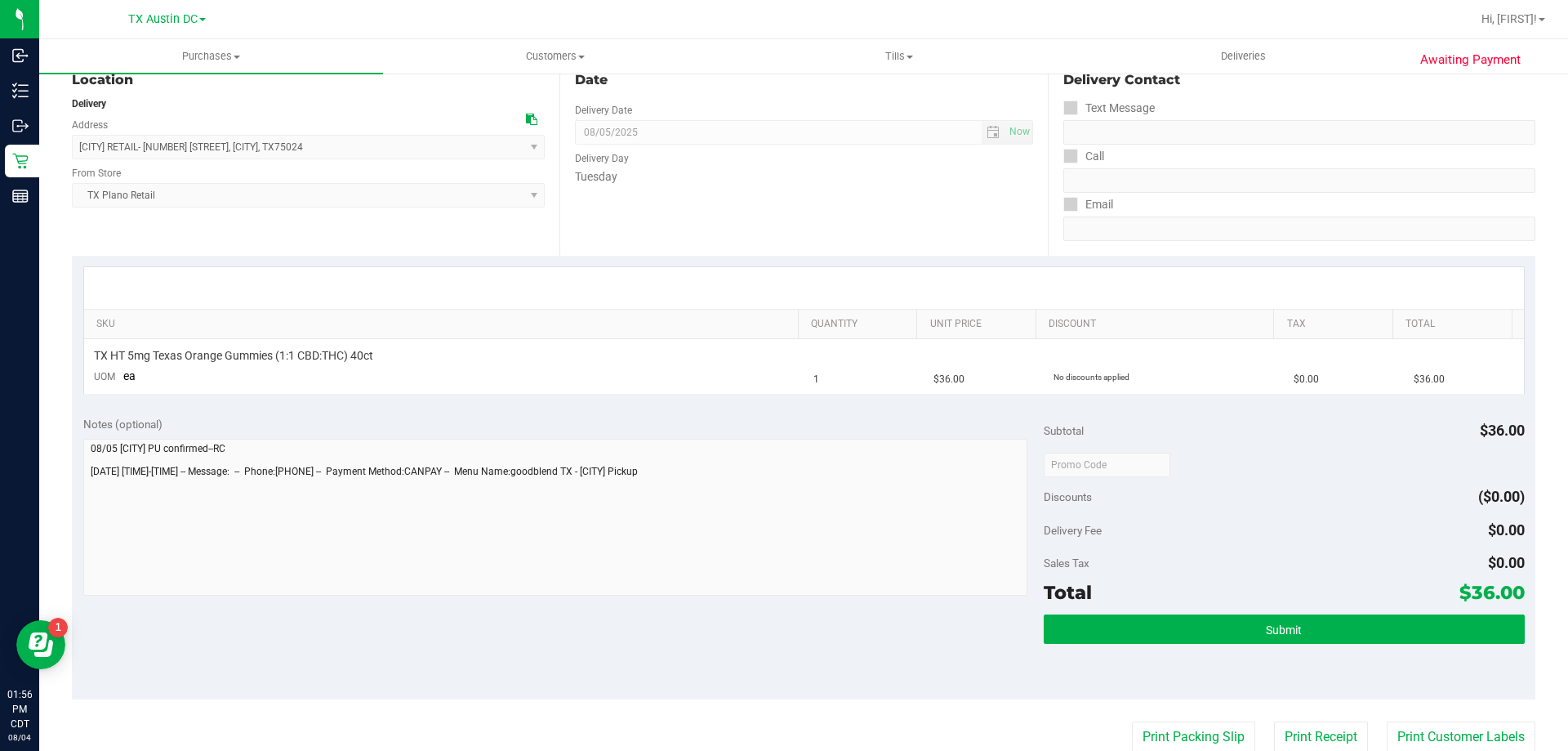 scroll, scrollTop: 245, scrollLeft: 0, axis: vertical 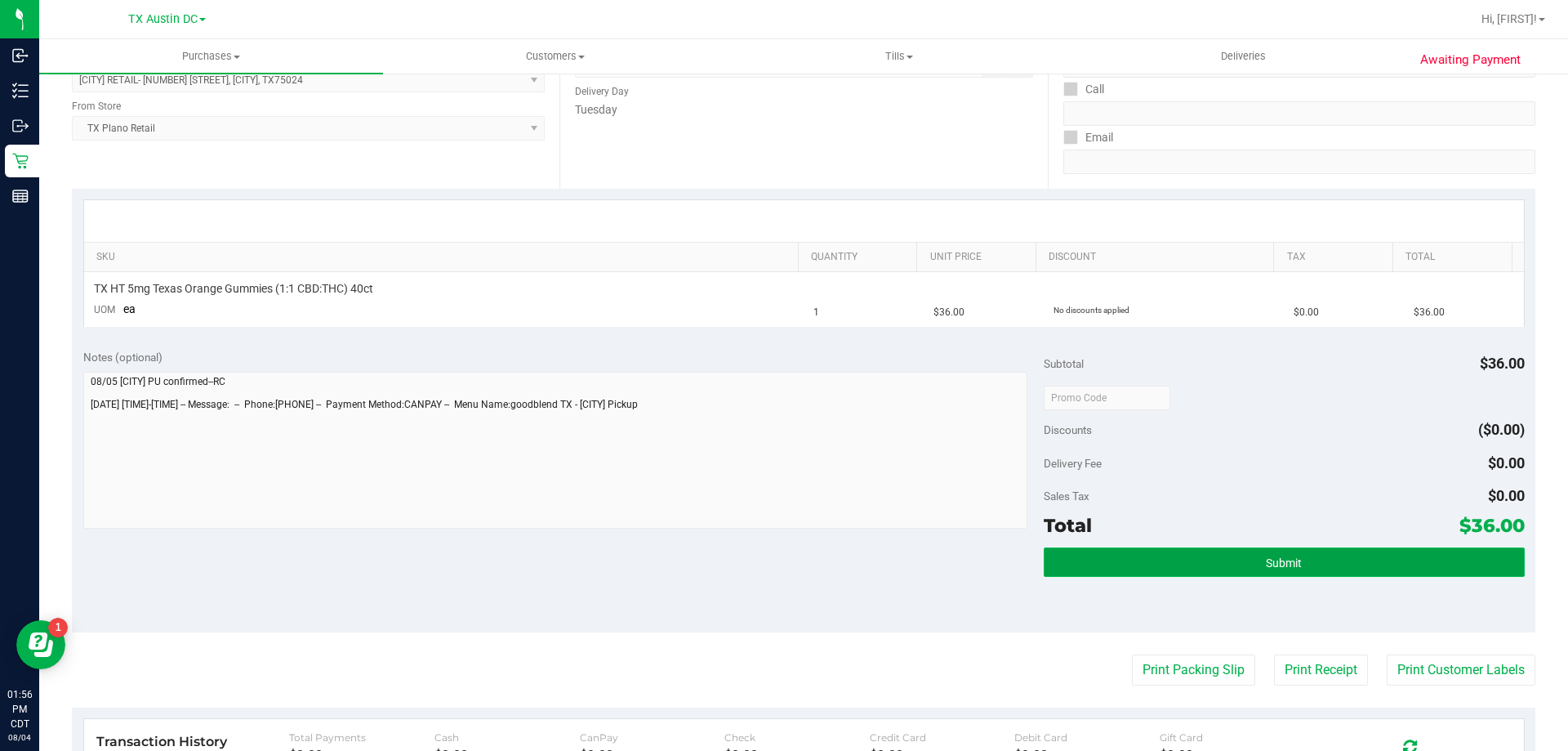 click on "Submit" at bounding box center (1284, 562) 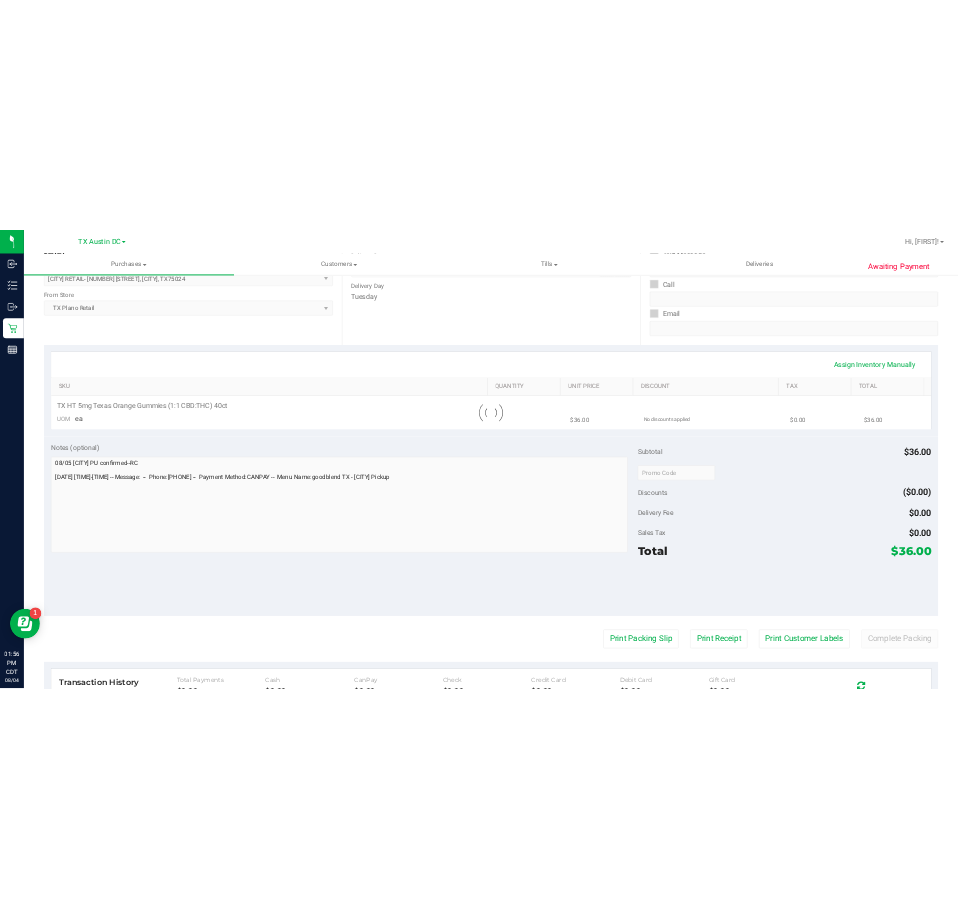 scroll, scrollTop: 0, scrollLeft: 0, axis: both 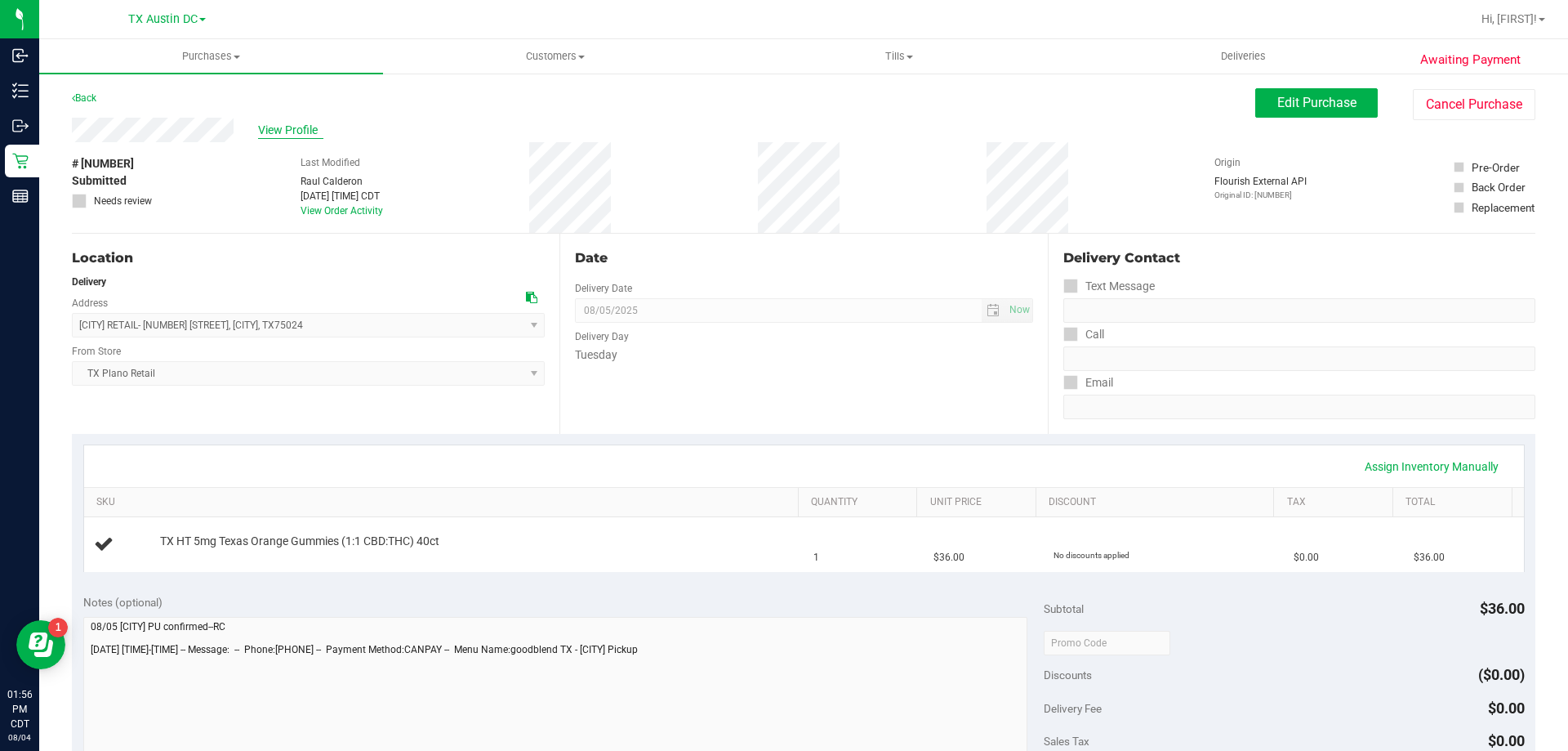 click on "View Profile" at bounding box center [291, 130] 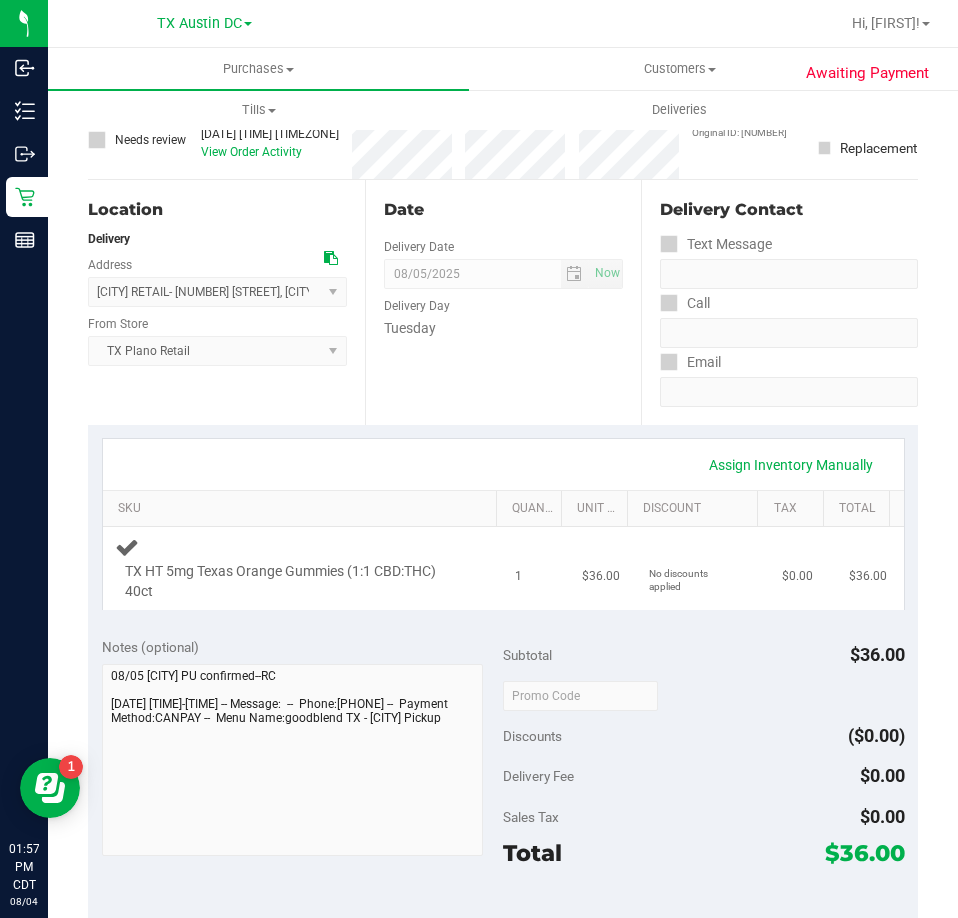 scroll, scrollTop: 300, scrollLeft: 0, axis: vertical 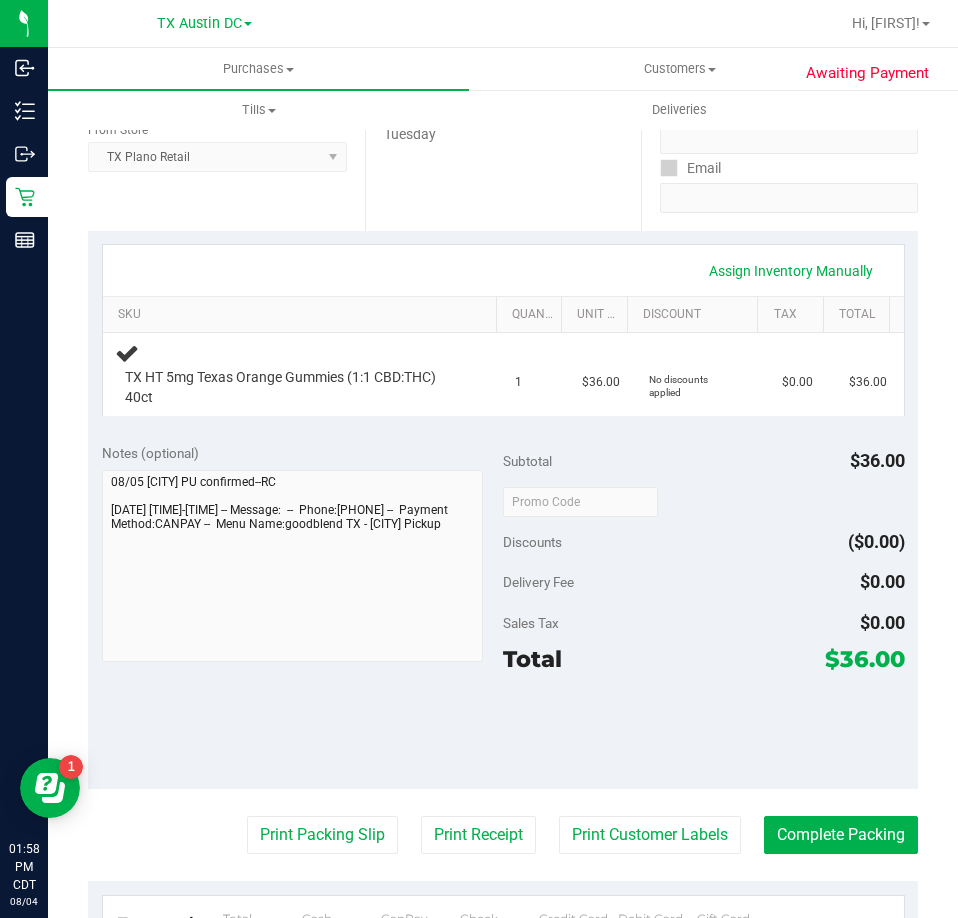 drag, startPoint x: 891, startPoint y: 666, endPoint x: 886, endPoint y: 649, distance: 17.720045 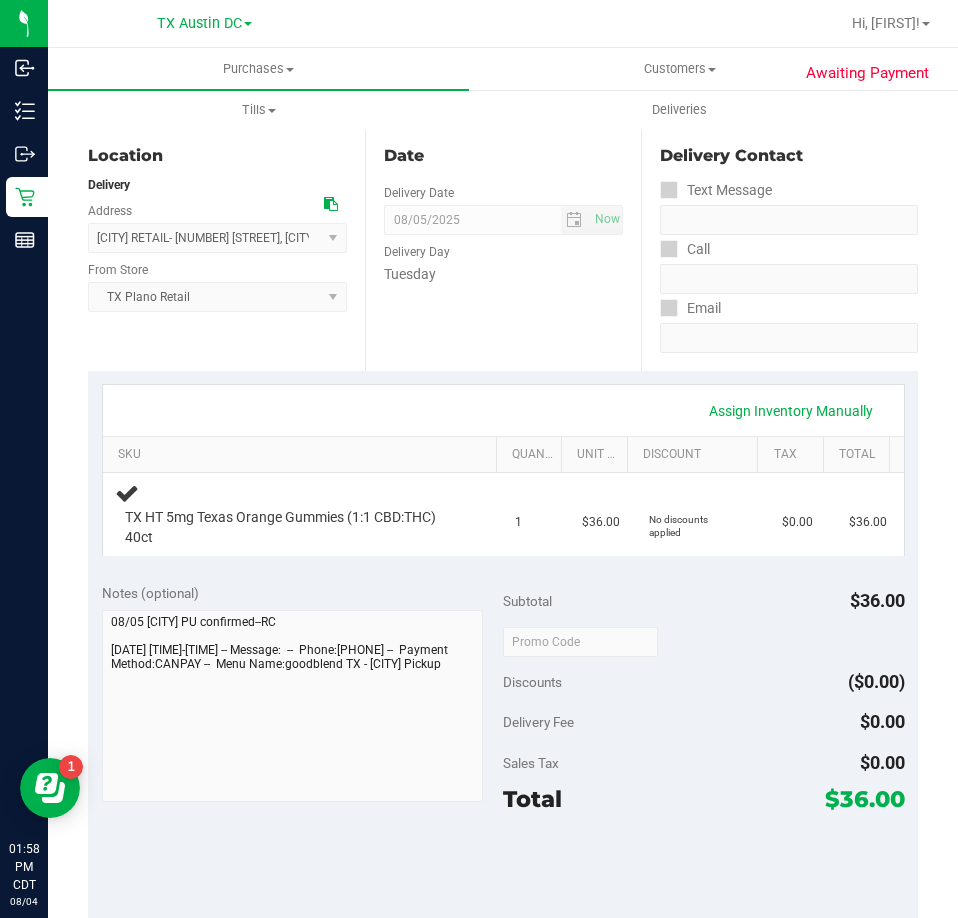 scroll, scrollTop: 0, scrollLeft: 0, axis: both 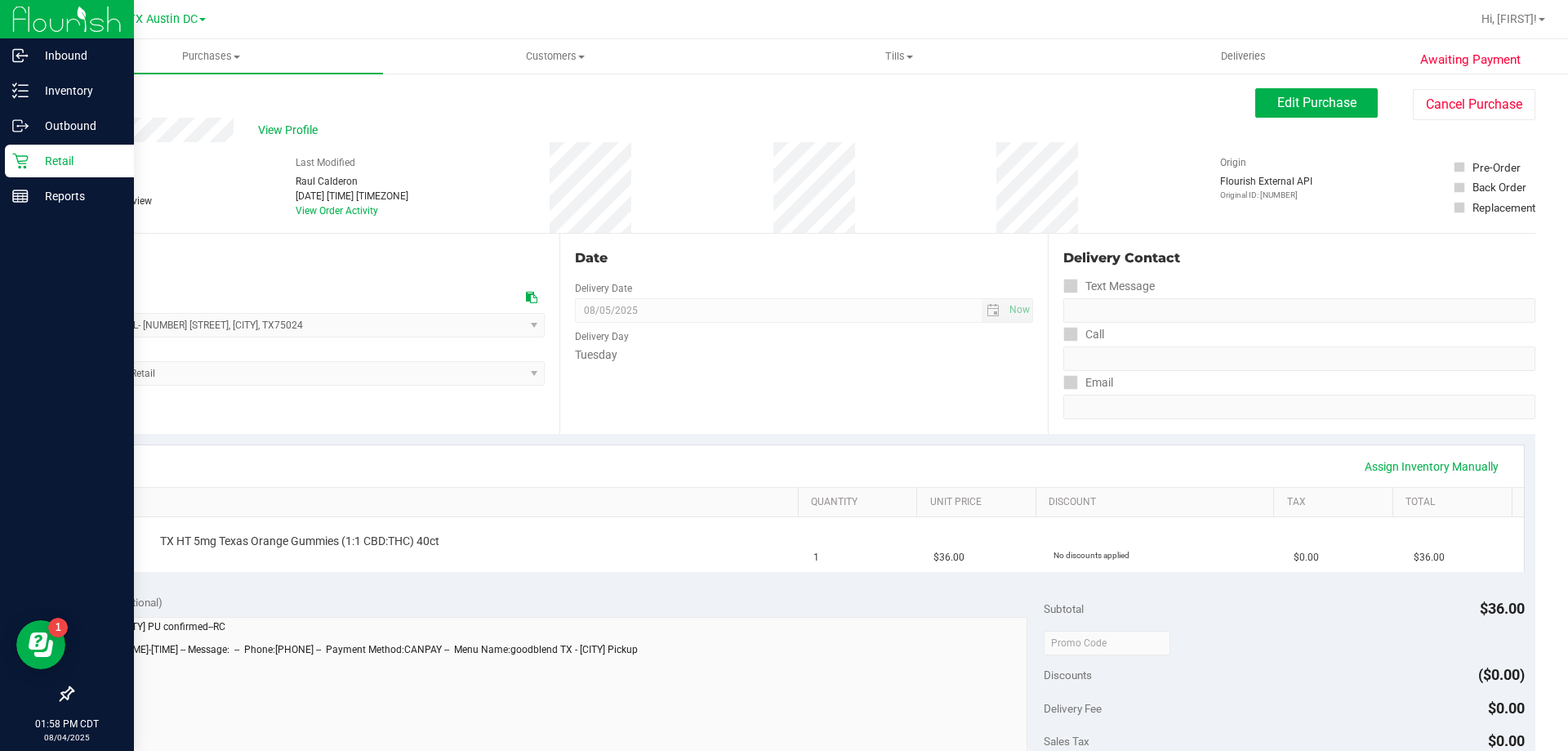 click on "Retail" at bounding box center (78, 161) 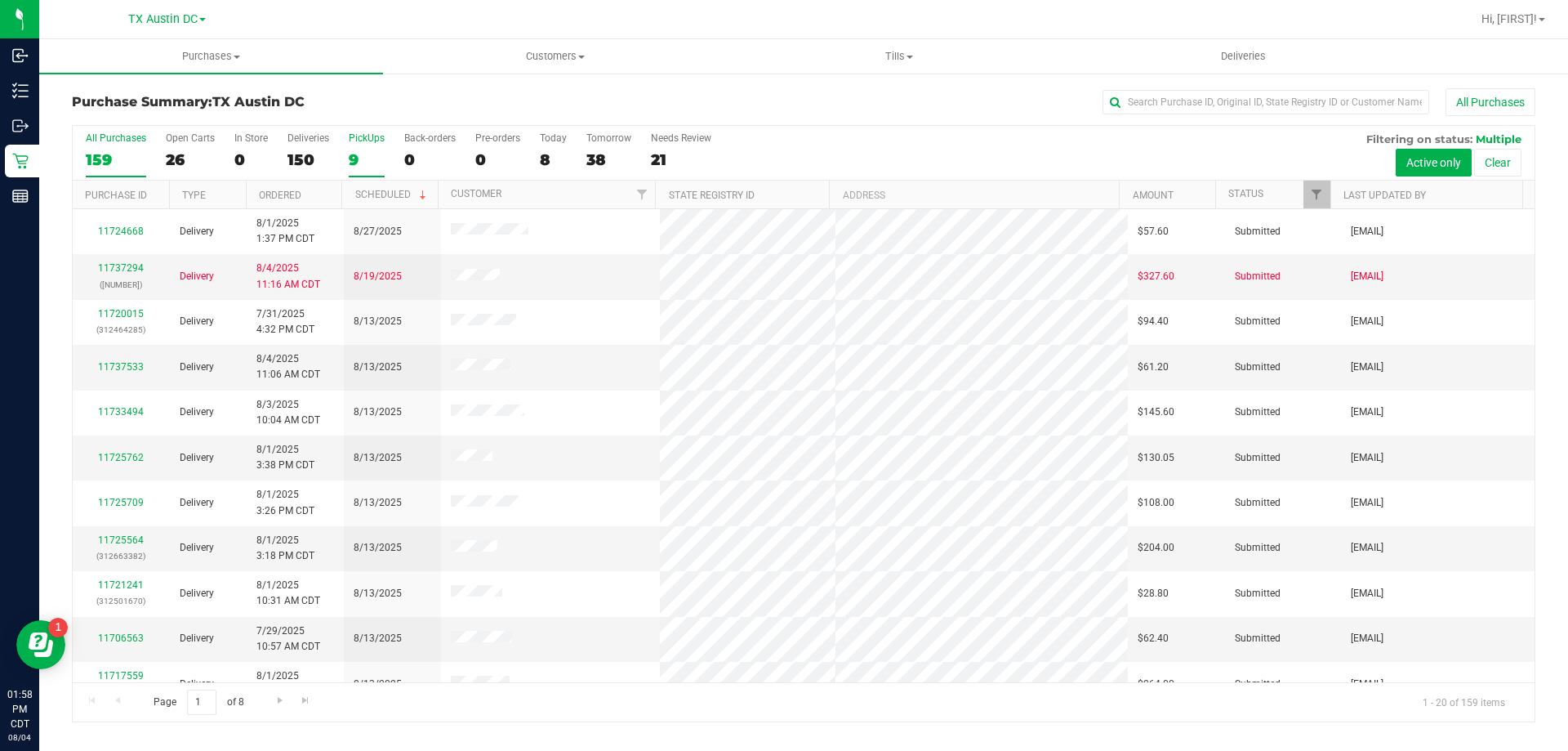 click on "PickUps
9" at bounding box center [367, 154] 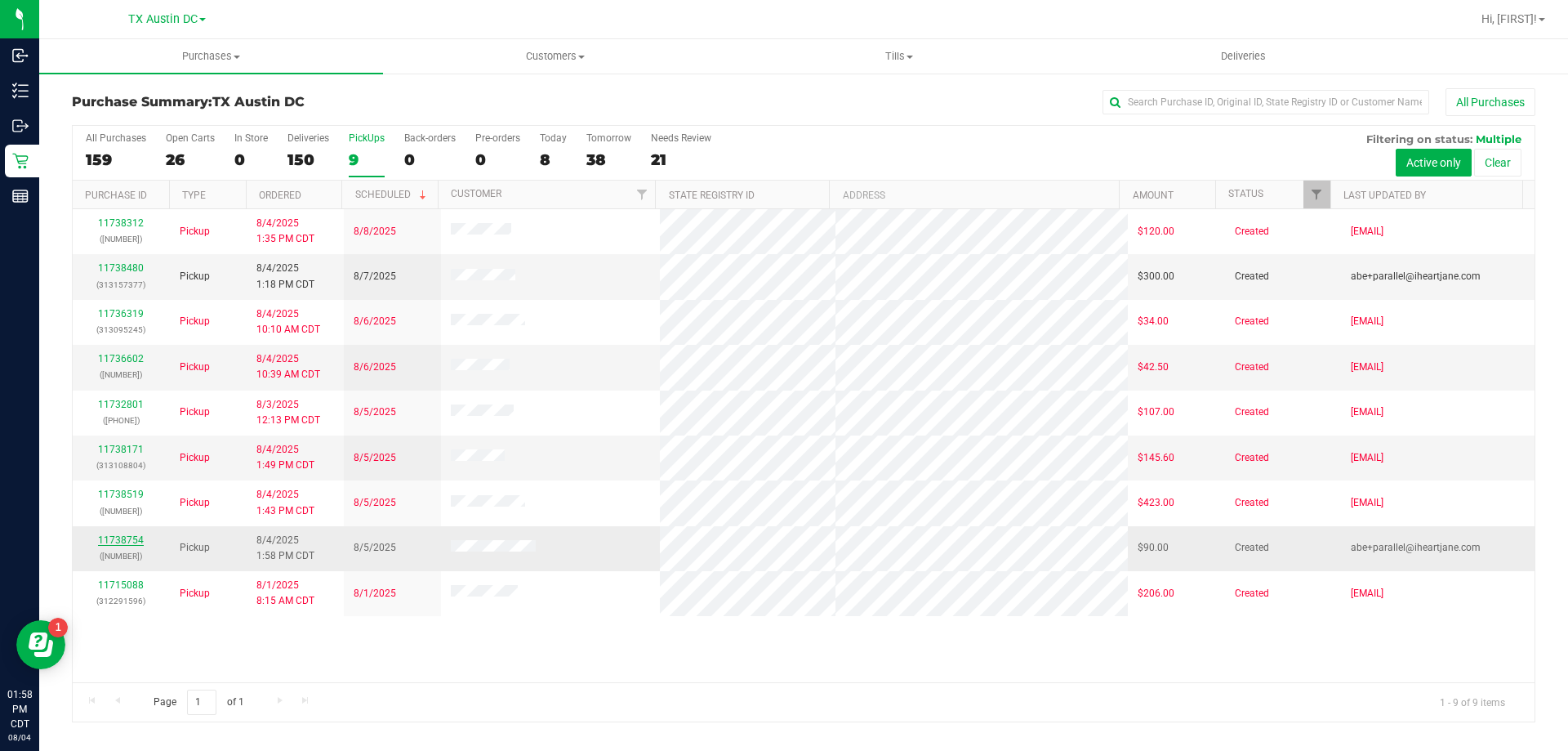 click on "11738754" at bounding box center (121, 540) 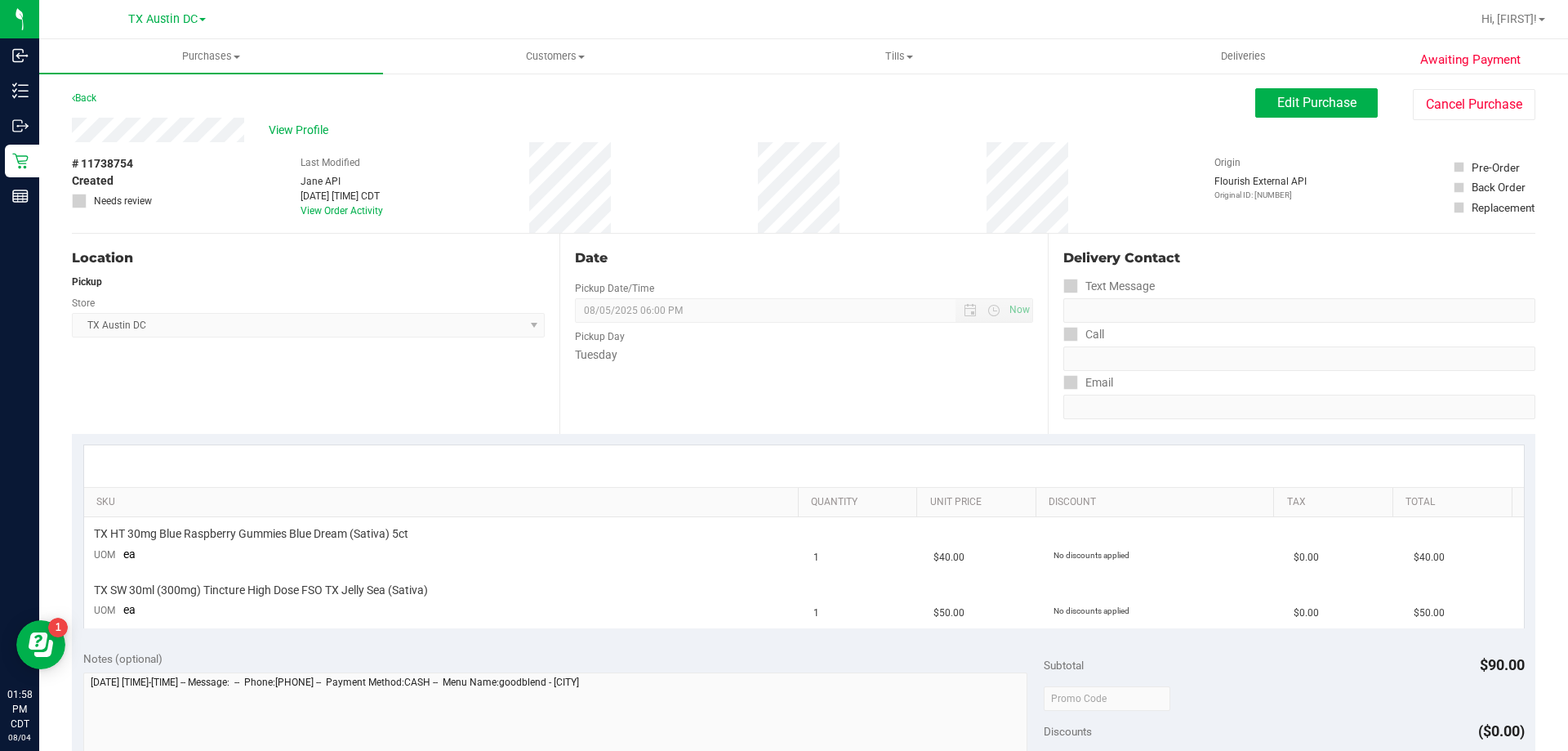 click on "View Profile" at bounding box center [663, 130] 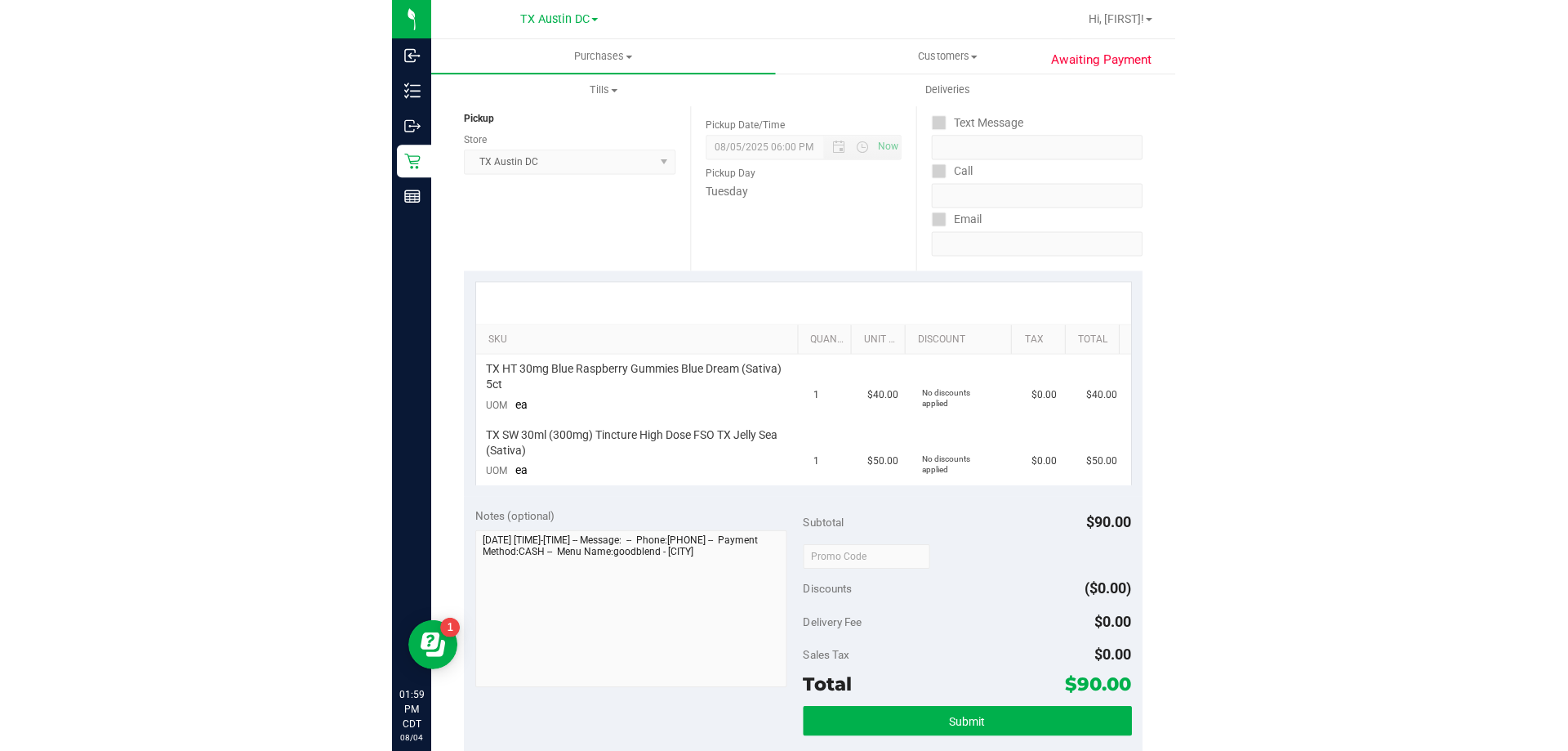 scroll, scrollTop: 0, scrollLeft: 0, axis: both 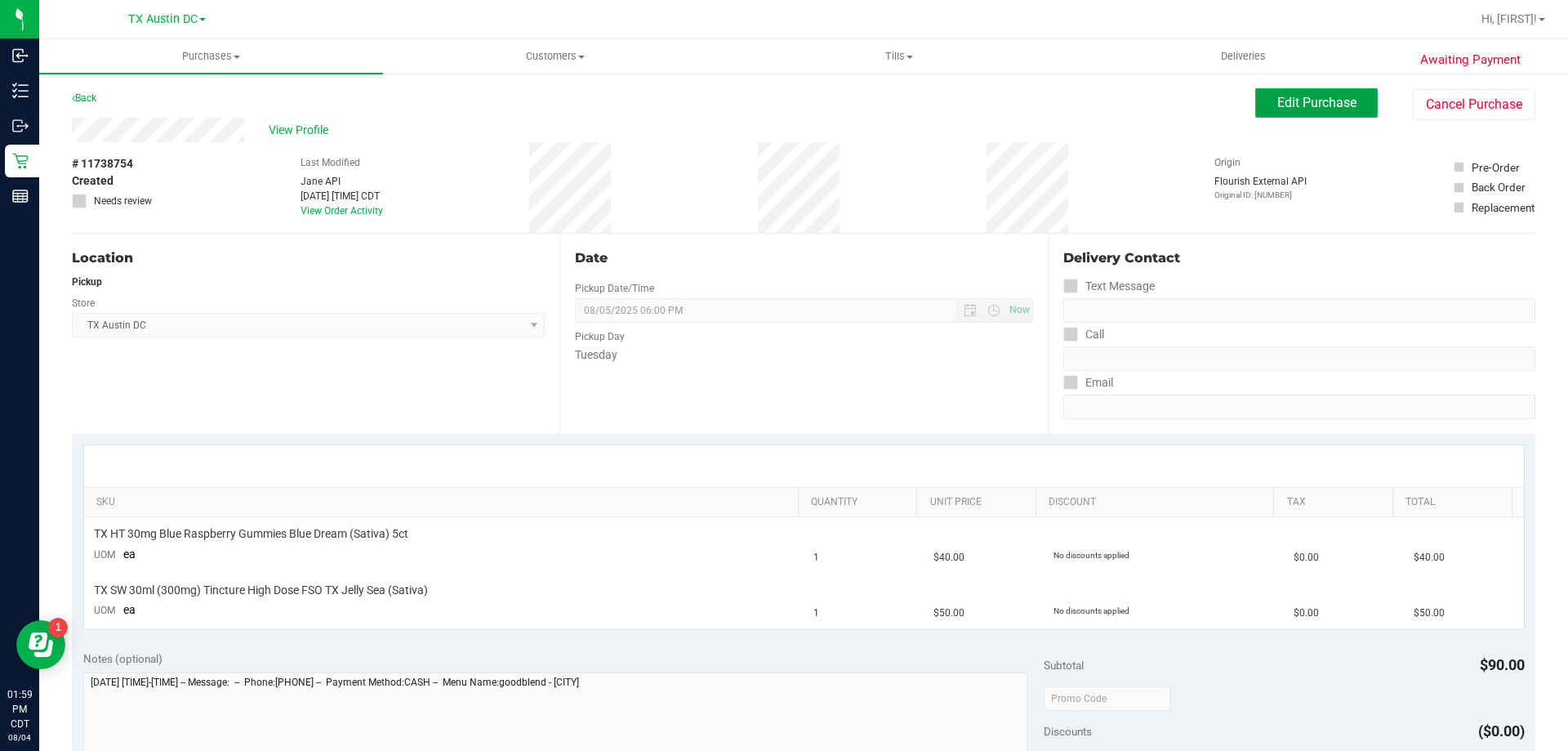 click on "Edit Purchase" at bounding box center (1316, 103) 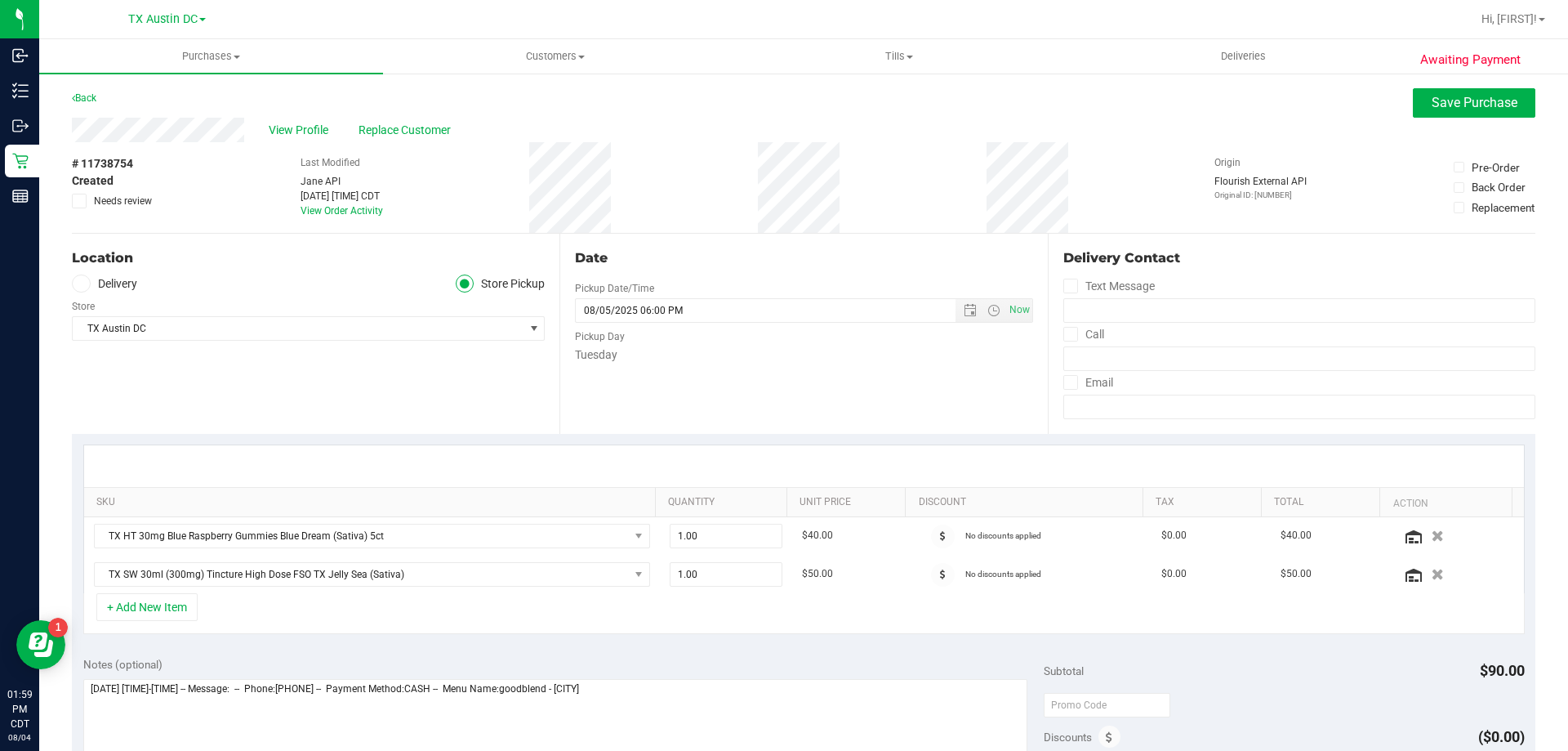 click at bounding box center [81, 284] 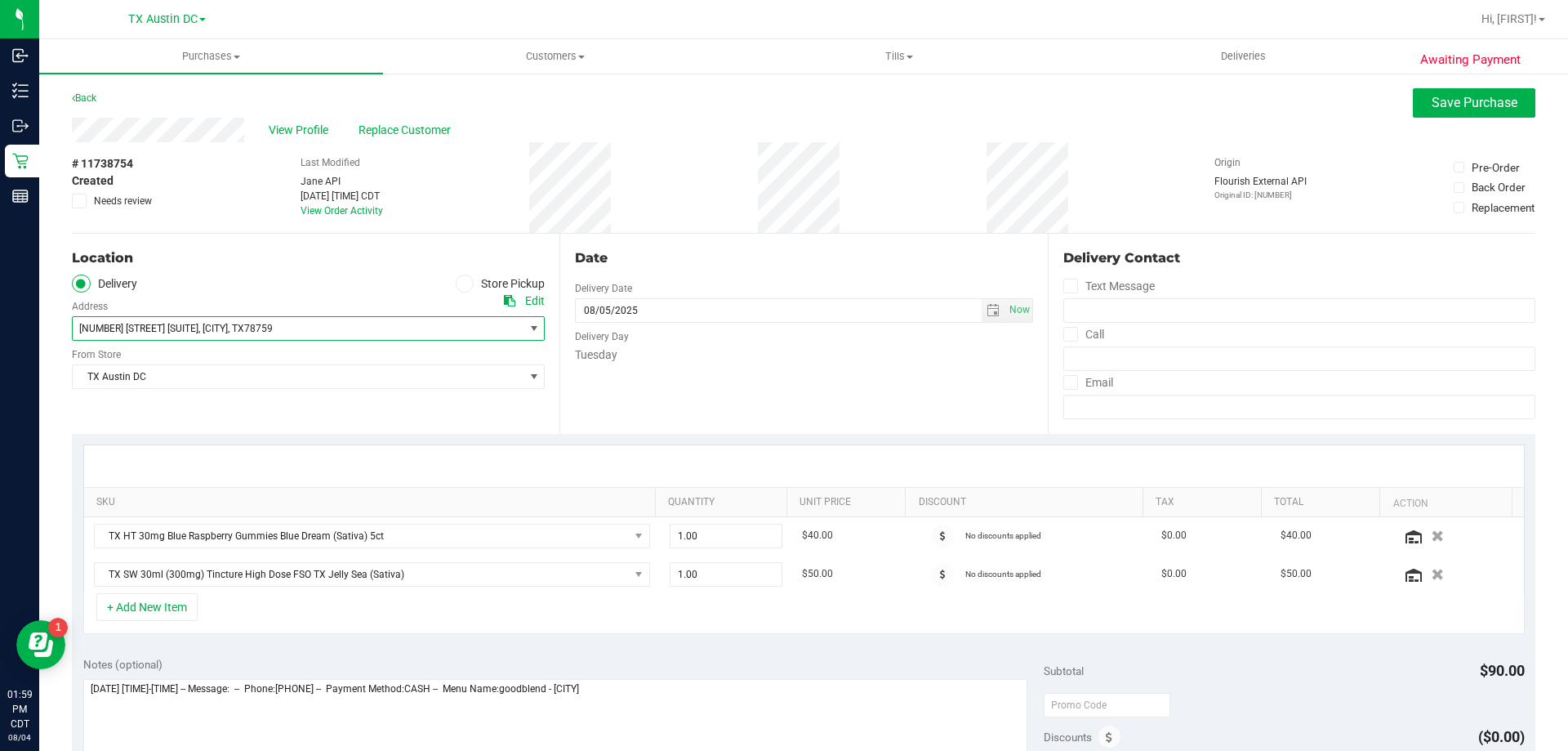 click on "[NUMBER] [STREET] [SUITE]" at bounding box center (139, 329) 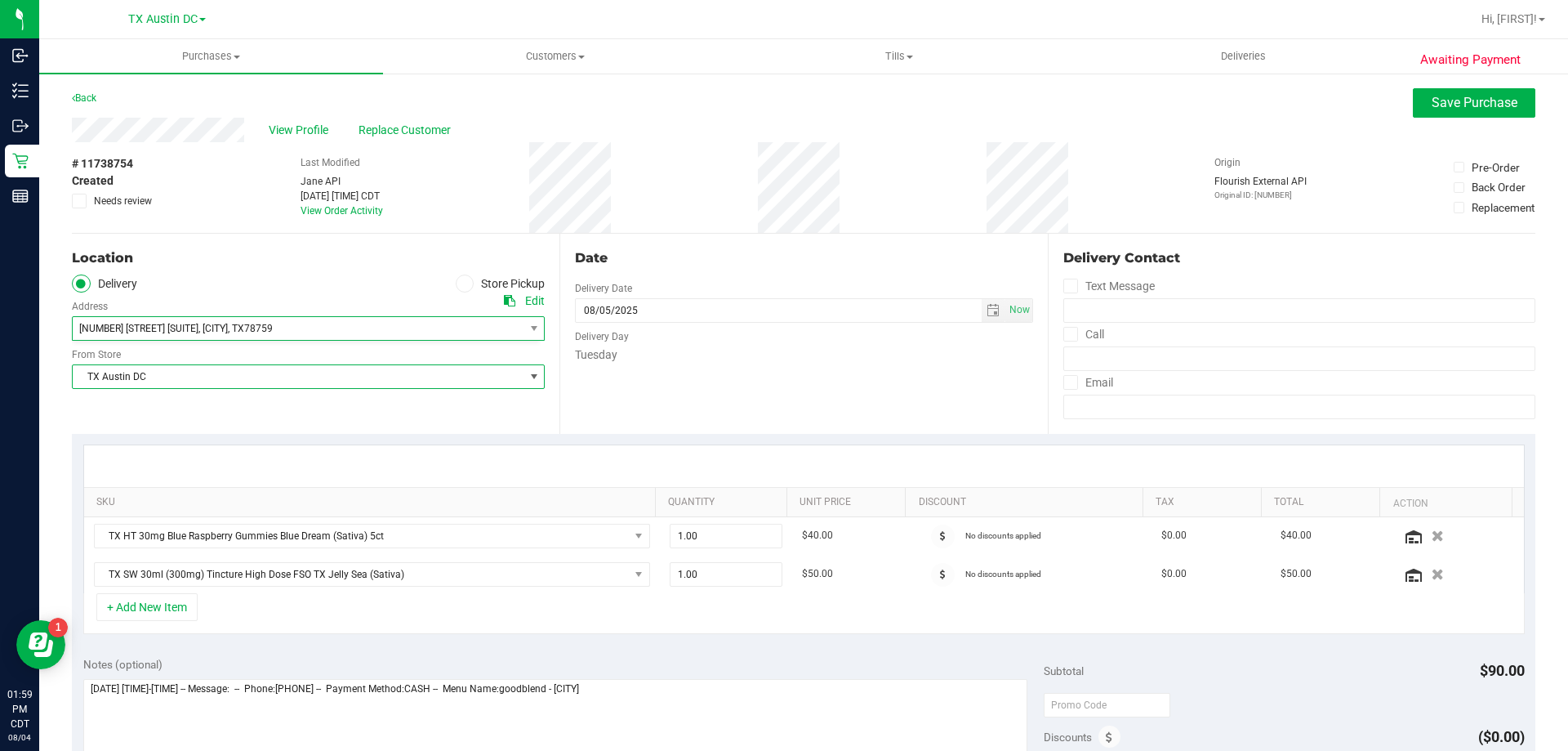 click on "TX Austin DC" at bounding box center [298, 377] 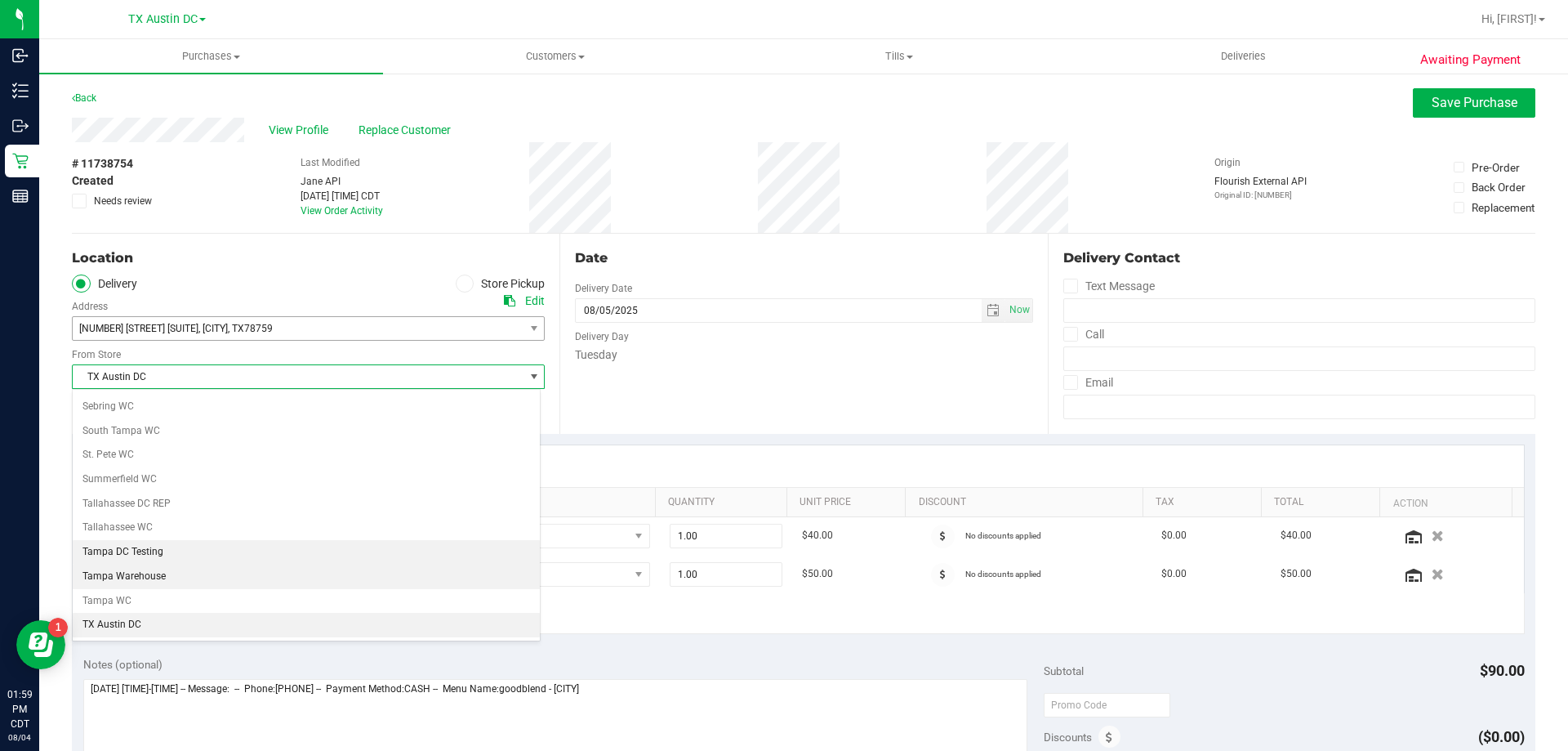 scroll, scrollTop: 1100, scrollLeft: 0, axis: vertical 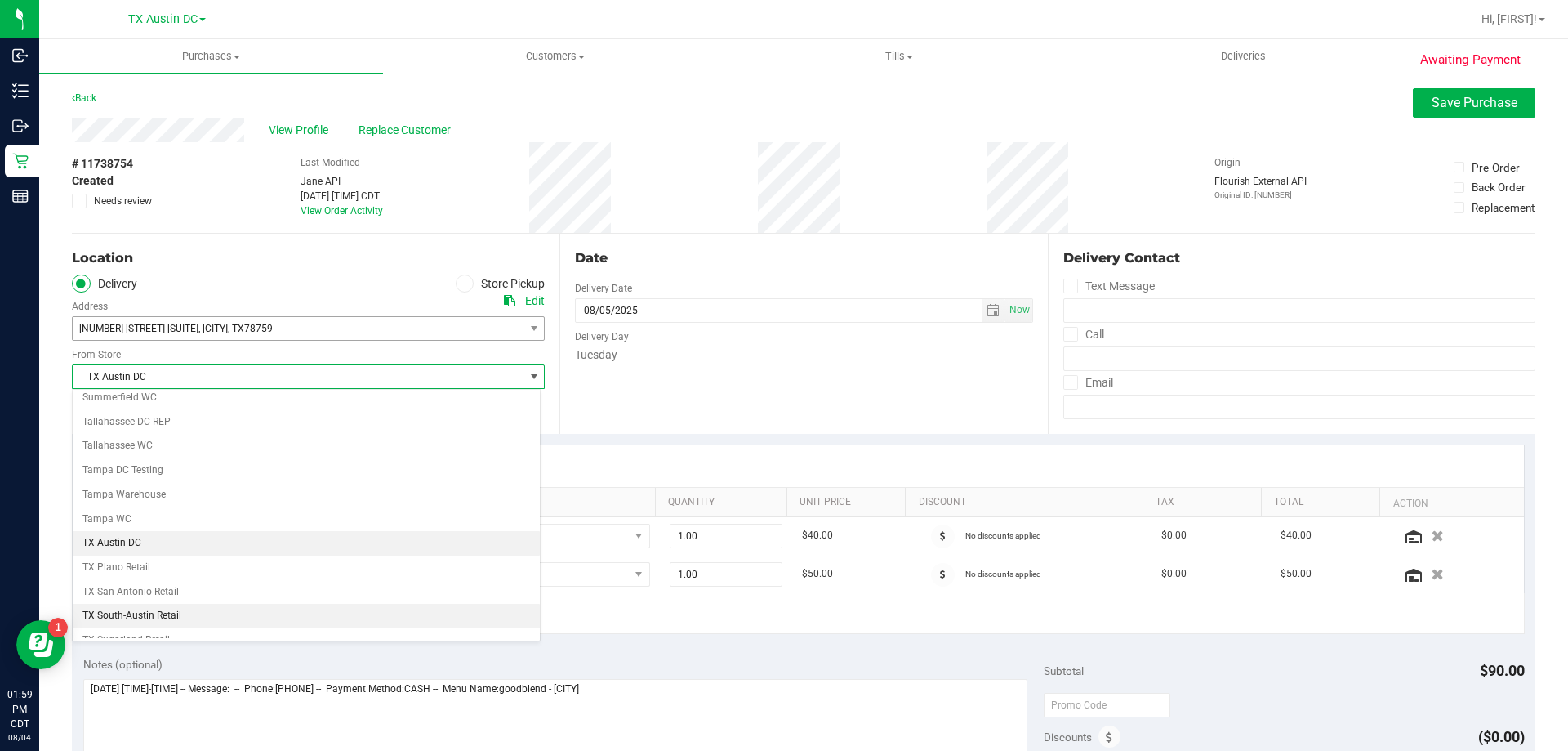 click on "TX South-Austin Retail" at bounding box center (306, 616) 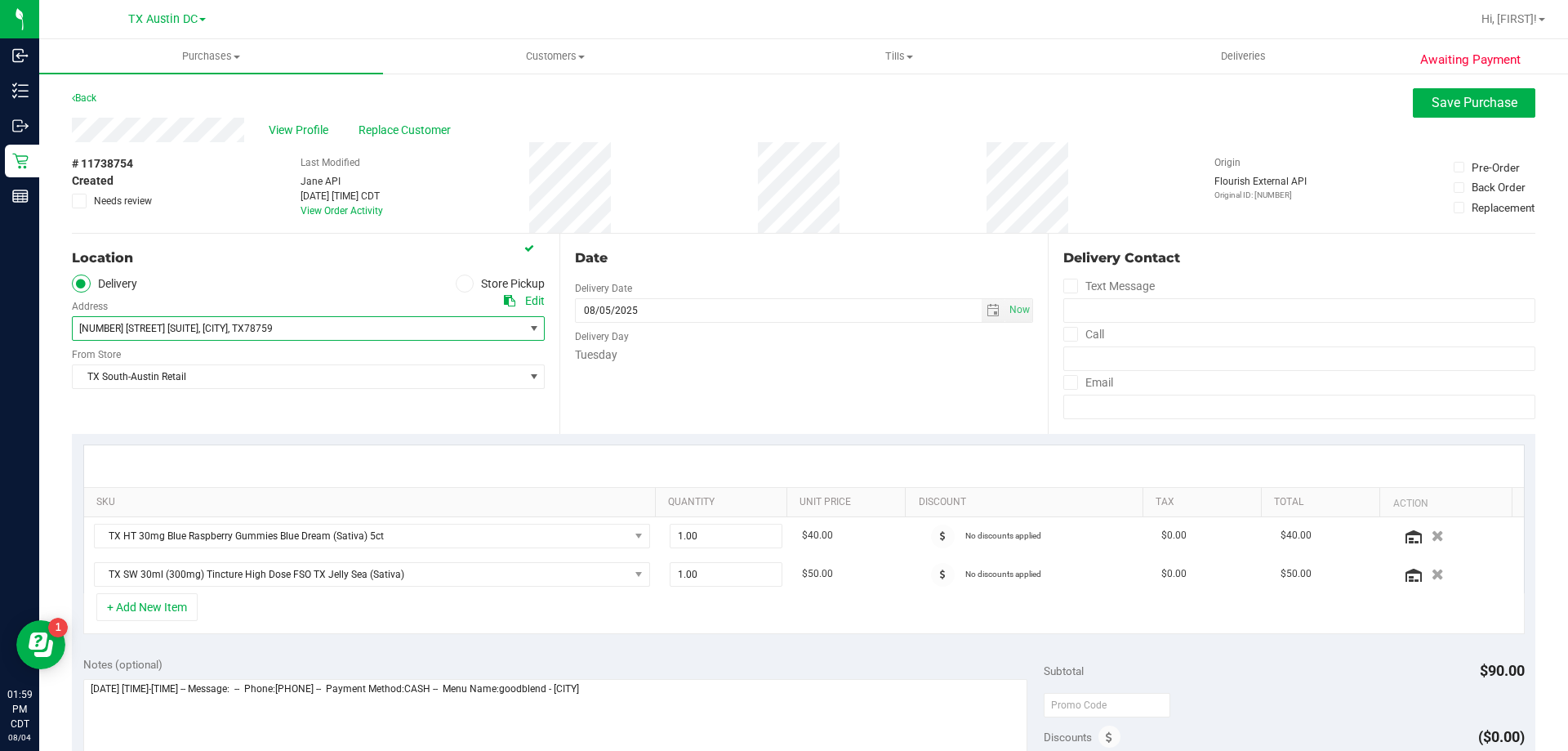 click on "[NUMBER] [STREET] [SUITE]
, [CITY]
, [STATE]
[POSTAL_CODE]" at bounding box center [287, 329] 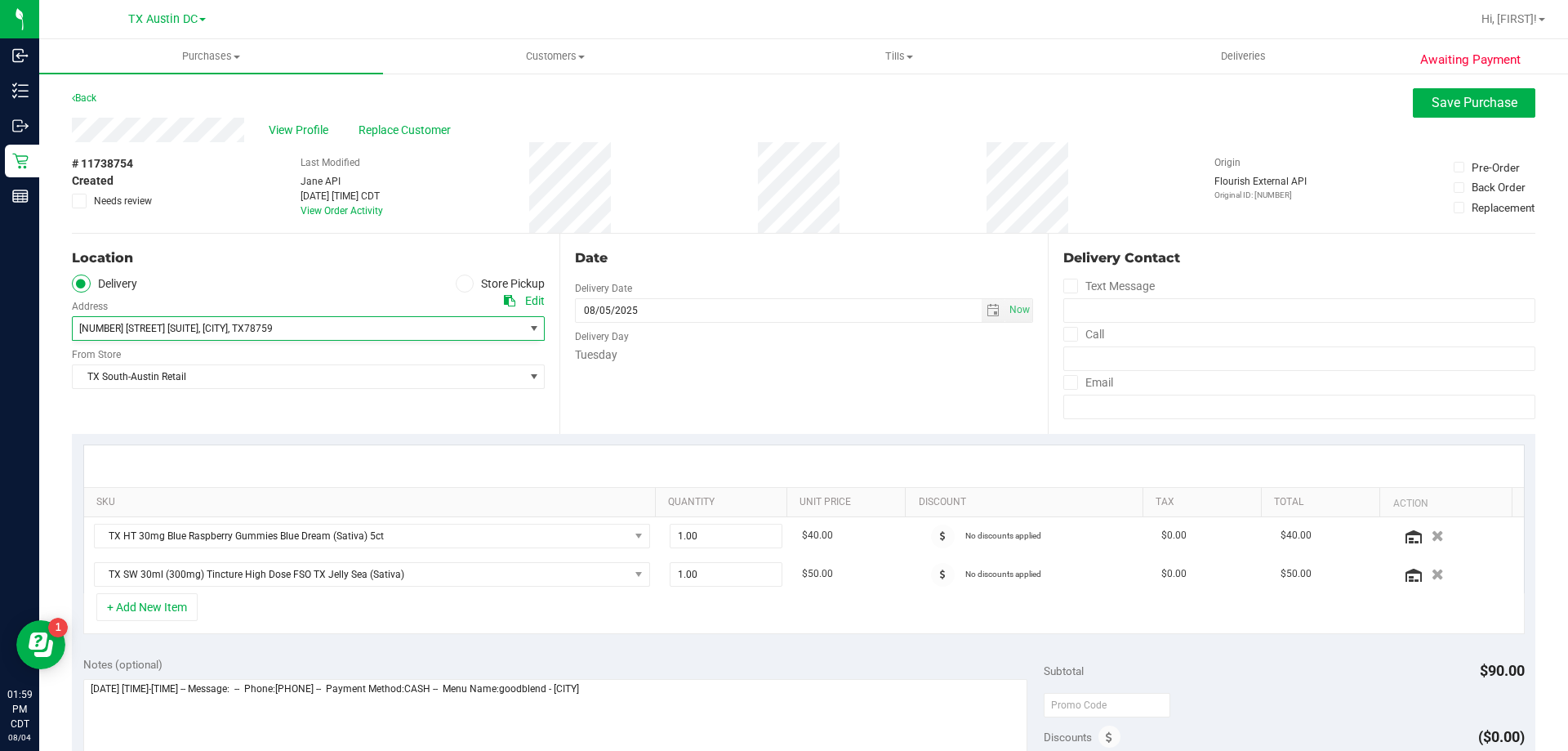 click on "Location
Delivery
Store Pickup
Address
Edit
[NUMBER] [STREET] [SUITE]
, [CITY]
, [STATE]
[POSTAL_CODE]
Select address [NUMBER] [STREET] [SUITE]
From Store
[STATE] [LOCATION] Retail Select Store [LOCATION] WC [LOCATION] WC [LOCATION] WC [LOCATION] WC [LOCATION] WC [LOCATION] WC [LOCATION] WC [LOCATION] WC [LOCATION] WC [LOCATION] WC [LOCATION] WC" at bounding box center [315, 333] 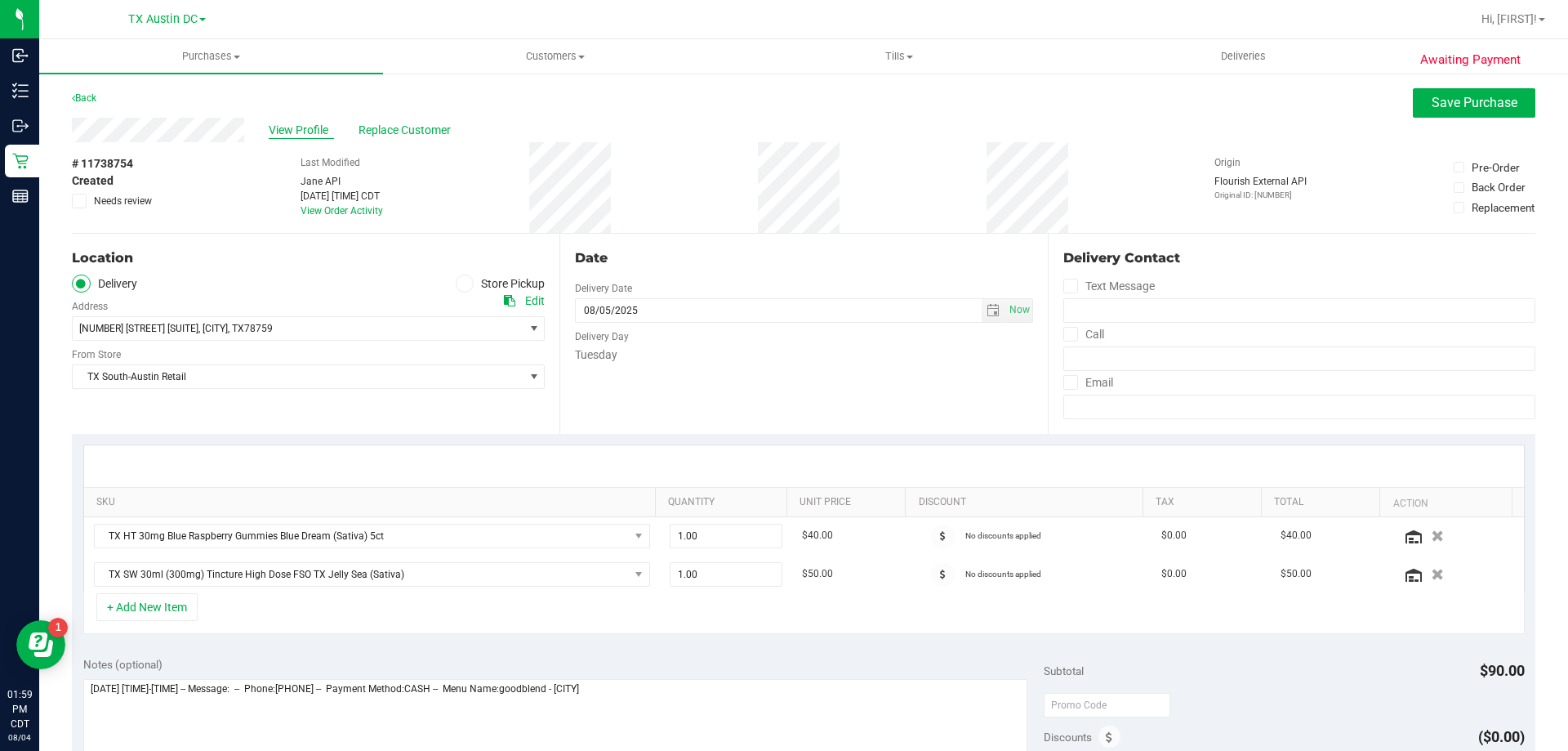 click on "View Profile" at bounding box center [301, 130] 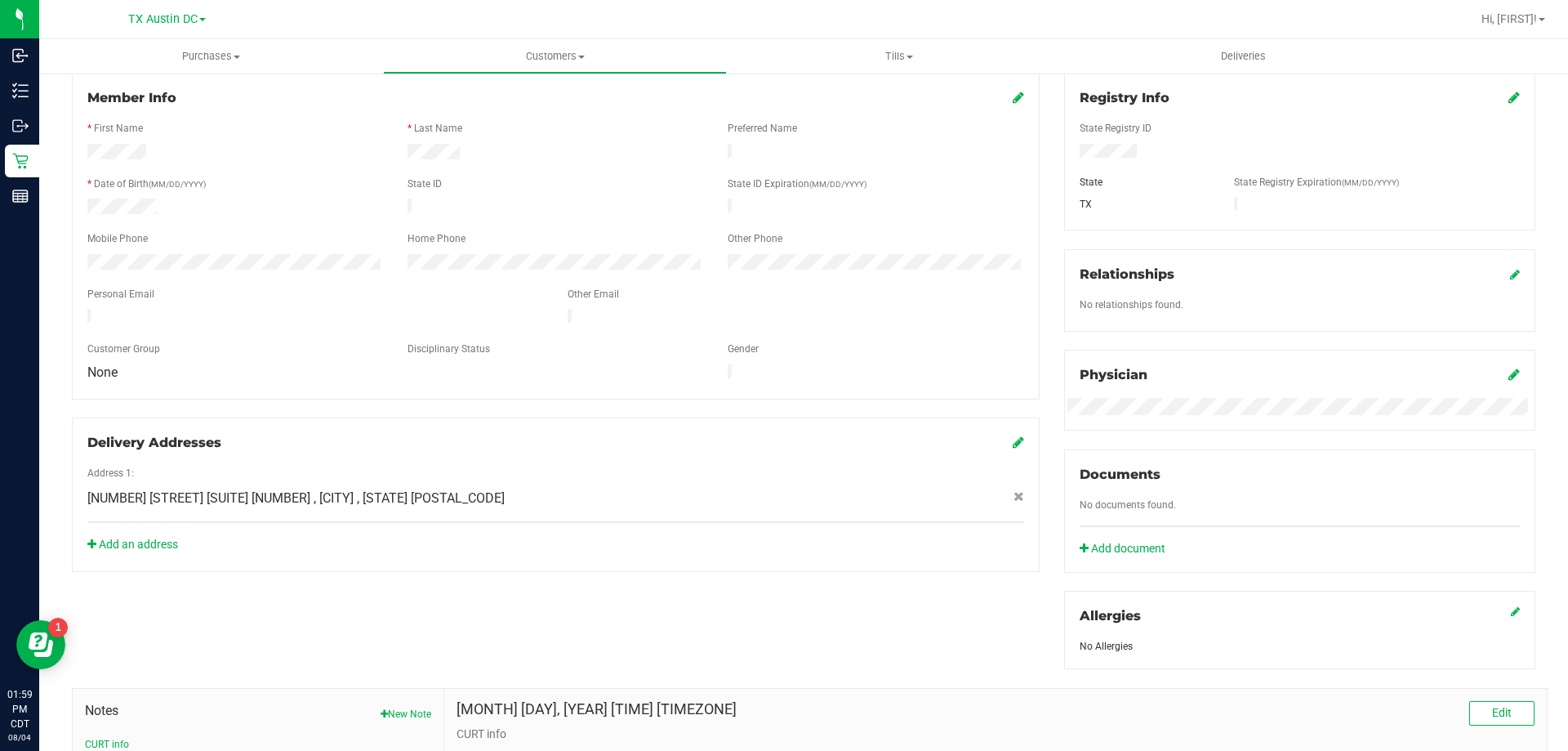 scroll, scrollTop: 245, scrollLeft: 0, axis: vertical 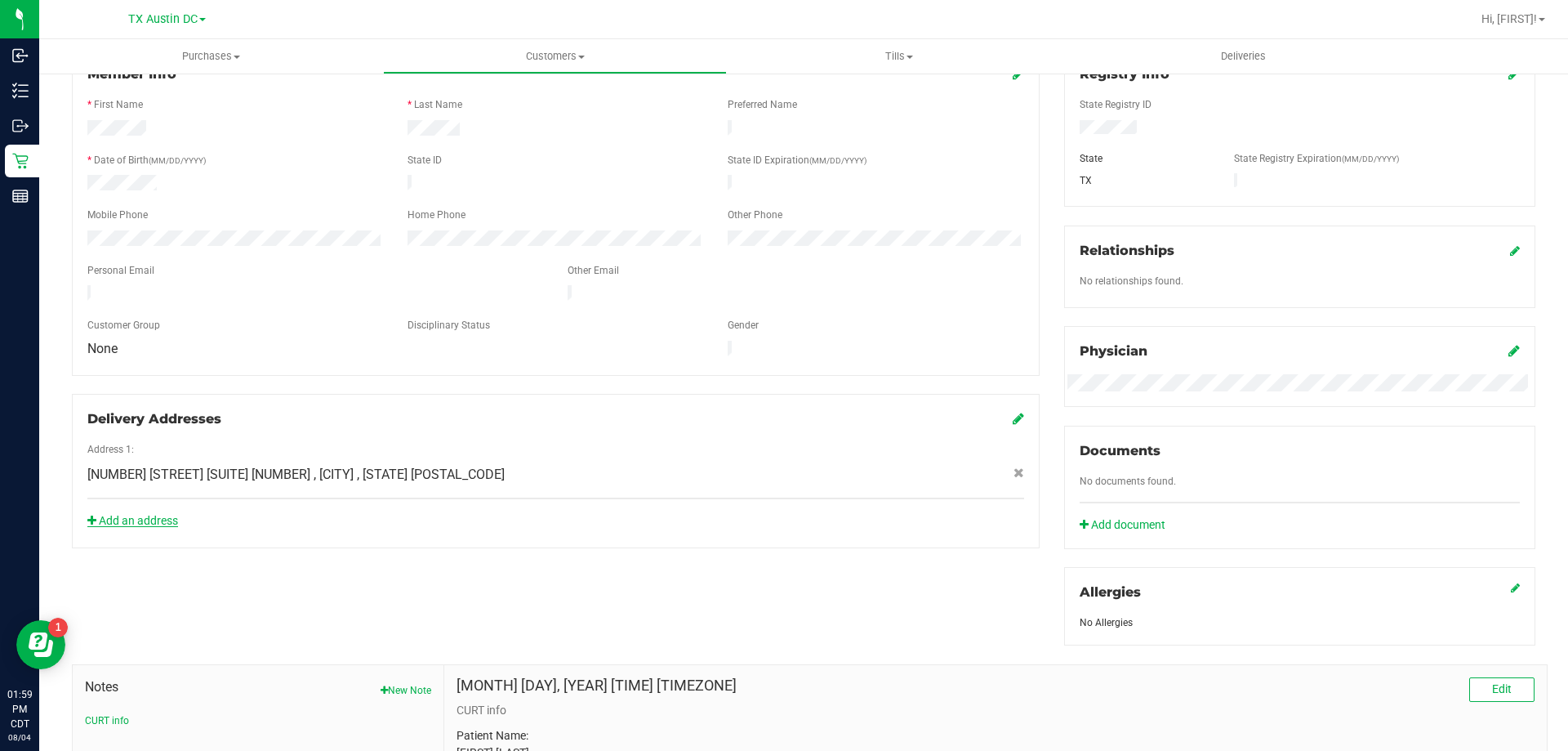 click on "Add an address" 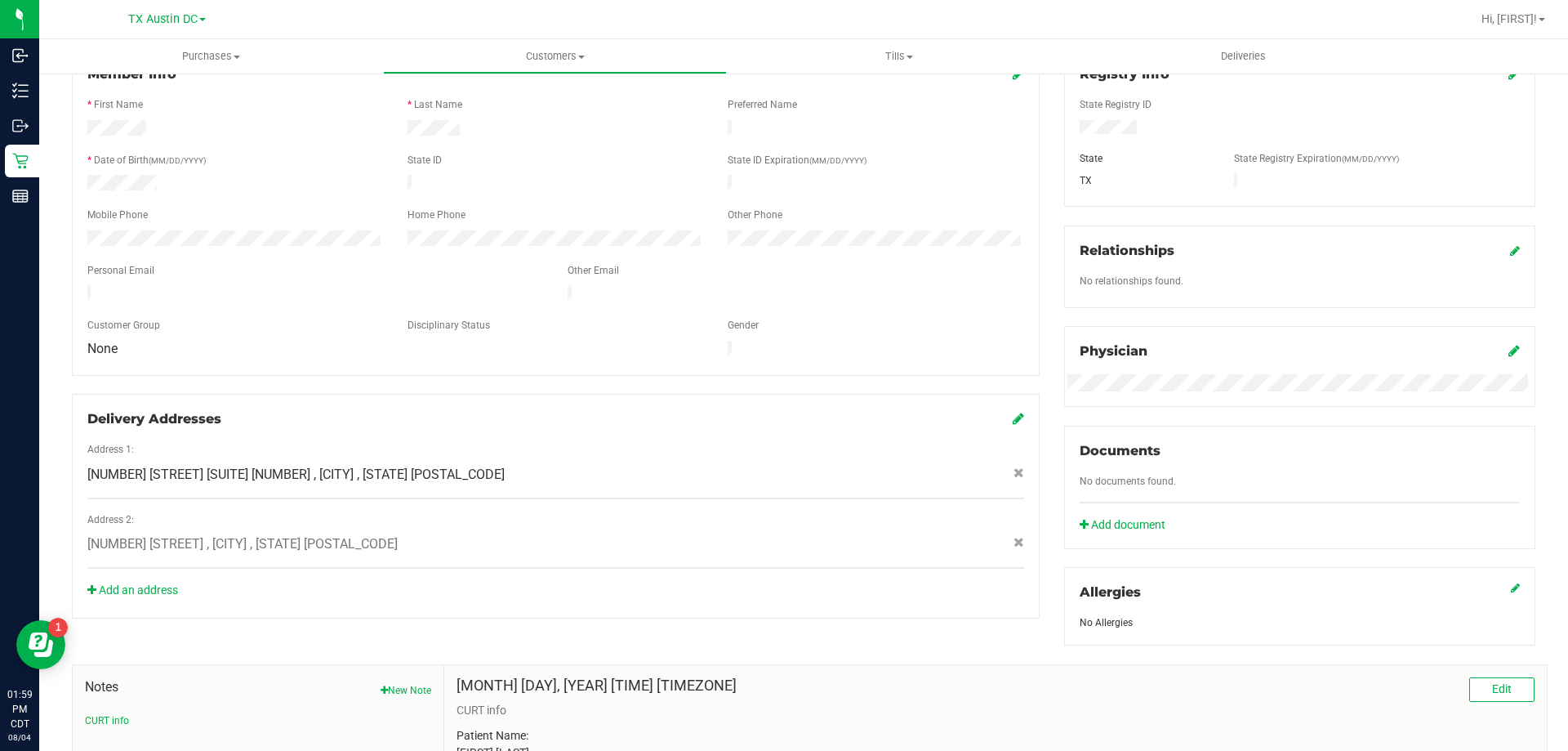 scroll, scrollTop: 0, scrollLeft: 0, axis: both 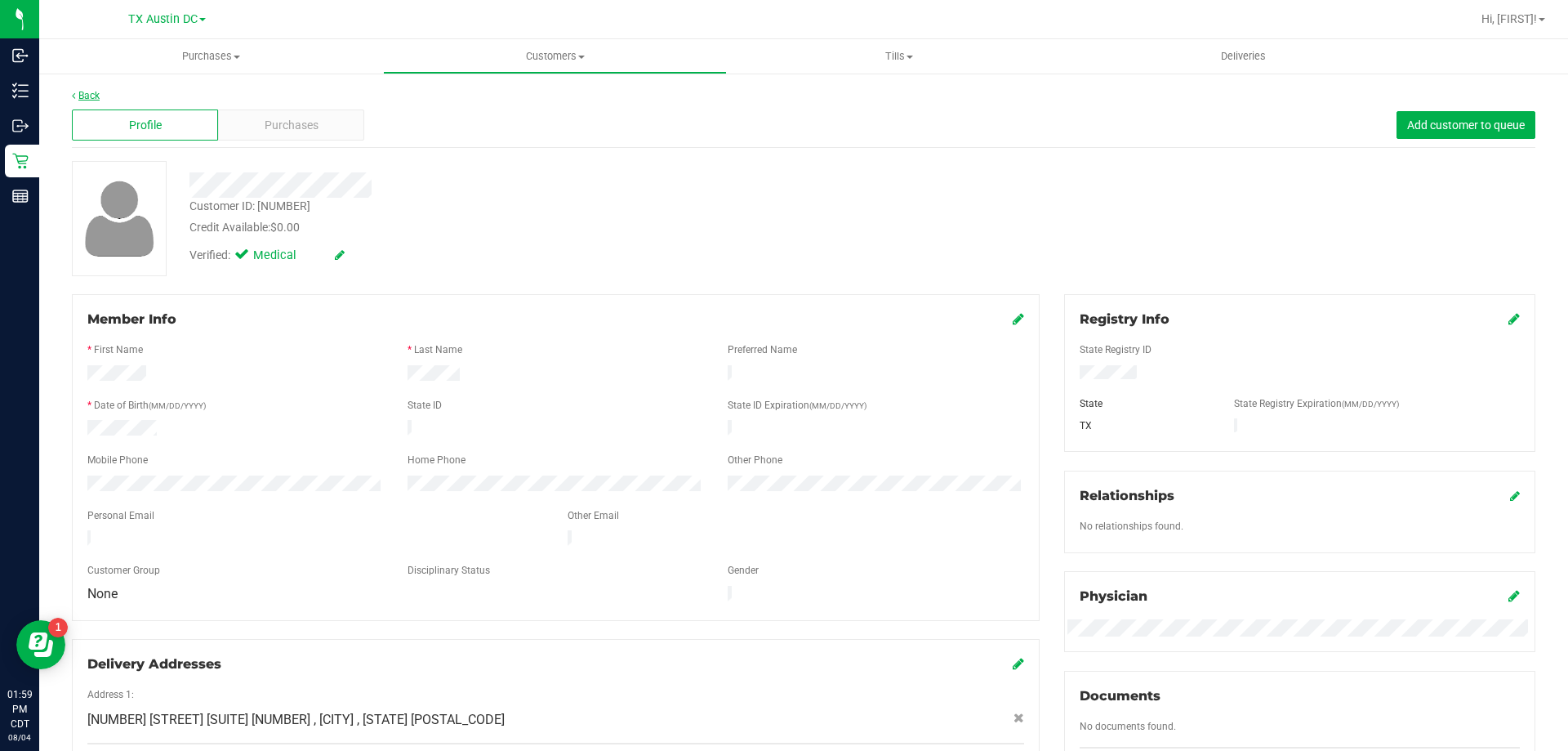 click on "Back" at bounding box center (86, 96) 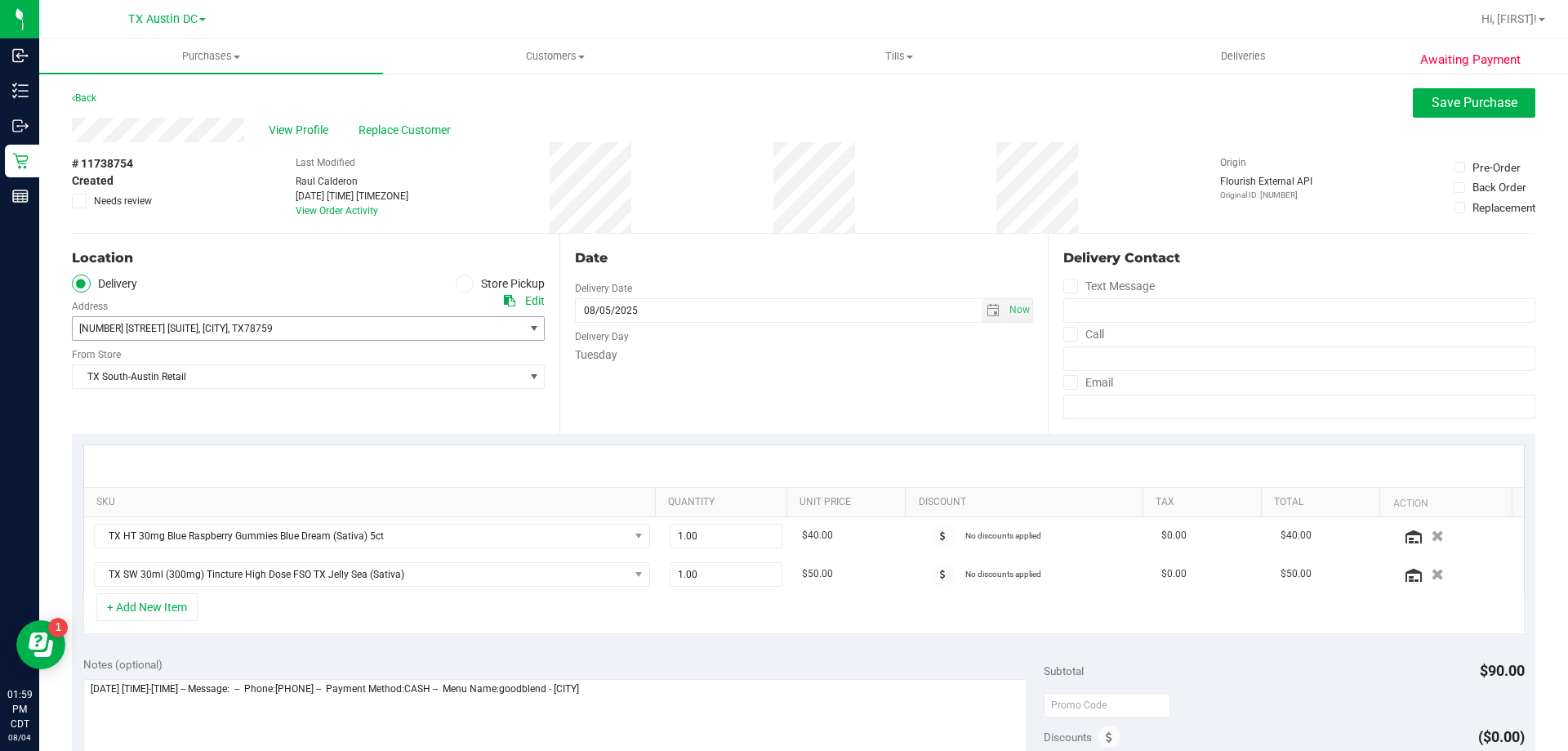 click at bounding box center [534, 329] 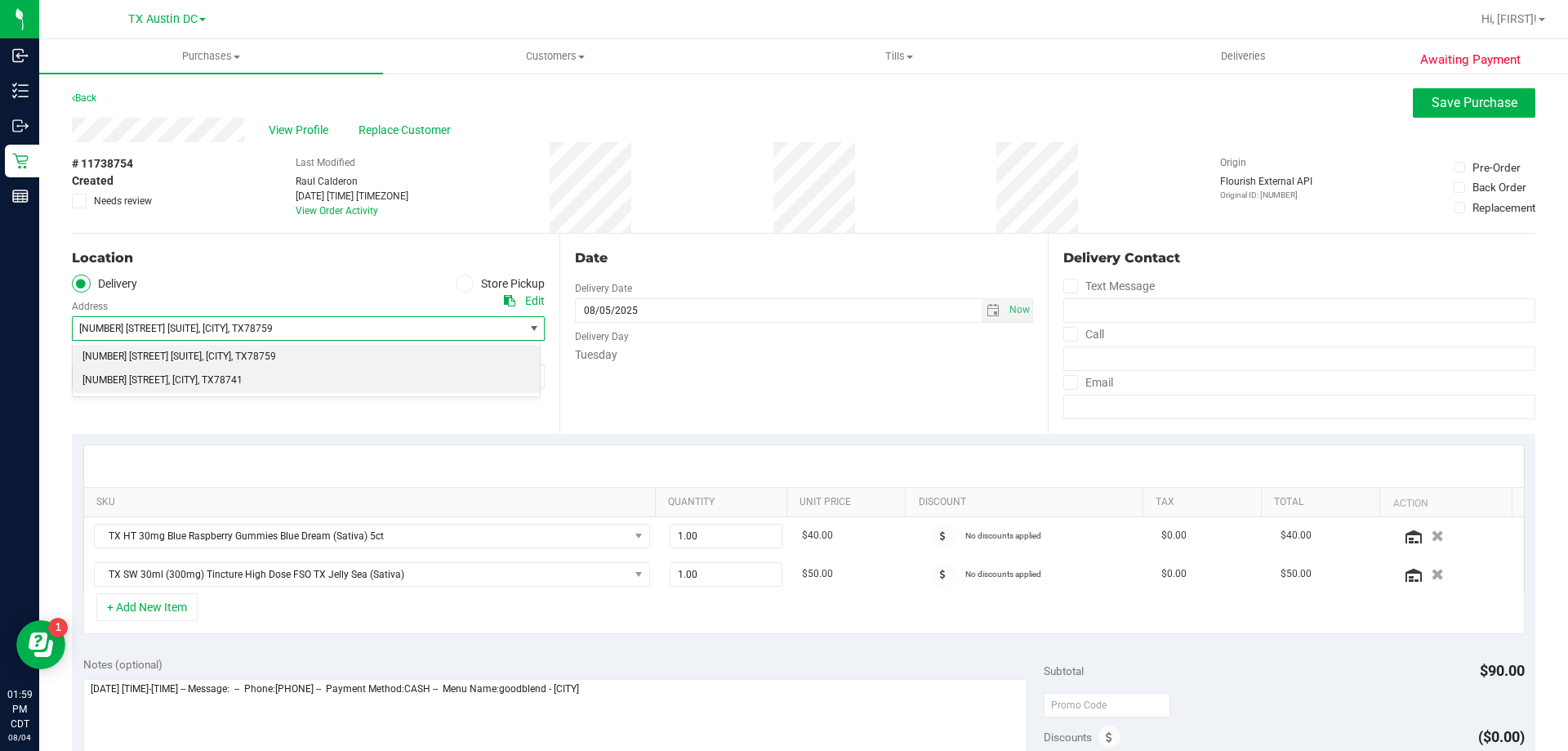 click on ", [CITY]" at bounding box center (183, 381) 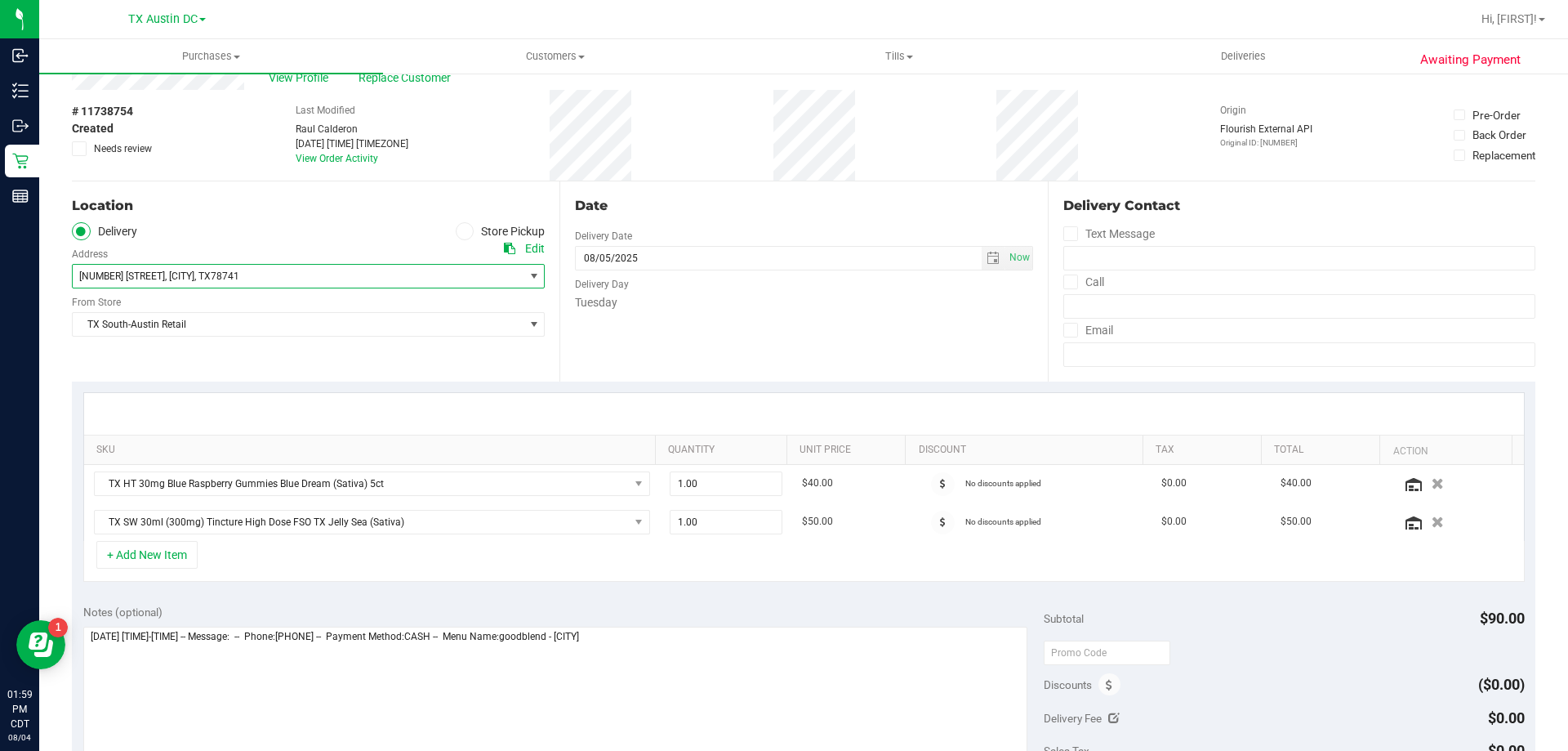 scroll, scrollTop: 82, scrollLeft: 0, axis: vertical 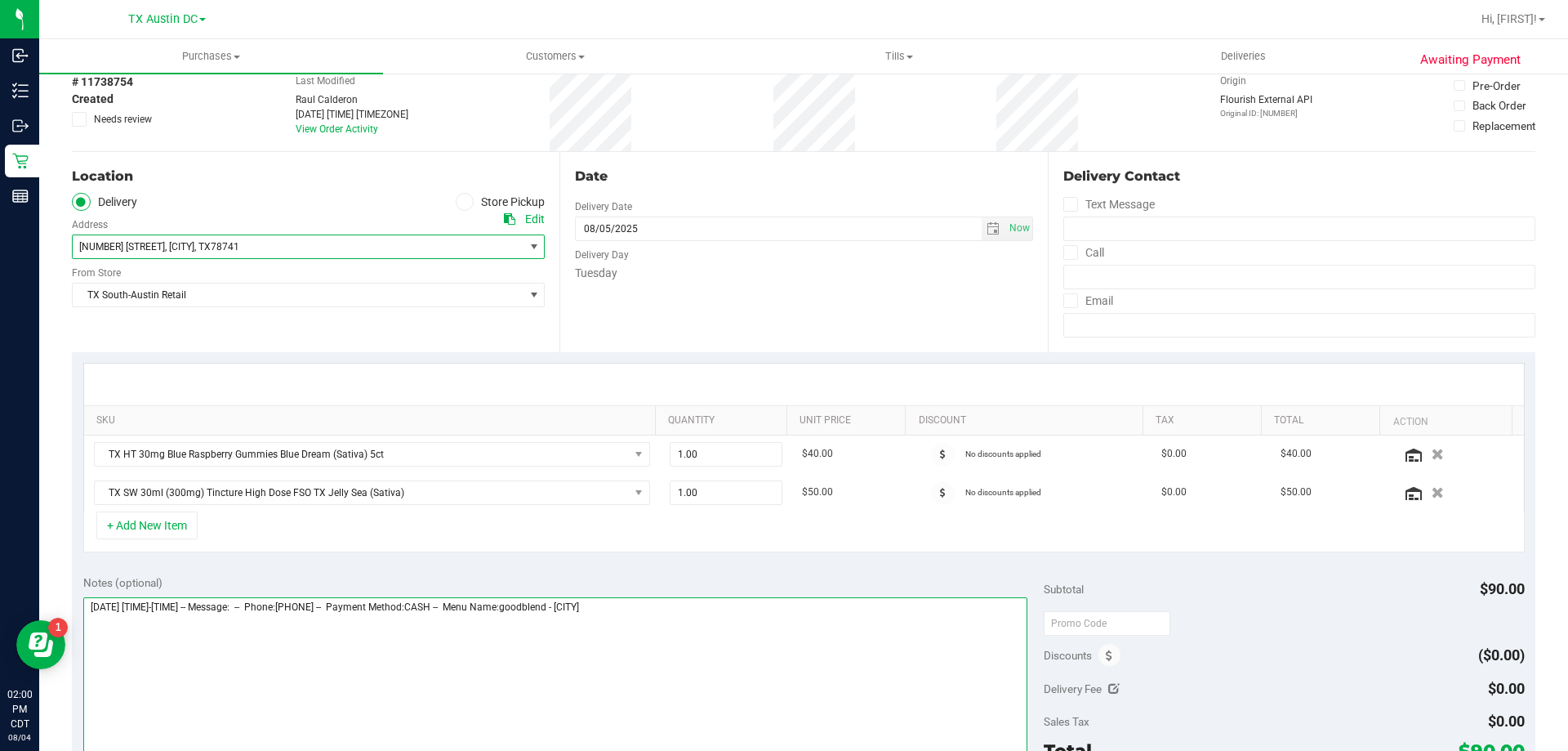 click at bounding box center (555, 676) 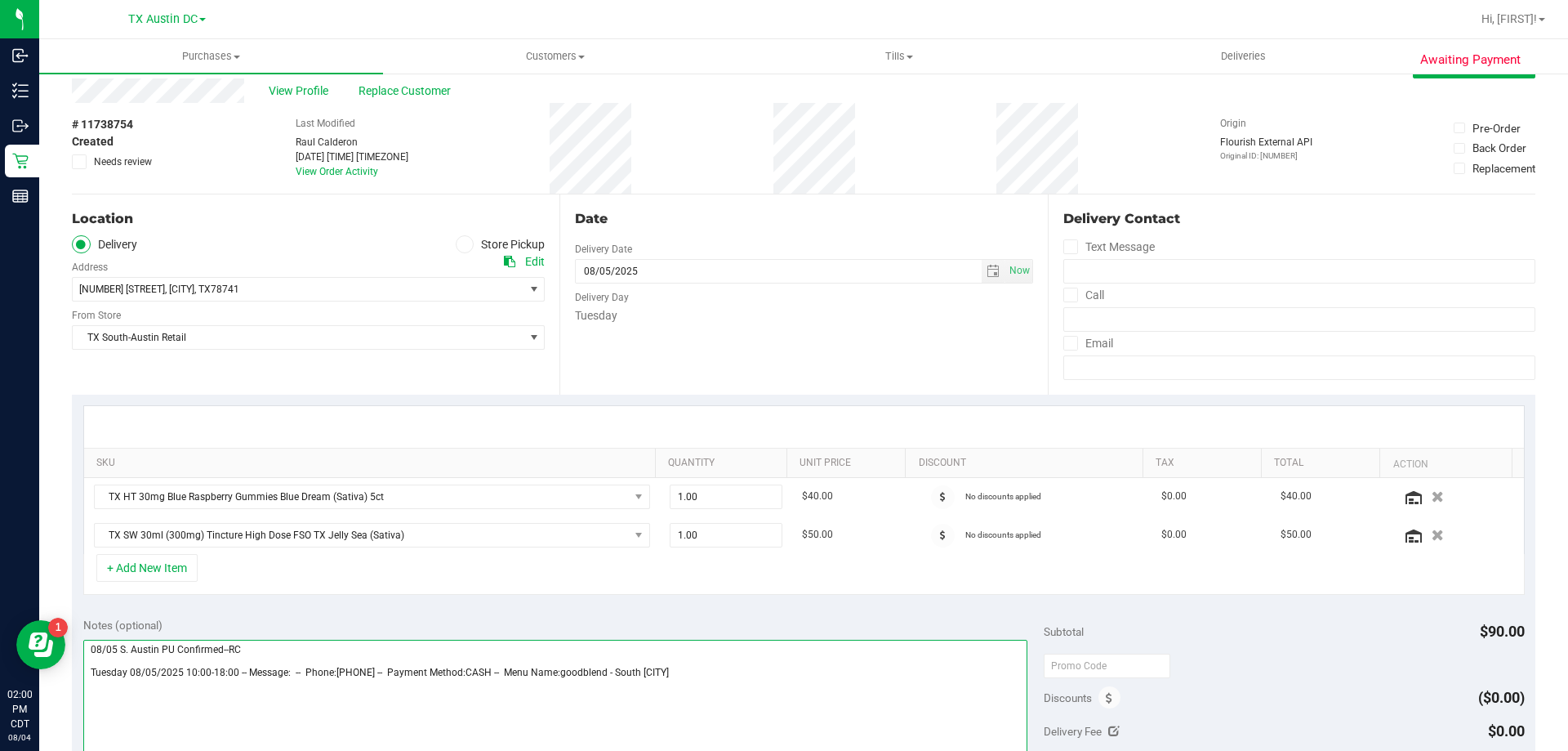 scroll, scrollTop: 0, scrollLeft: 0, axis: both 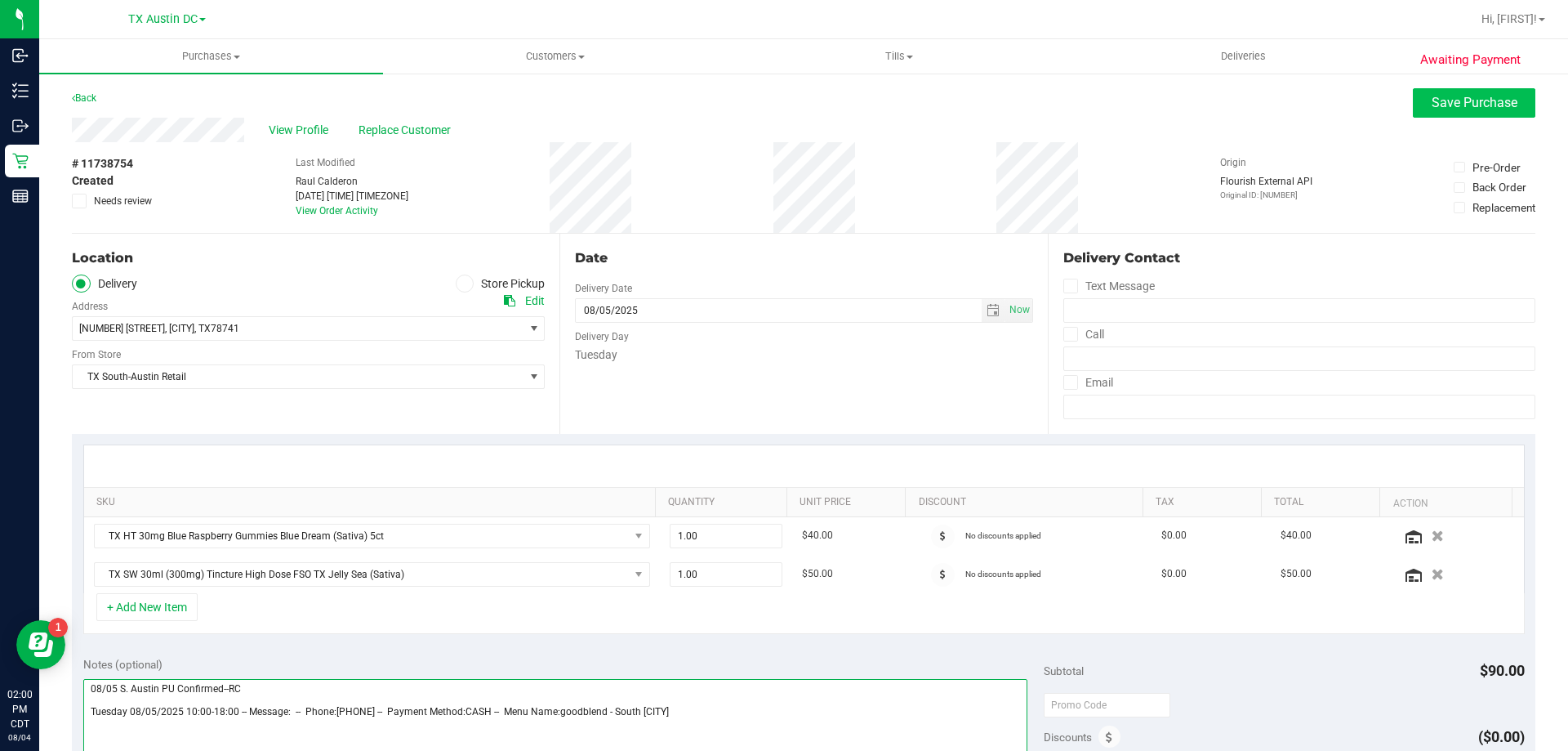 type on "08/05 S. Austin PU Confirmed--RC
Tuesday 08/05/2025 10:00-18:00 -- Message:  --  Phone:[PHONE] --  Payment Method:CASH --  Menu Name:goodblend - South [CITY]" 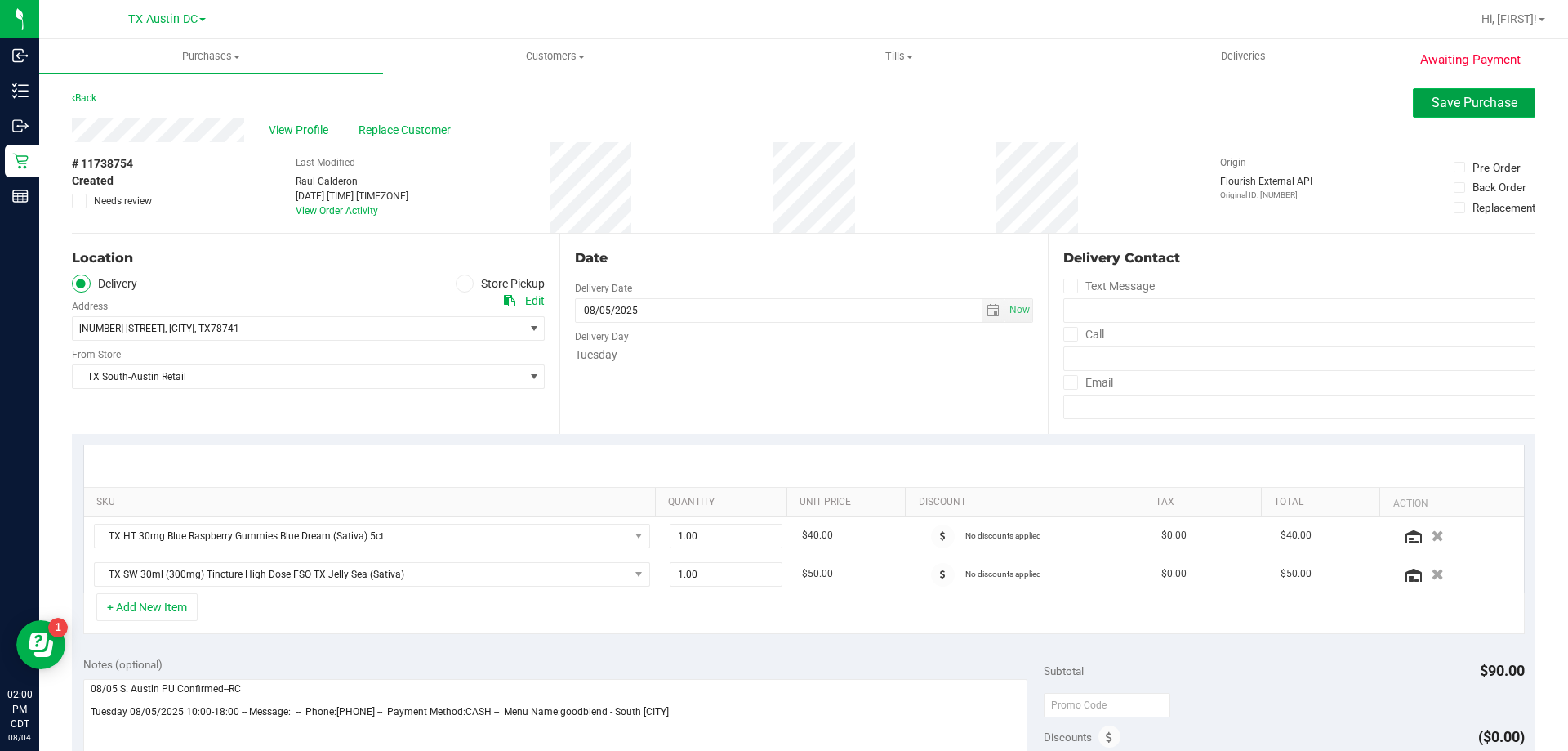 click on "Save Purchase" at bounding box center (1474, 102) 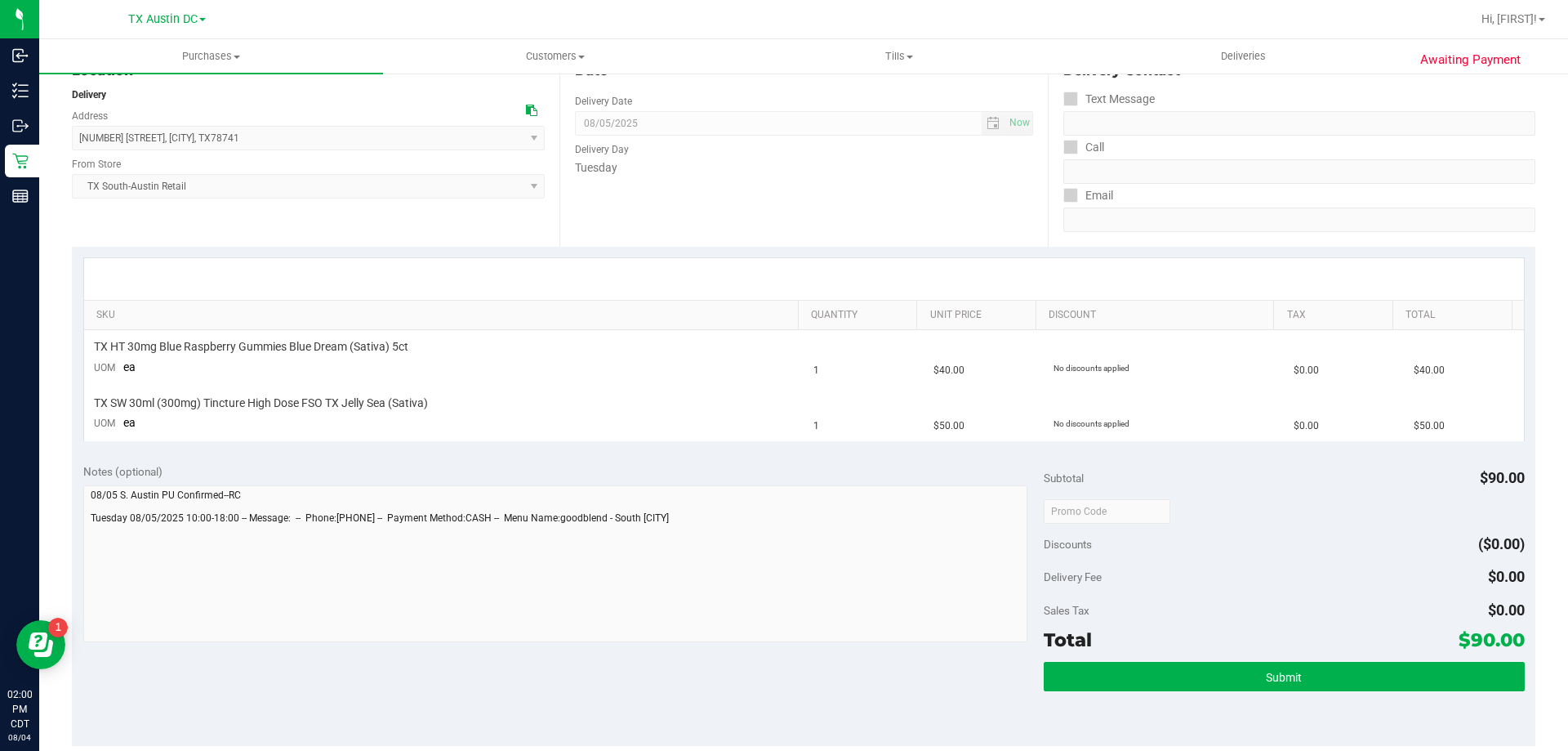 scroll, scrollTop: 245, scrollLeft: 0, axis: vertical 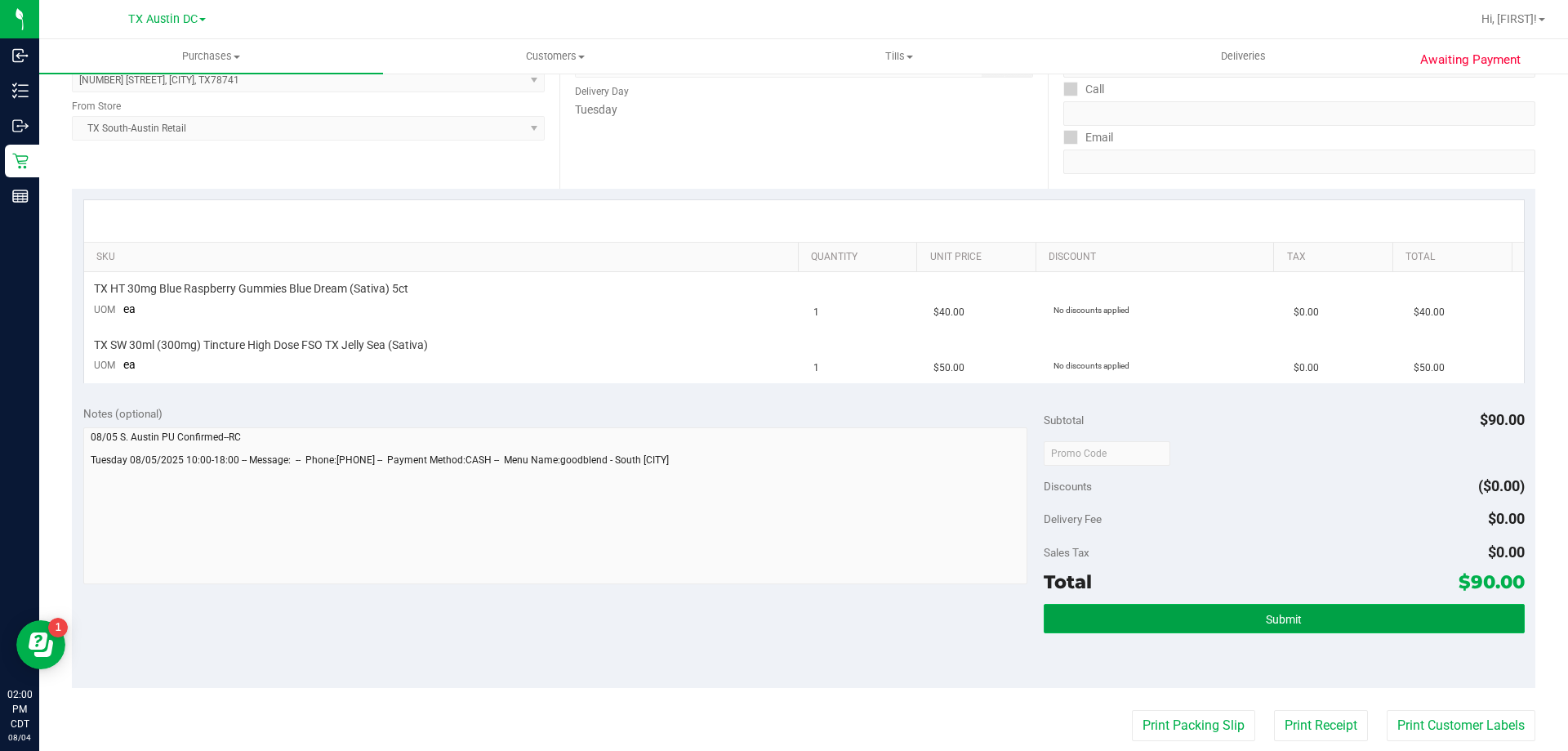 click on "Submit" at bounding box center (1284, 619) 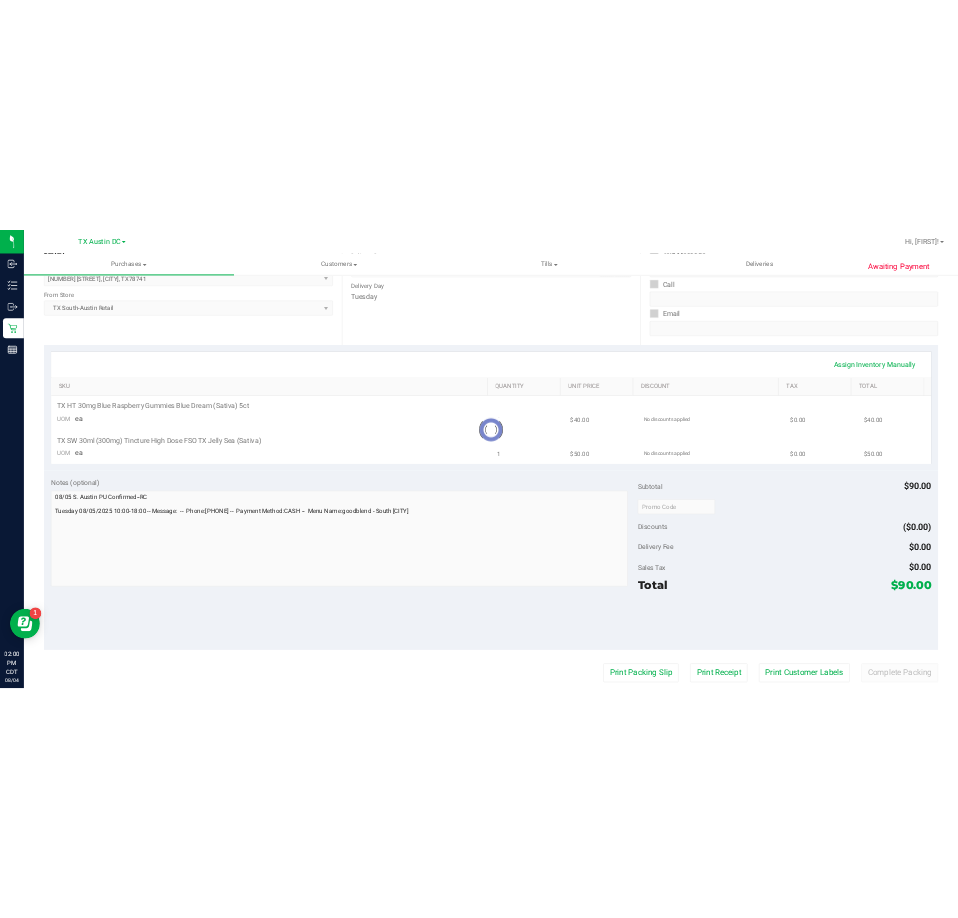scroll, scrollTop: 0, scrollLeft: 0, axis: both 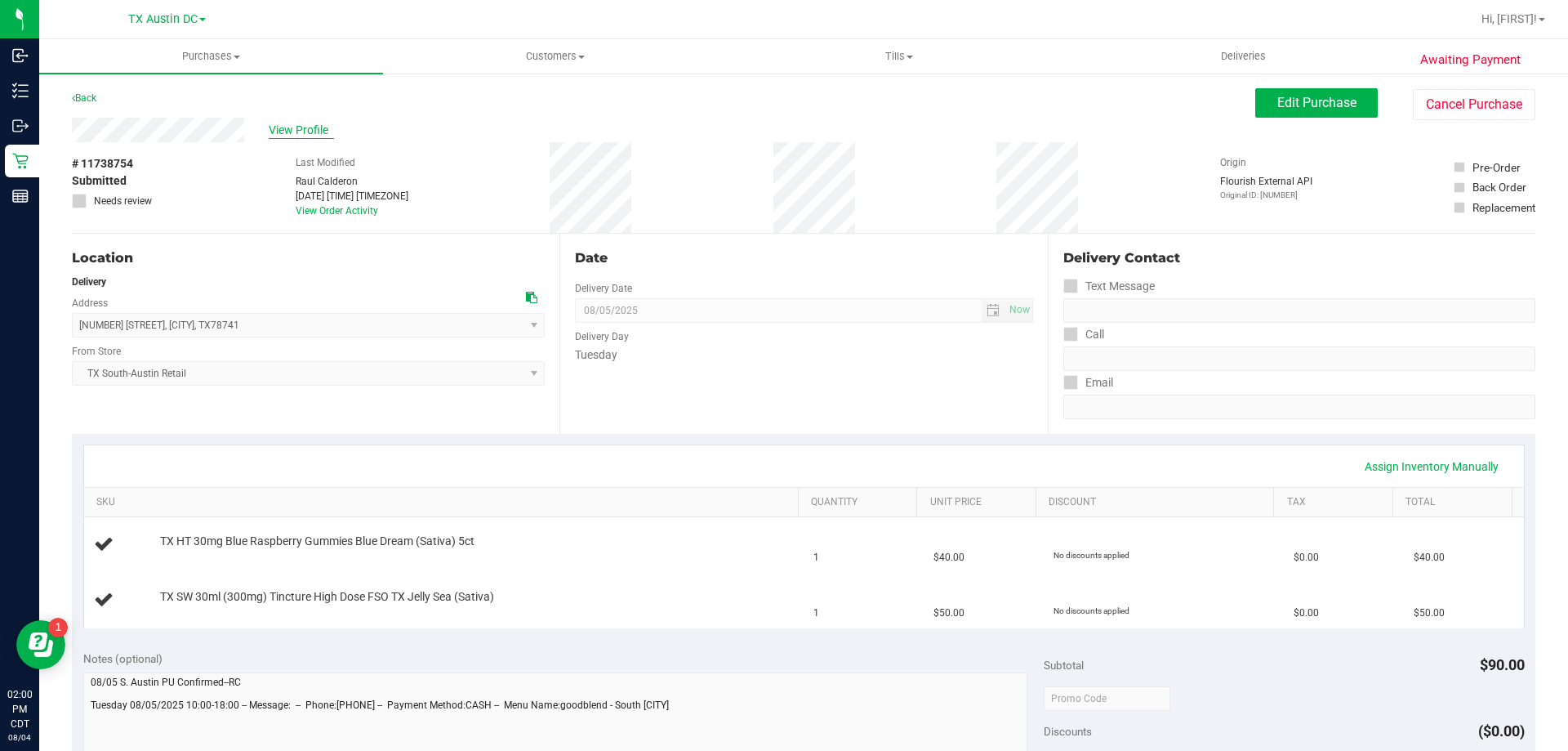 click on "View Profile" at bounding box center [301, 130] 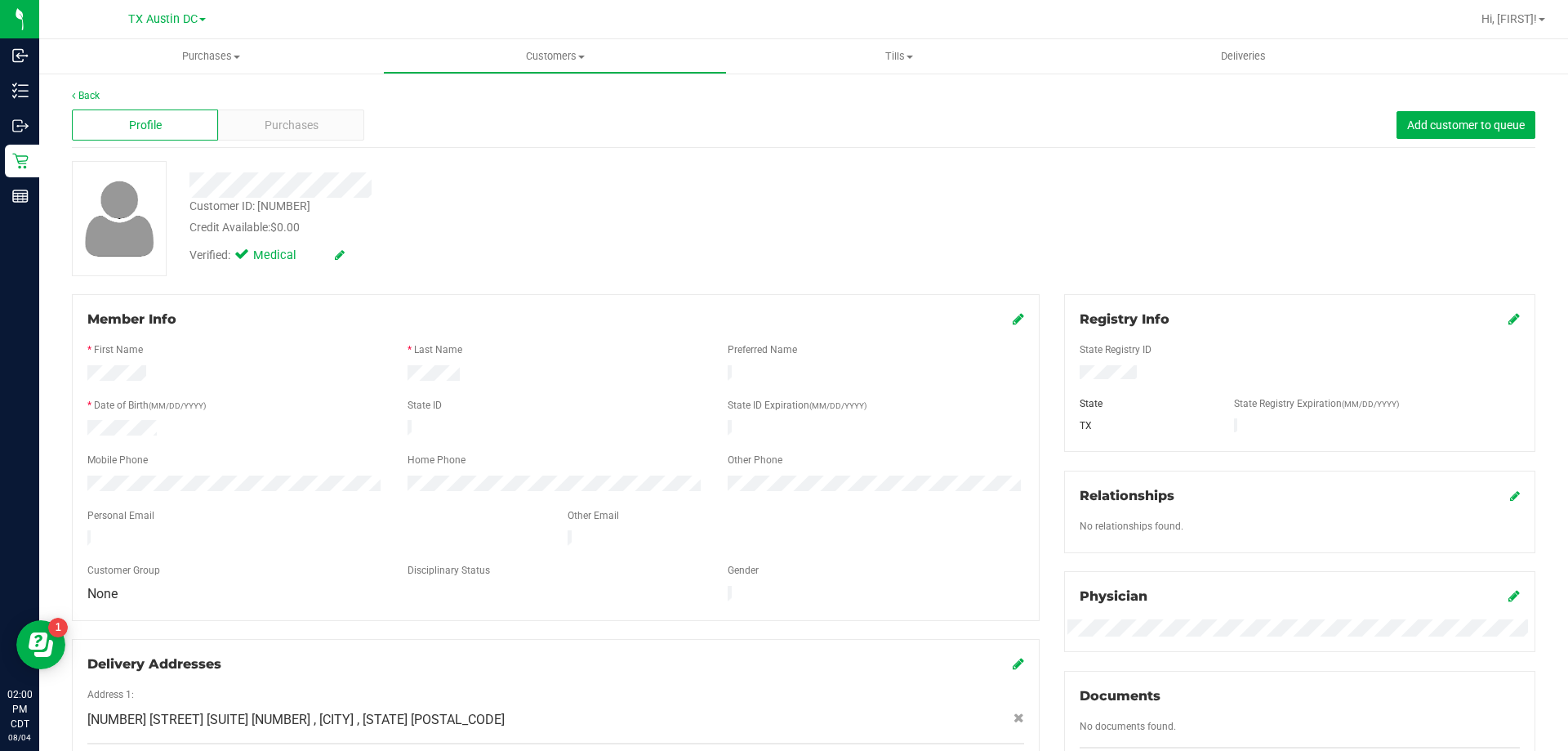 click at bounding box center (315, 540) 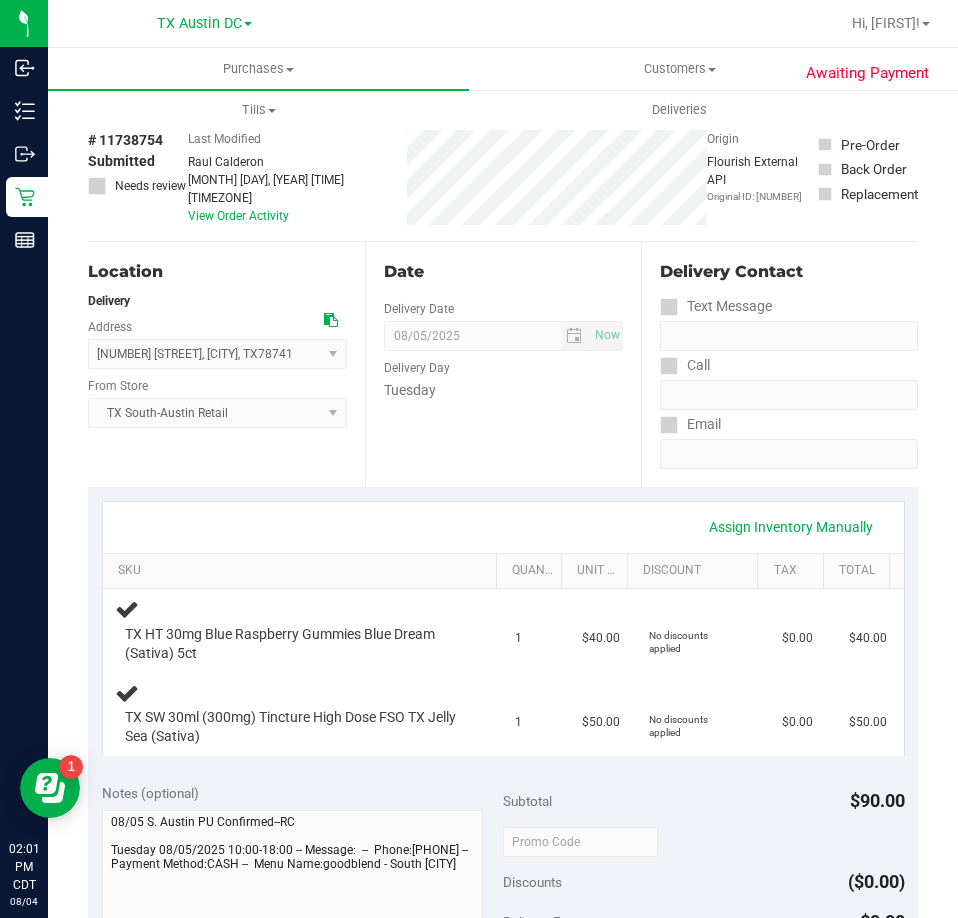 scroll, scrollTop: 0, scrollLeft: 0, axis: both 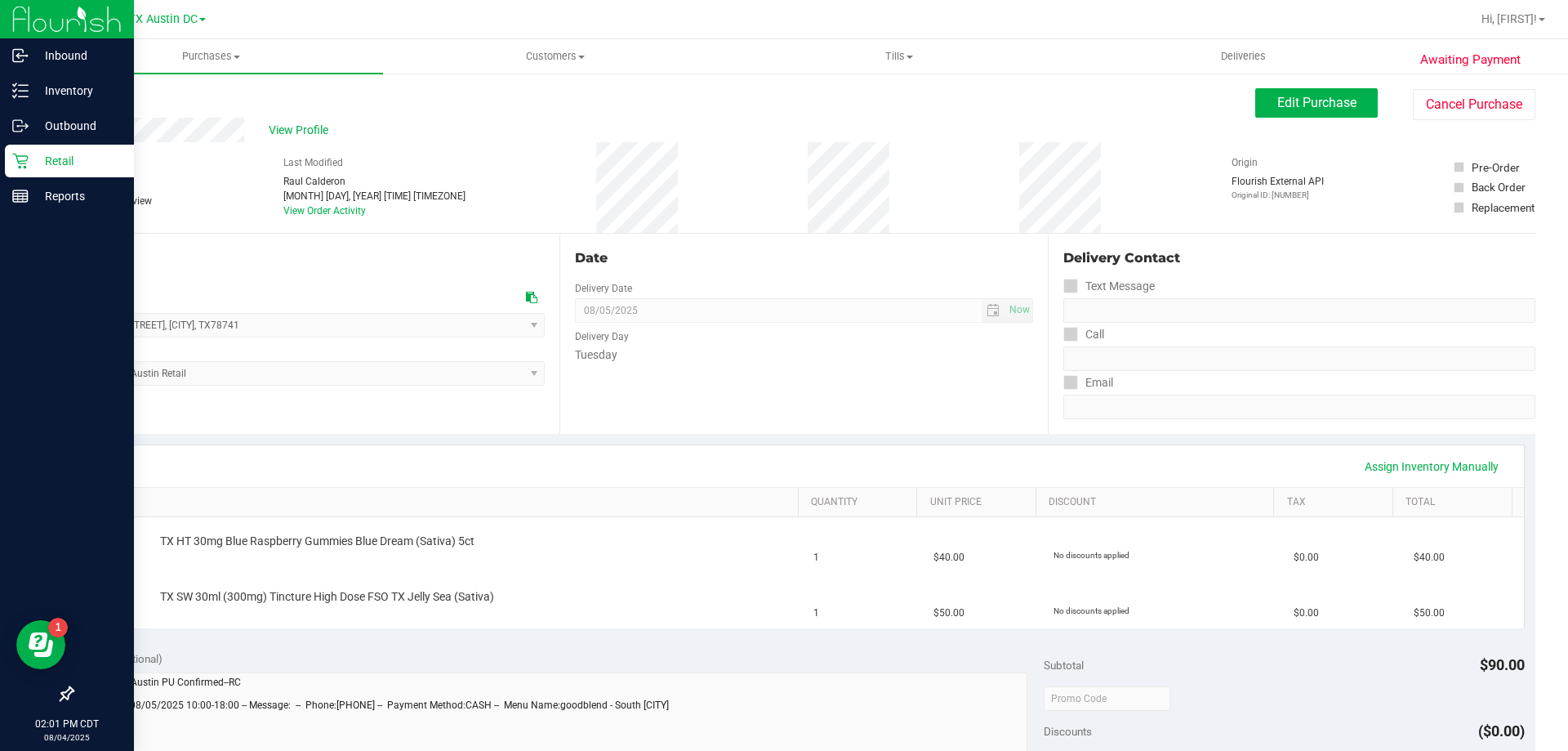 click on "Retail" at bounding box center [78, 161] 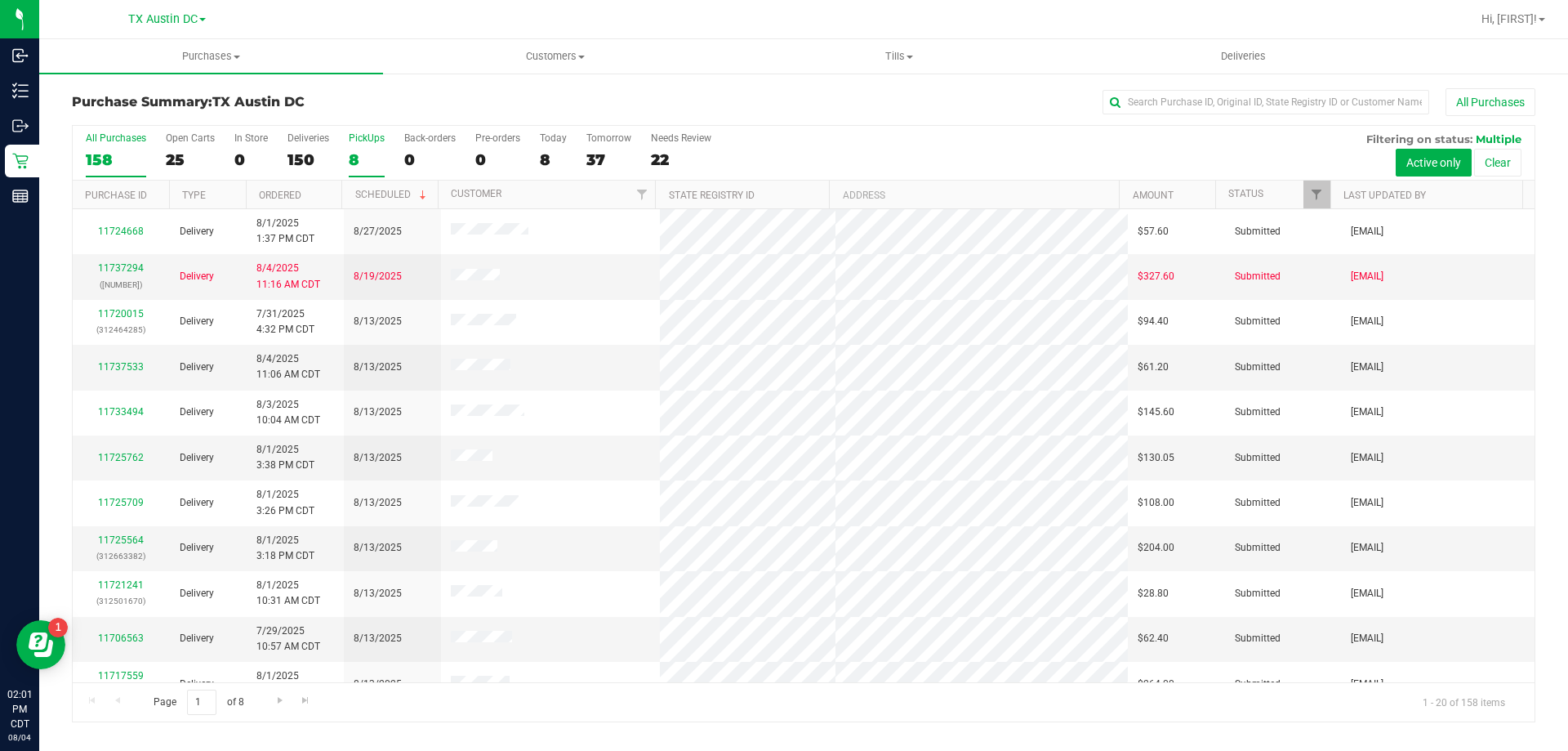 click on "8" at bounding box center (367, 159) 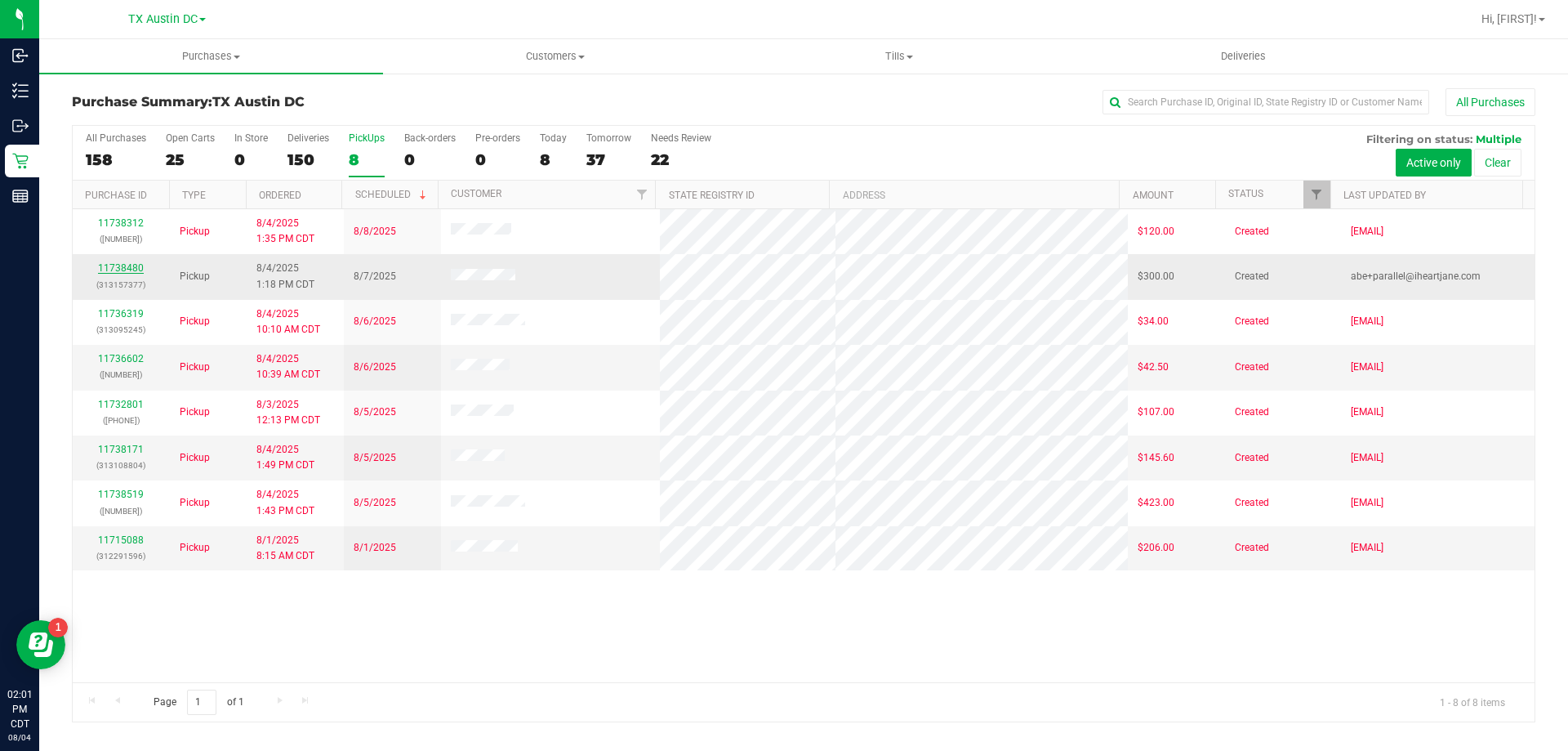 click on "11738480" at bounding box center [121, 268] 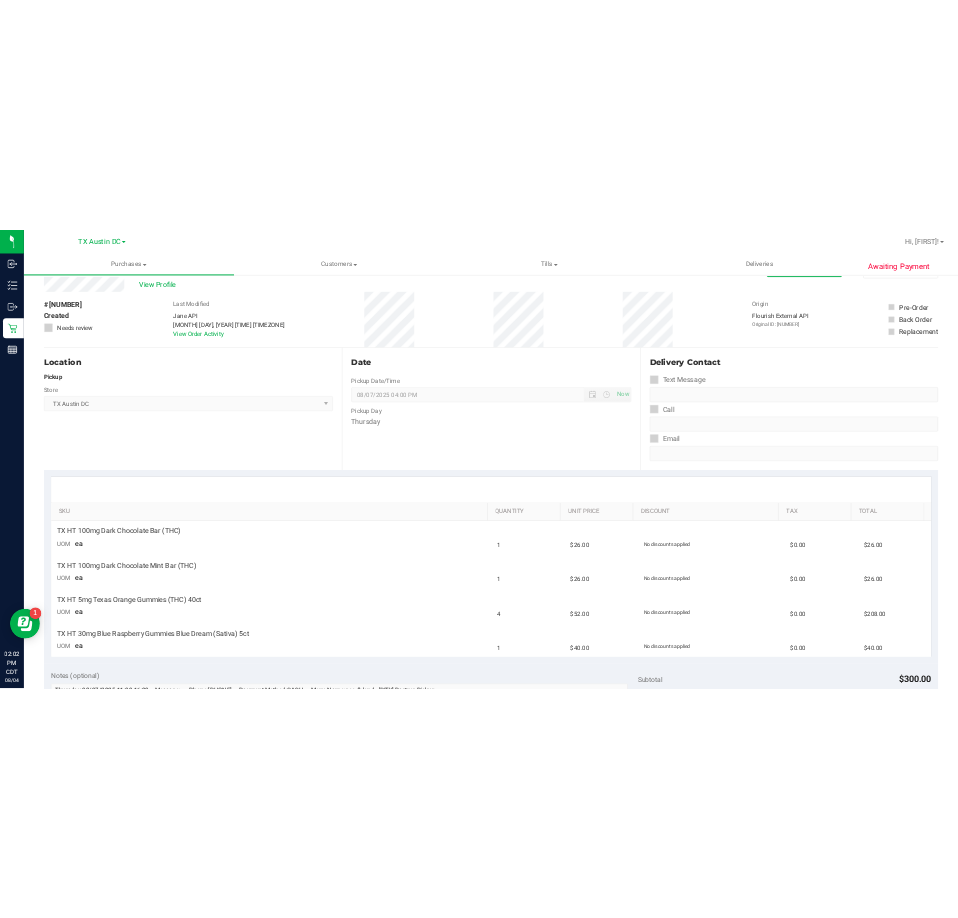 scroll, scrollTop: 0, scrollLeft: 0, axis: both 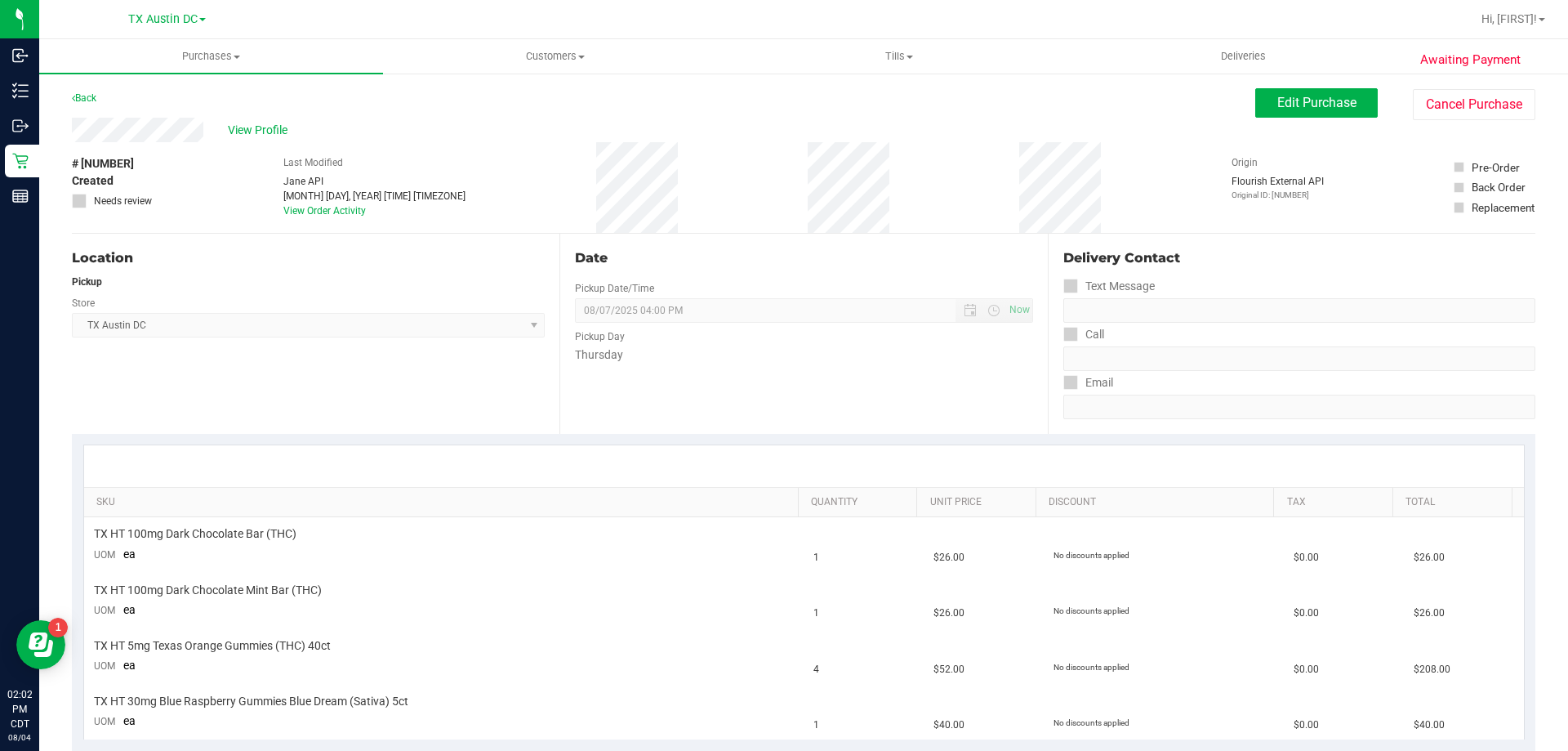 click on "Awaiting Payment
Back
Edit Purchase
Cancel Purchase
View Profile
# [NUMBER]
Created
Needs review
Last Modified
[PERSON]
[DATE] [TIME] [TIMEZONE]
View Order Activity
Origin" at bounding box center (804, 765) 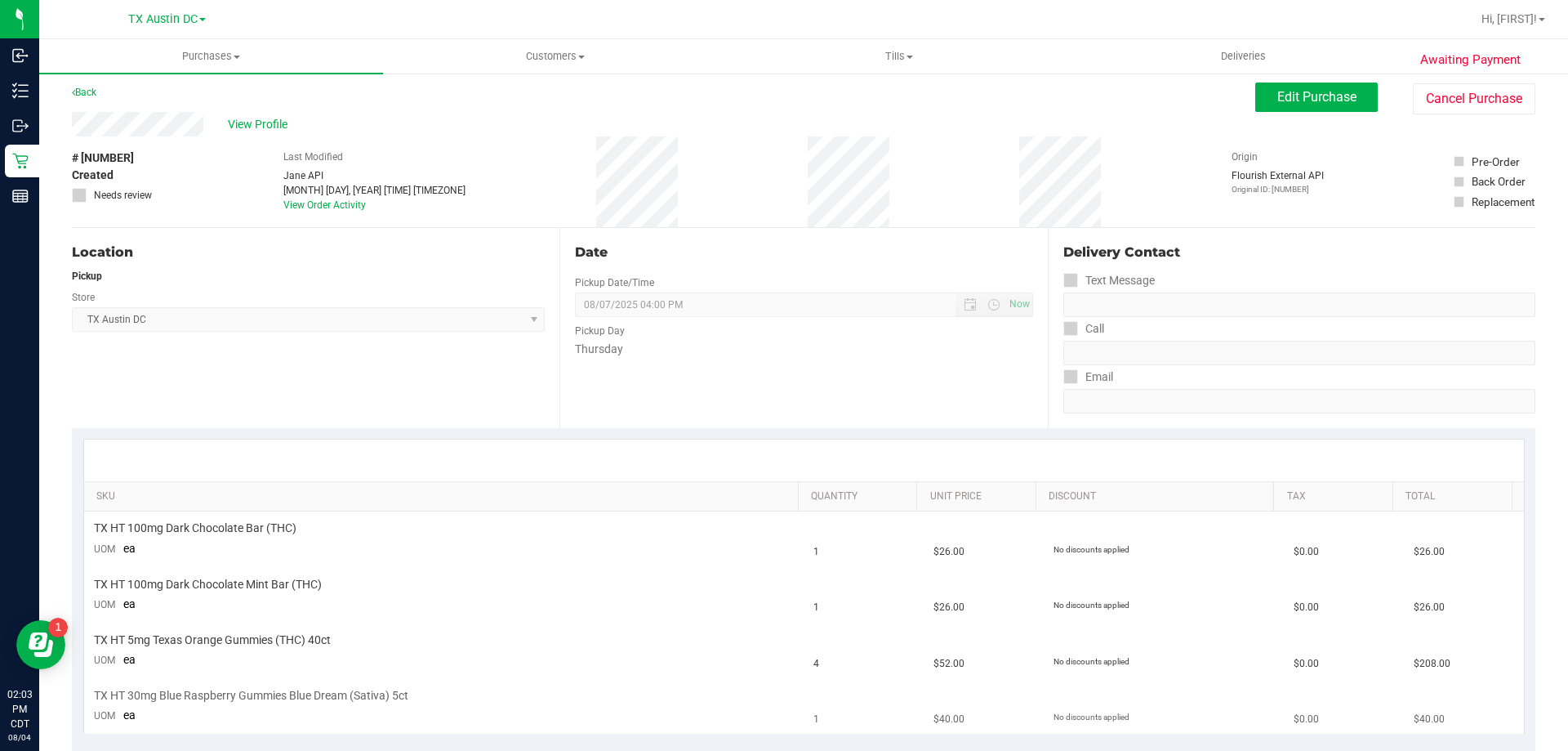 scroll, scrollTop: 0, scrollLeft: 0, axis: both 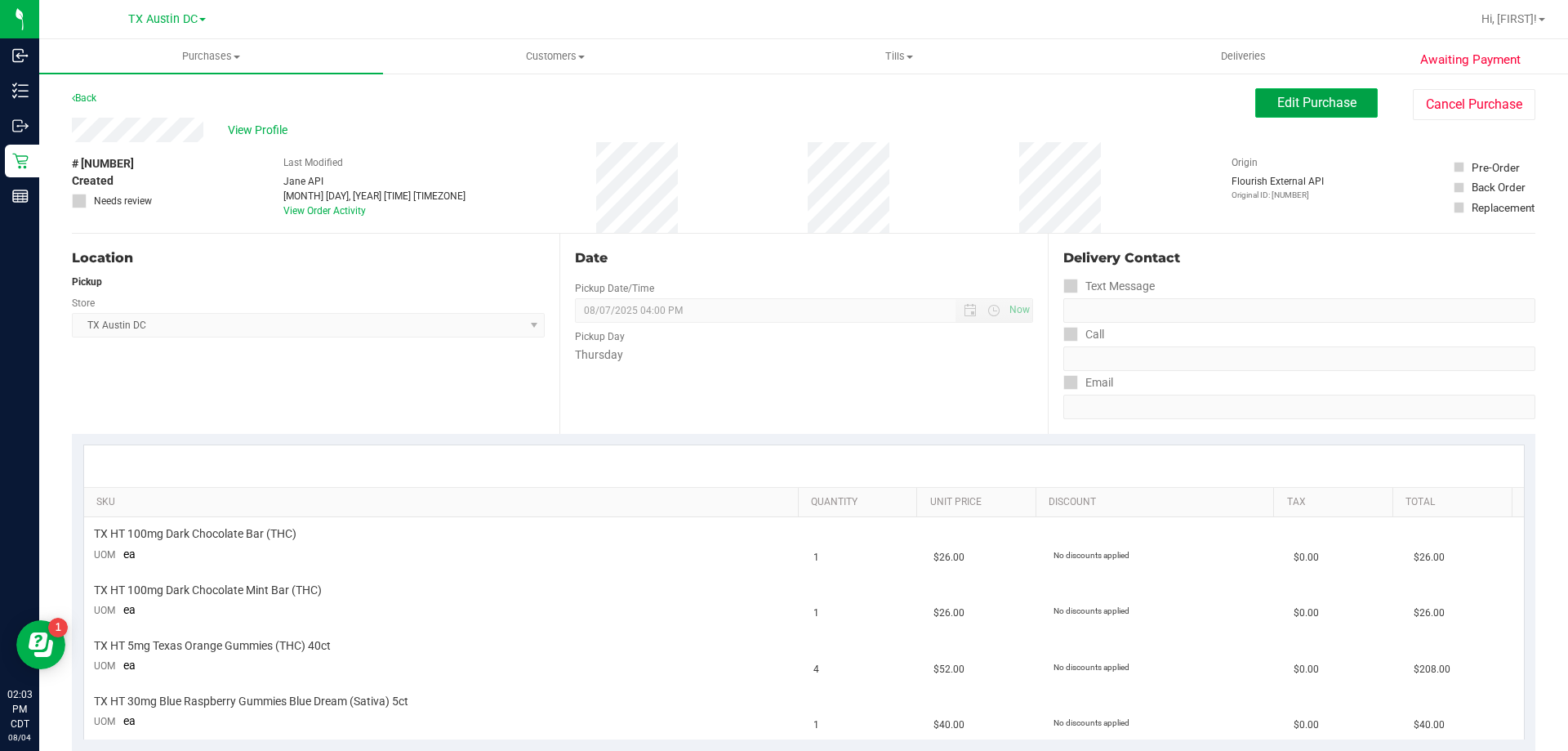 click on "Edit Purchase" at bounding box center [1316, 102] 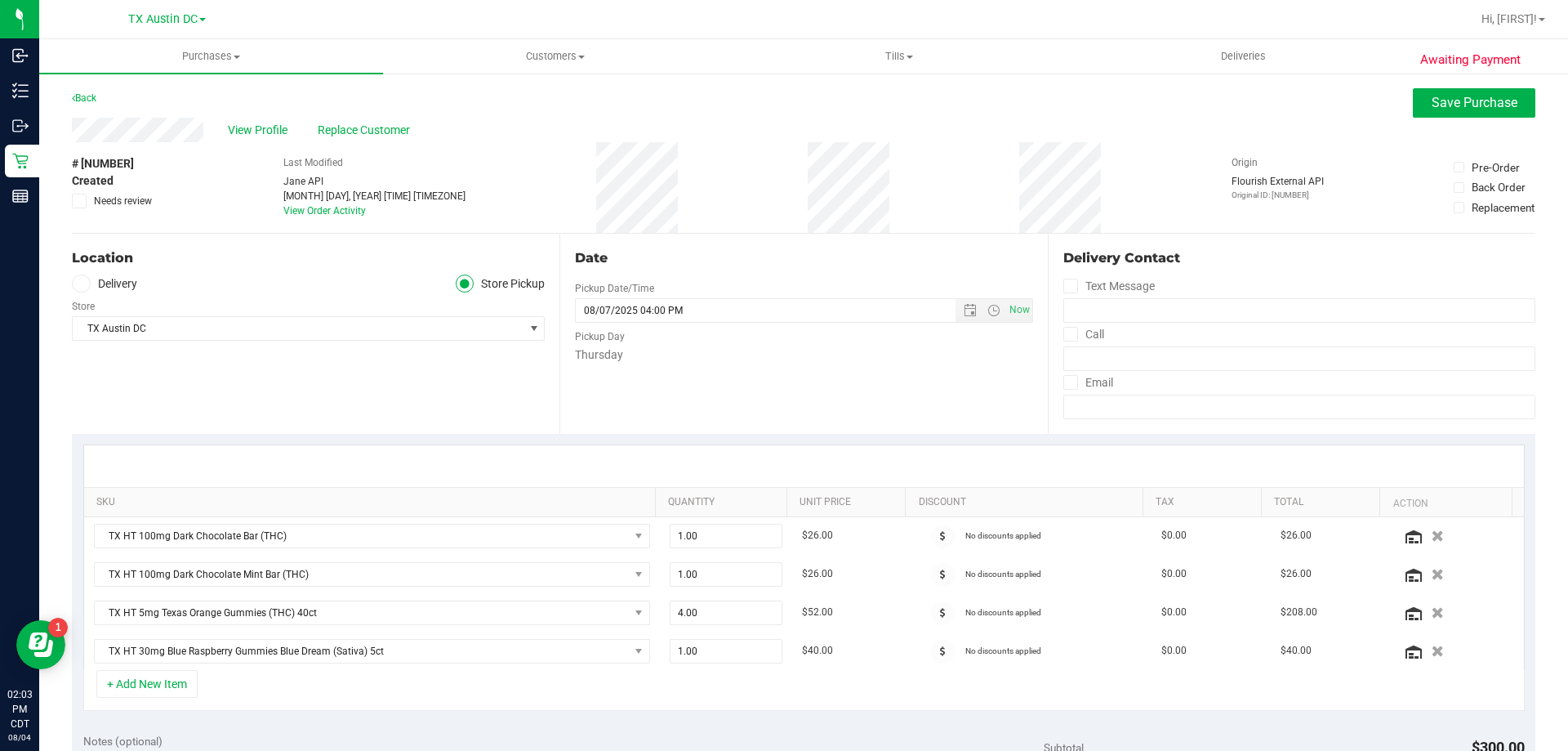 click at bounding box center (81, 284) 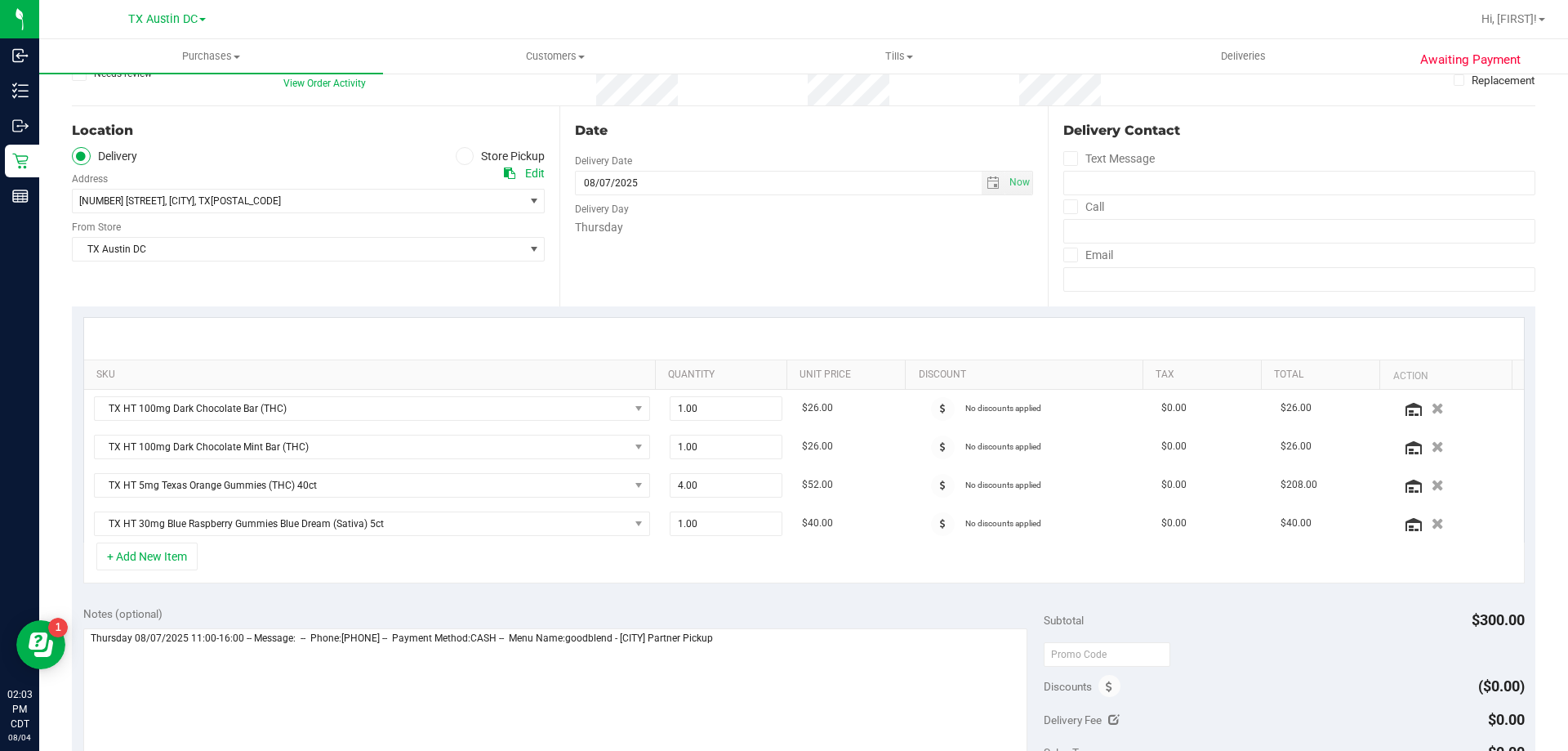 scroll, scrollTop: 0, scrollLeft: 0, axis: both 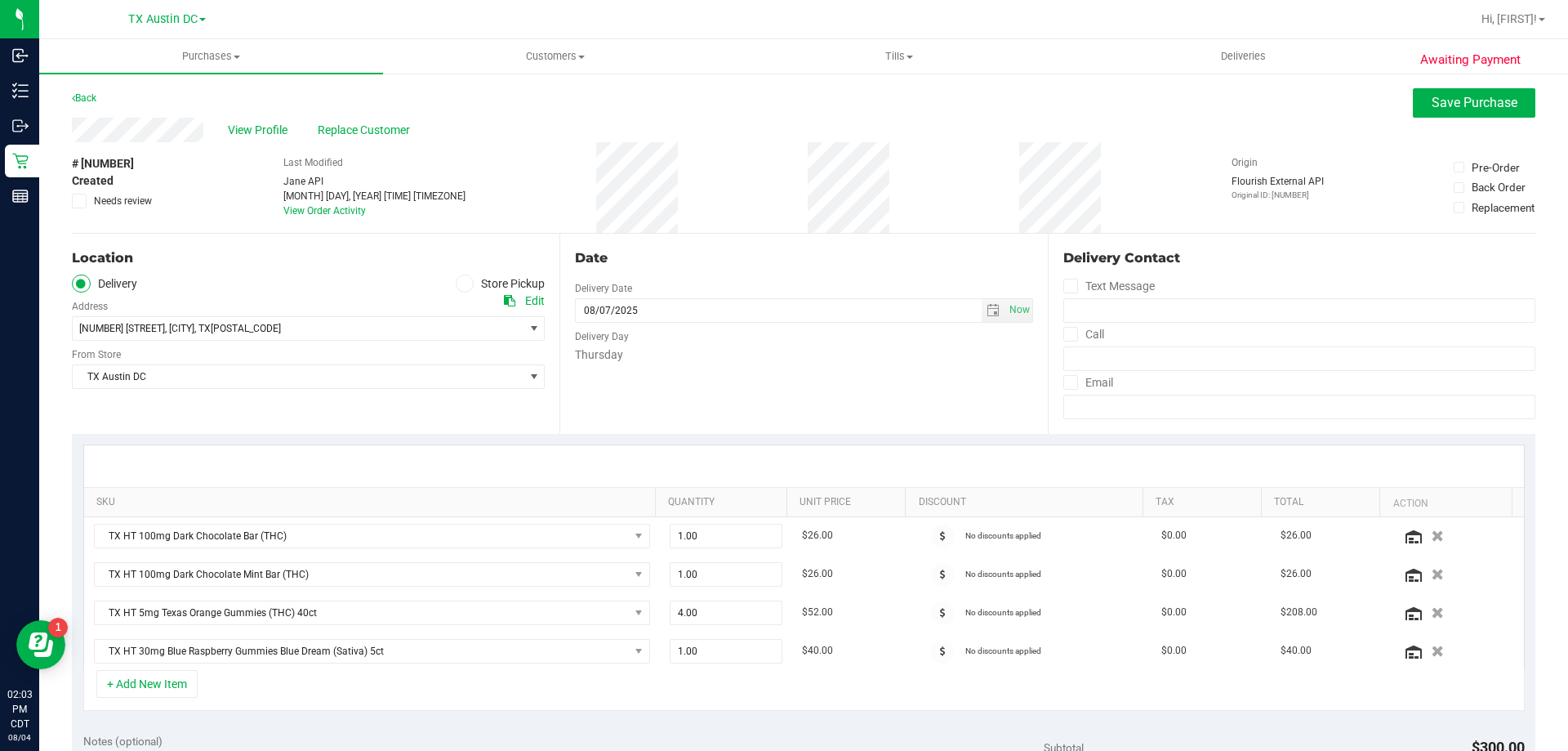 click at bounding box center (79, 201) 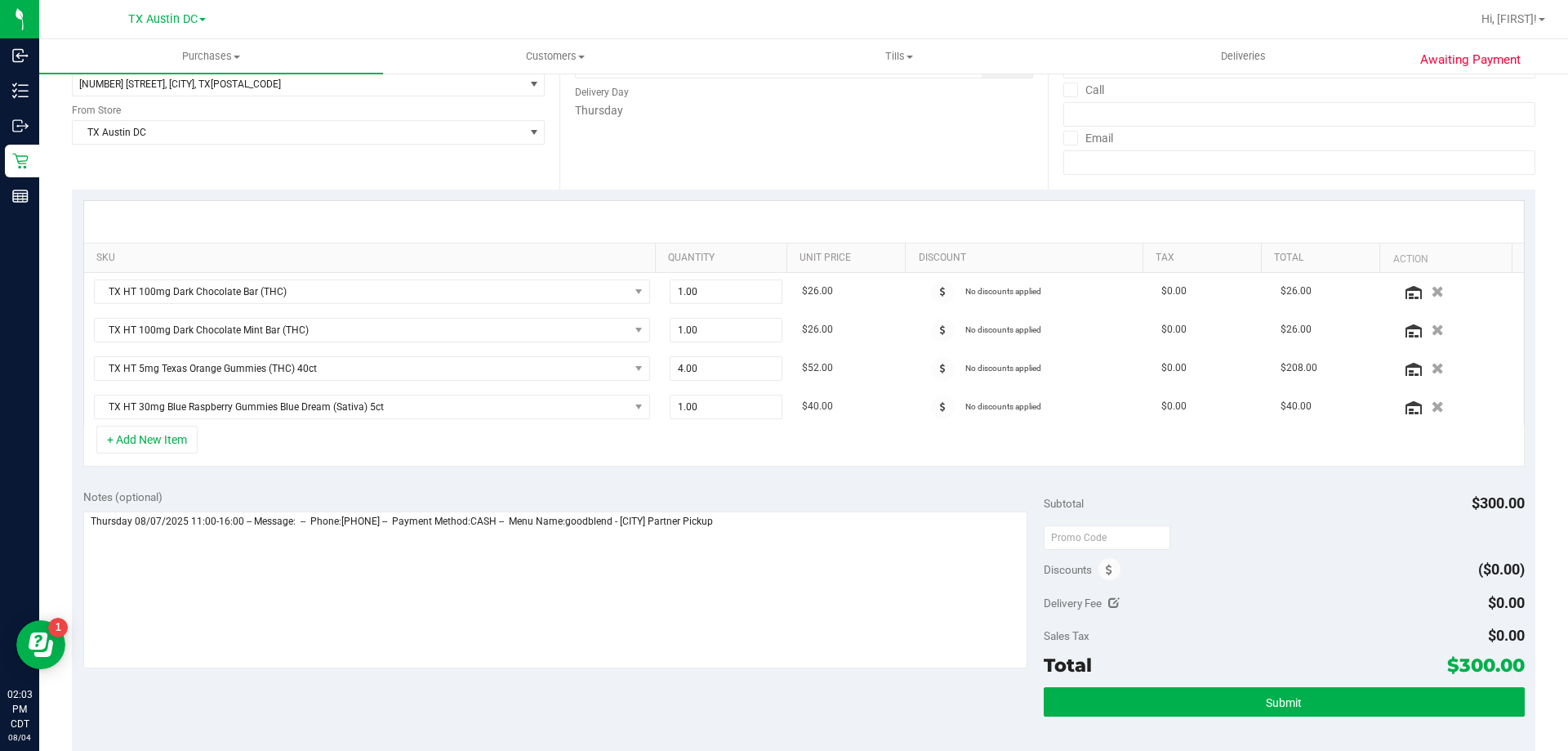 scroll, scrollTop: 245, scrollLeft: 0, axis: vertical 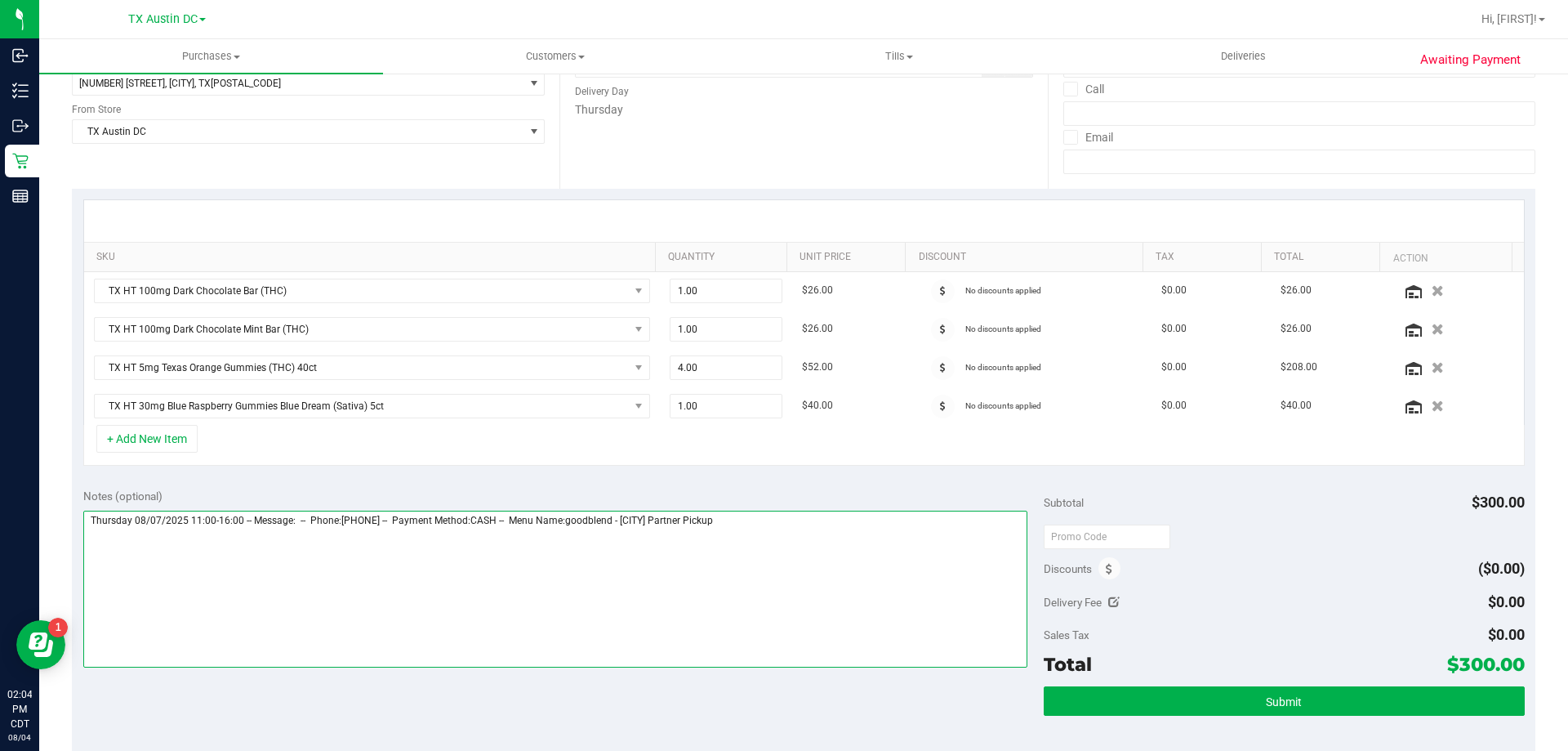 click at bounding box center (555, 589) 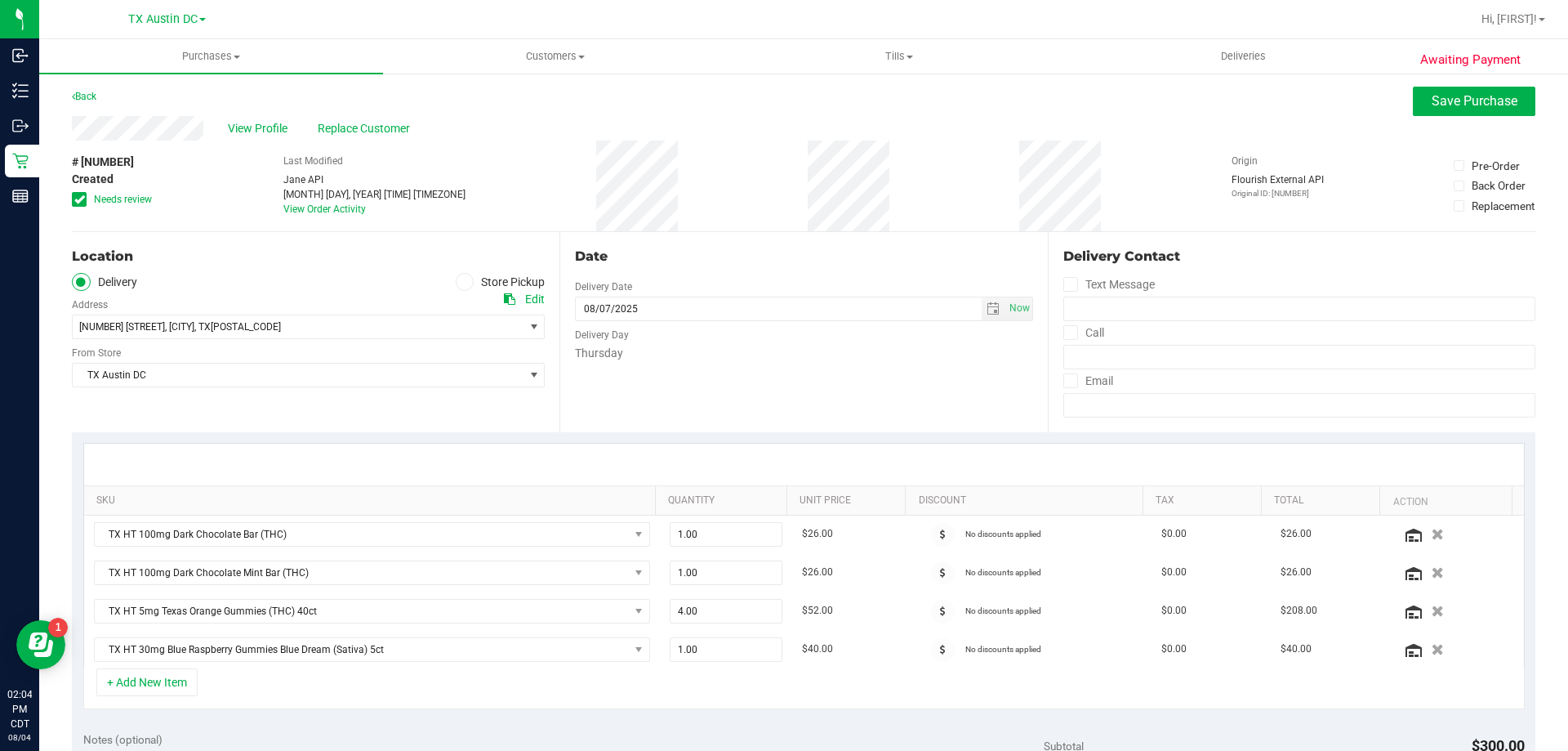 scroll, scrollTop: 0, scrollLeft: 0, axis: both 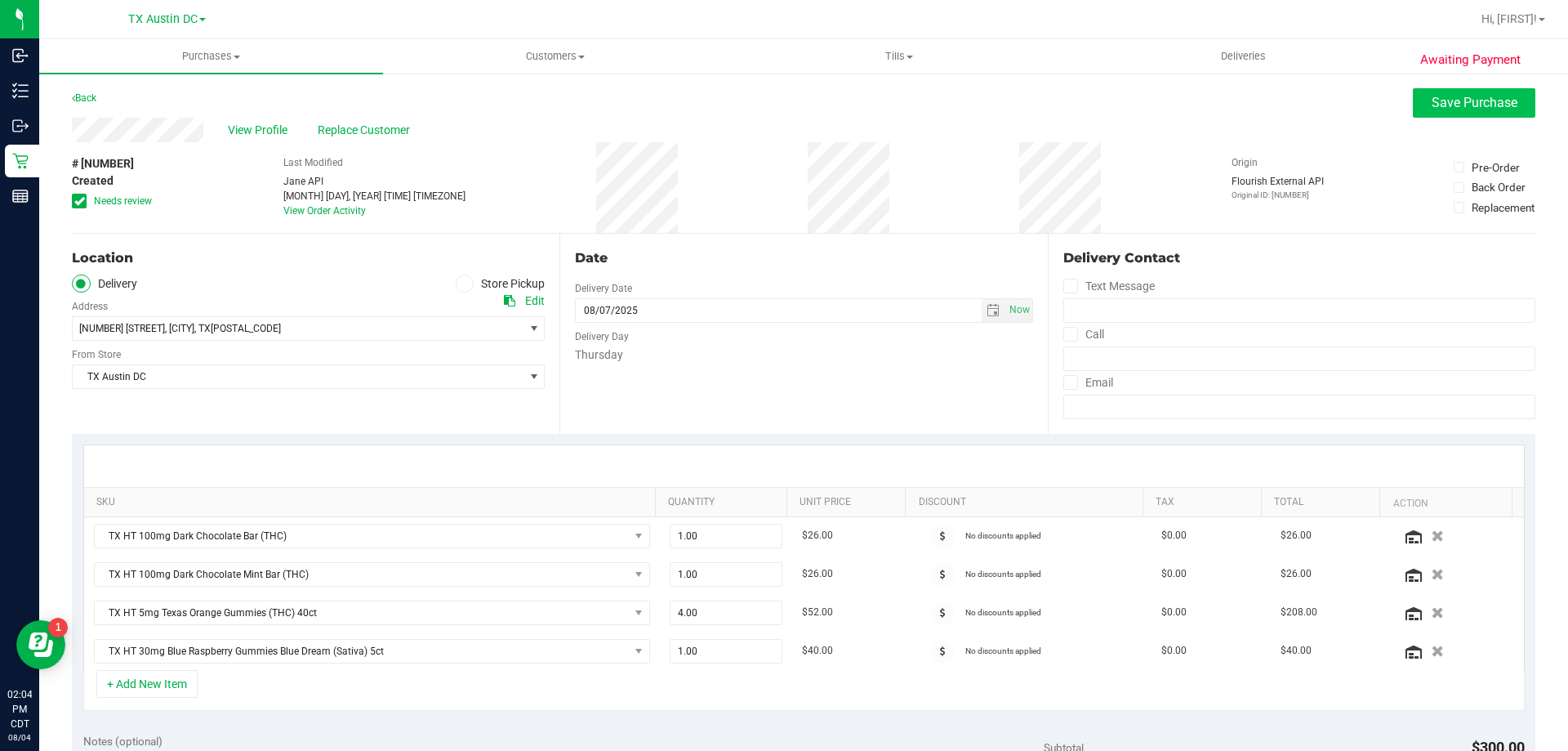 type on "OOS on TO gummies, hoping to have some by Thursday--RC
[DATE] [TIME] -- Message:  --  Phone:[PHONE] --  Payment Method:CASH --  Menu Name:goodblend - [CITY] Partner Pickup" 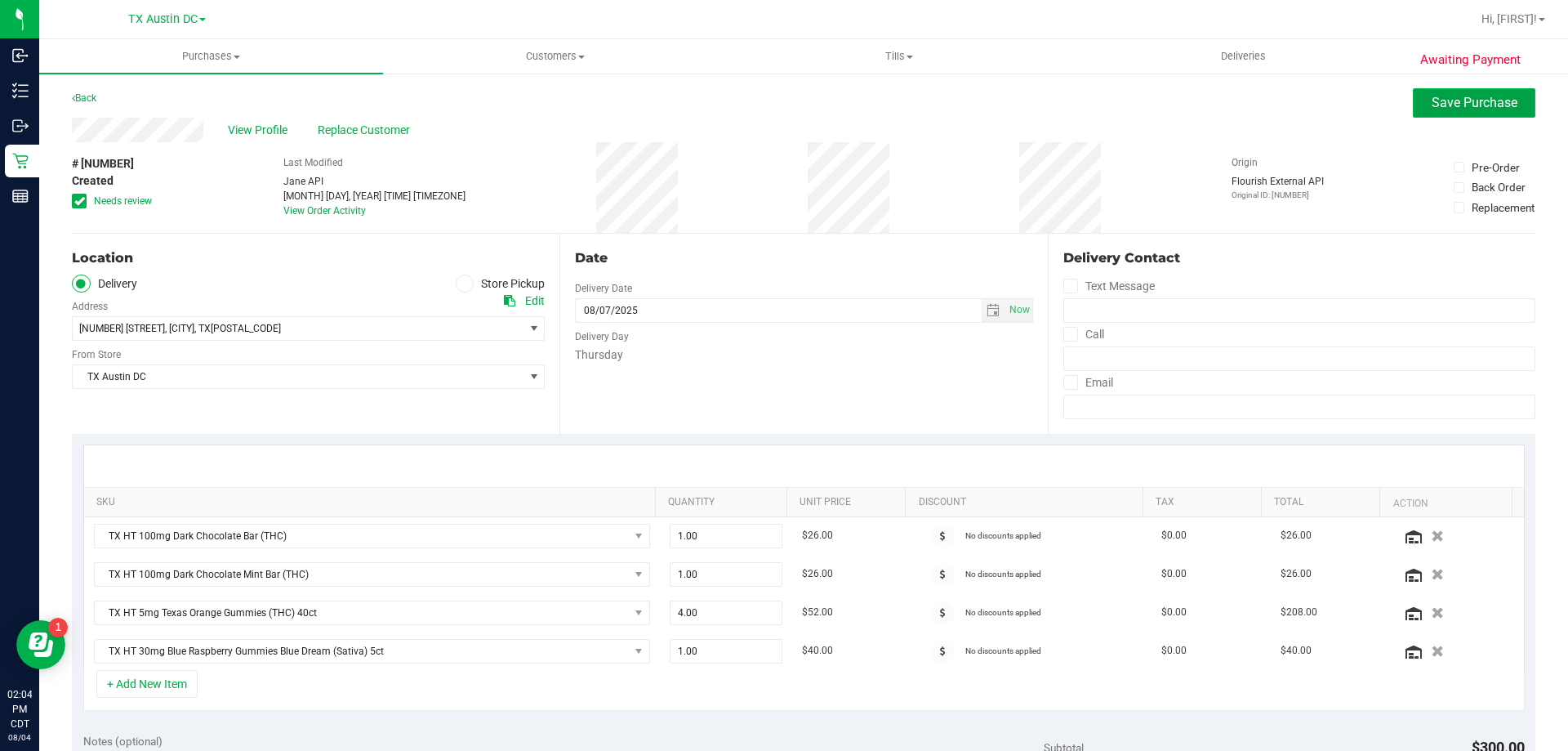 click on "Save Purchase" at bounding box center [1474, 102] 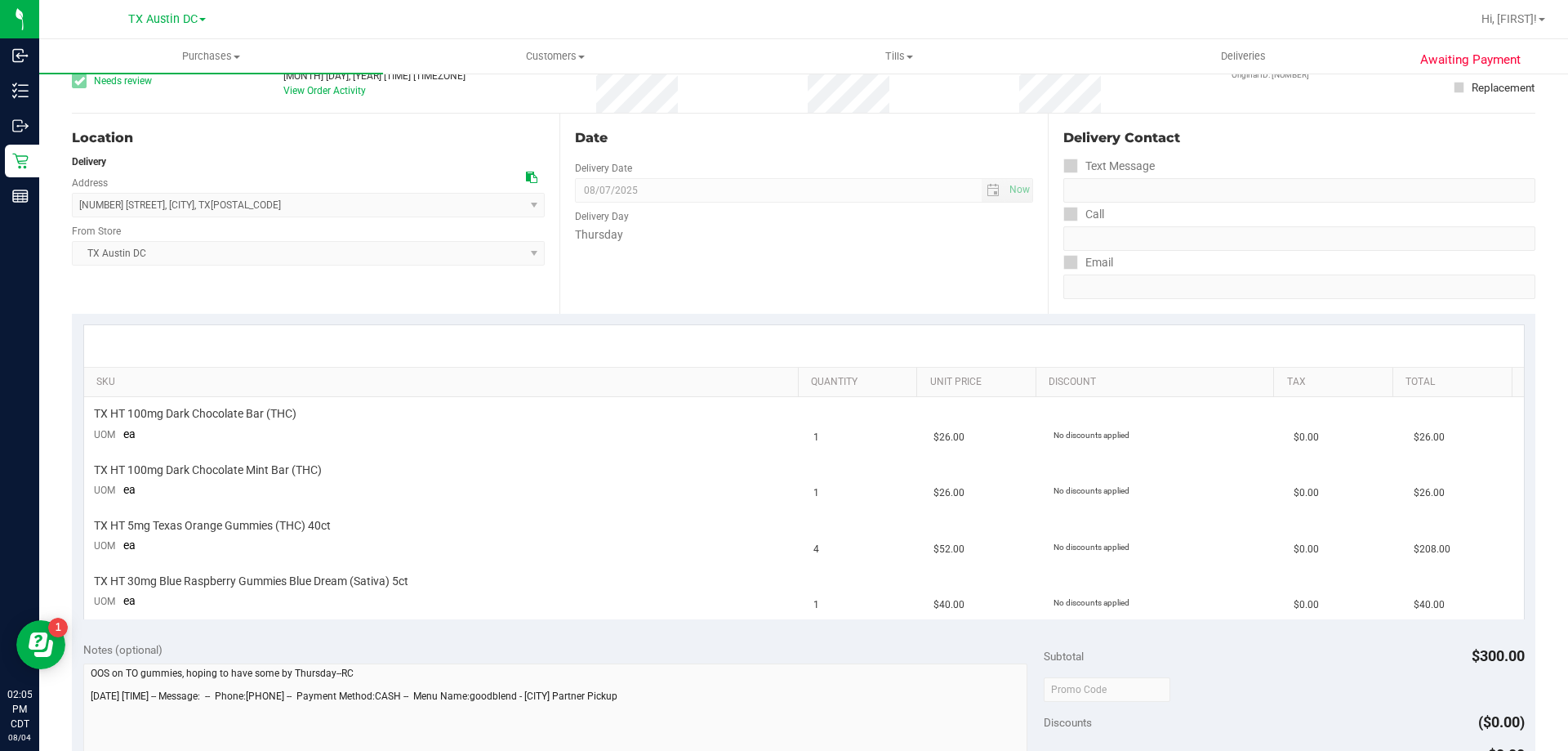 scroll, scrollTop: 0, scrollLeft: 0, axis: both 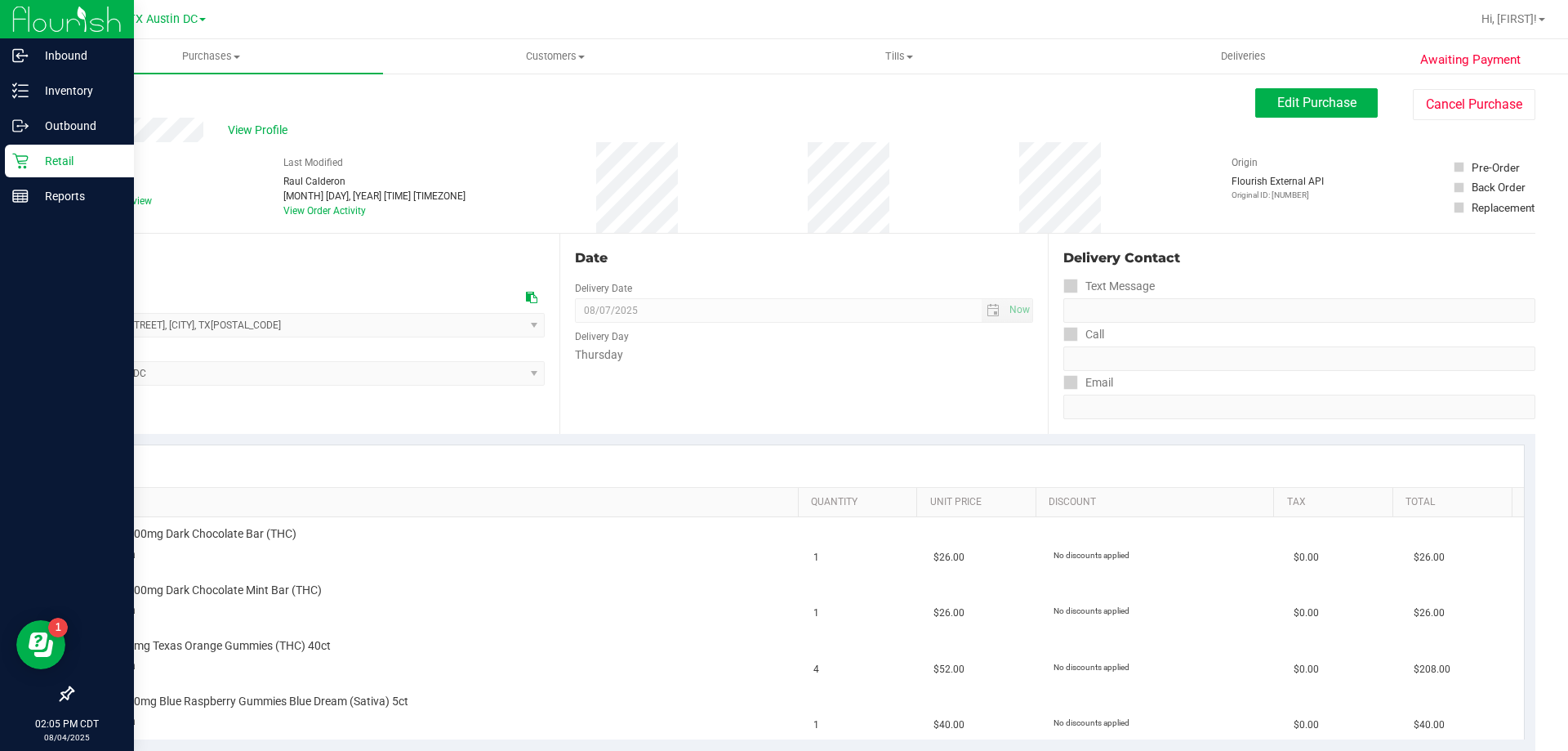 click on "Retail" at bounding box center (78, 161) 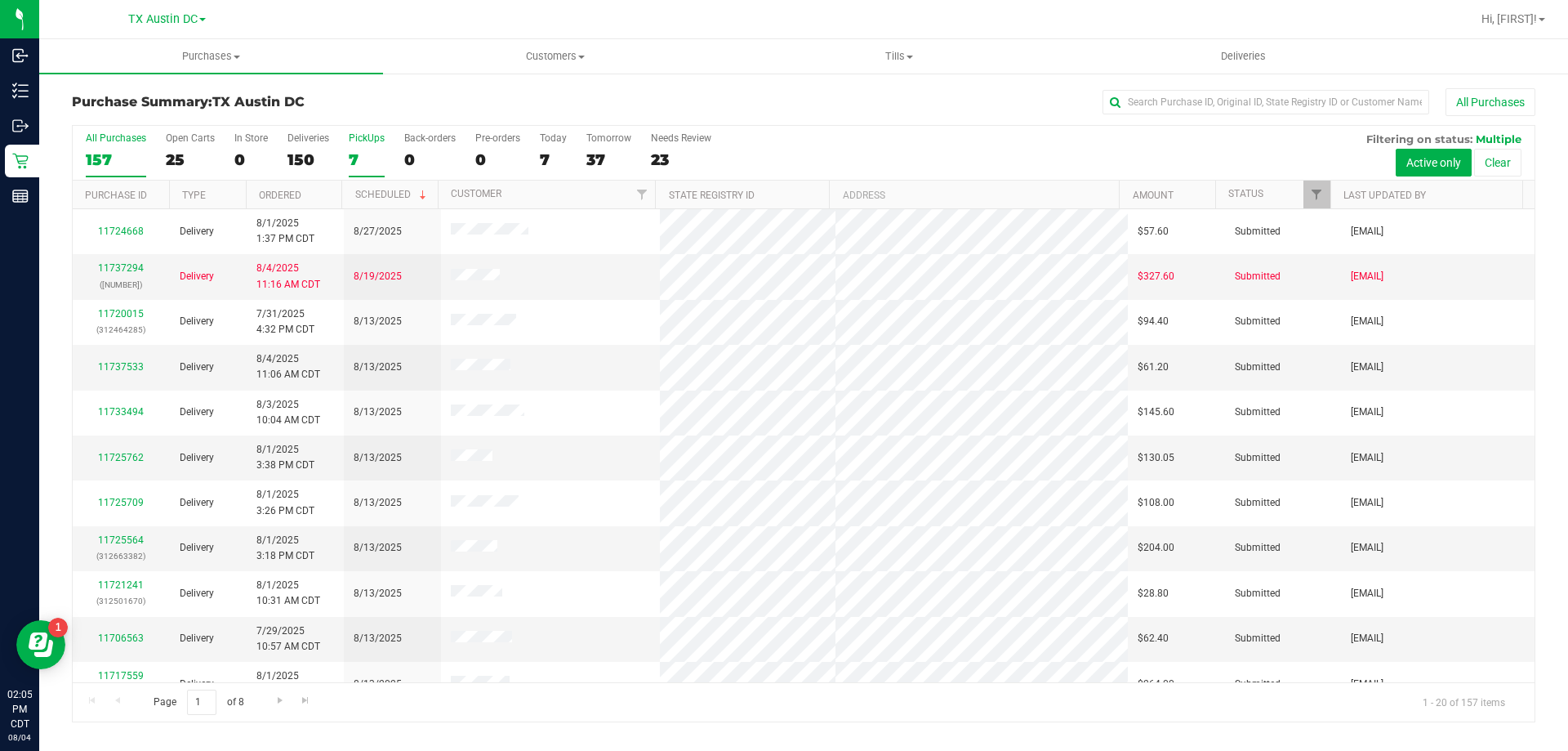 click on "7" at bounding box center [367, 159] 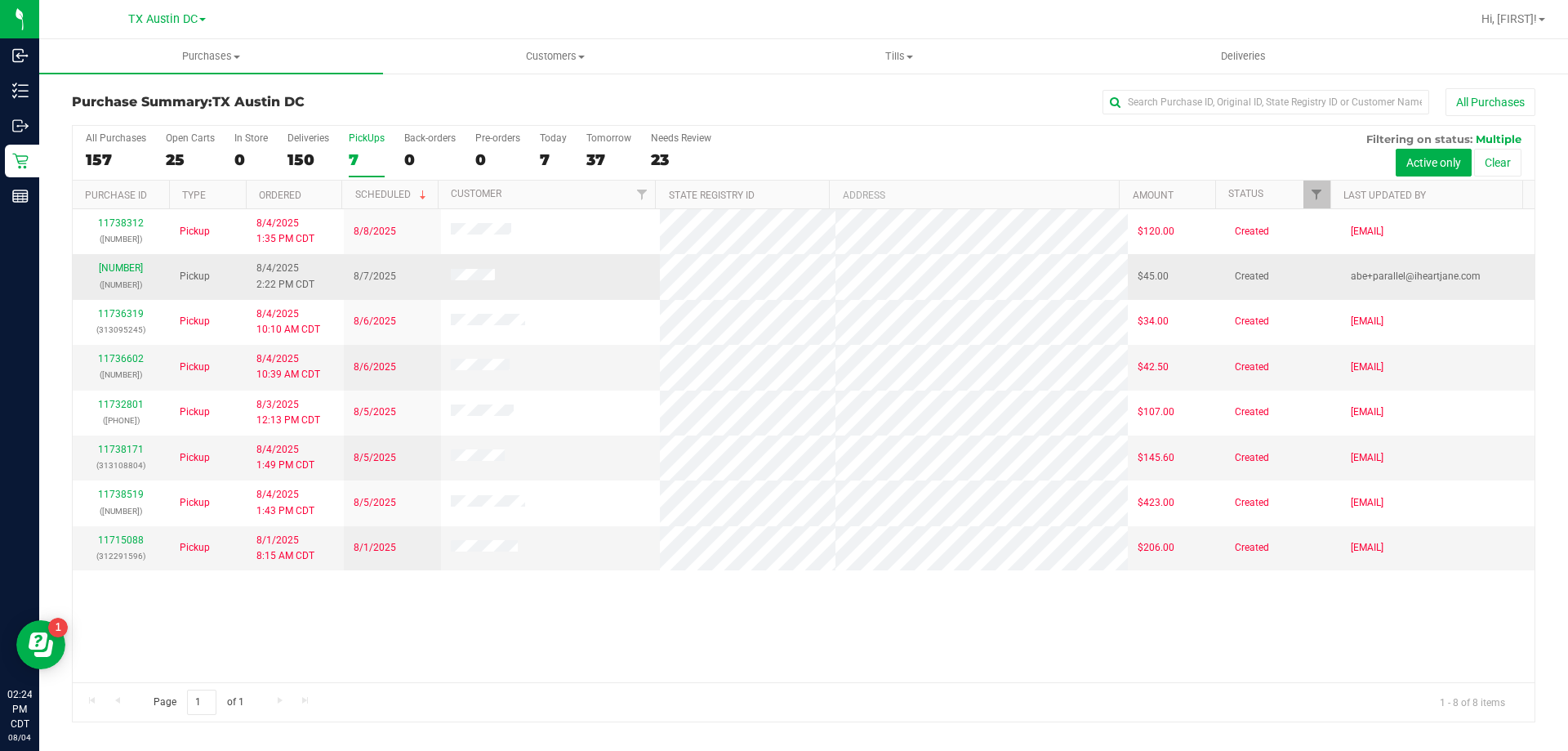 click on "[NUMBER]
([NUMBER])" at bounding box center [121, 276] 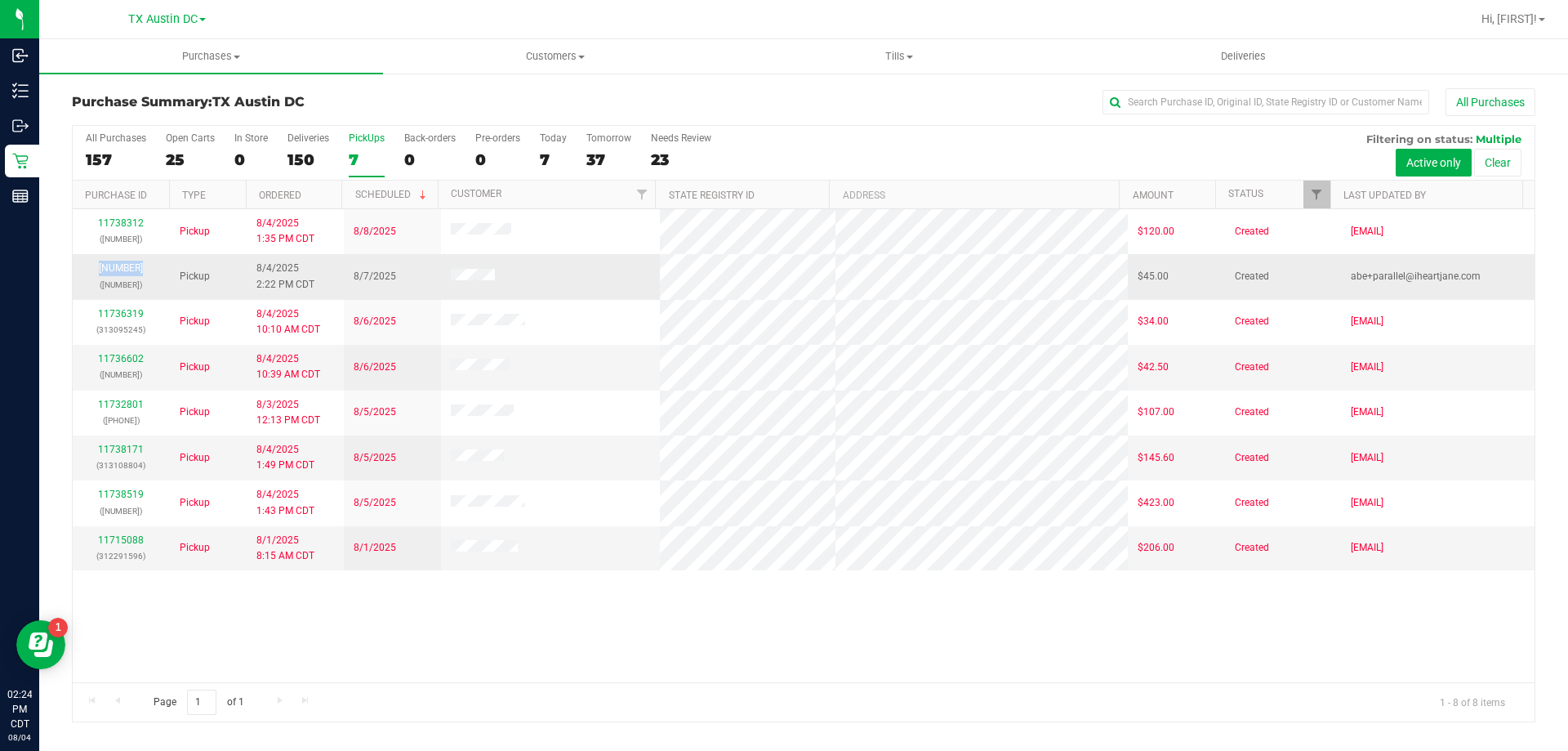 click on "[NUMBER]
([NUMBER])" at bounding box center [121, 276] 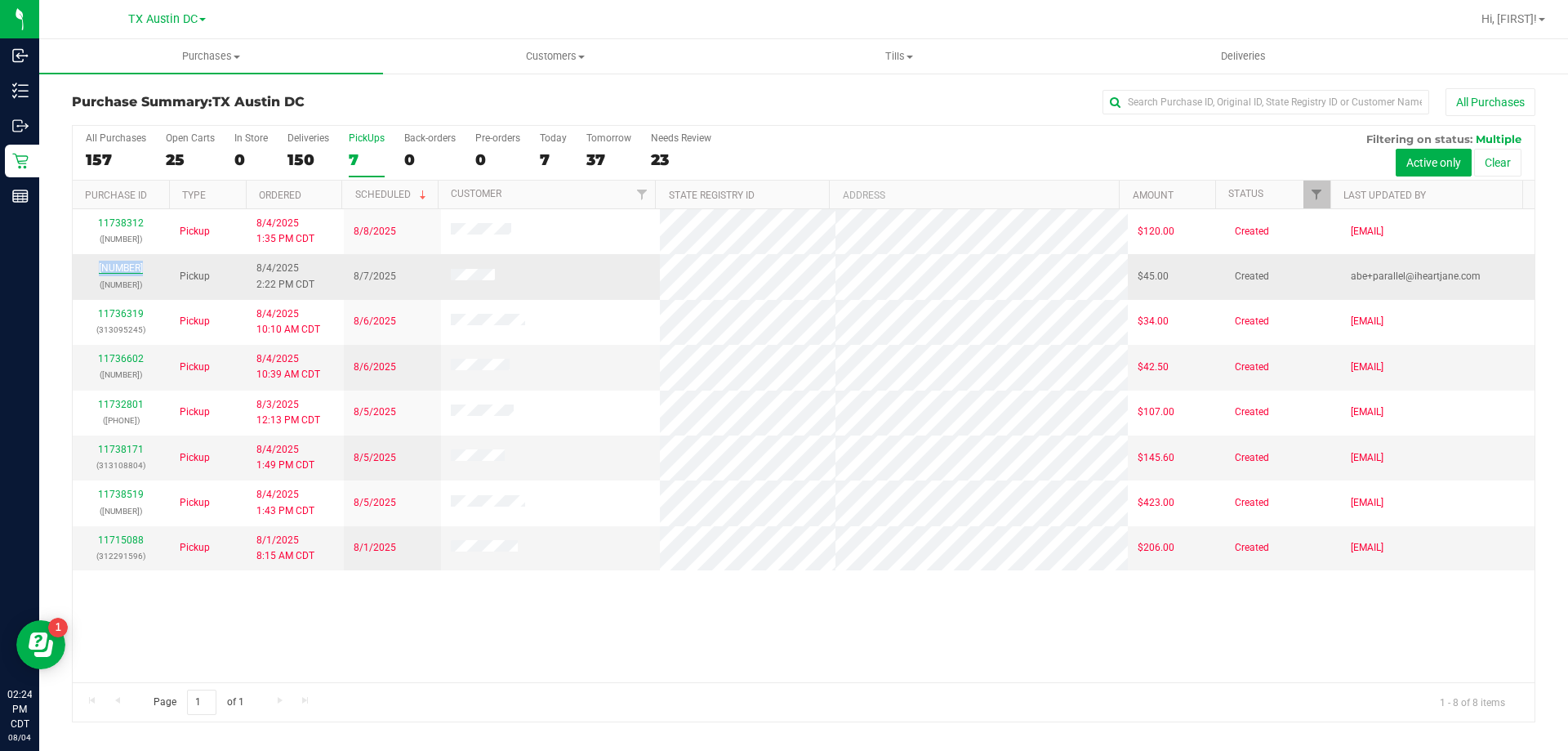 click on "[NUMBER]" at bounding box center (121, 268) 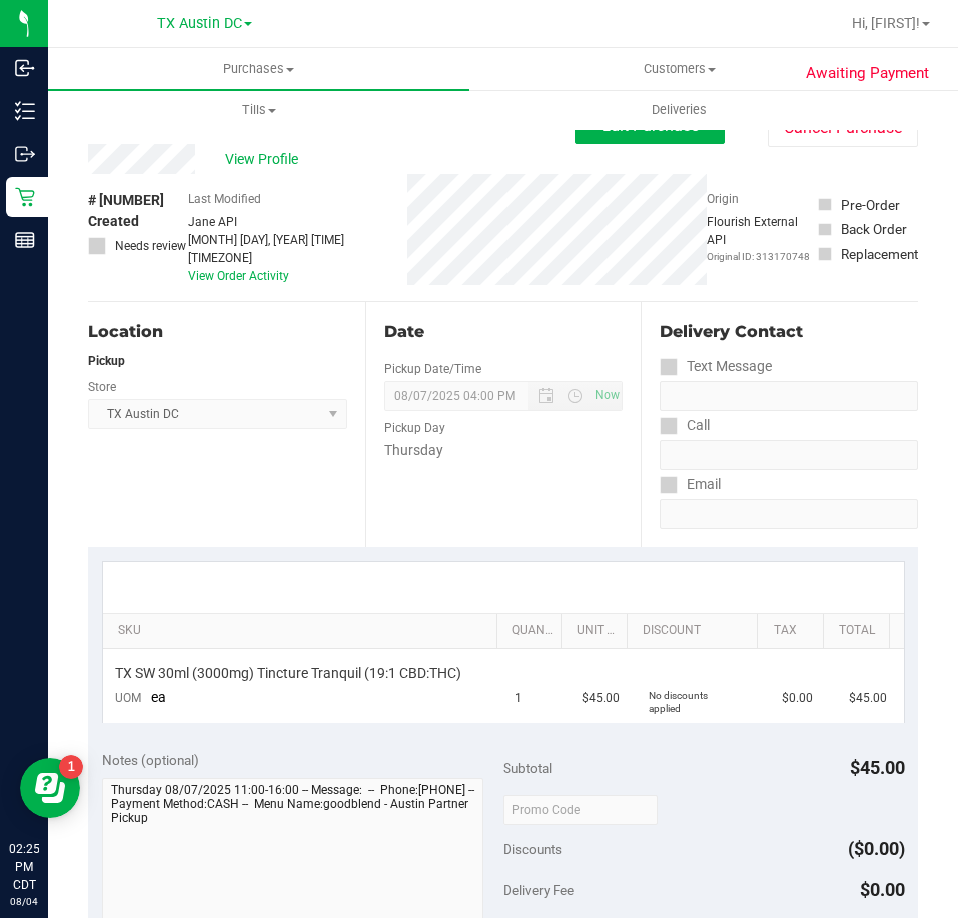 drag, startPoint x: 196, startPoint y: 153, endPoint x: 62, endPoint y: 171, distance: 135.20355 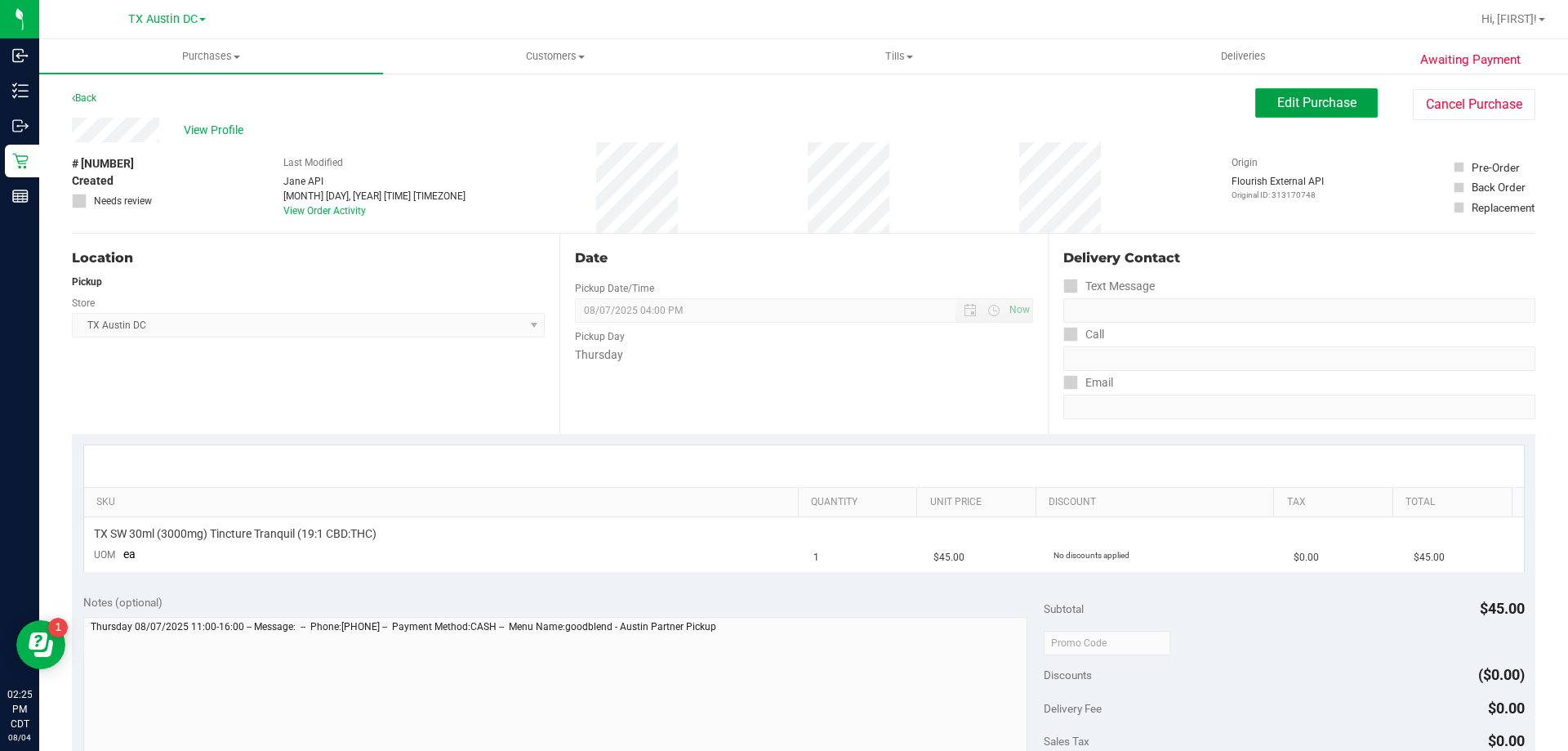 click on "Edit Purchase" at bounding box center [1316, 103] 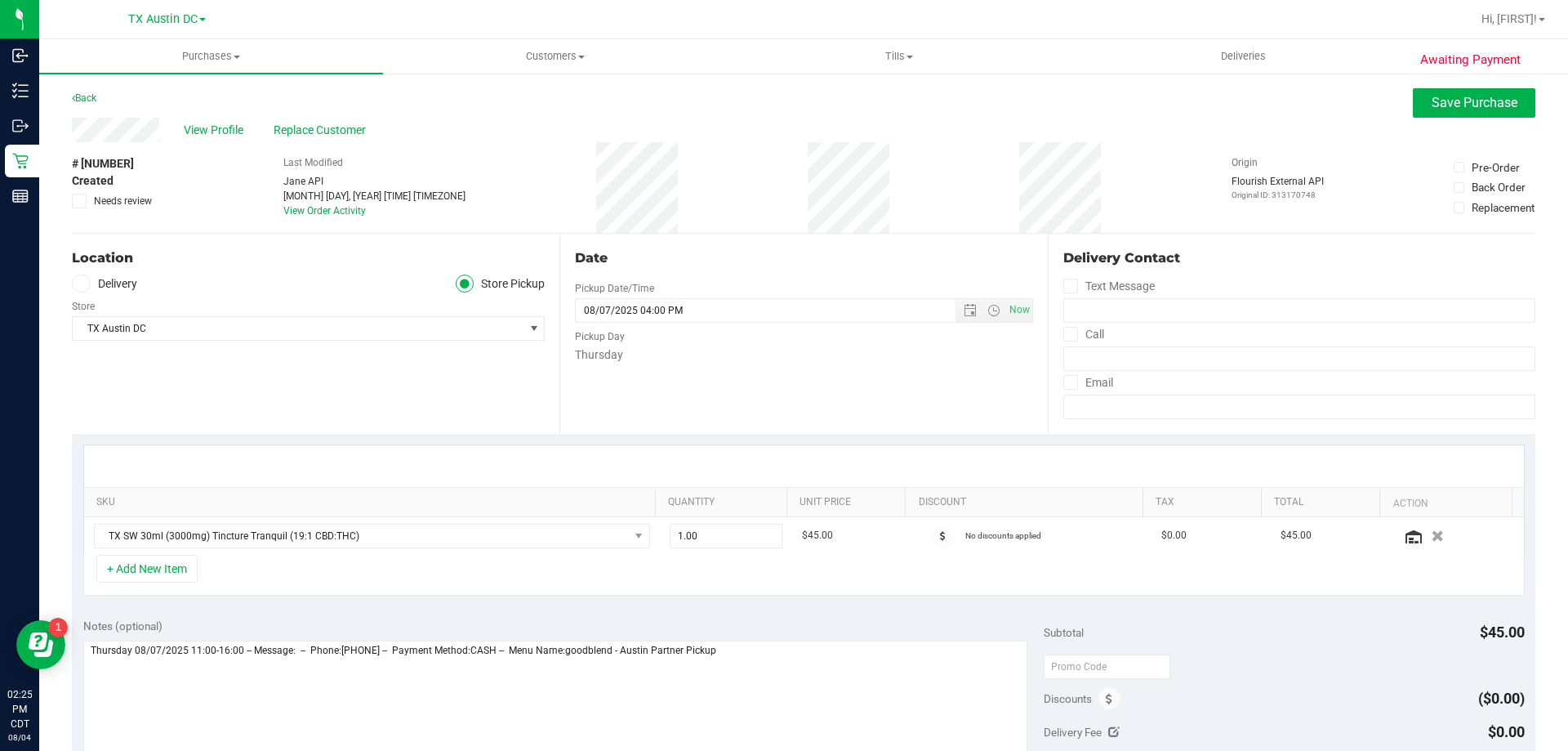 click on "Delivery" at bounding box center (105, 284) 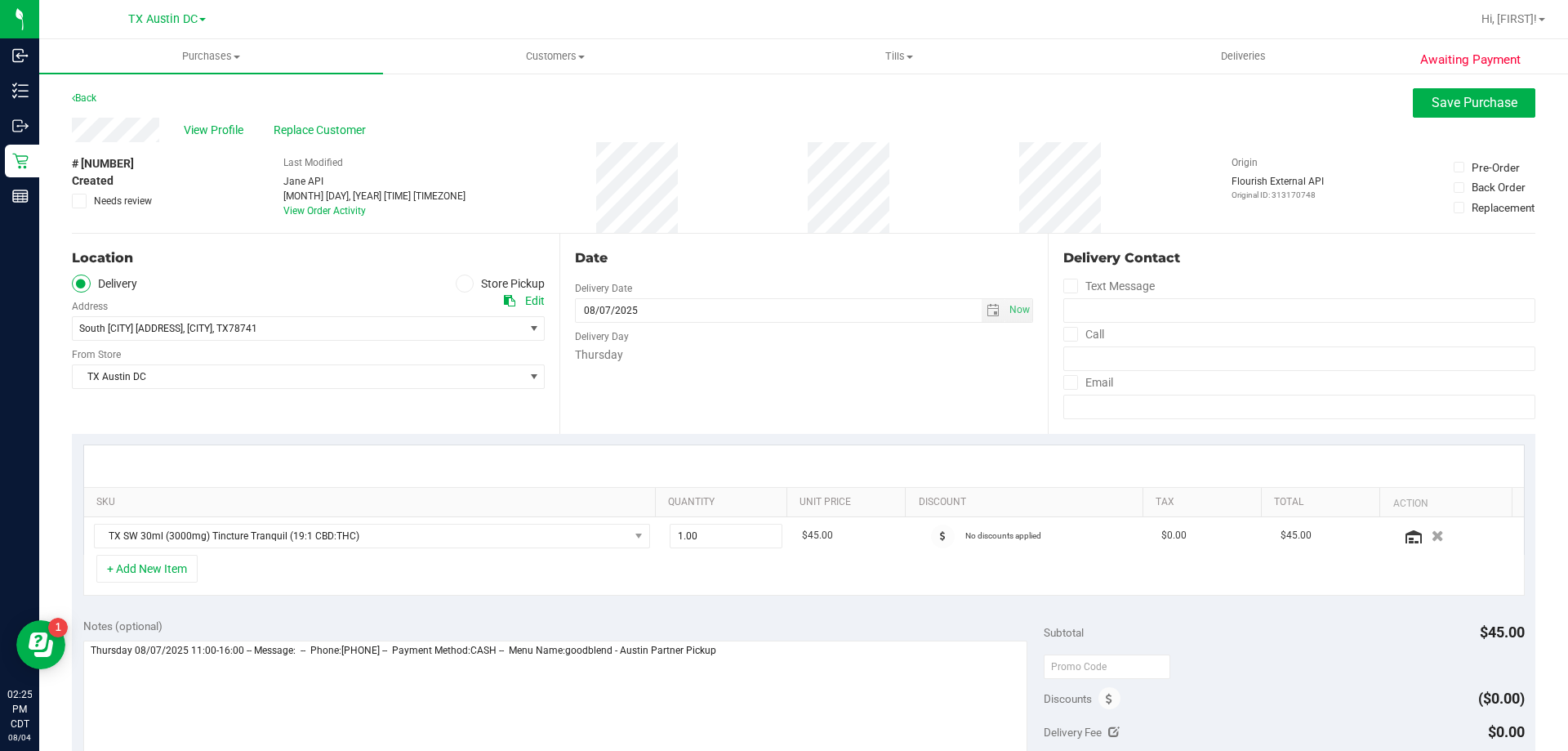 click on "[LOCATION] [NUMBER] [STREET] [DRIVE]
, [CITY]
, [STATE]
[POSTAL_CODE]
Select address [LOCATION] [NUMBER] [STREET] [DRIVE] [LOCATION] - [NUMBER] [STREET] [NUMBER]" at bounding box center (308, 316) 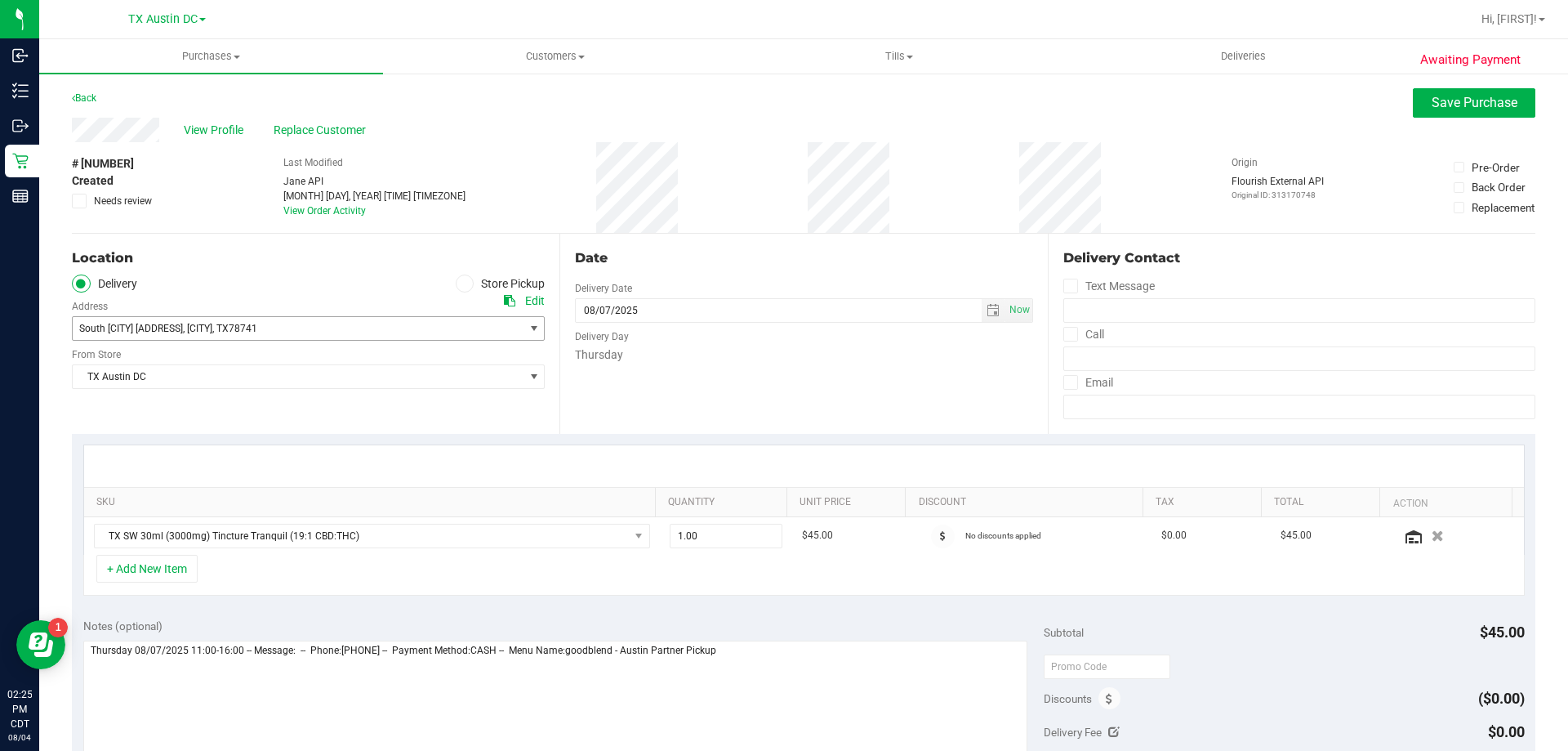click on "78741" at bounding box center [243, 329] 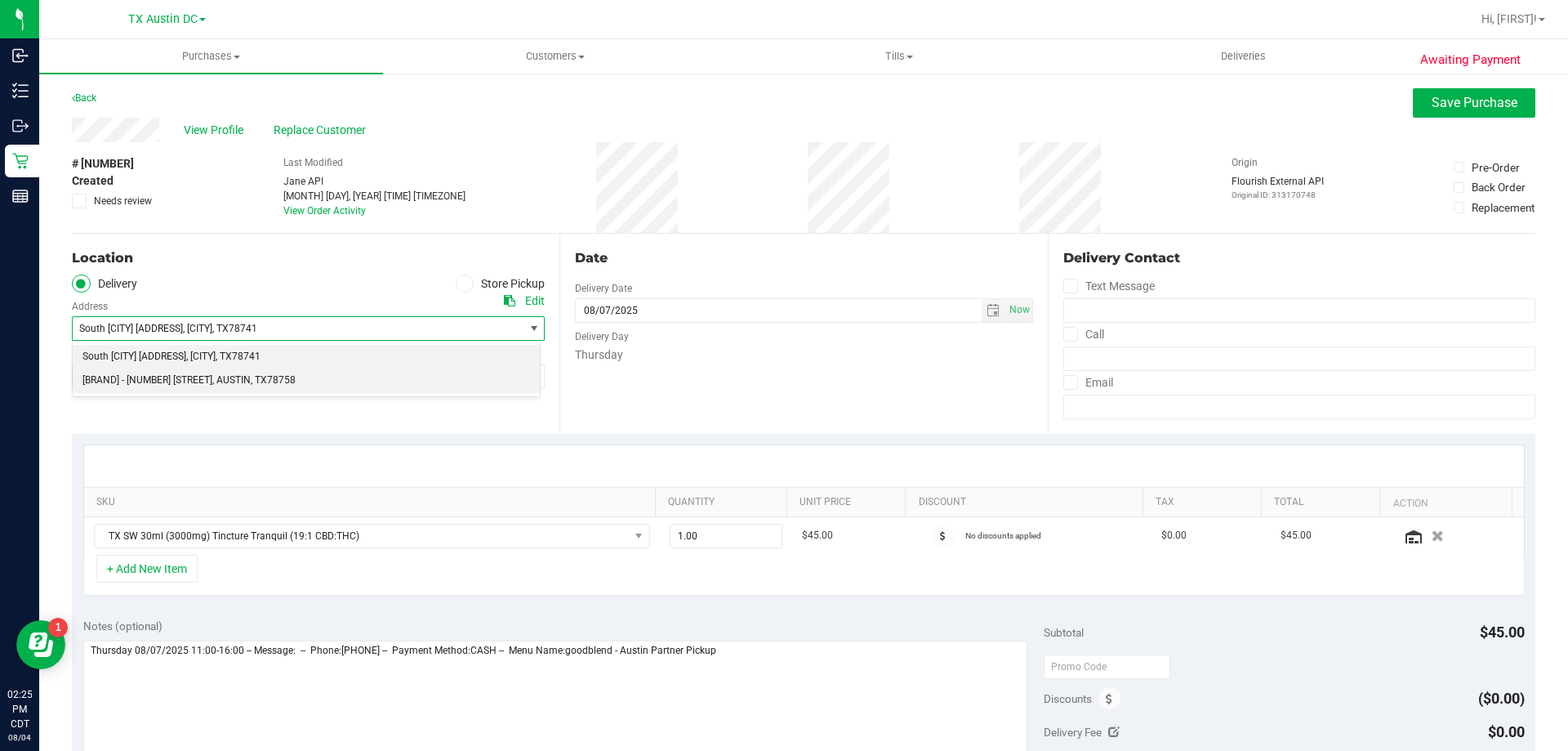 click on "[BRAND] - [NUMBER] [STREET]" at bounding box center [147, 381] 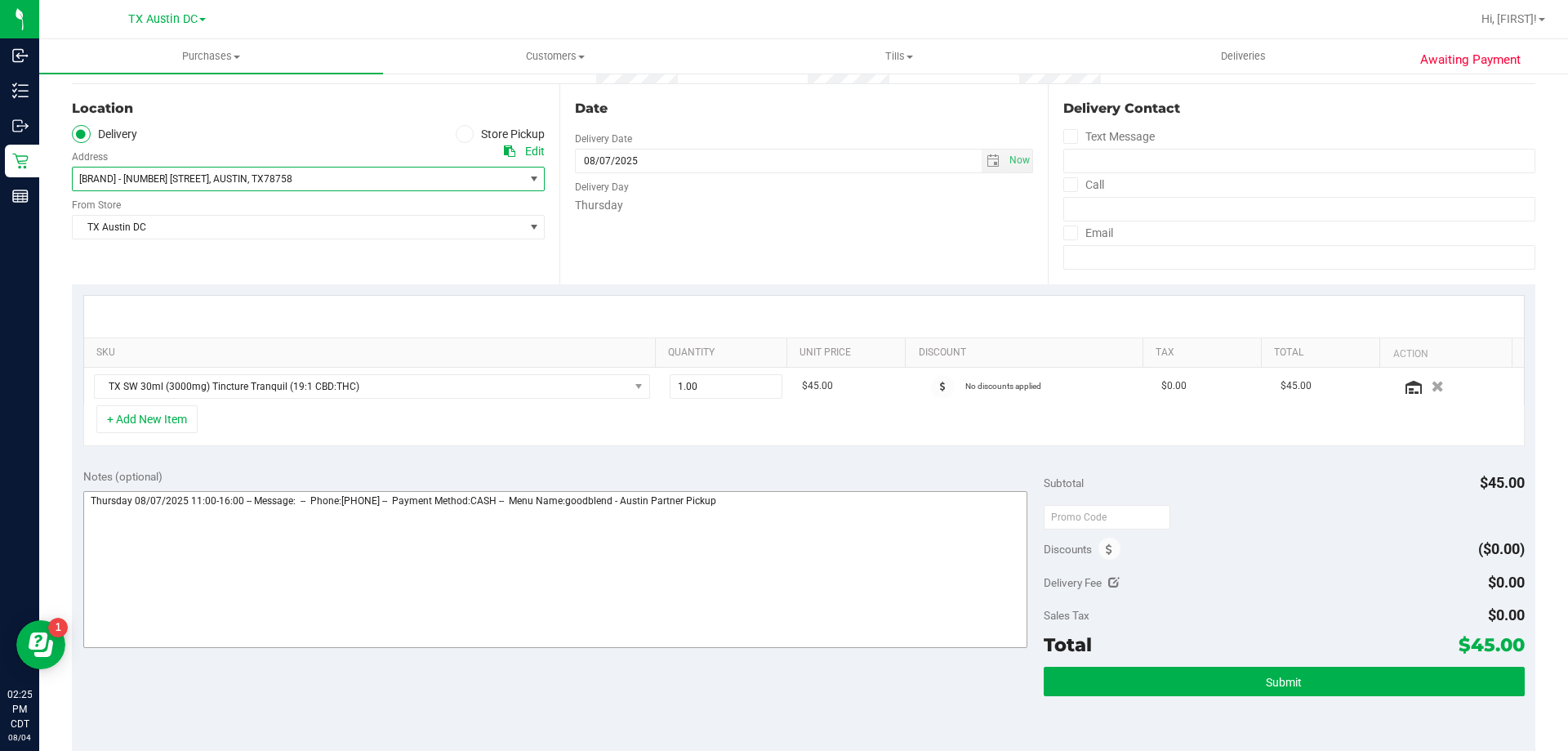 scroll, scrollTop: 163, scrollLeft: 0, axis: vertical 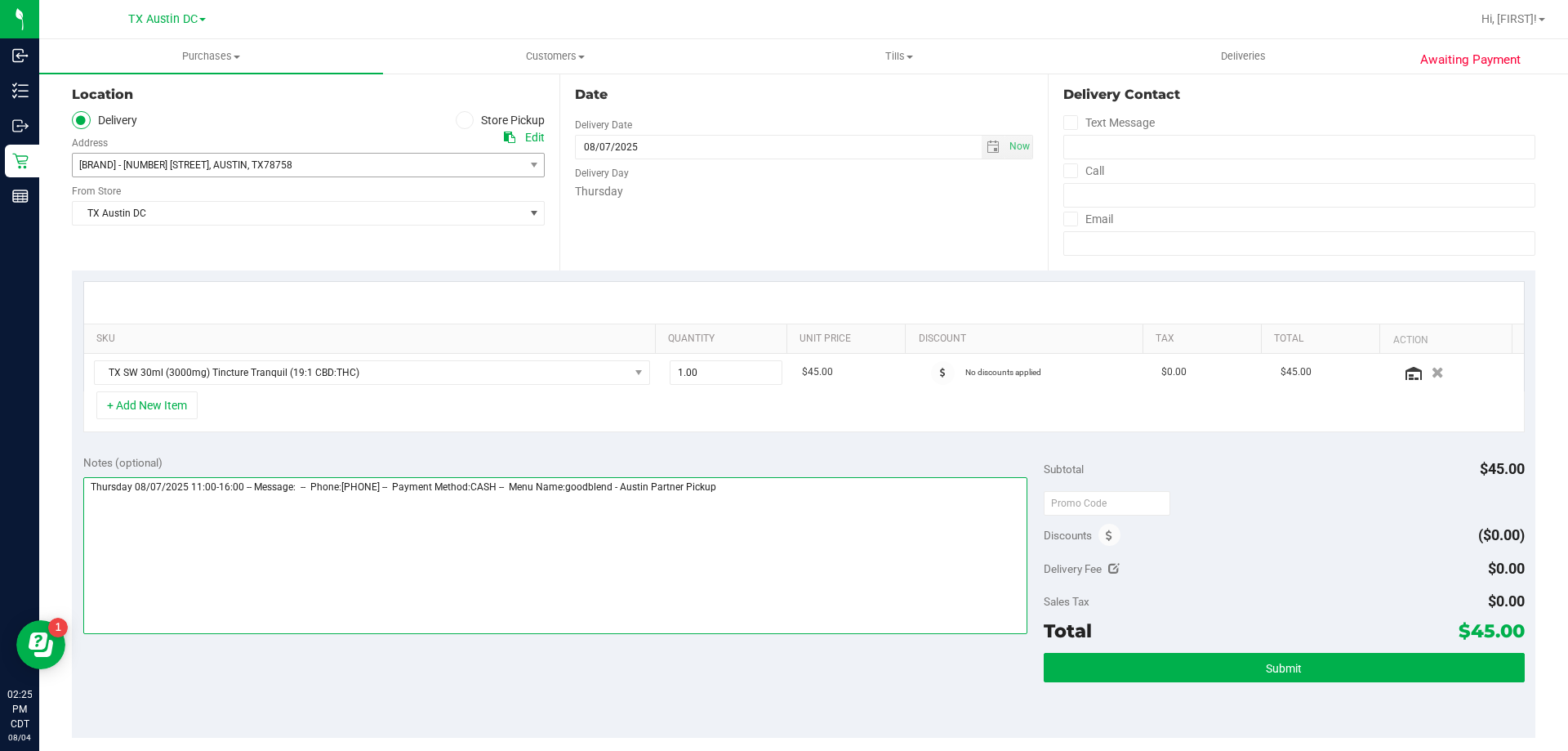 click at bounding box center [555, 556] 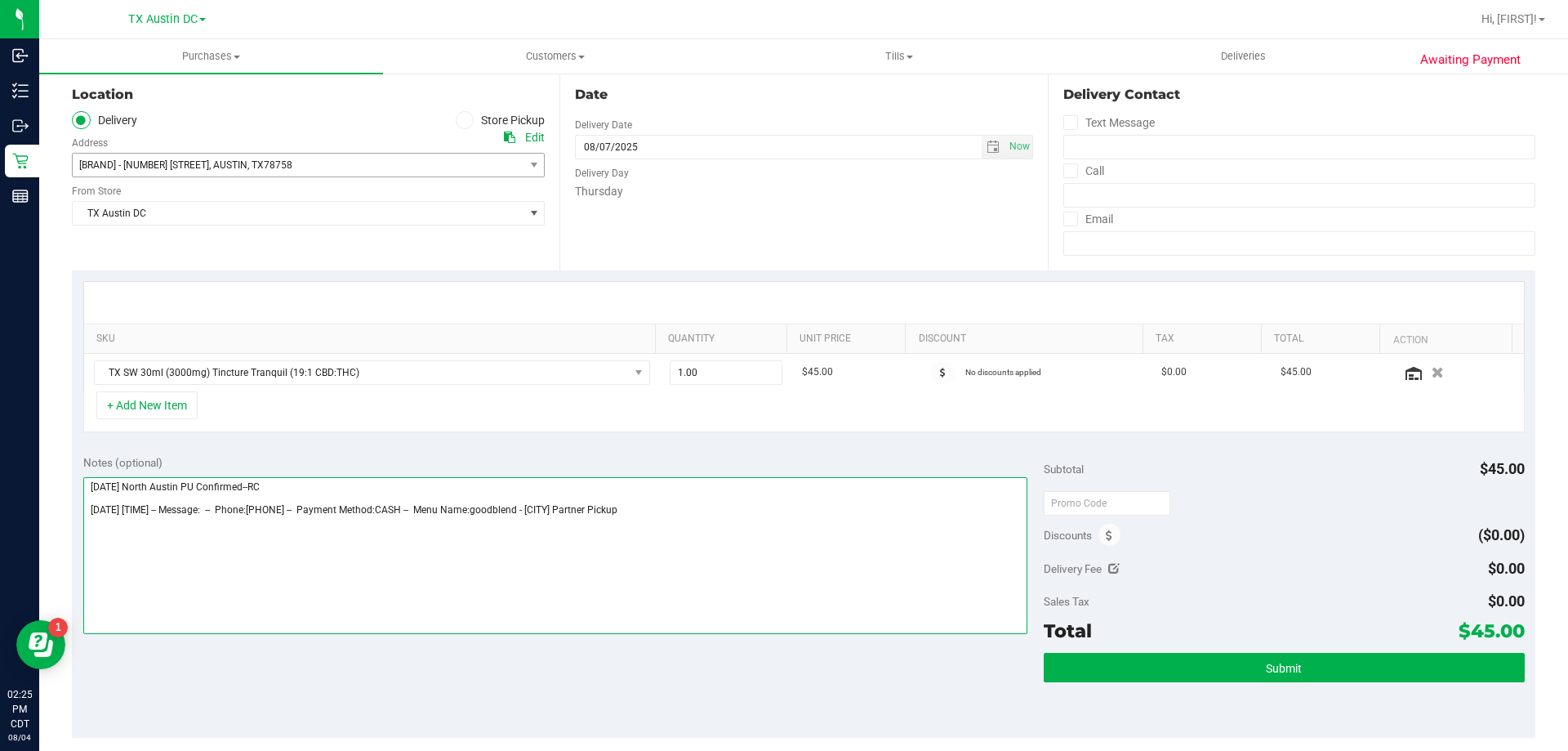 scroll, scrollTop: 0, scrollLeft: 0, axis: both 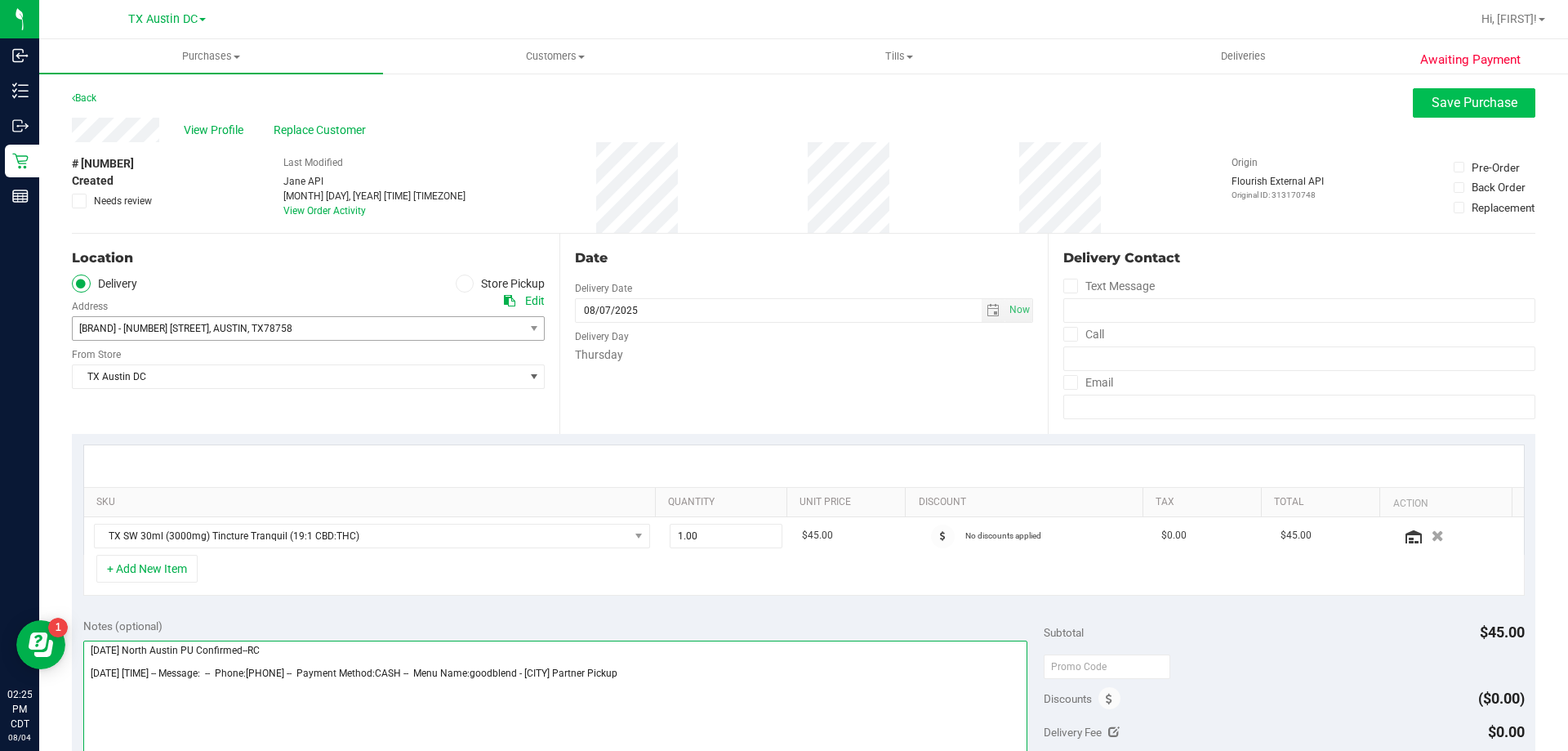 type on "[DATE] North Austin PU Confirmed--RC
[DATE] [TIME] -- Message:  --  Phone:[PHONE] --  Payment Method:CASH --  Menu Name:goodblend - [CITY] Partner Pickup" 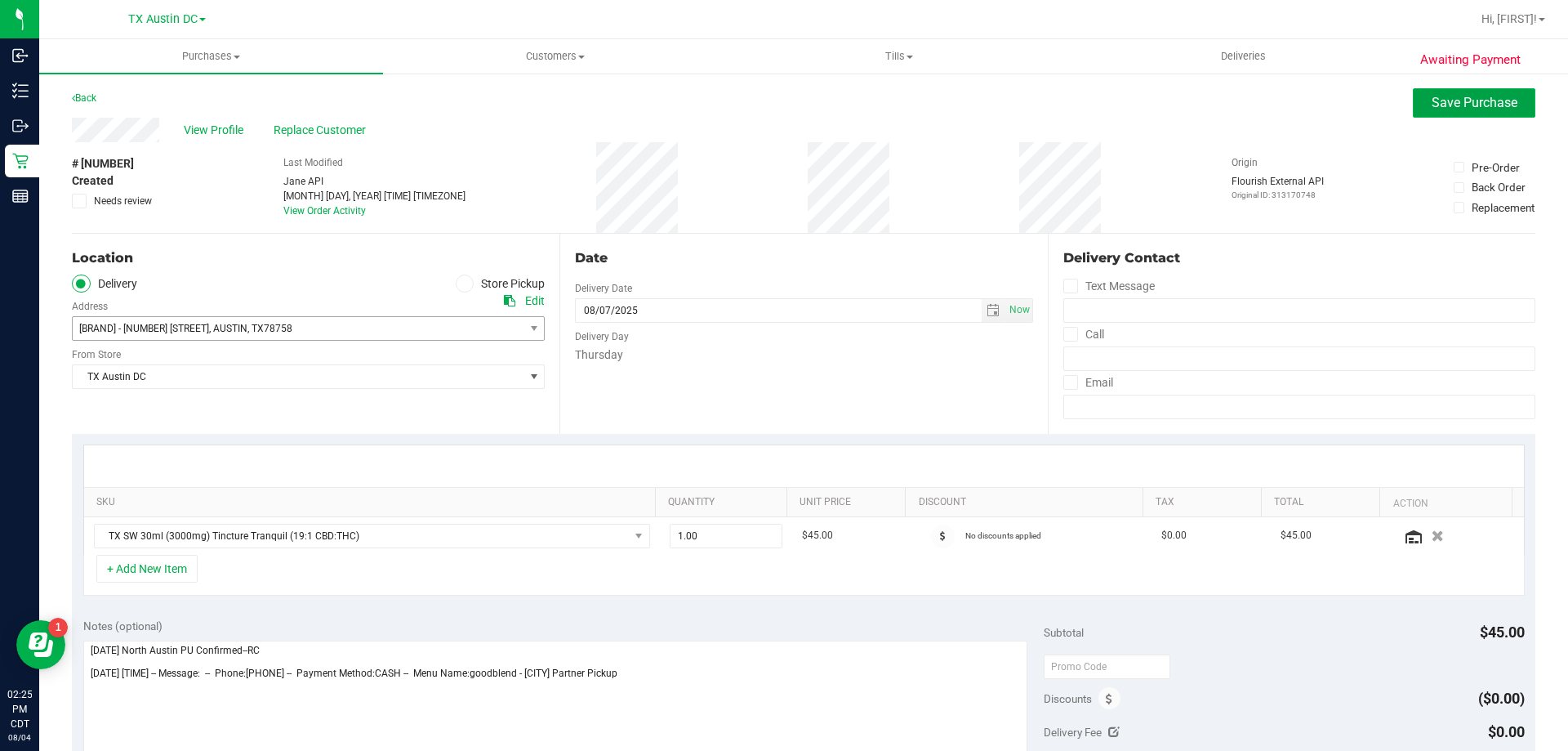 click on "Save Purchase" at bounding box center (1474, 102) 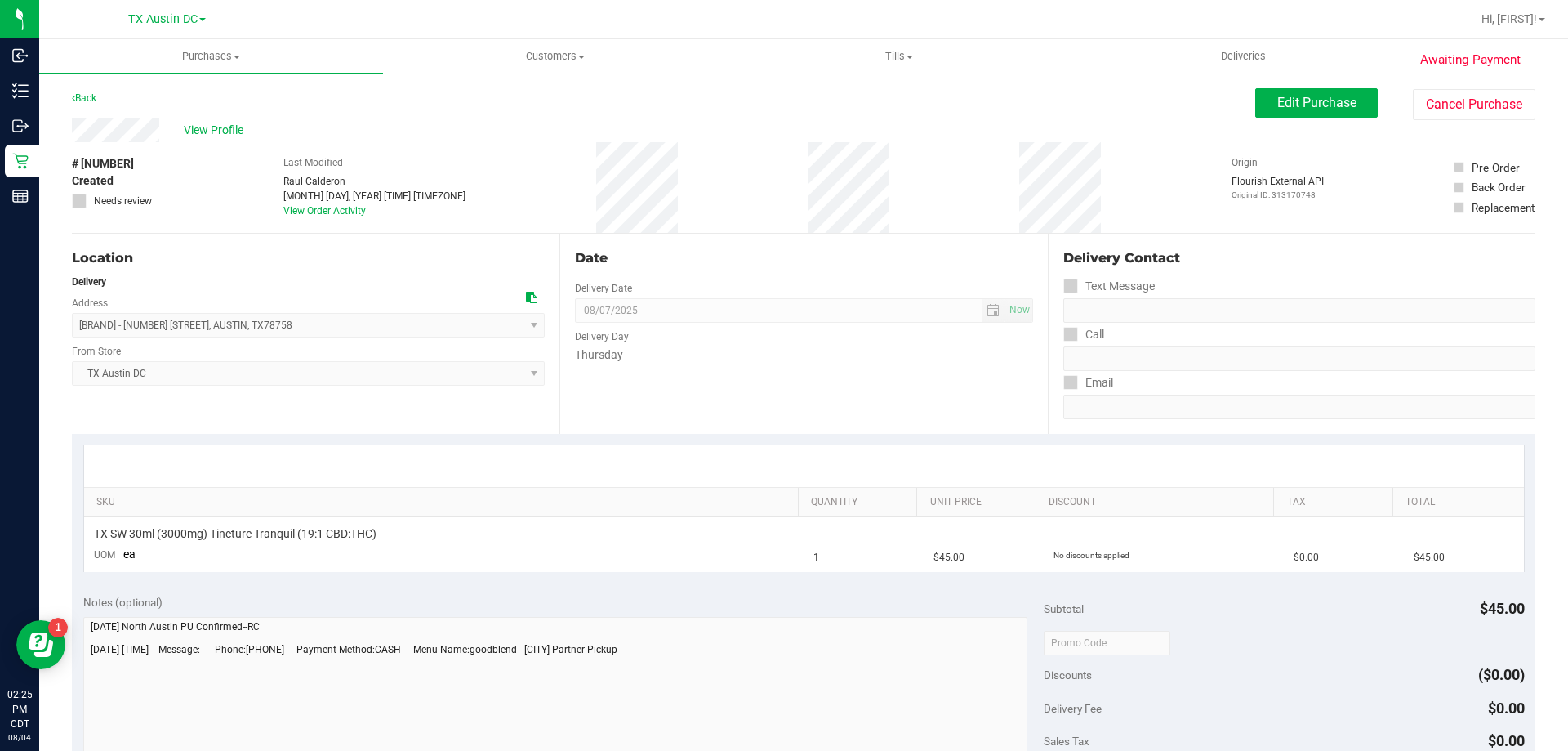 scroll, scrollTop: 163, scrollLeft: 0, axis: vertical 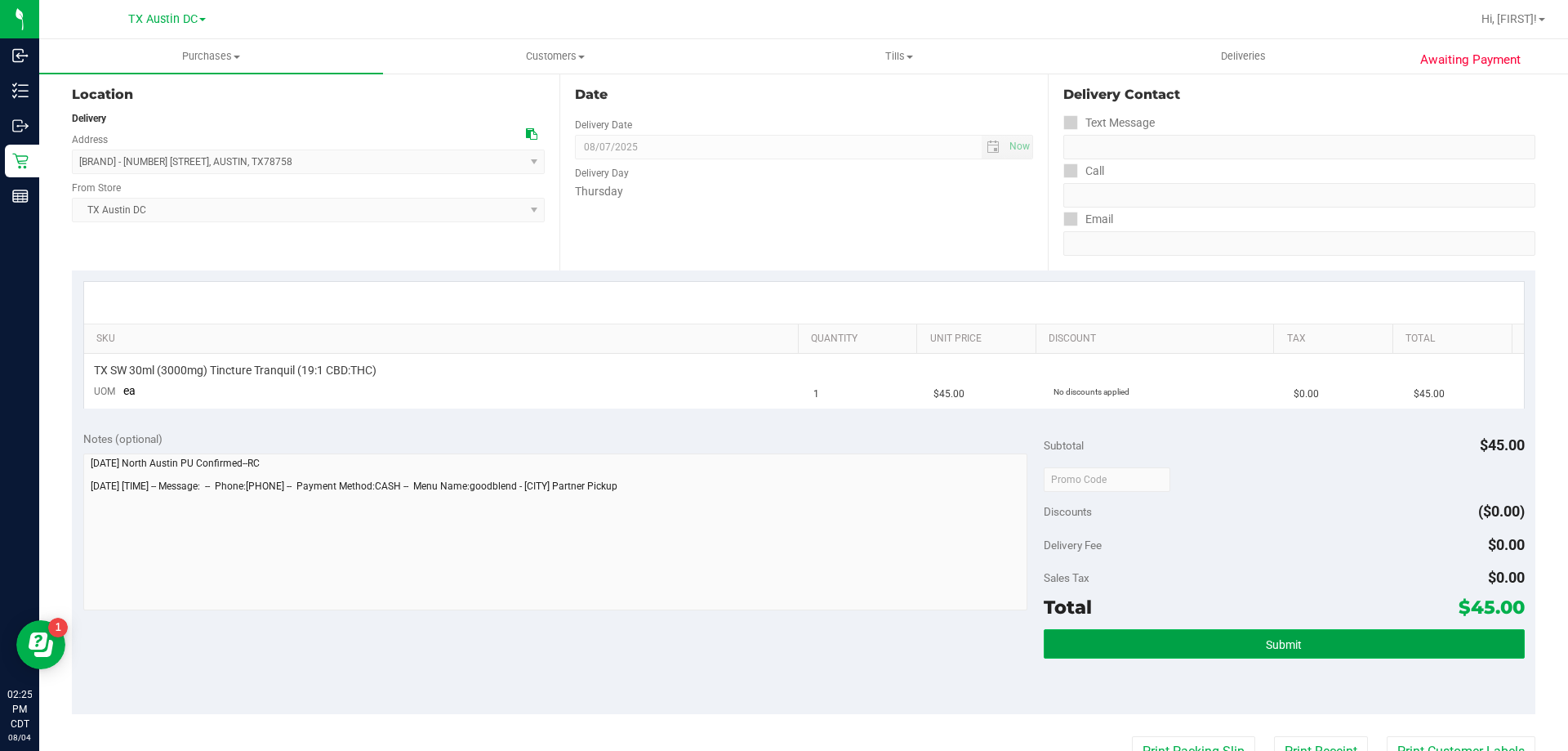 click on "Submit" at bounding box center (1284, 645) 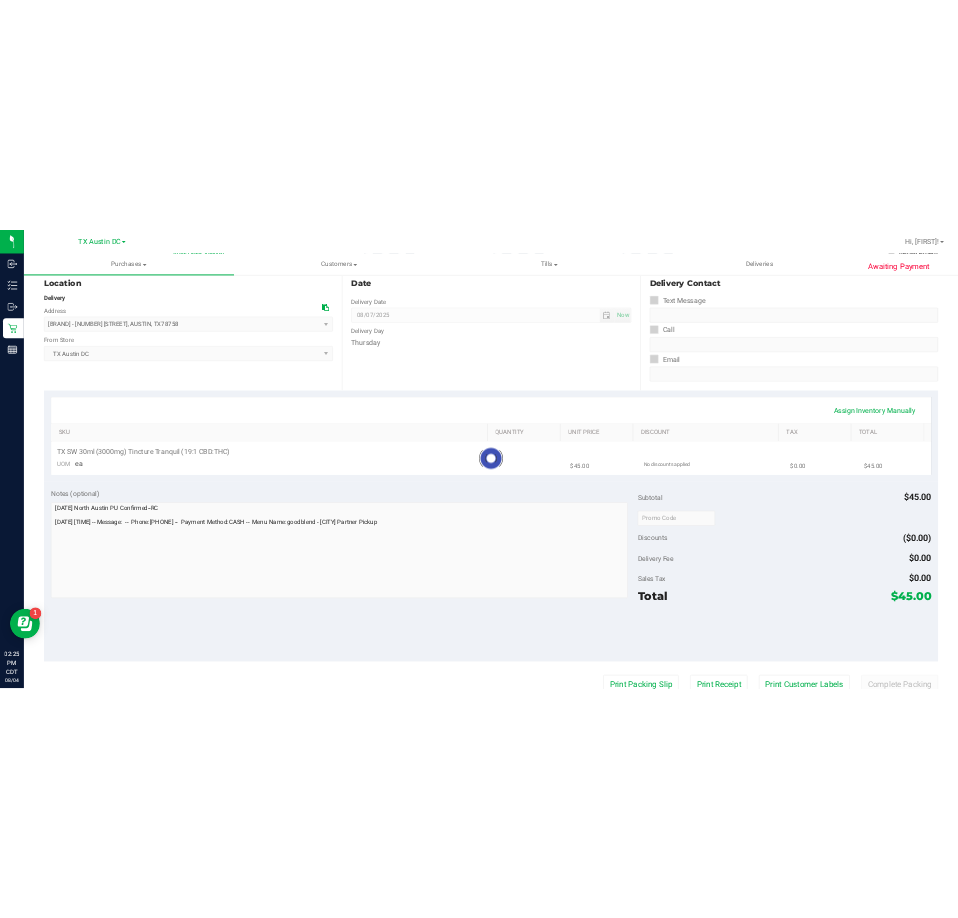 scroll, scrollTop: 0, scrollLeft: 0, axis: both 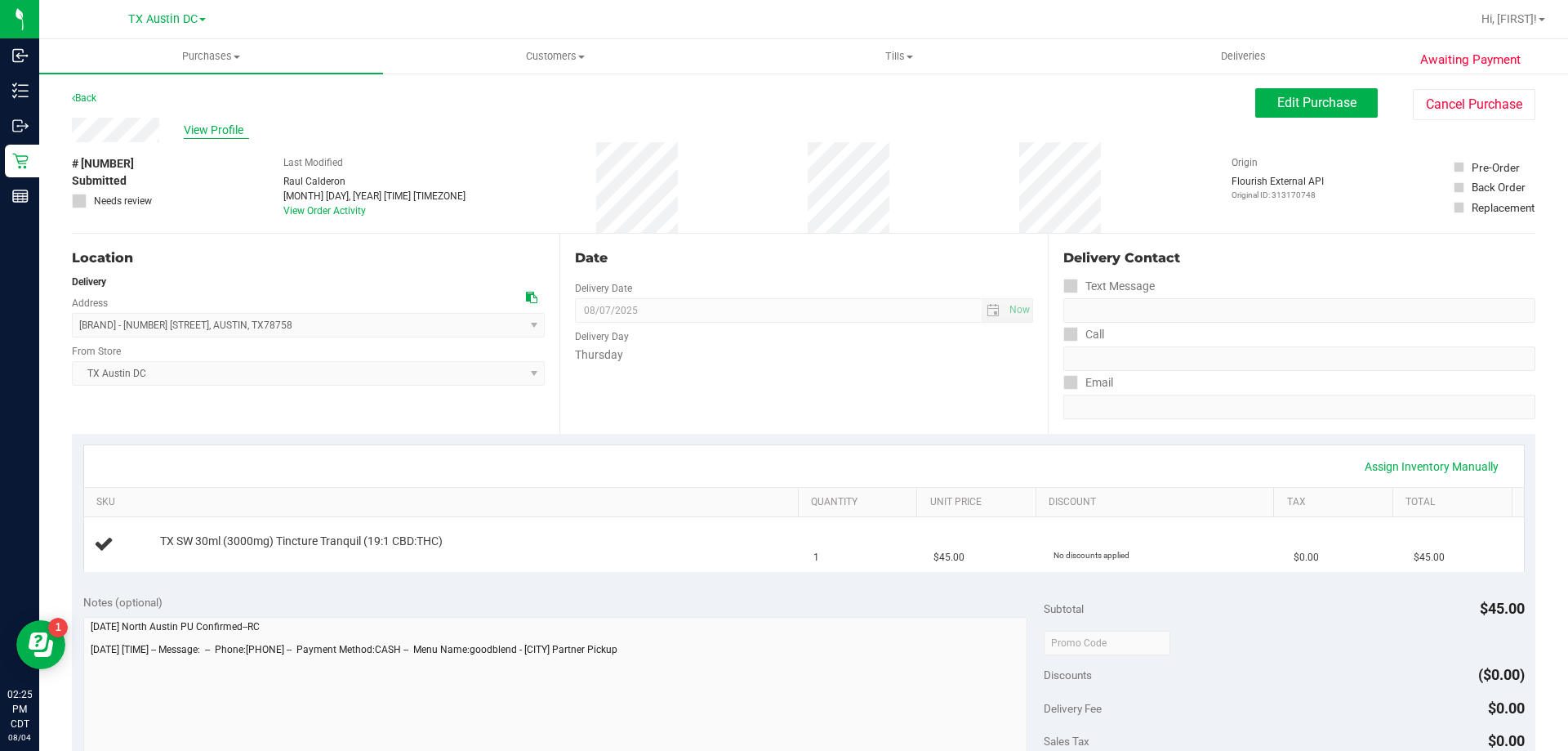 click on "View Profile" at bounding box center (216, 130) 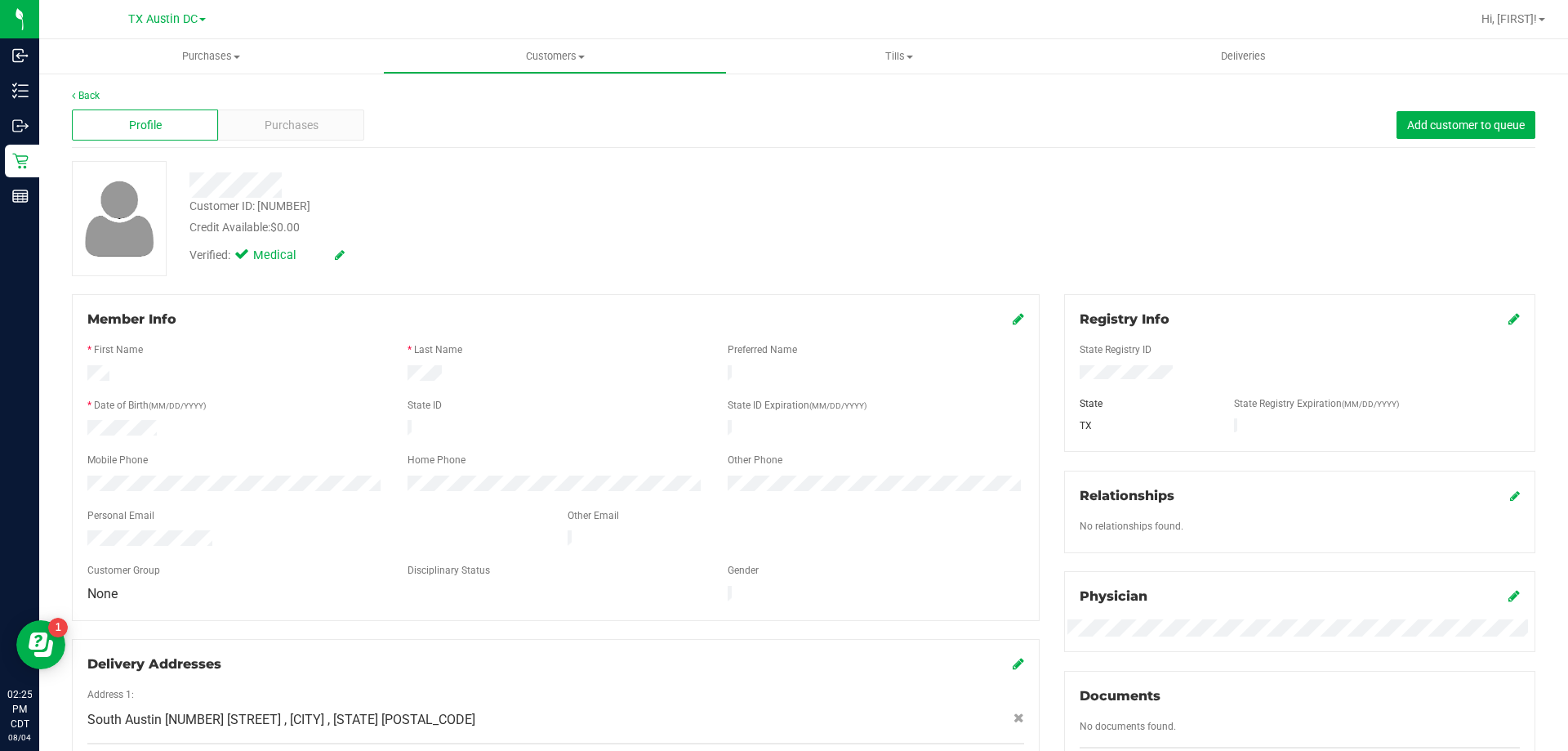 drag, startPoint x: 213, startPoint y: 526, endPoint x: 87, endPoint y: 532, distance: 126.14278 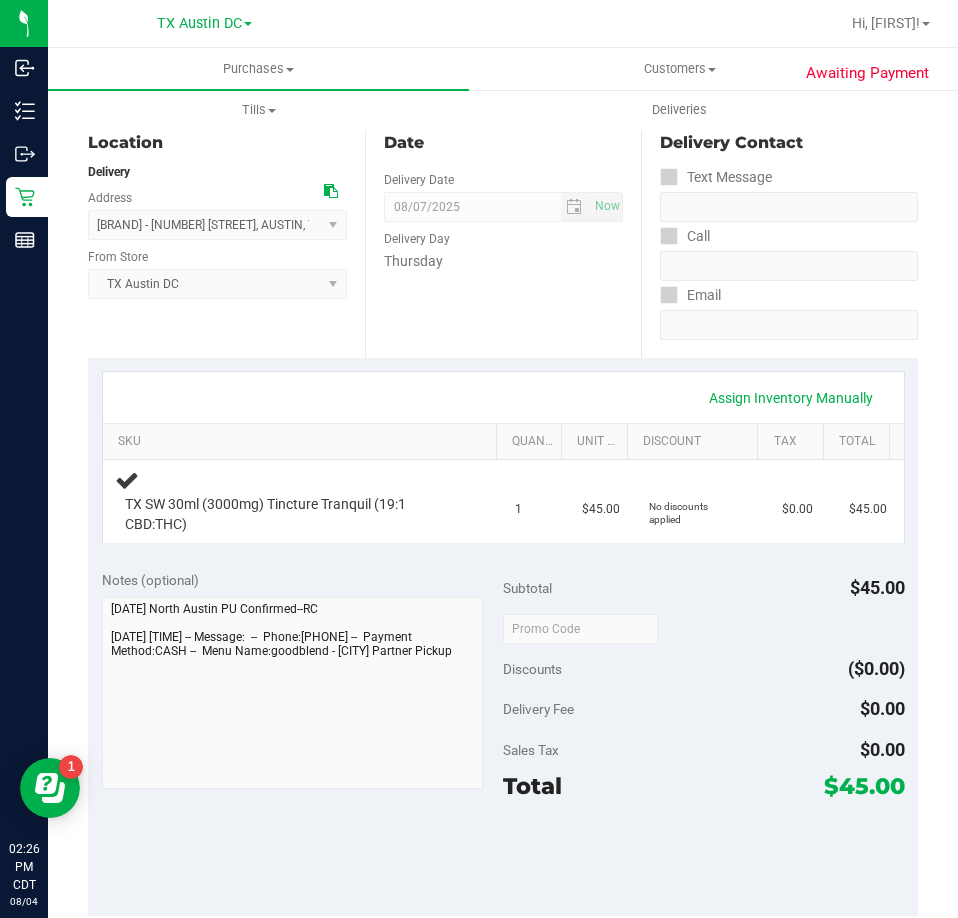 scroll, scrollTop: 200, scrollLeft: 0, axis: vertical 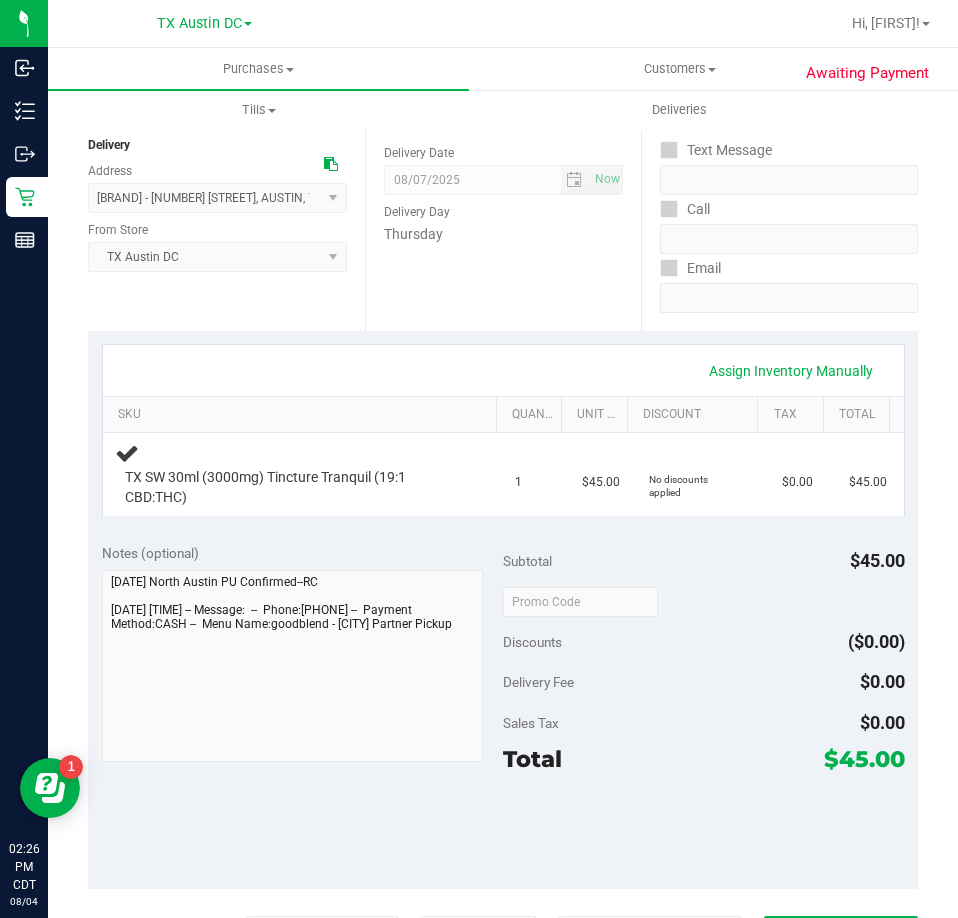 drag, startPoint x: 888, startPoint y: 749, endPoint x: 812, endPoint y: 760, distance: 76.79192 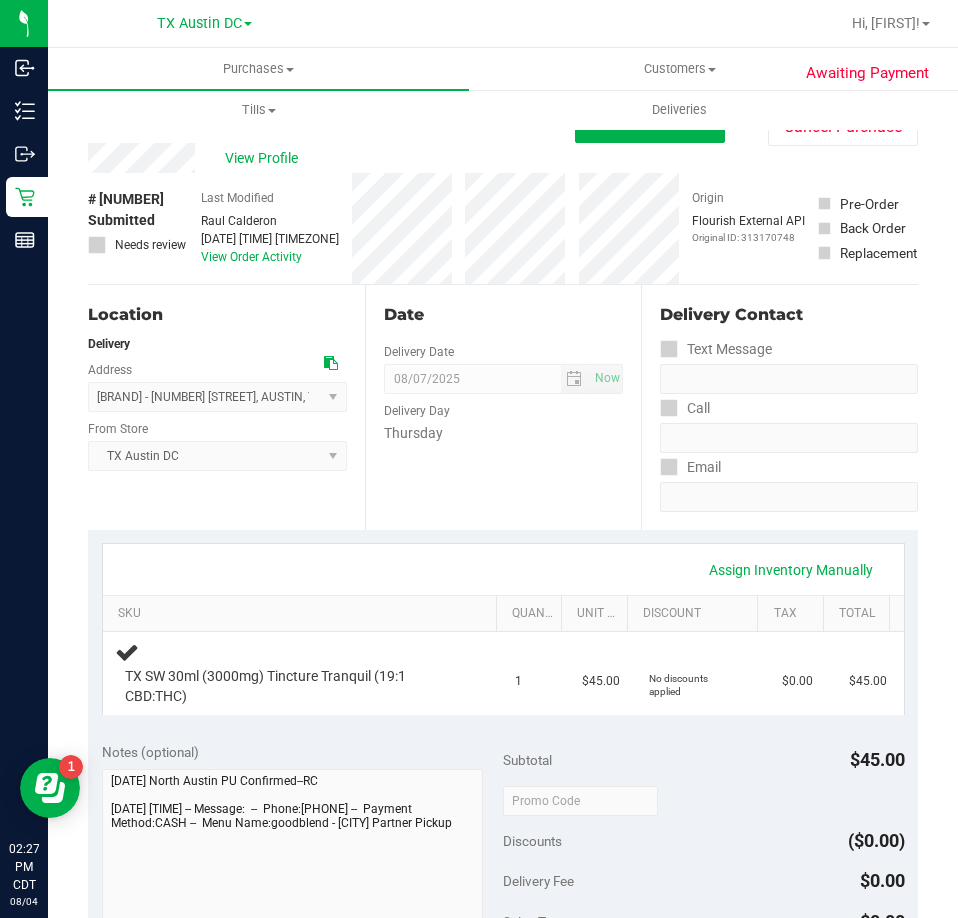 scroll, scrollTop: 0, scrollLeft: 0, axis: both 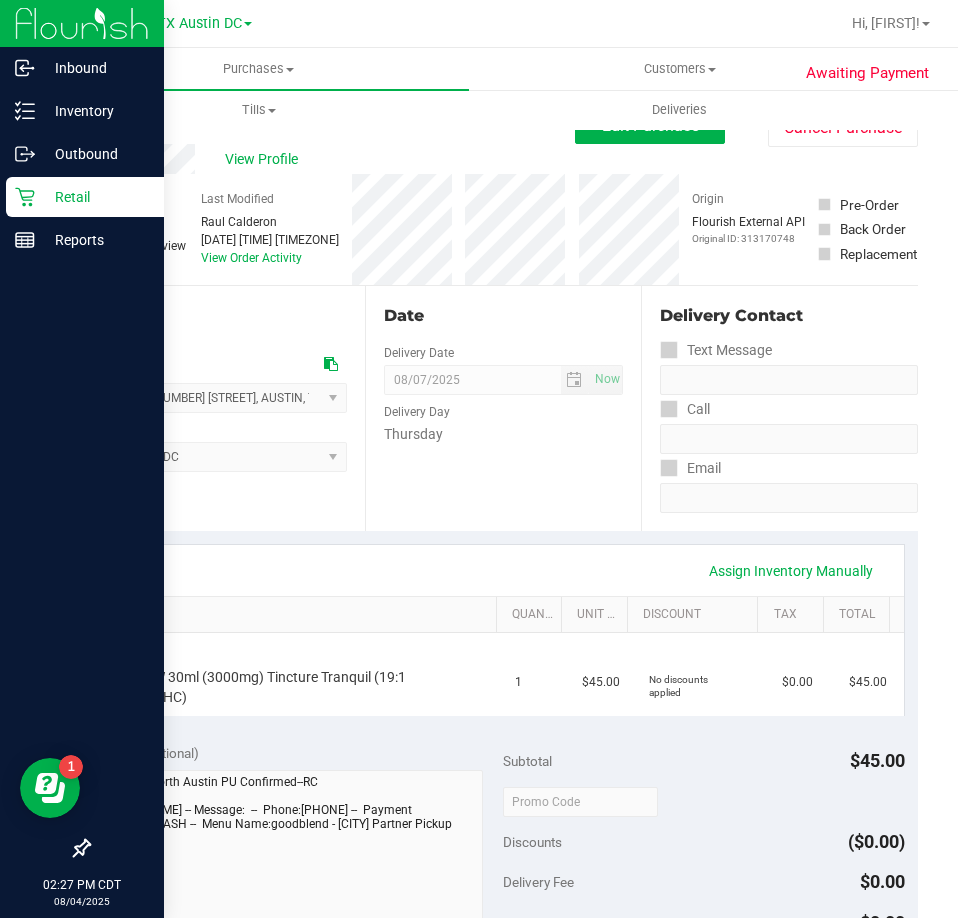 click on "Retail" at bounding box center [95, 197] 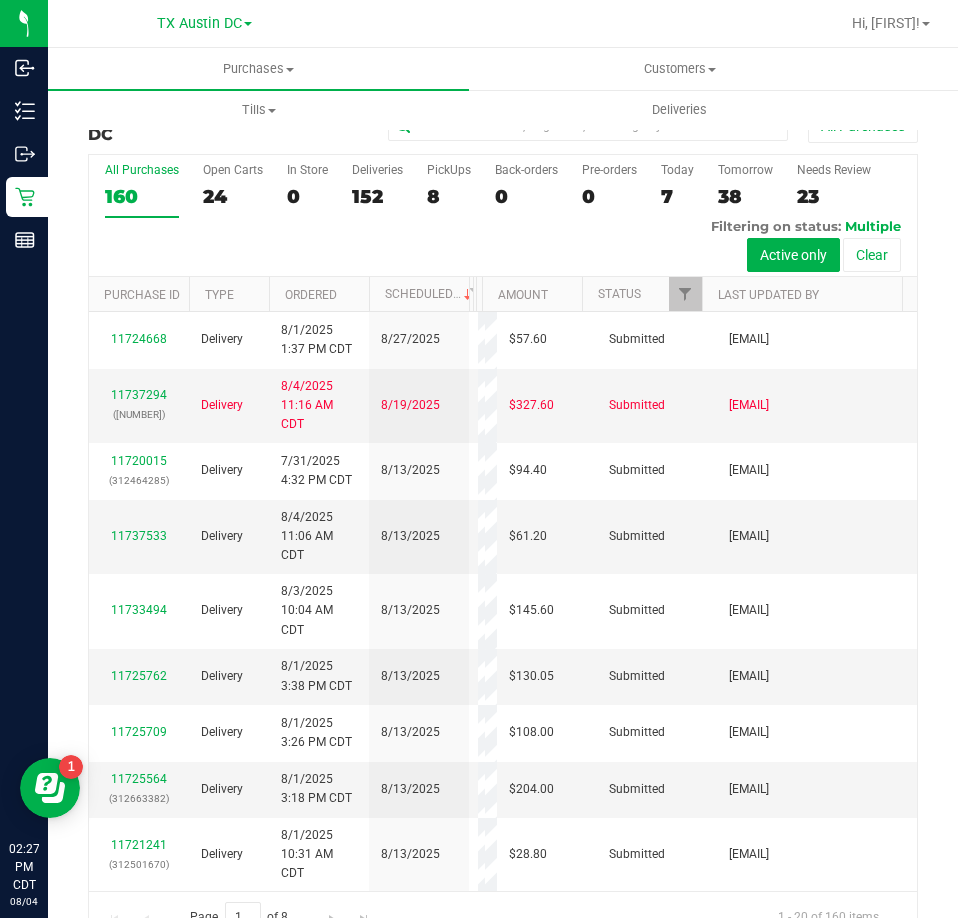 click on "8" at bounding box center [449, 196] 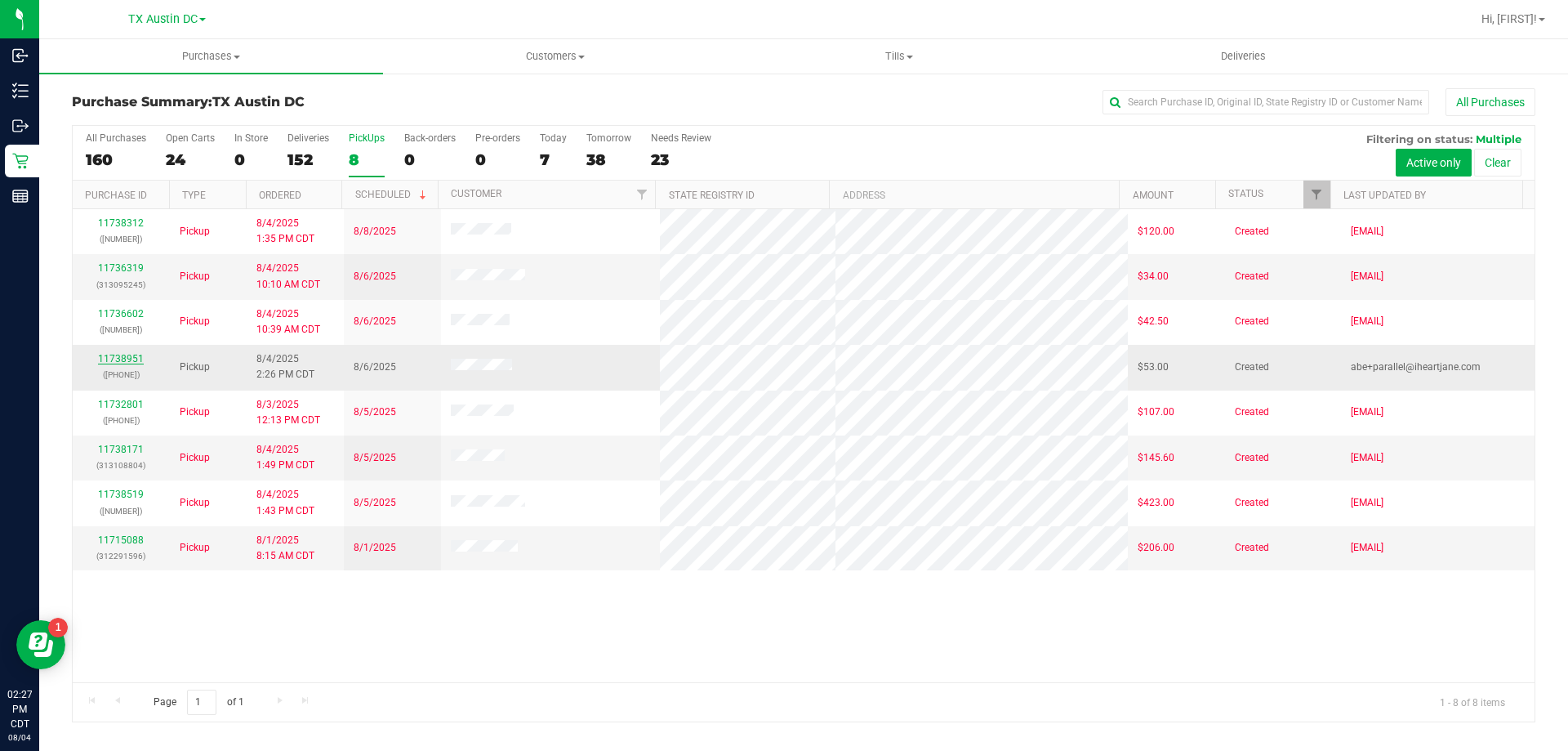 click on "11738951" at bounding box center [121, 359] 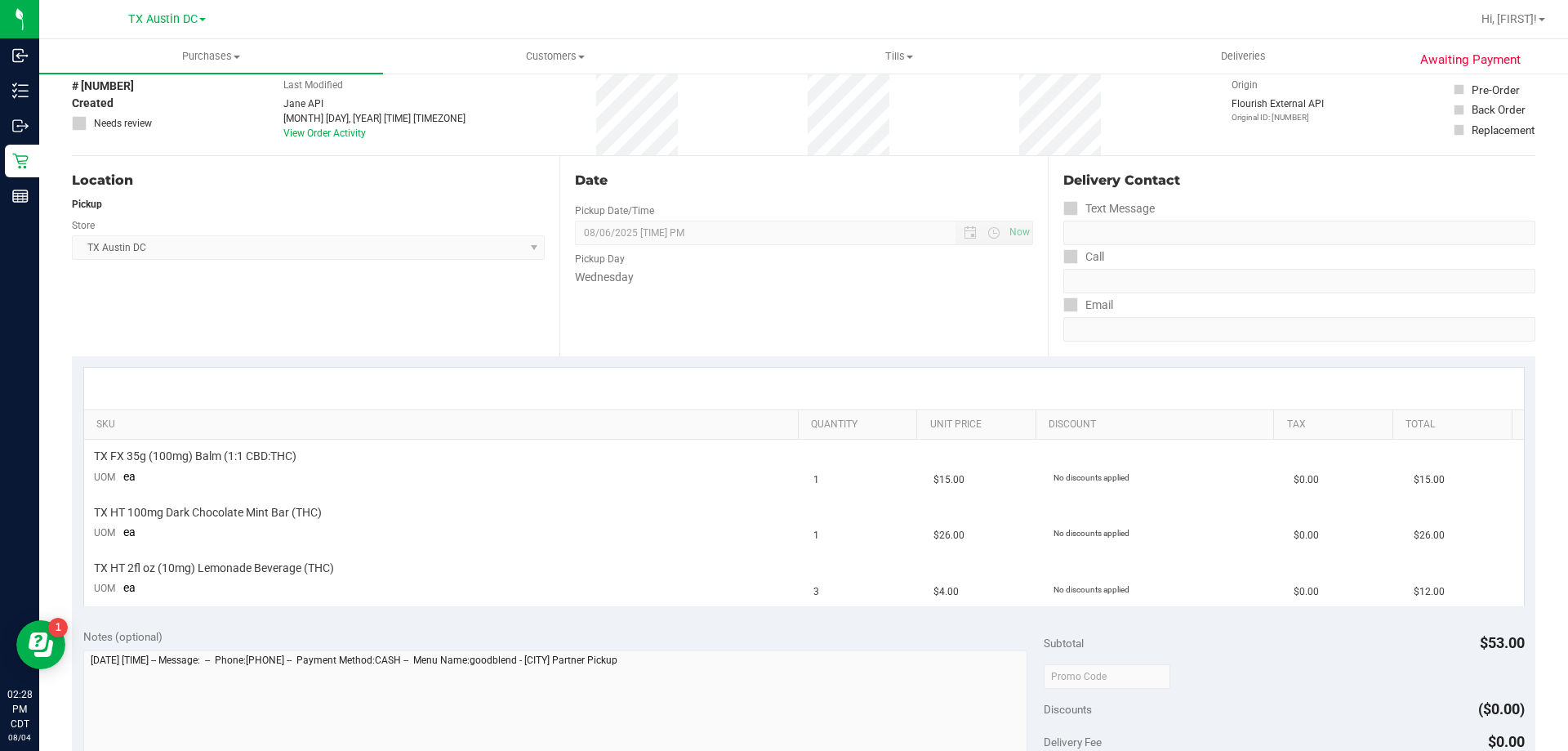 scroll, scrollTop: 0, scrollLeft: 0, axis: both 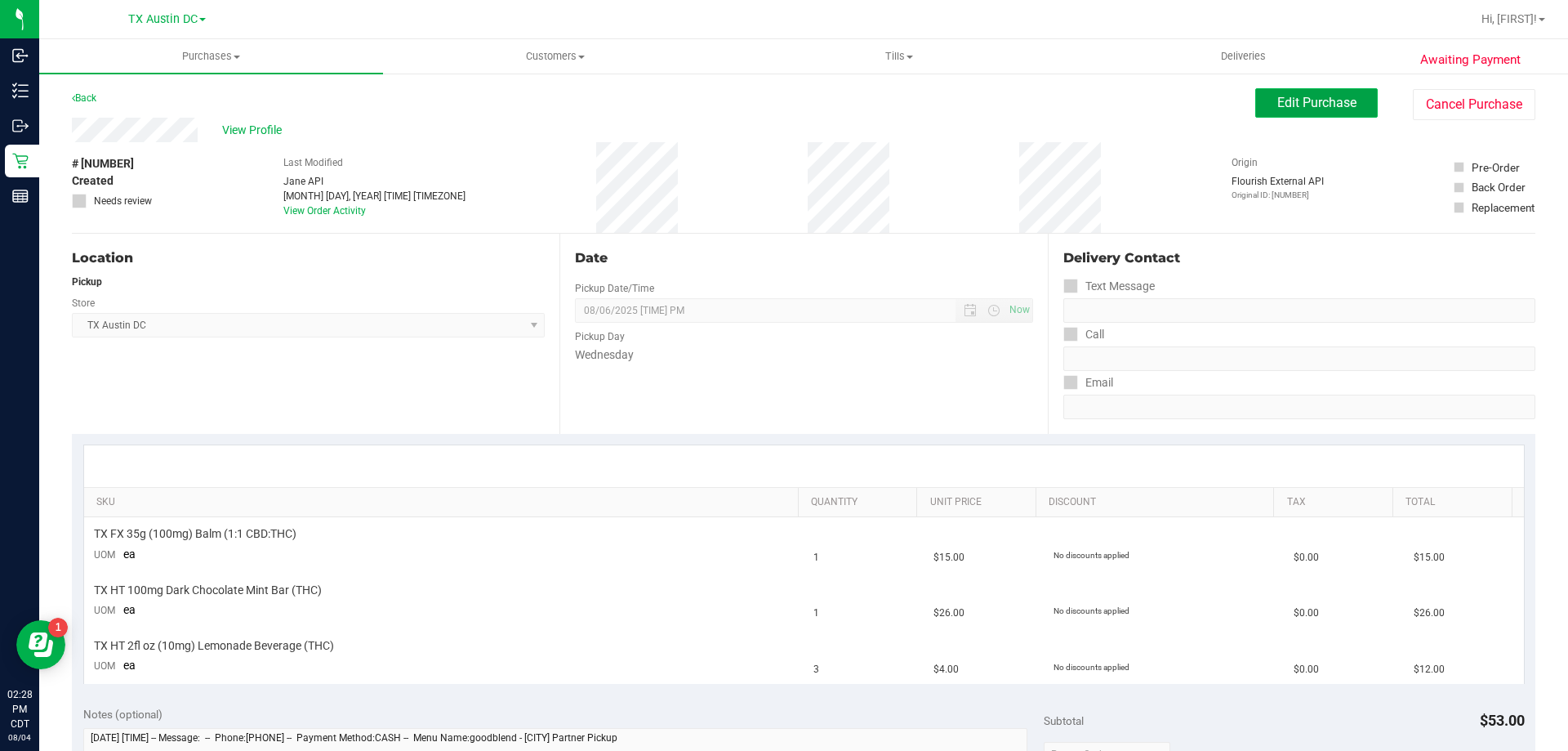 click on "Edit Purchase" at bounding box center (1316, 102) 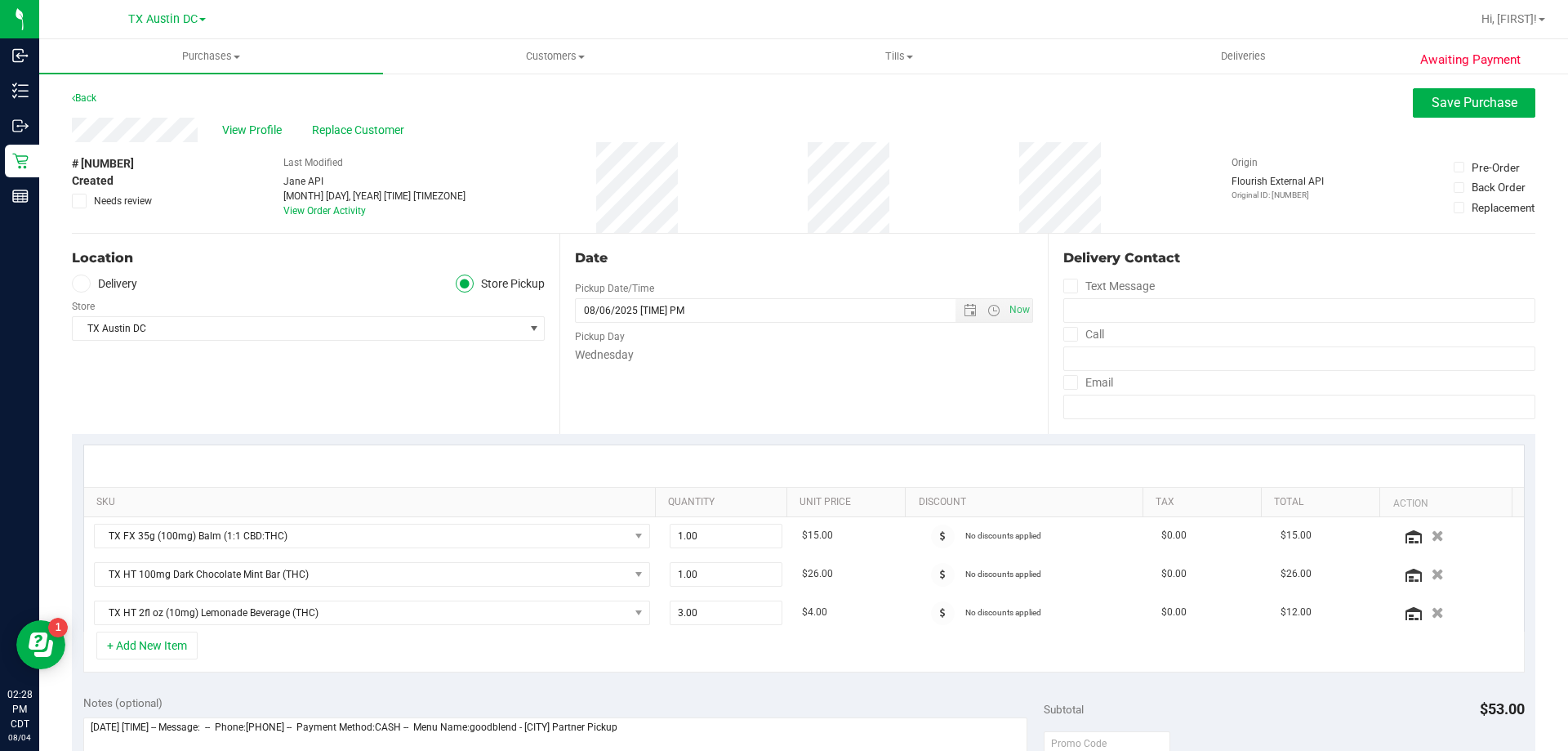 click at bounding box center (81, 284) 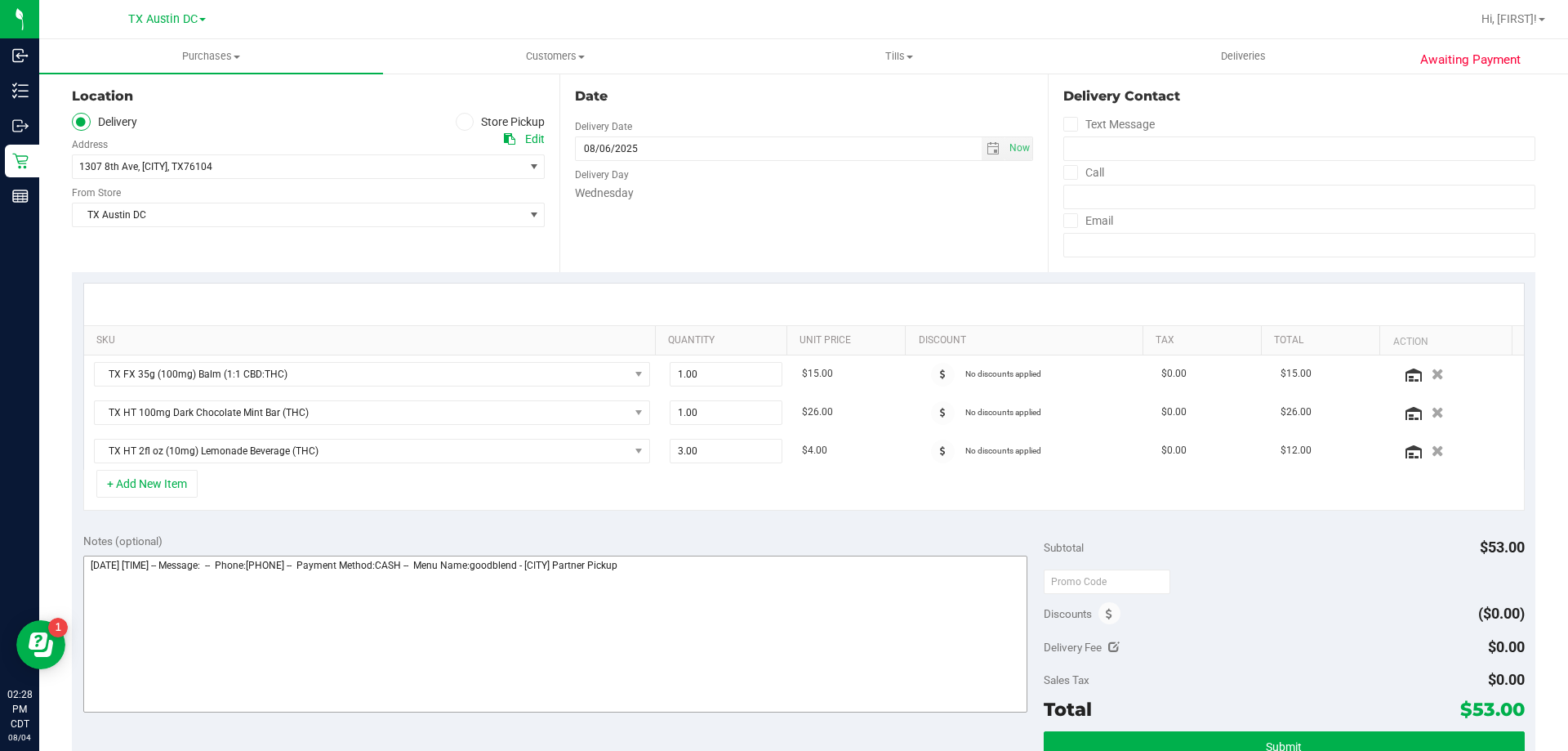 scroll, scrollTop: 163, scrollLeft: 0, axis: vertical 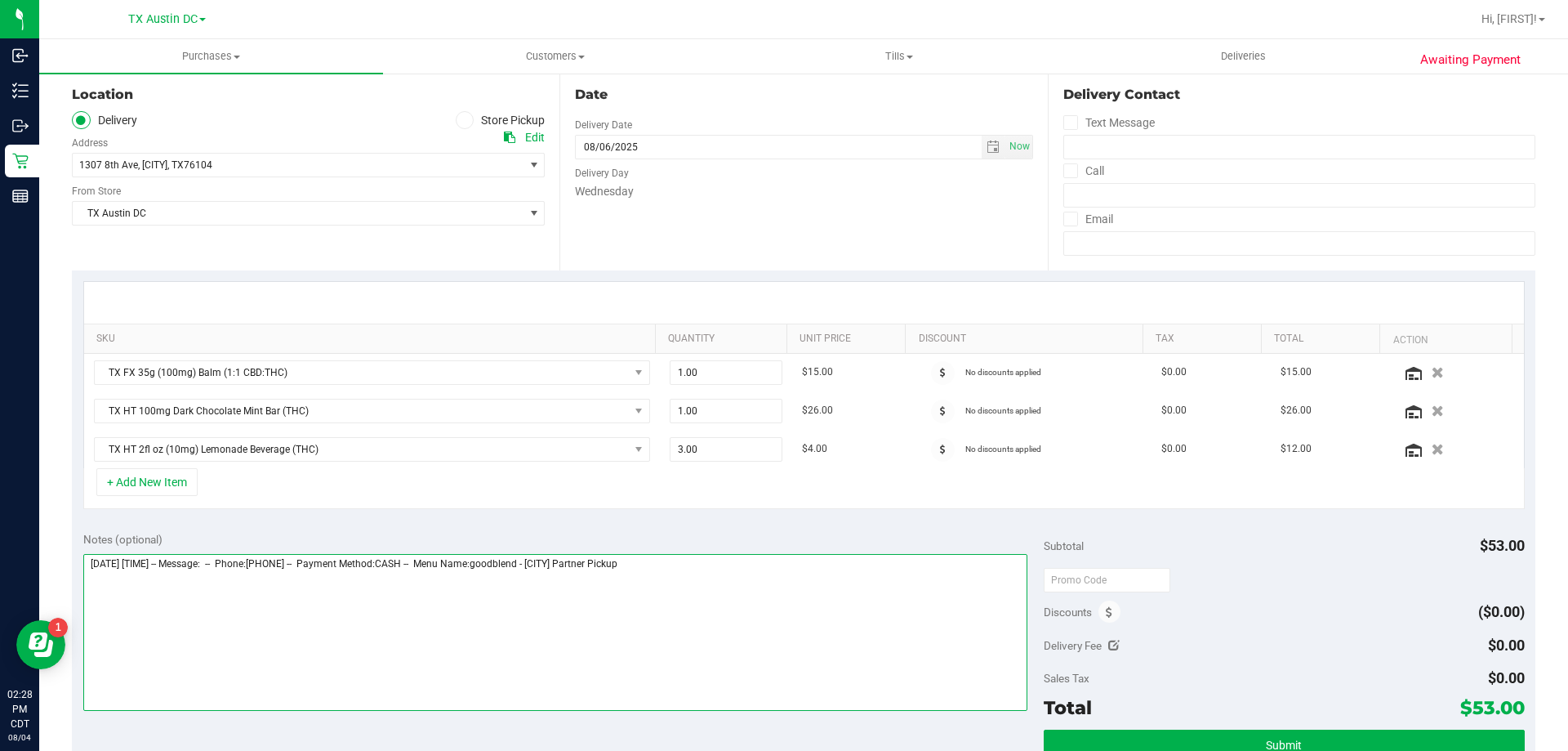 click at bounding box center [555, 633] 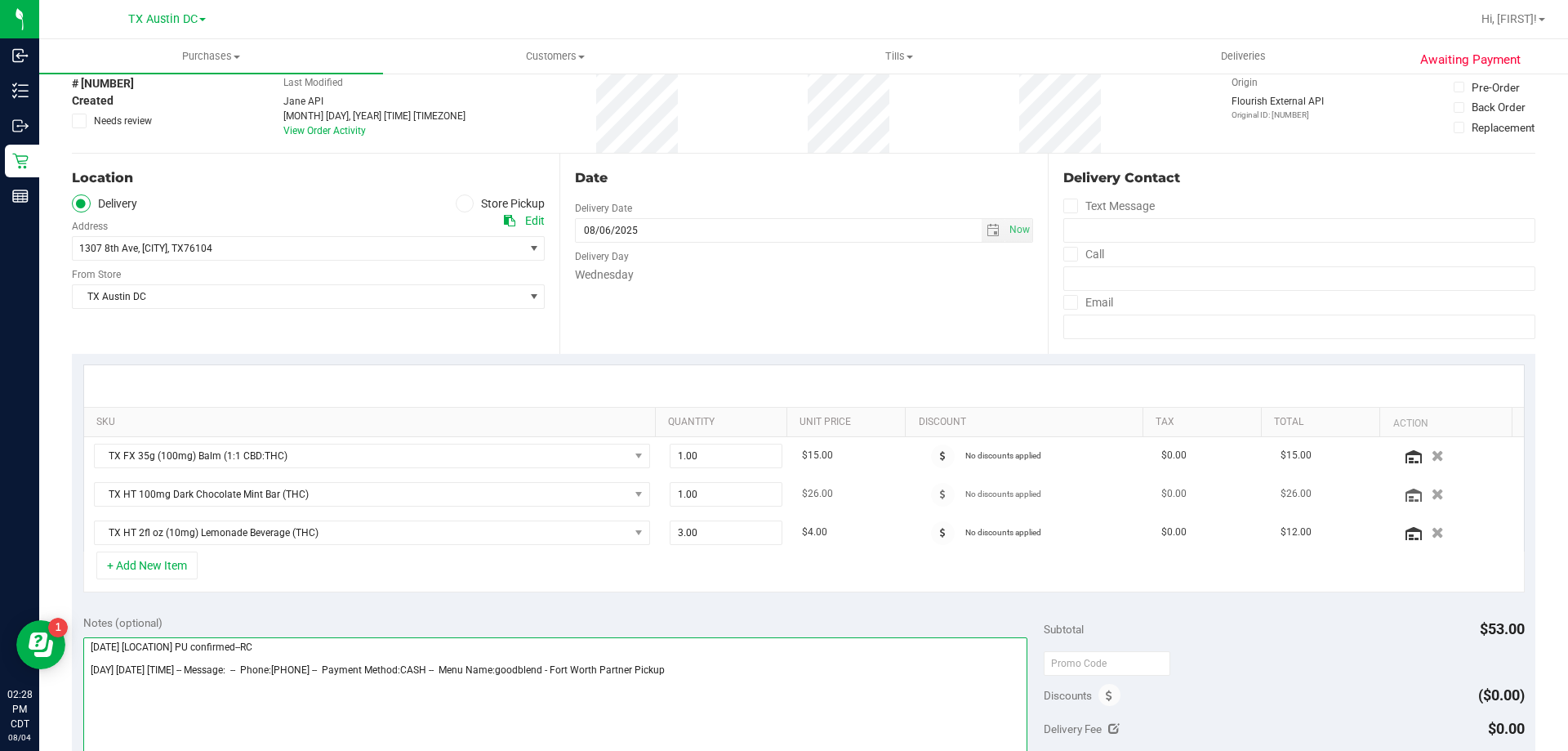 scroll, scrollTop: 0, scrollLeft: 0, axis: both 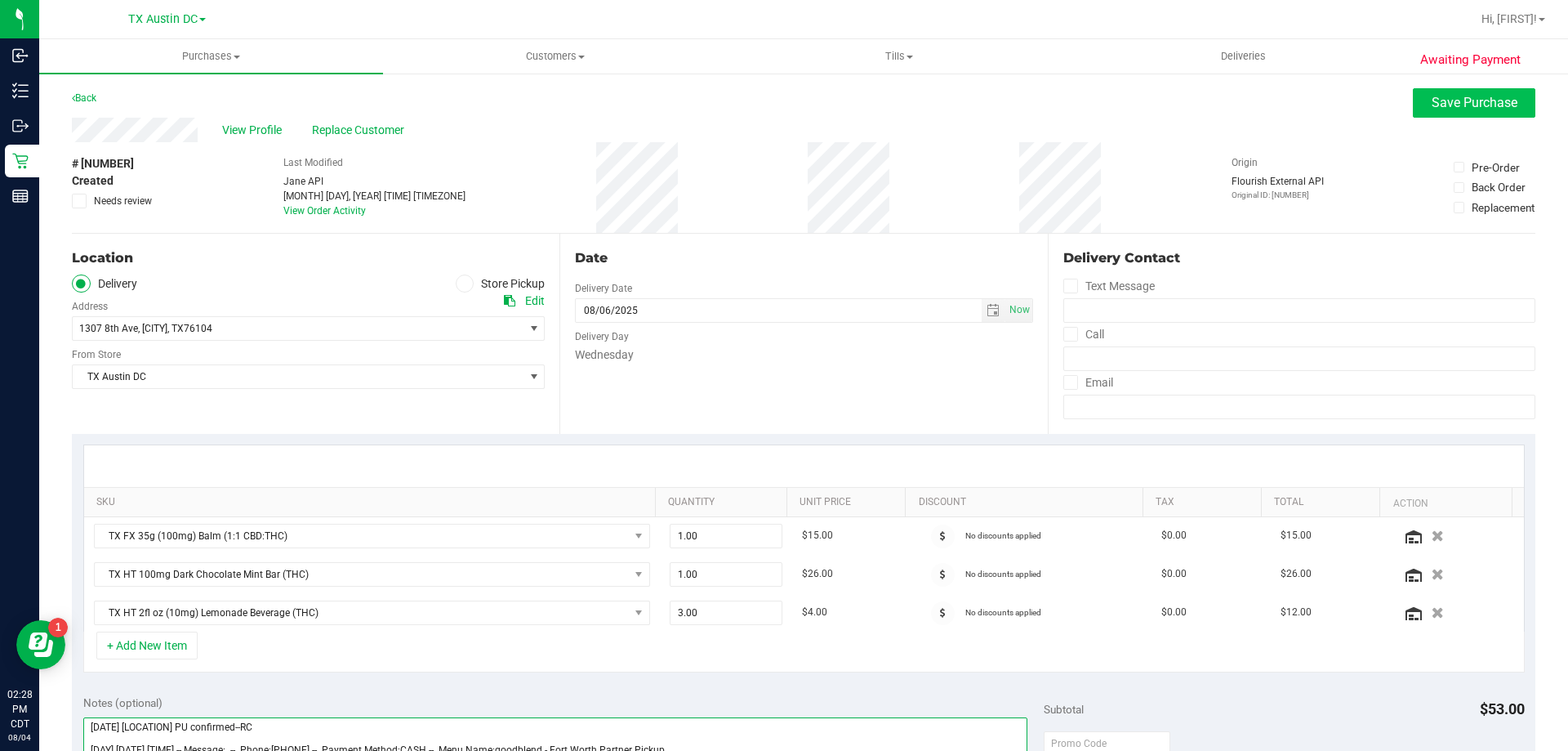 type on "[DATE] [LOCATION] PU confirmed--RC
[DAY] [DATE] [TIME] -- Message:  --  Phone:[PHONE] --  Payment Method:CASH --  Menu Name:goodblend - Fort Worth Partner Pickup" 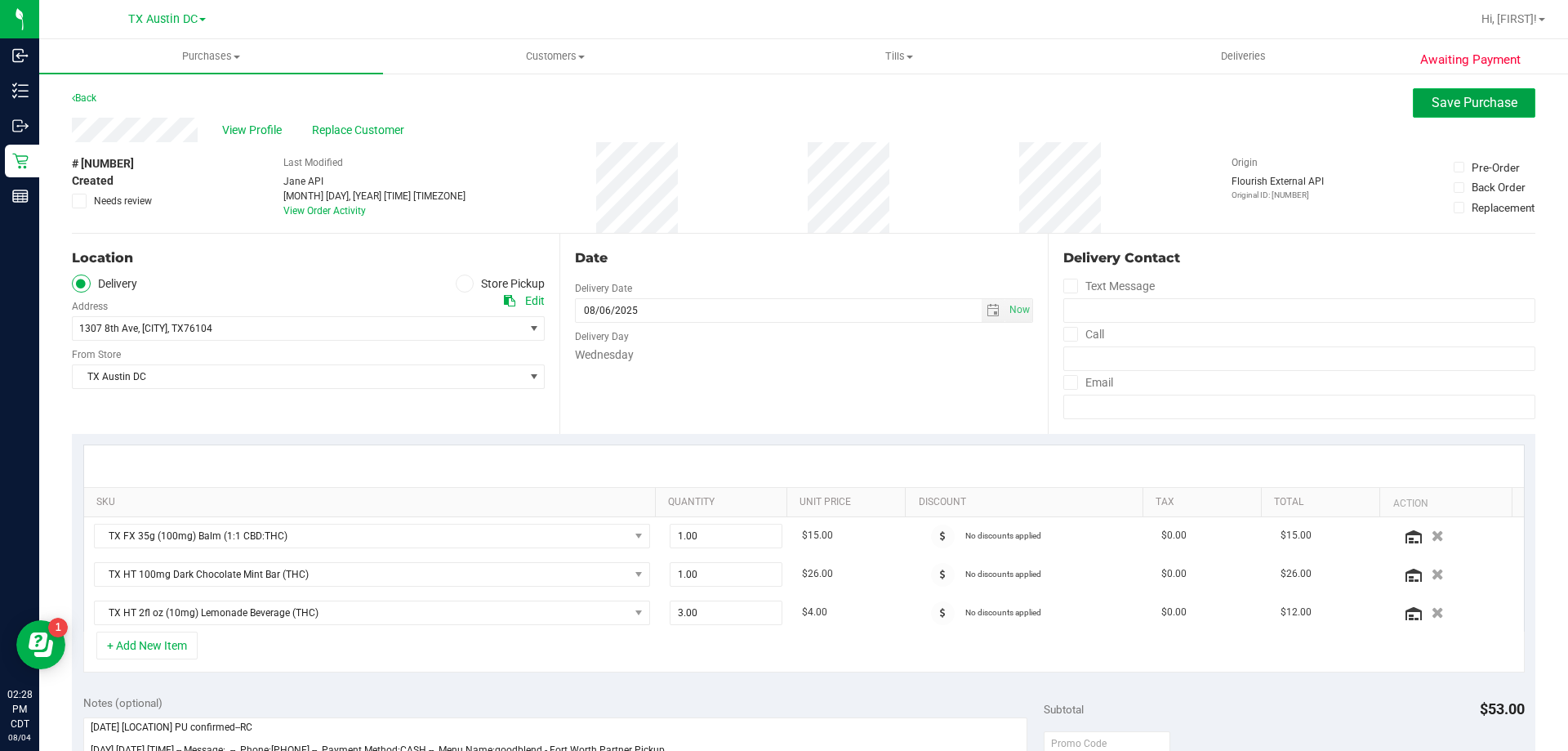 click on "Save Purchase" at bounding box center (1474, 103) 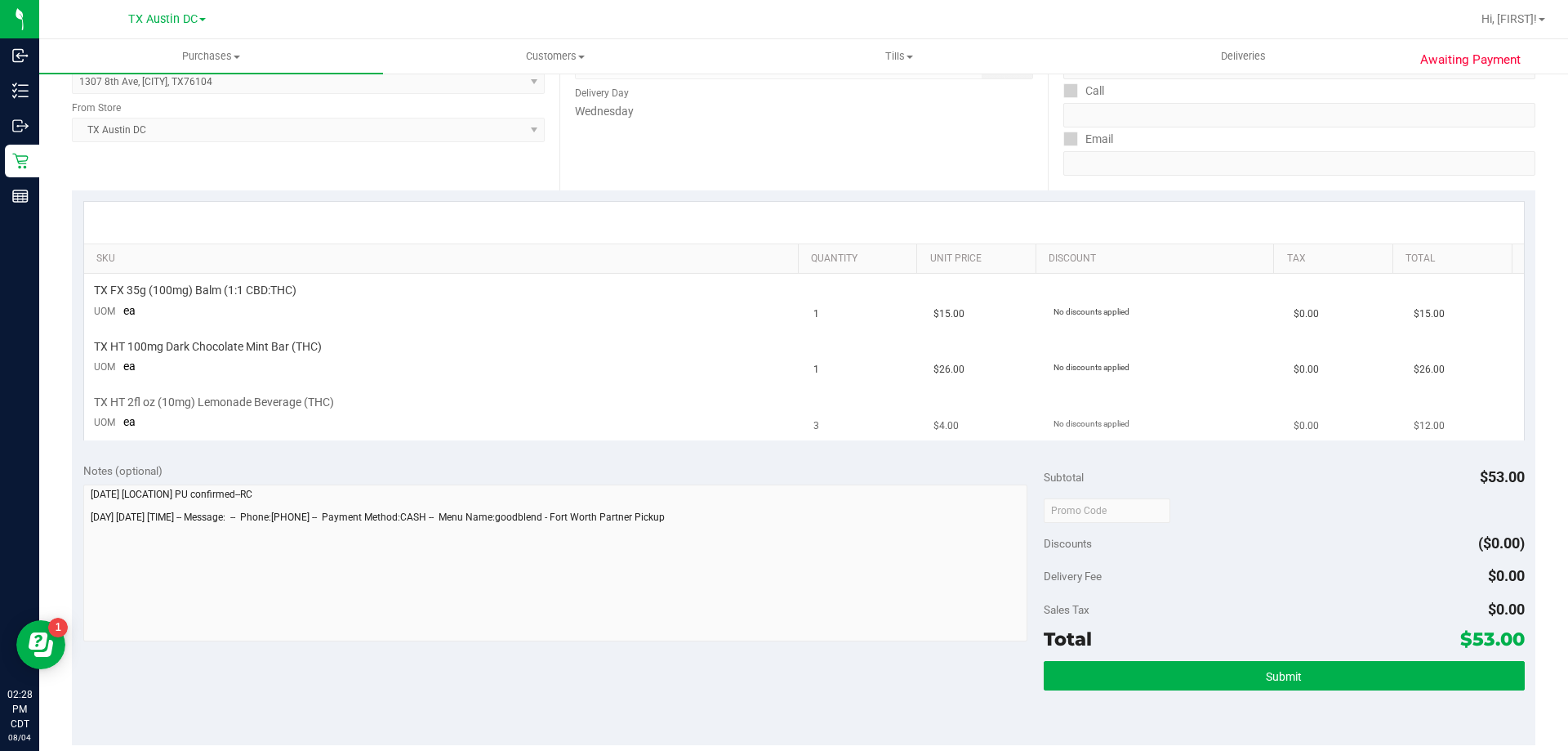 scroll, scrollTop: 245, scrollLeft: 0, axis: vertical 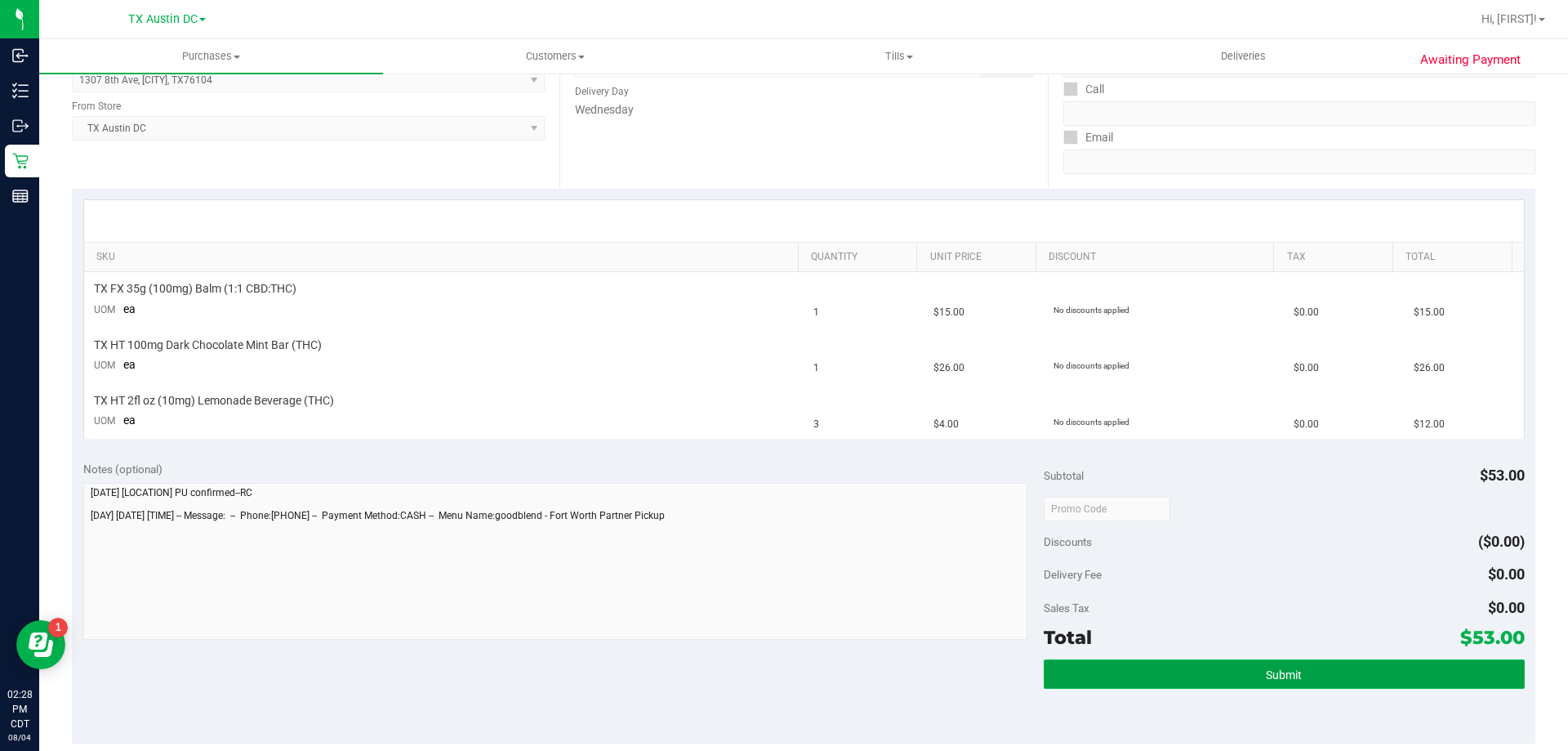 click on "Submit" at bounding box center (1284, 674) 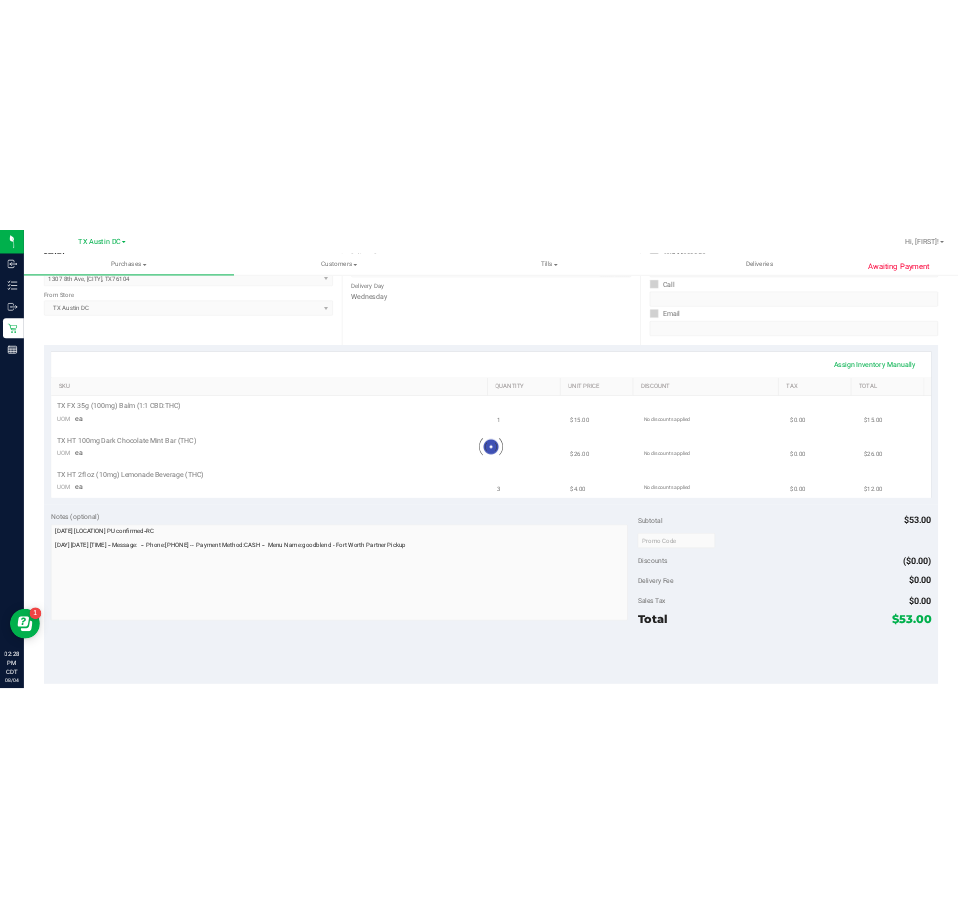 scroll, scrollTop: 0, scrollLeft: 0, axis: both 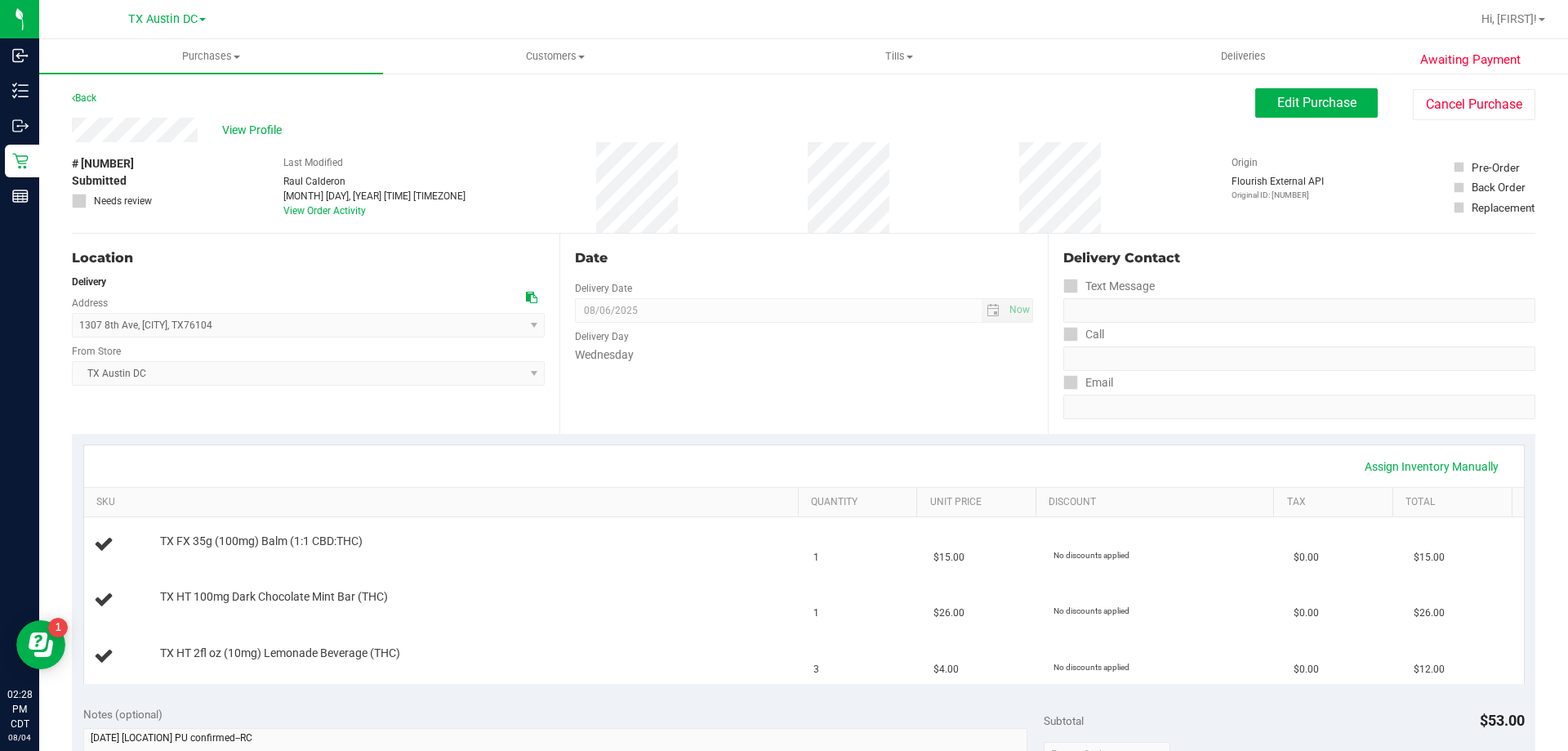 click on "Back
Edit Purchase
Cancel Purchase" at bounding box center (804, 103) 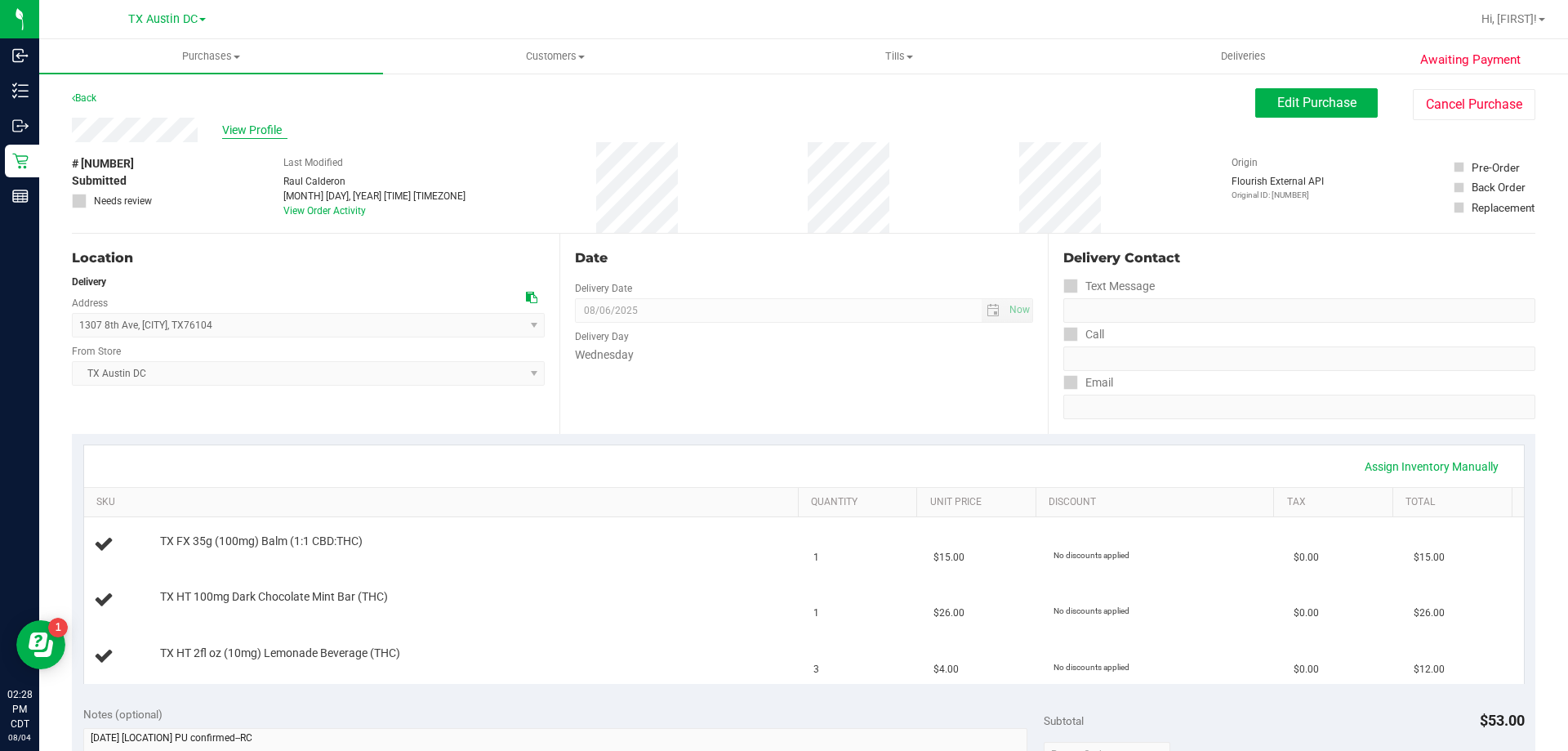 click on "View Profile" at bounding box center [255, 130] 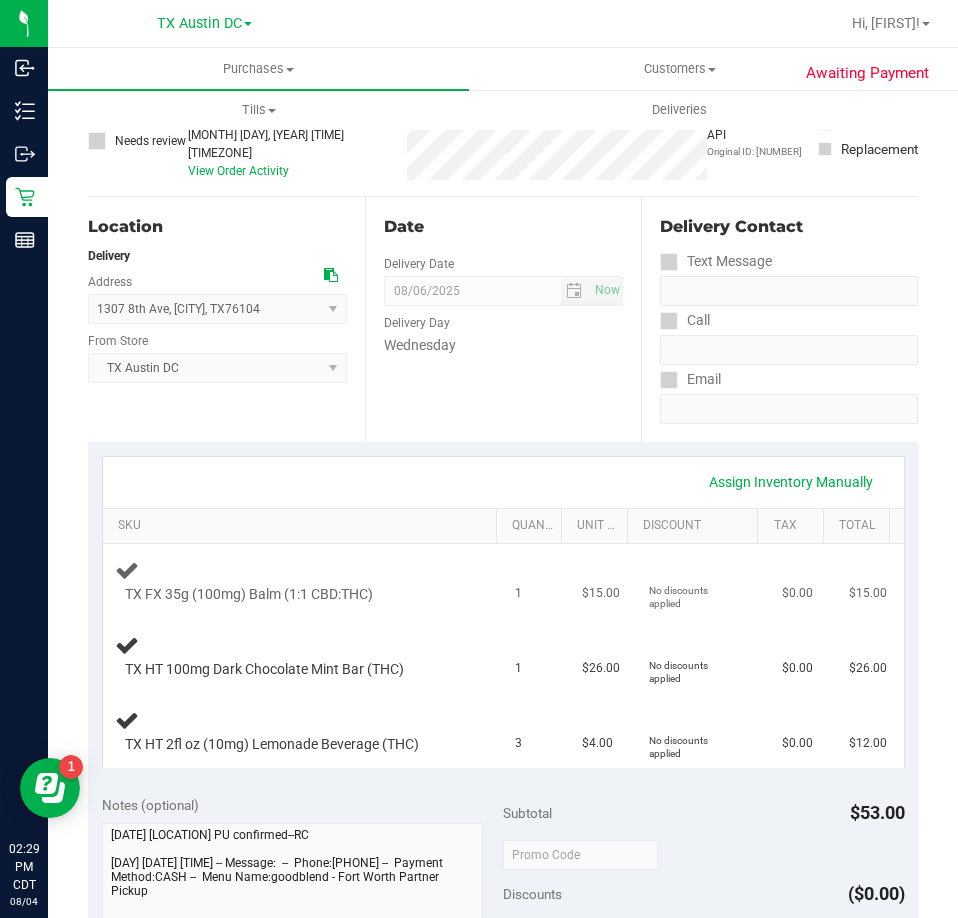 scroll, scrollTop: 300, scrollLeft: 0, axis: vertical 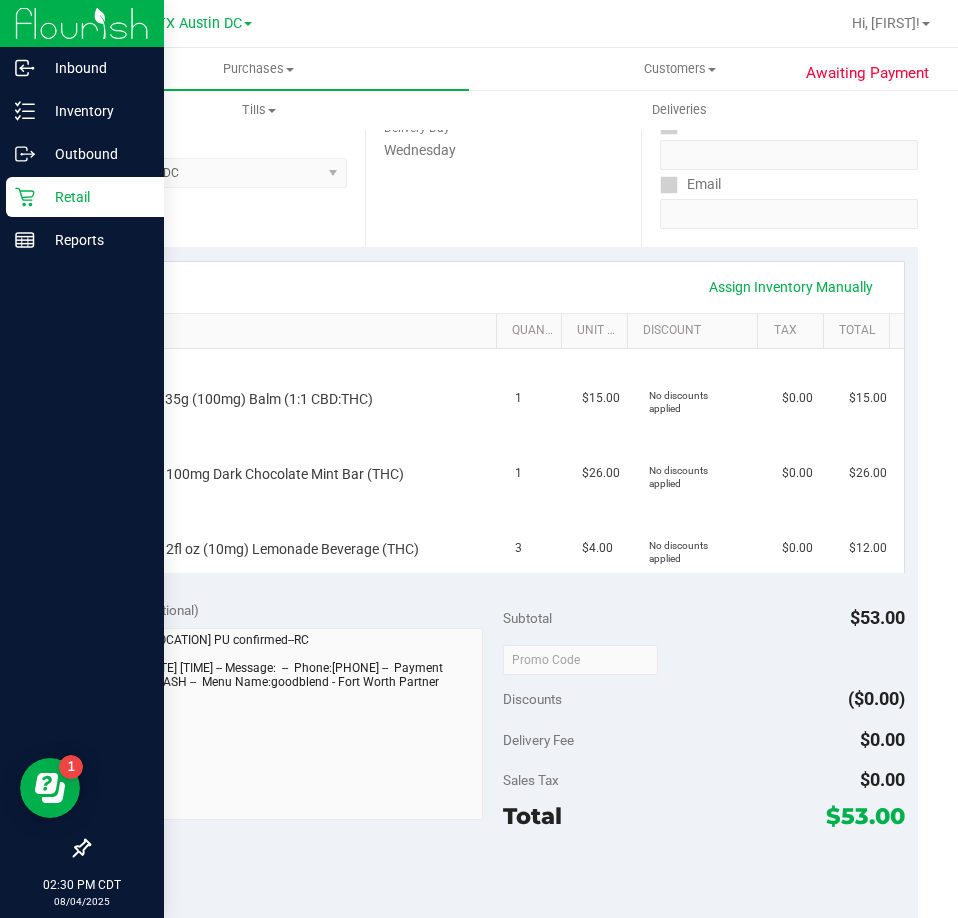click on "Retail" at bounding box center (95, 197) 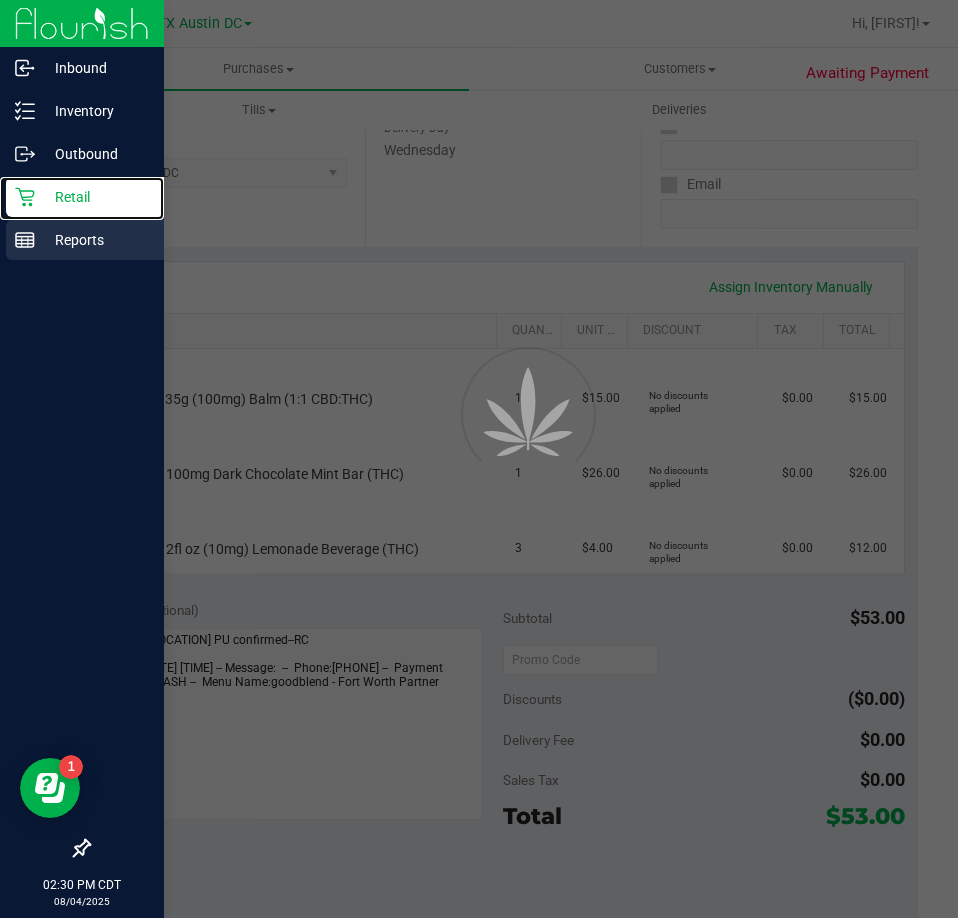 scroll, scrollTop: 0, scrollLeft: 0, axis: both 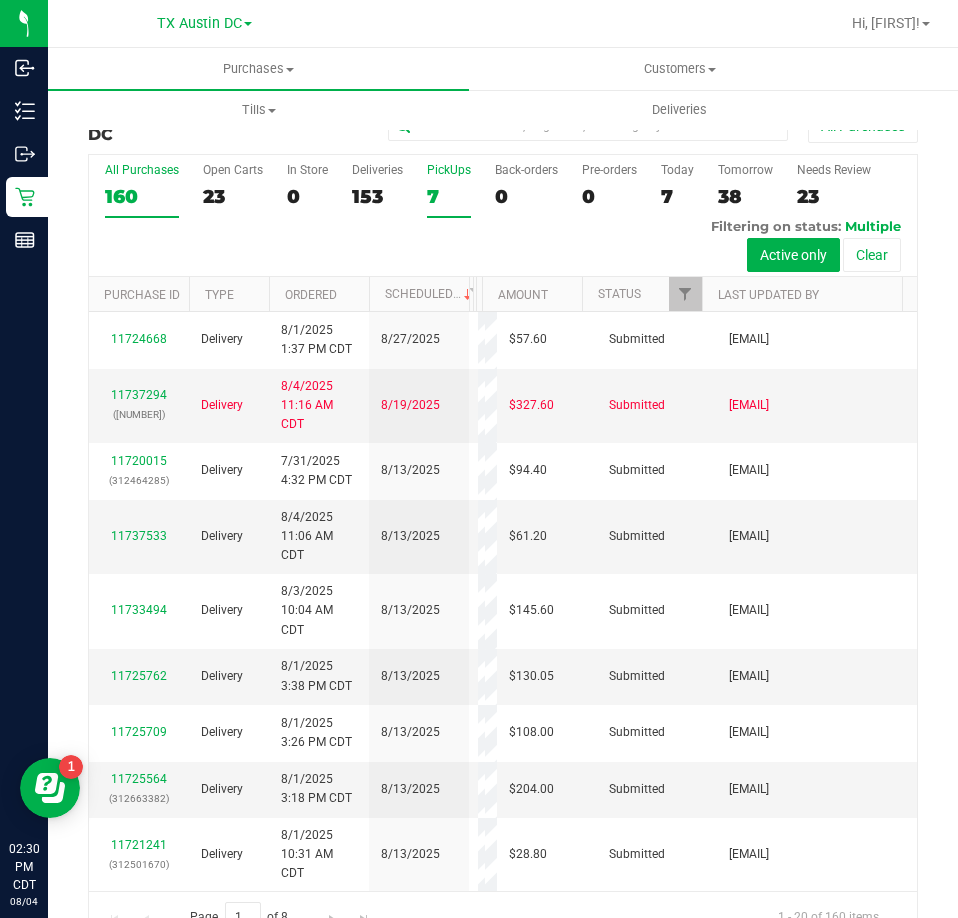 click on "7" at bounding box center (449, 196) 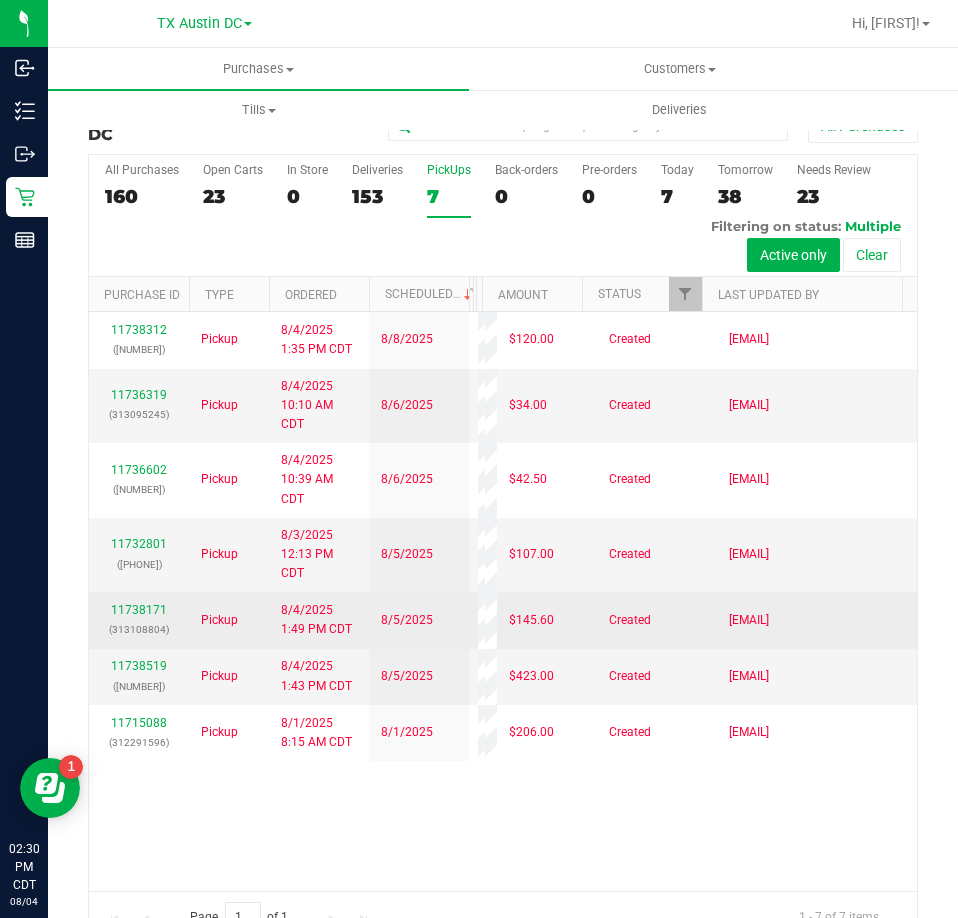 scroll, scrollTop: 188, scrollLeft: 0, axis: vertical 